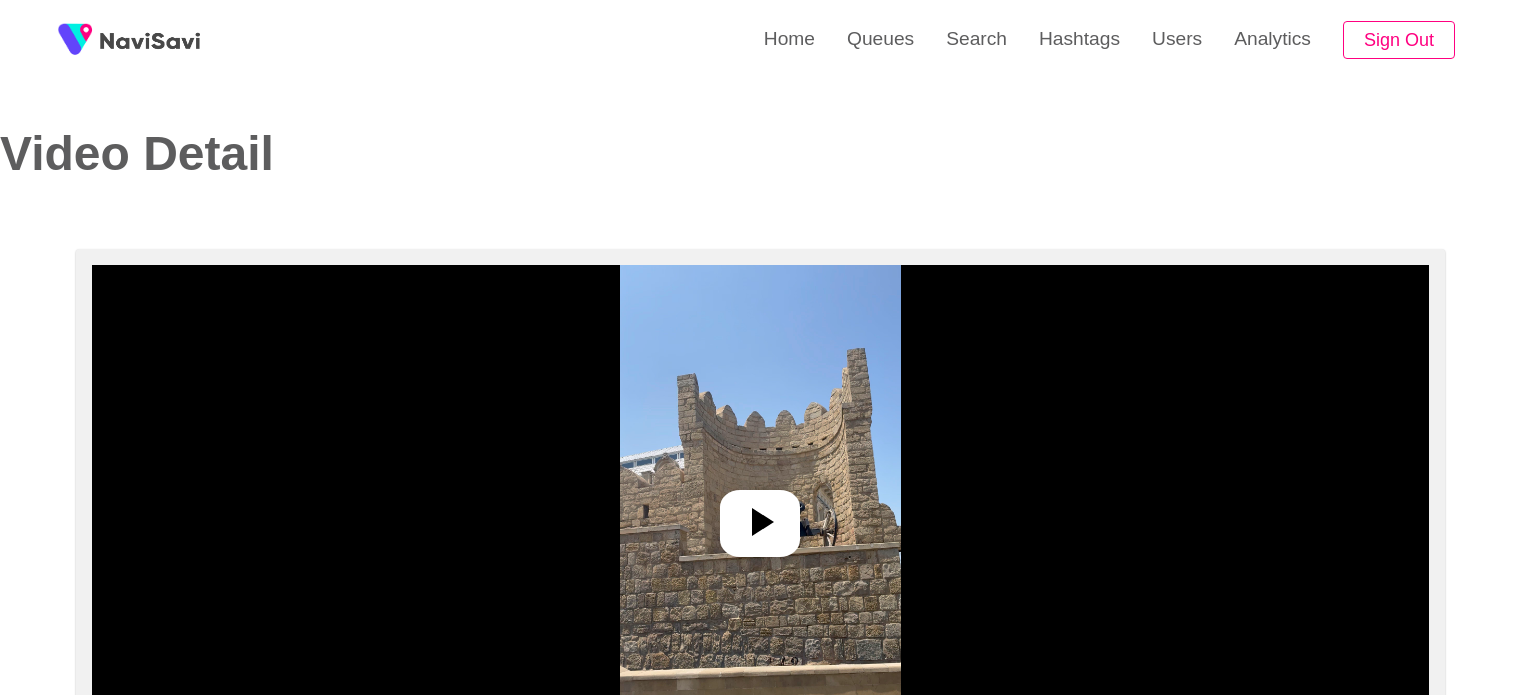select on "**********" 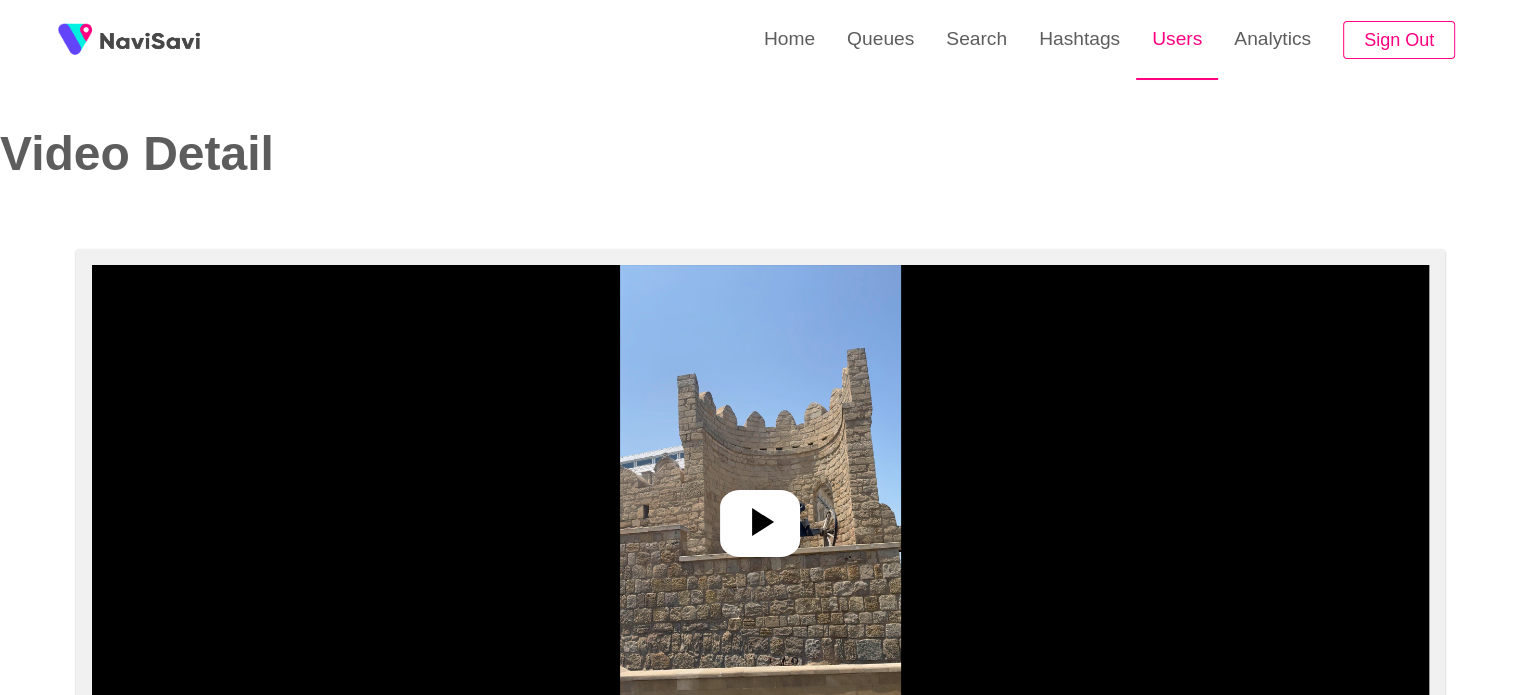 click on "Users" at bounding box center [1177, 39] 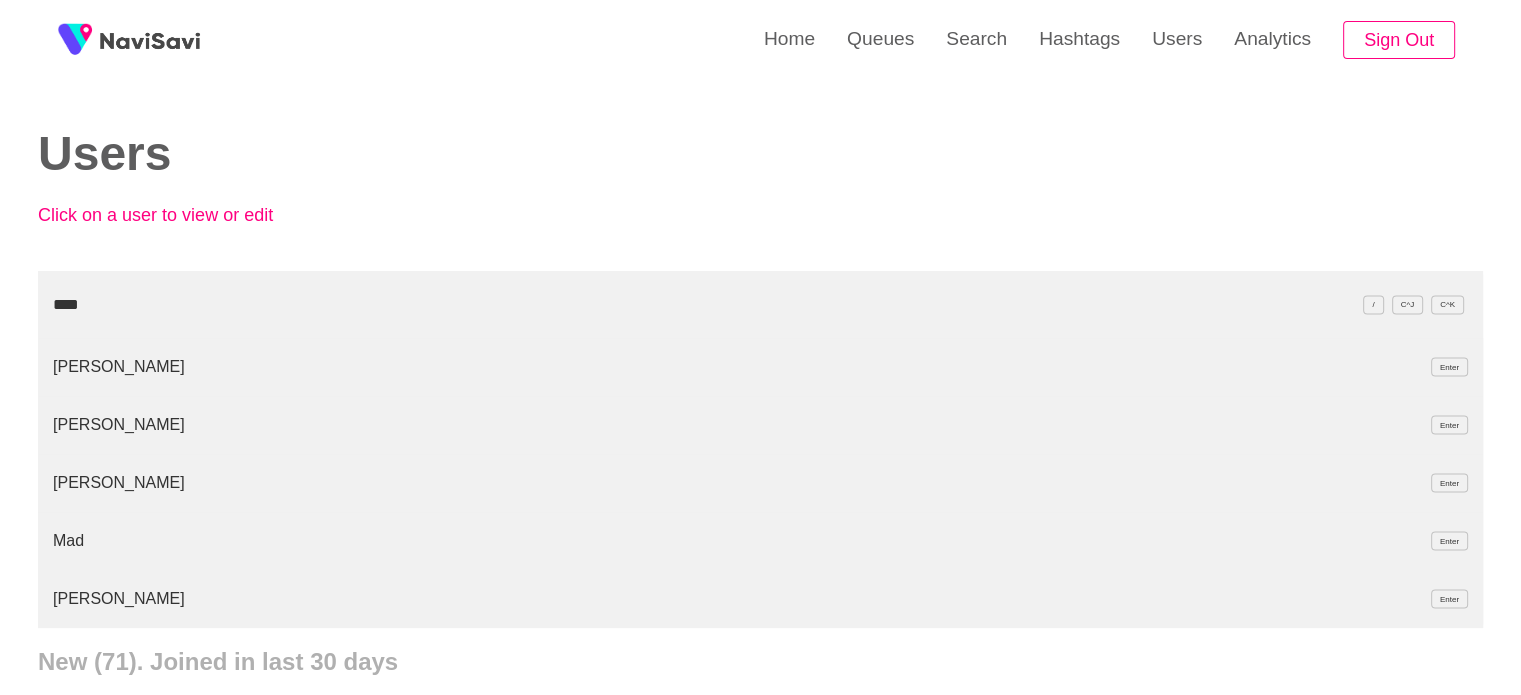 scroll, scrollTop: 136, scrollLeft: 0, axis: vertical 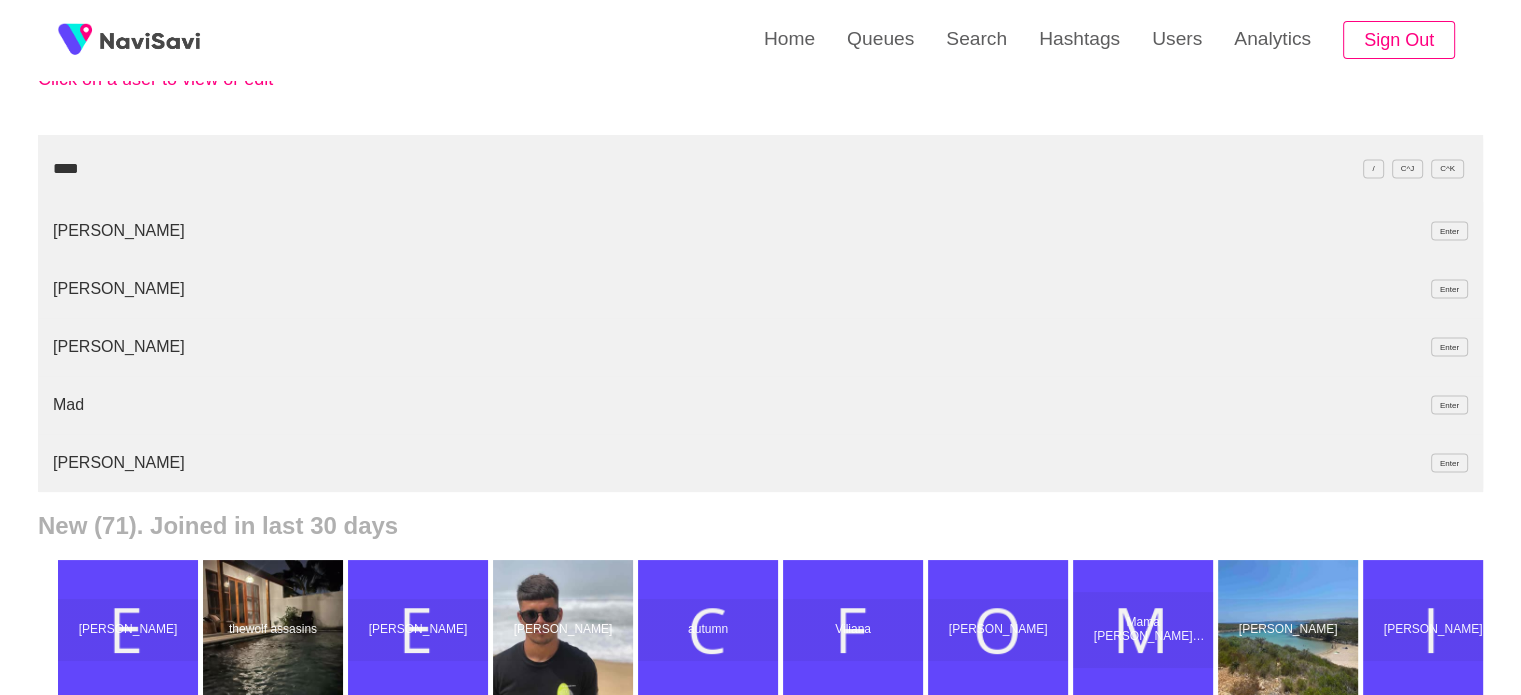 click on "Ruth Cardedal Enter" at bounding box center (760, 289) 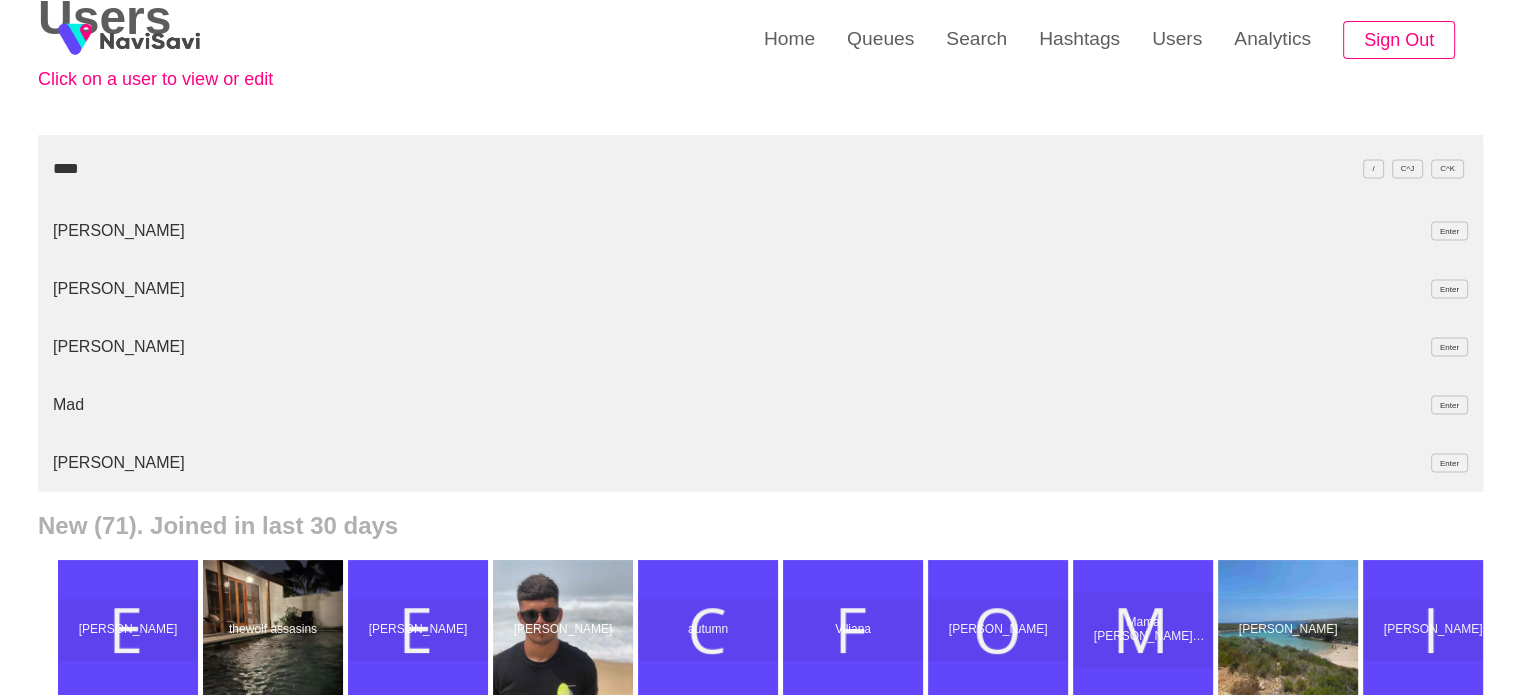 scroll, scrollTop: 0, scrollLeft: 0, axis: both 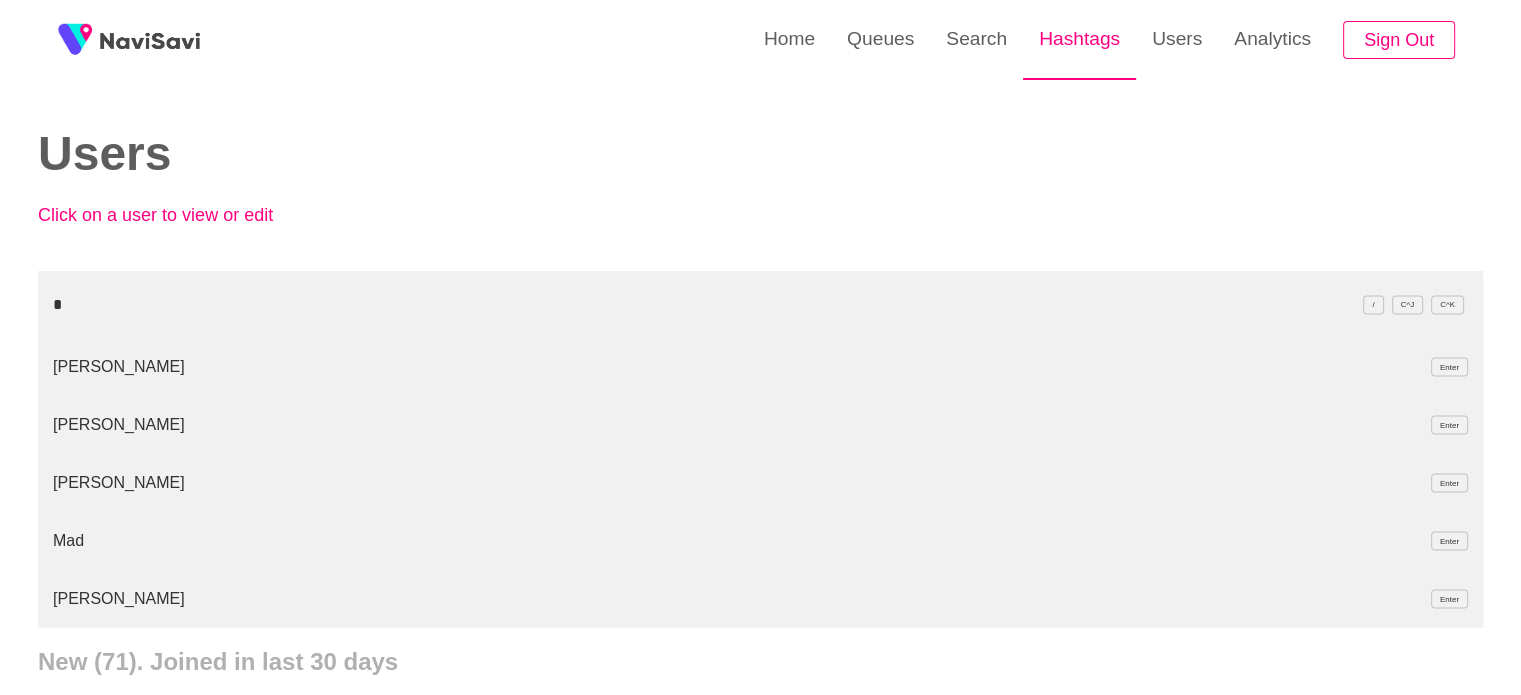 type on "*" 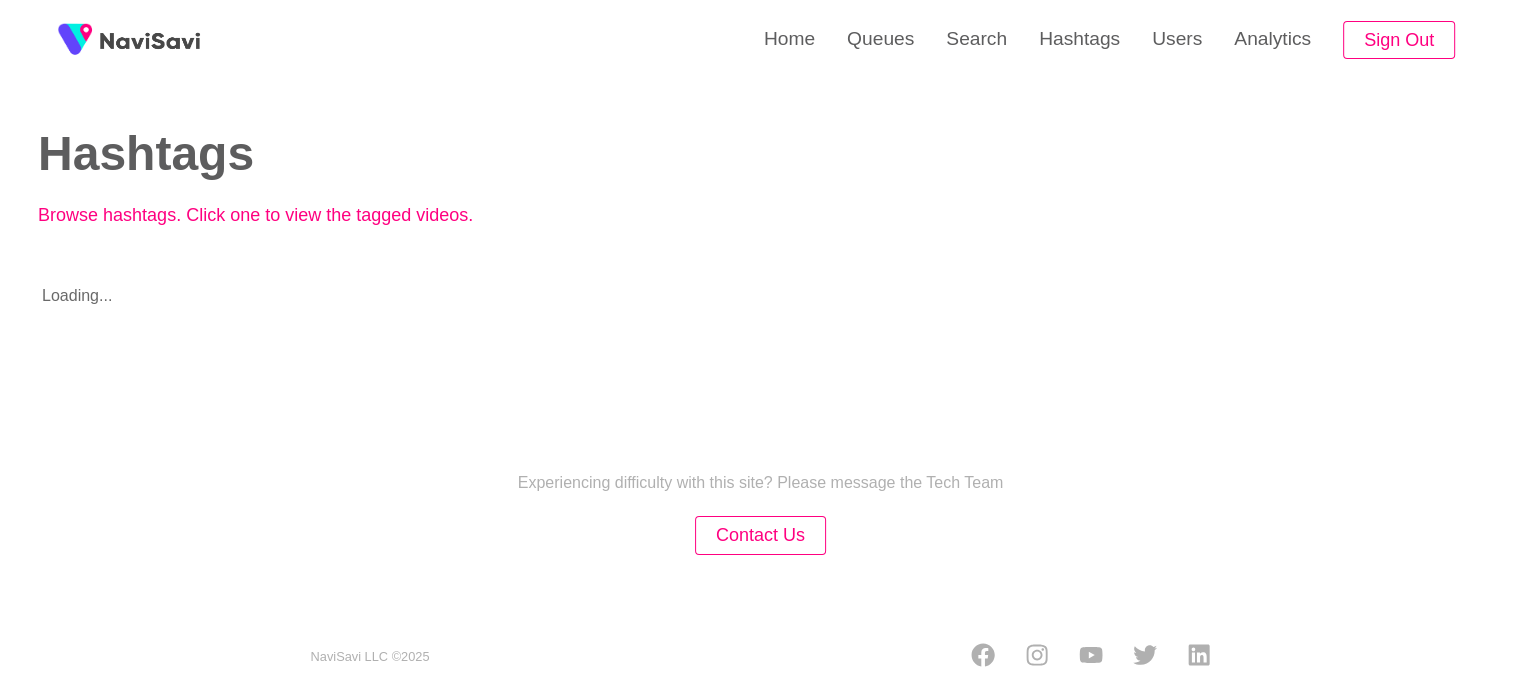 click on "Hashtags Browse hashtags. Click one to view the tagged videos." at bounding box center (745, 193) 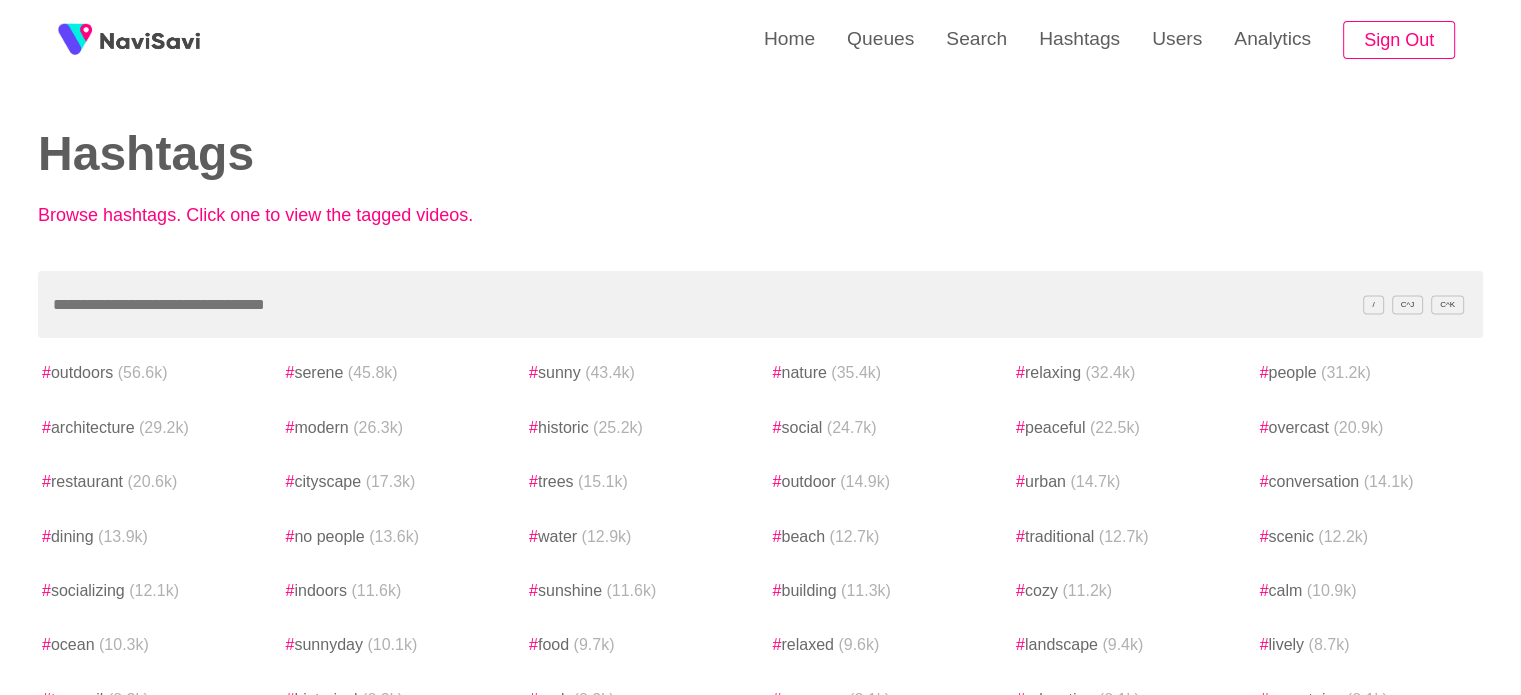 click at bounding box center (760, 304) 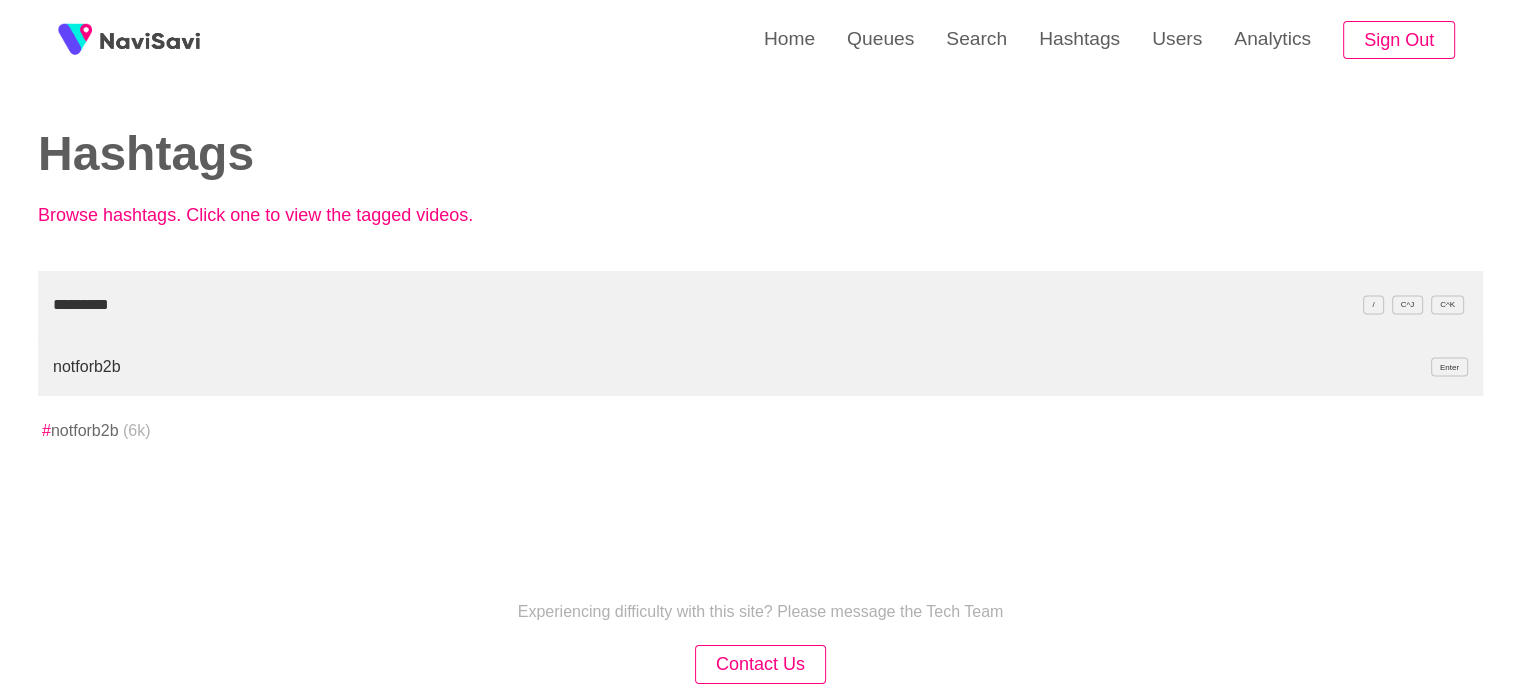type on "*********" 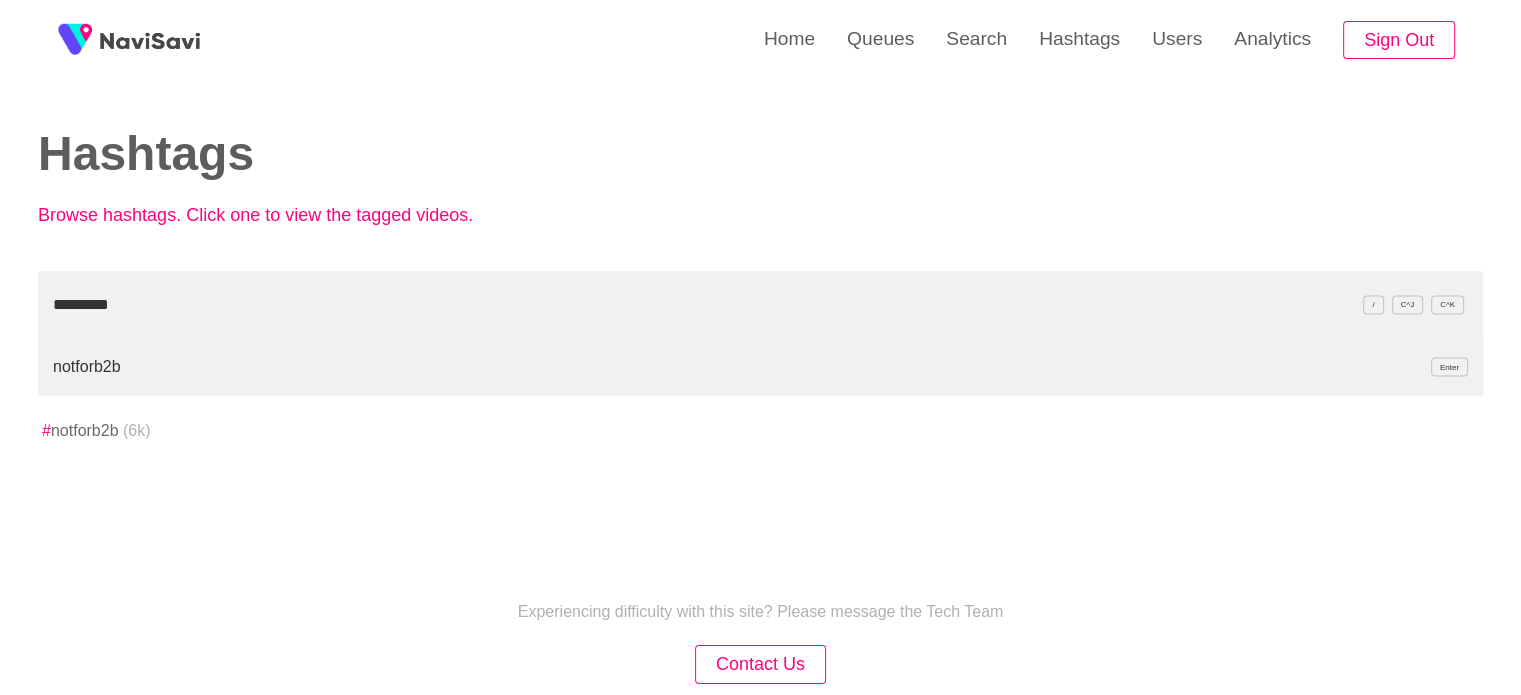 click on "notforb2b" at bounding box center (87, 430) 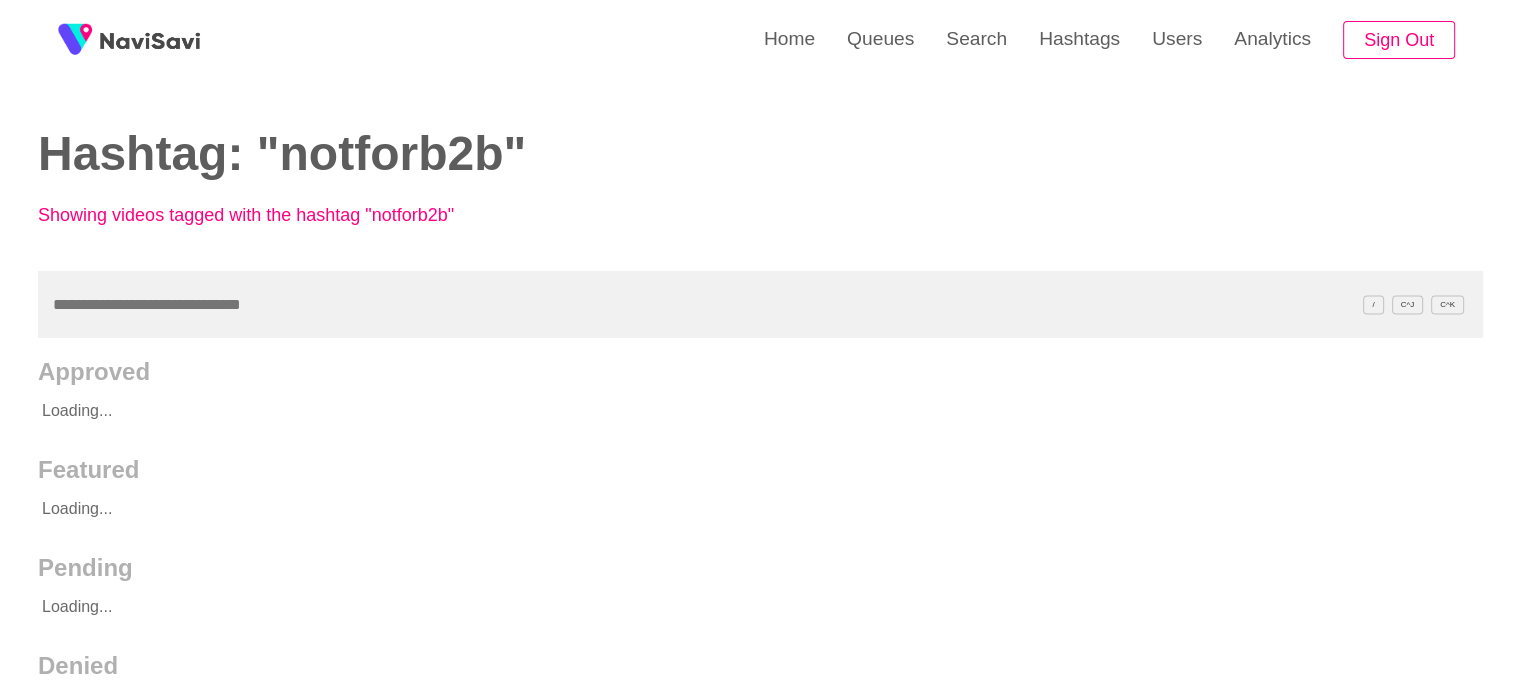 scroll, scrollTop: 196, scrollLeft: 0, axis: vertical 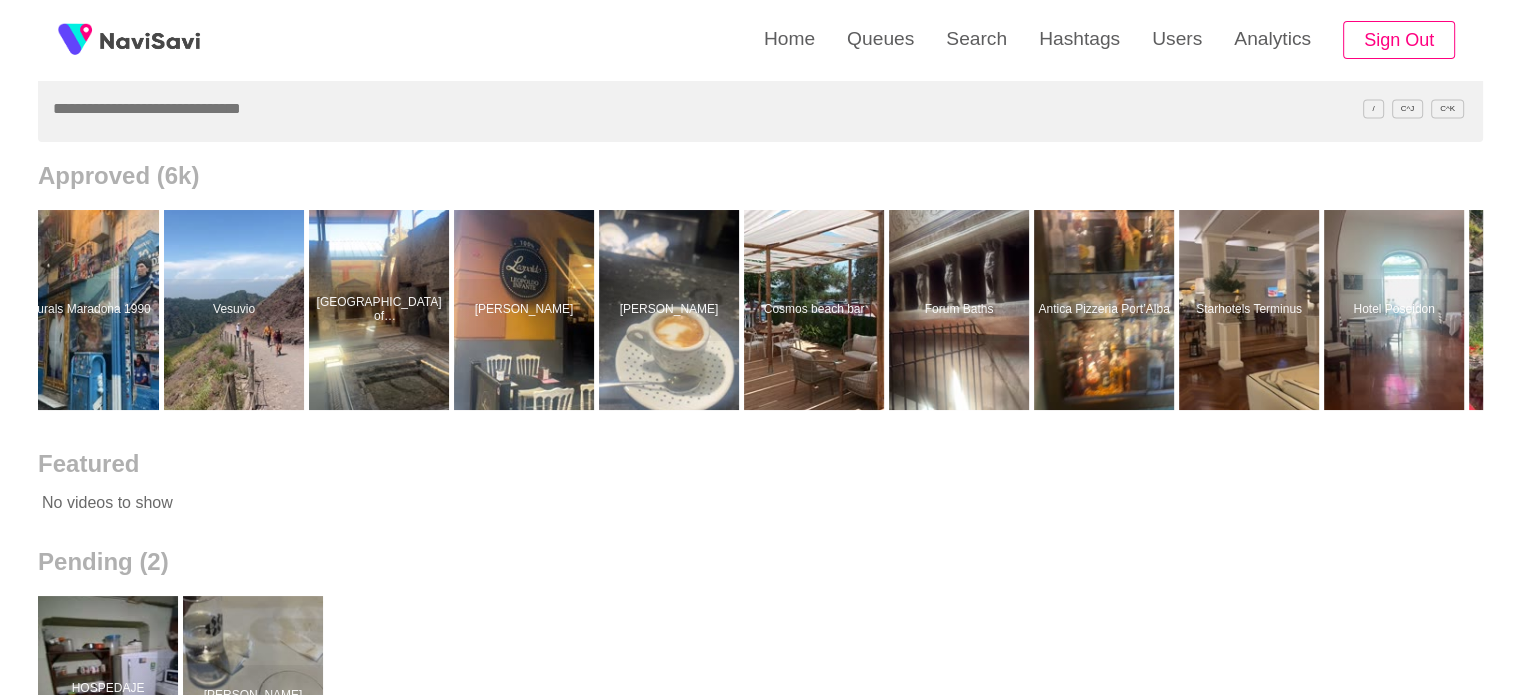 drag, startPoint x: 408, startPoint y: 330, endPoint x: 546, endPoint y: 170, distance: 211.29128 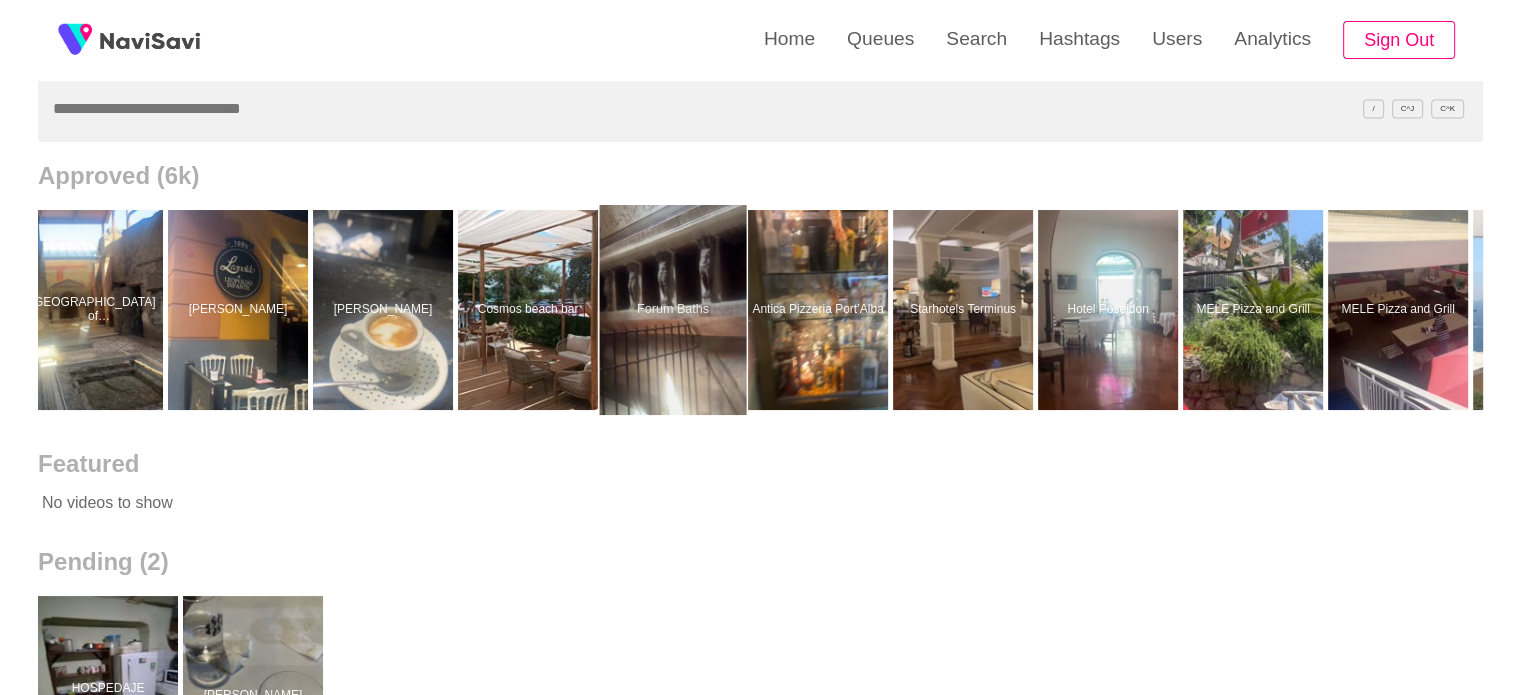 scroll, scrollTop: 0, scrollLeft: 12341, axis: horizontal 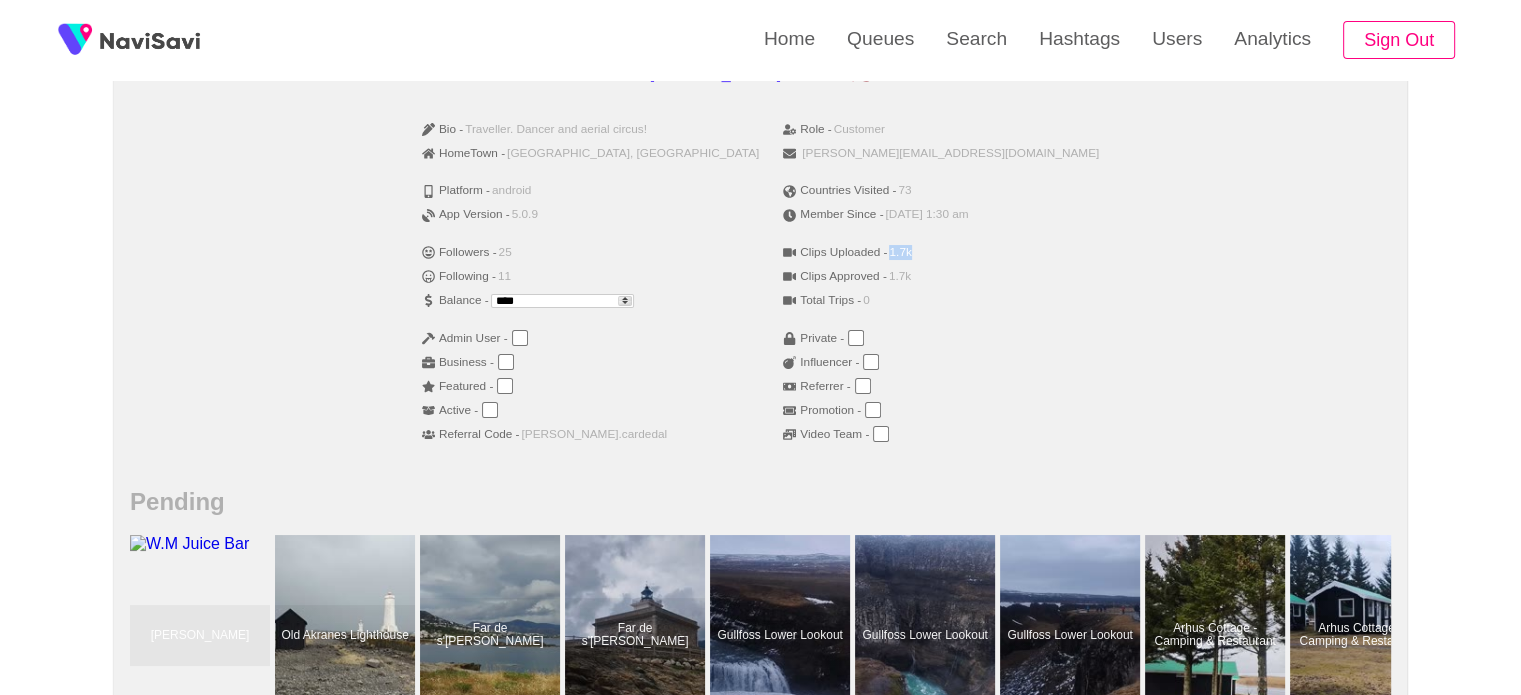 drag, startPoint x: 874, startPoint y: 253, endPoint x: 924, endPoint y: 259, distance: 50.358715 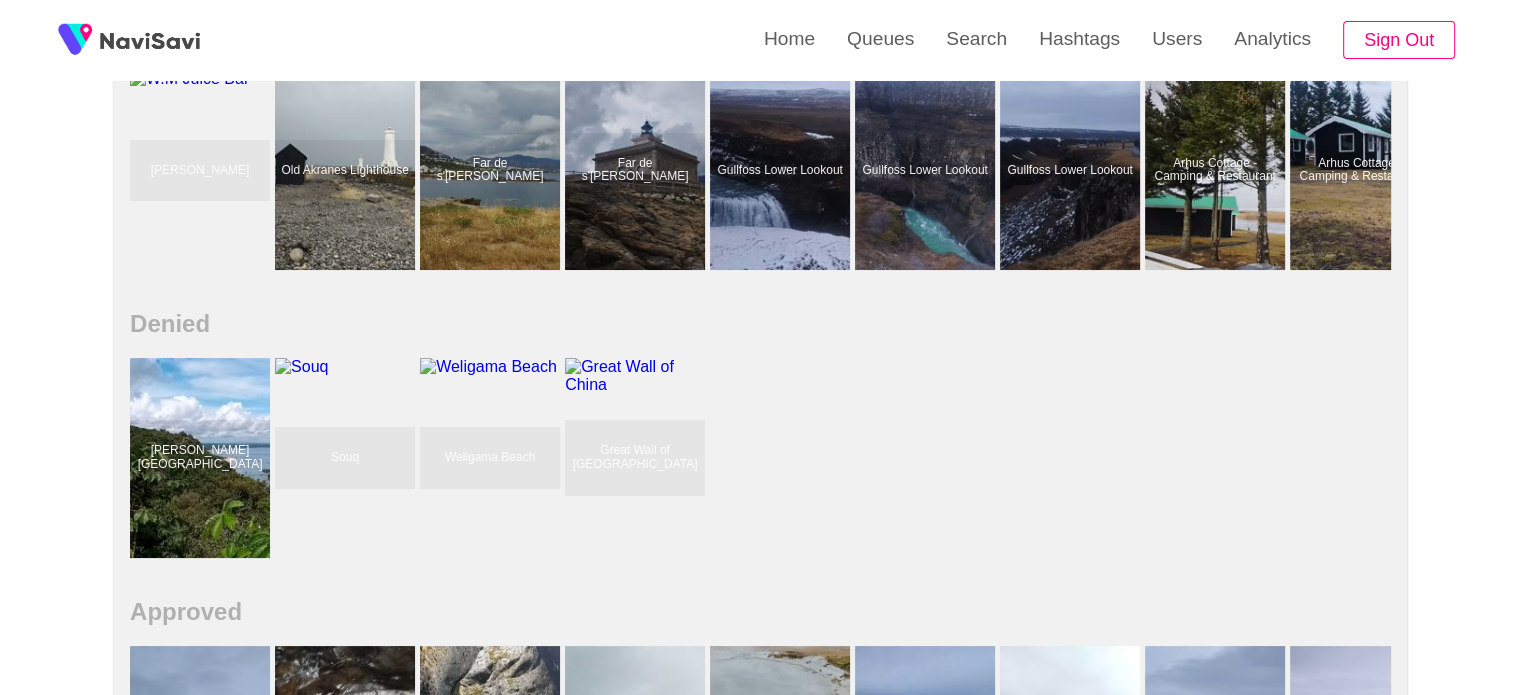 scroll, scrollTop: 1276, scrollLeft: 0, axis: vertical 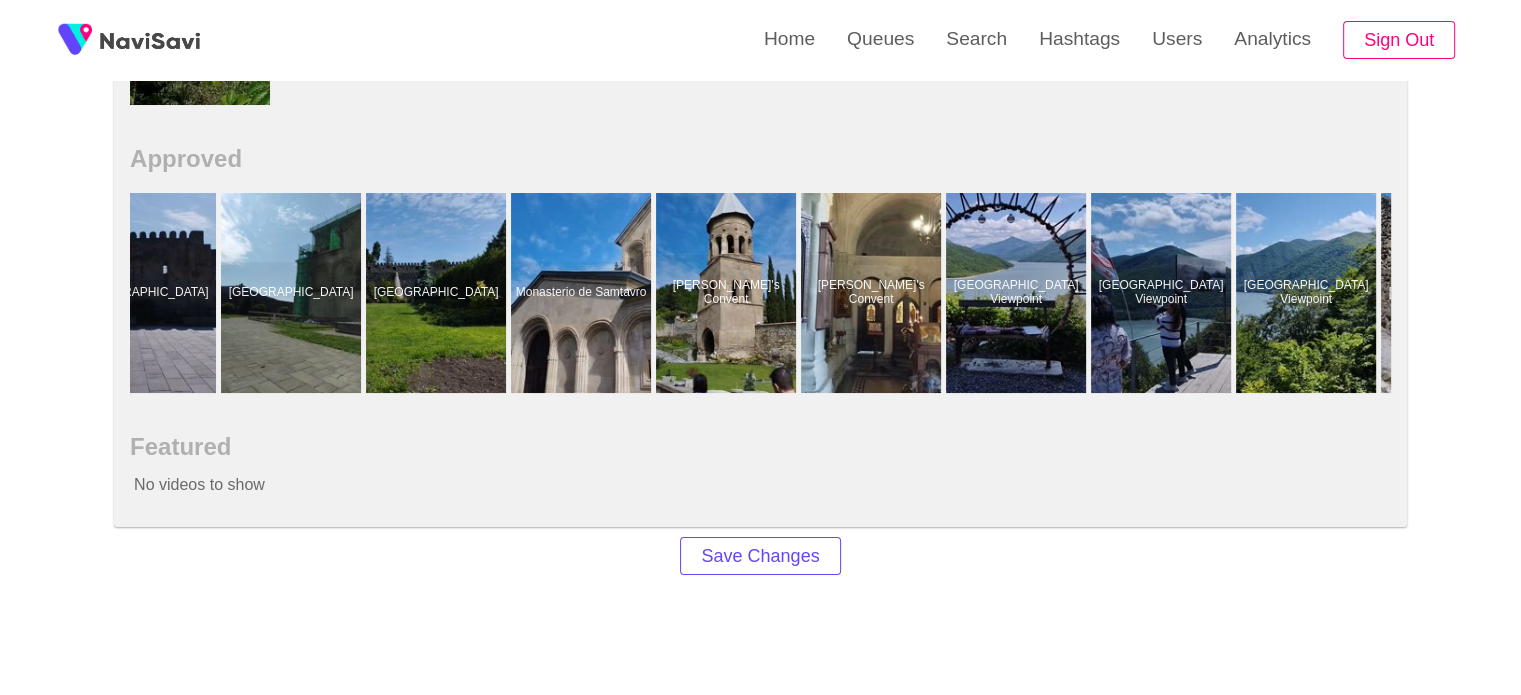 click at bounding box center (726, 293) 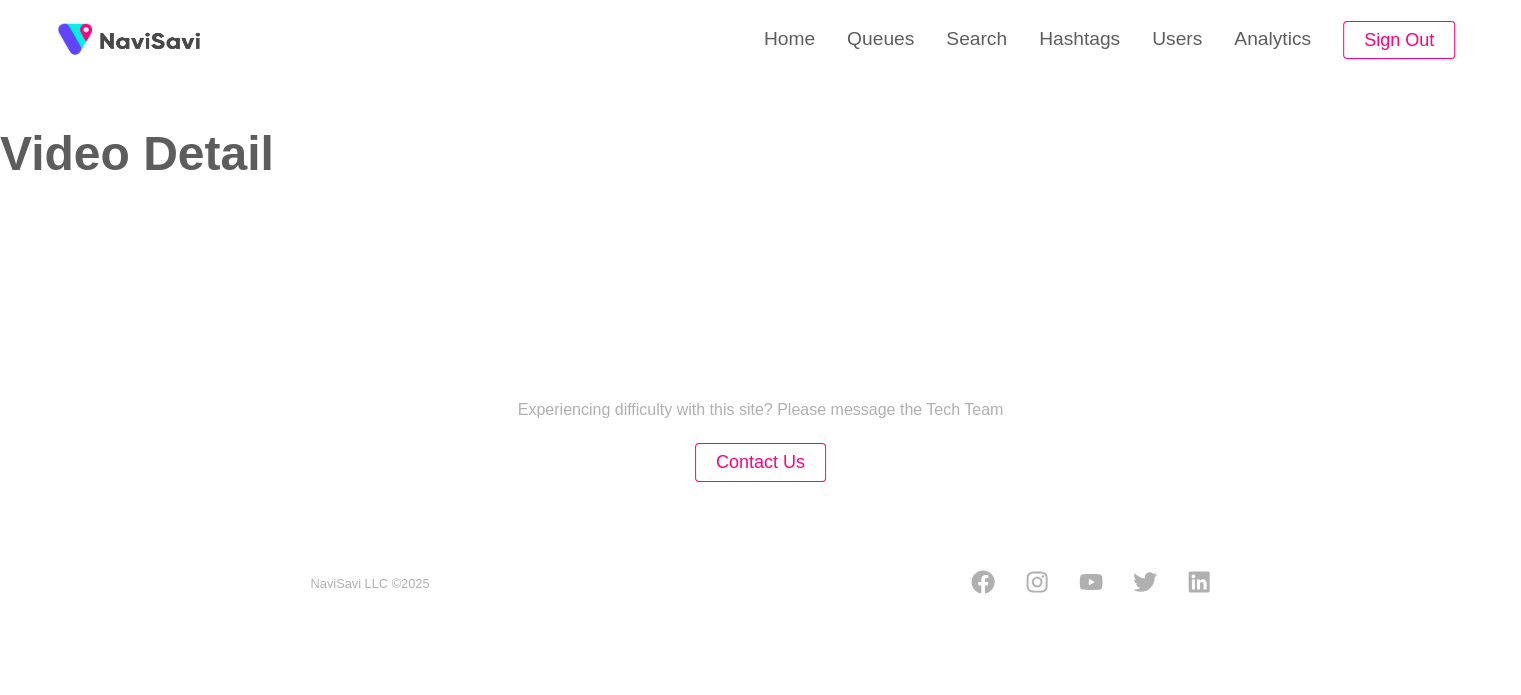 scroll, scrollTop: 0, scrollLeft: 0, axis: both 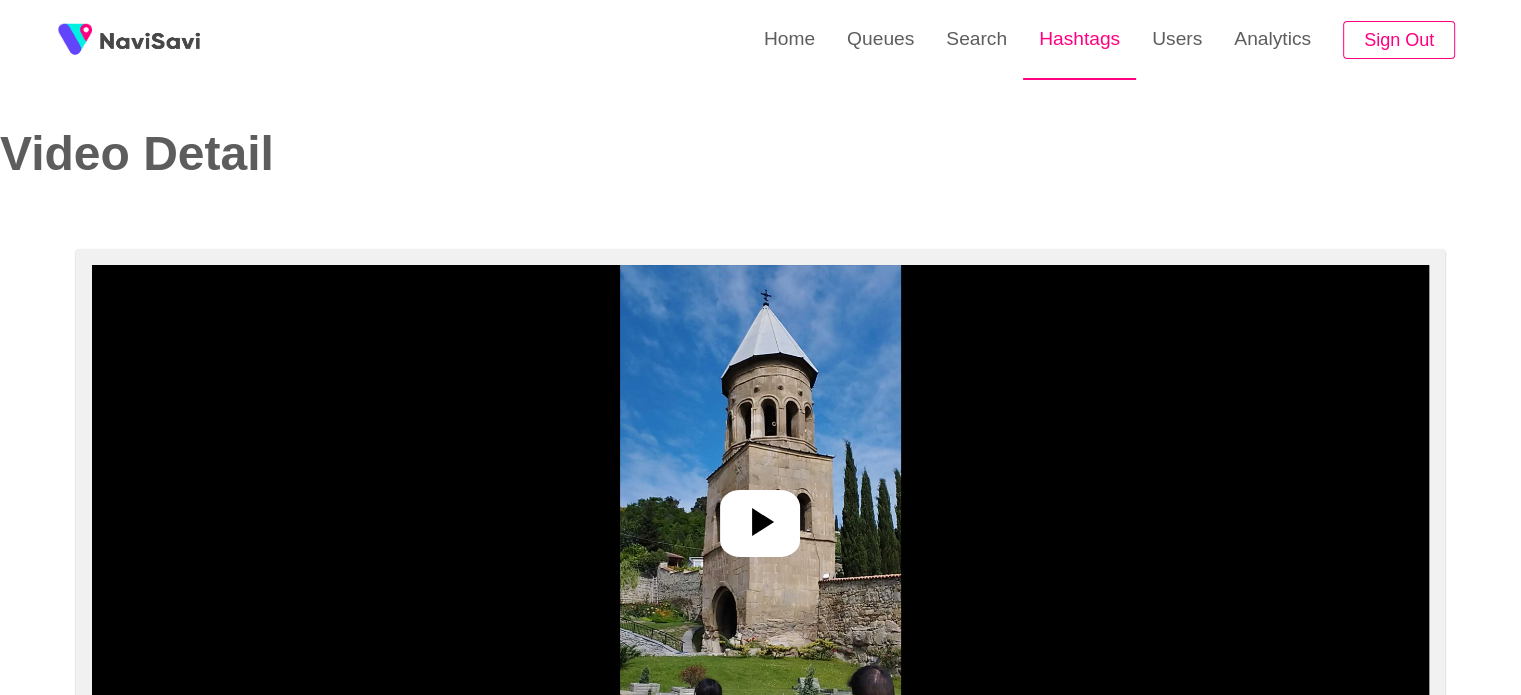 click on "Hashtags" at bounding box center [1079, 39] 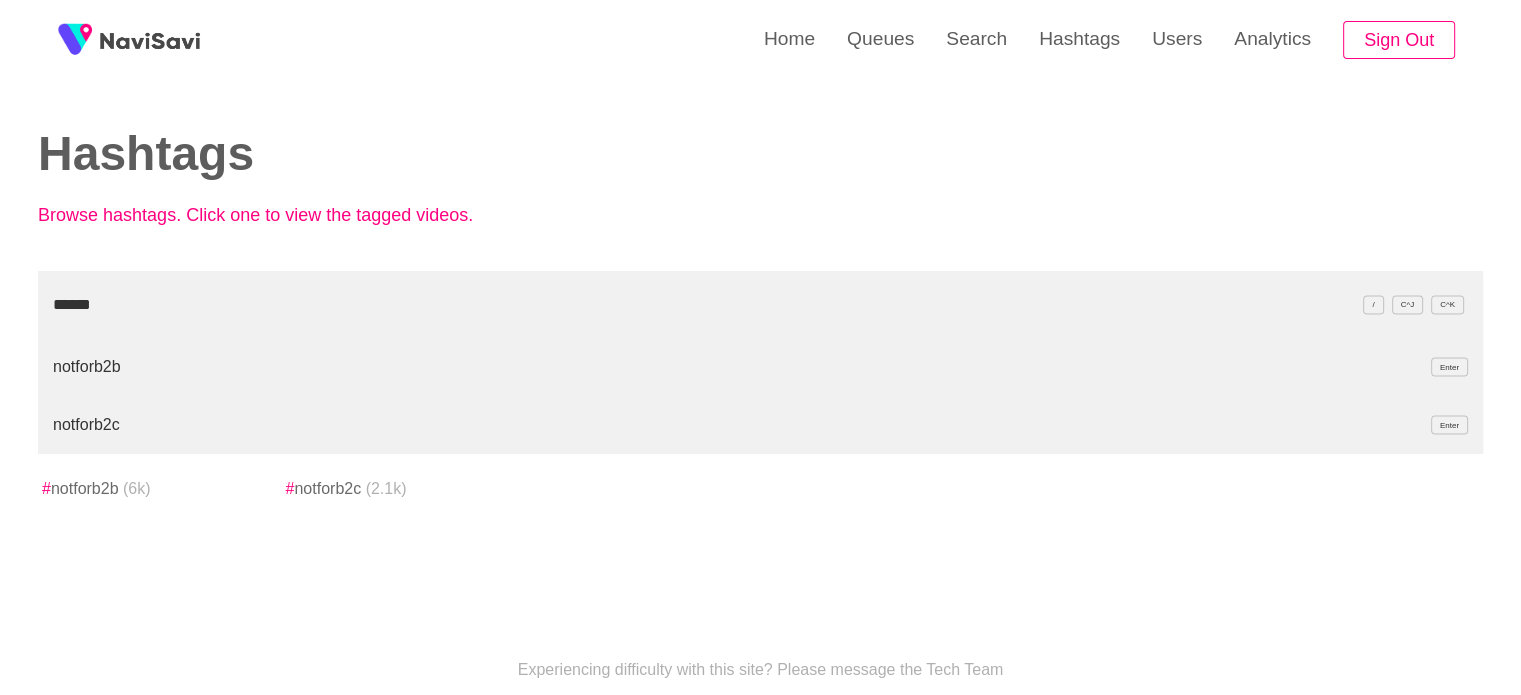 type on "******" 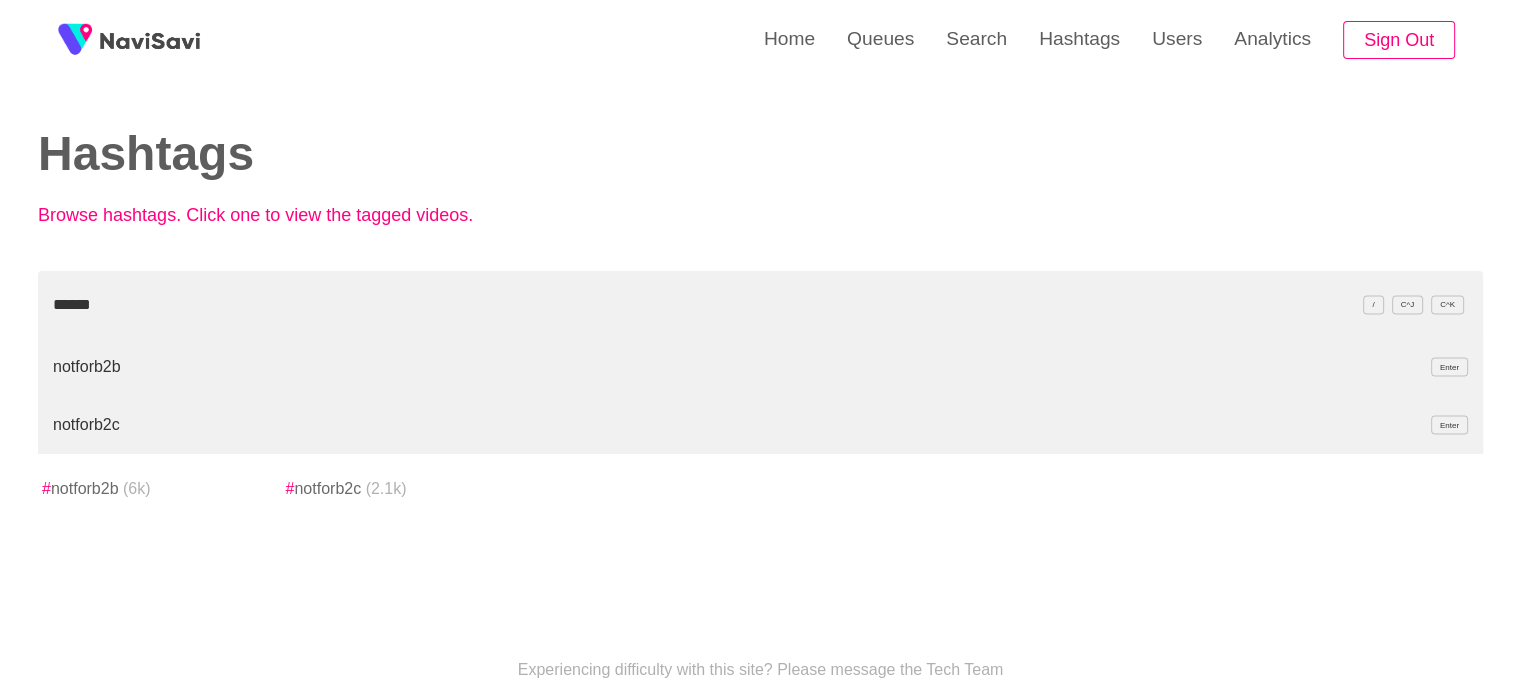 click on "notforb2b" at bounding box center [87, 488] 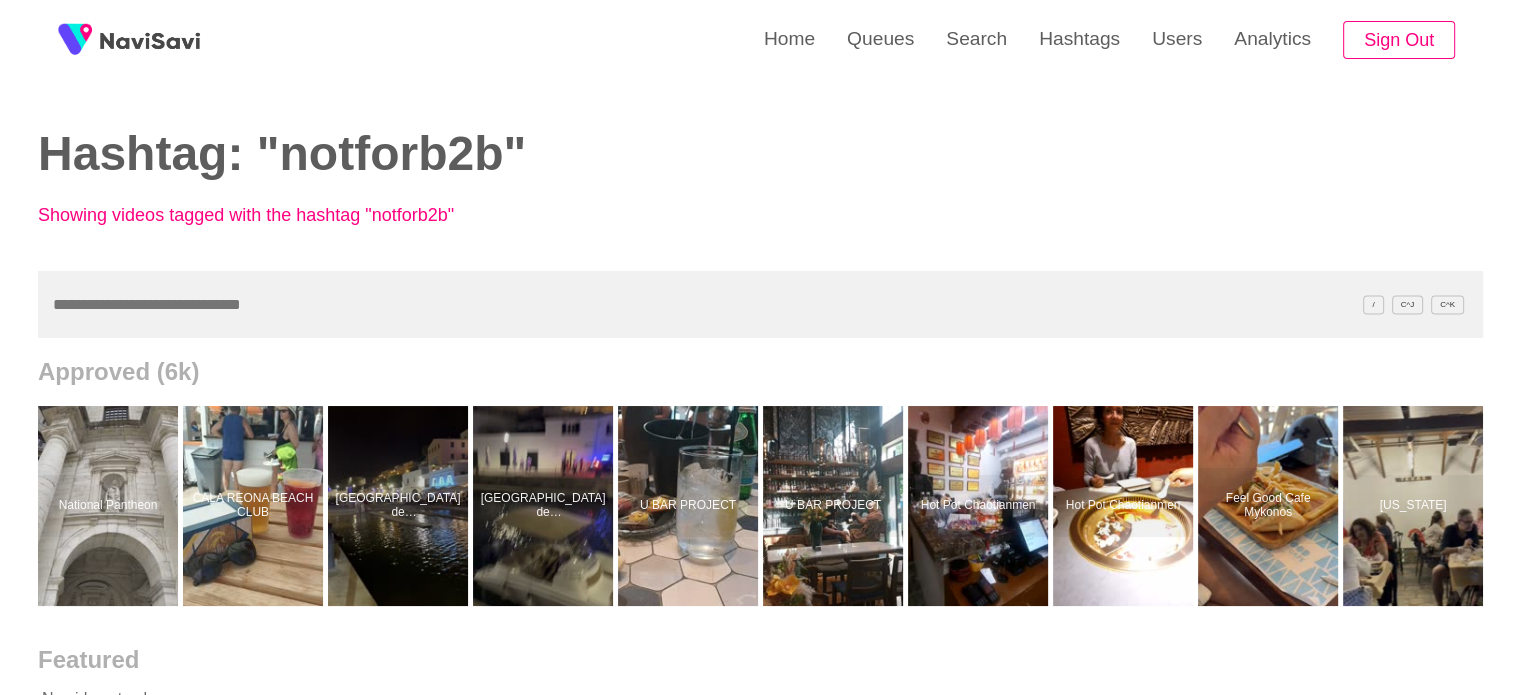 scroll, scrollTop: 219, scrollLeft: 0, axis: vertical 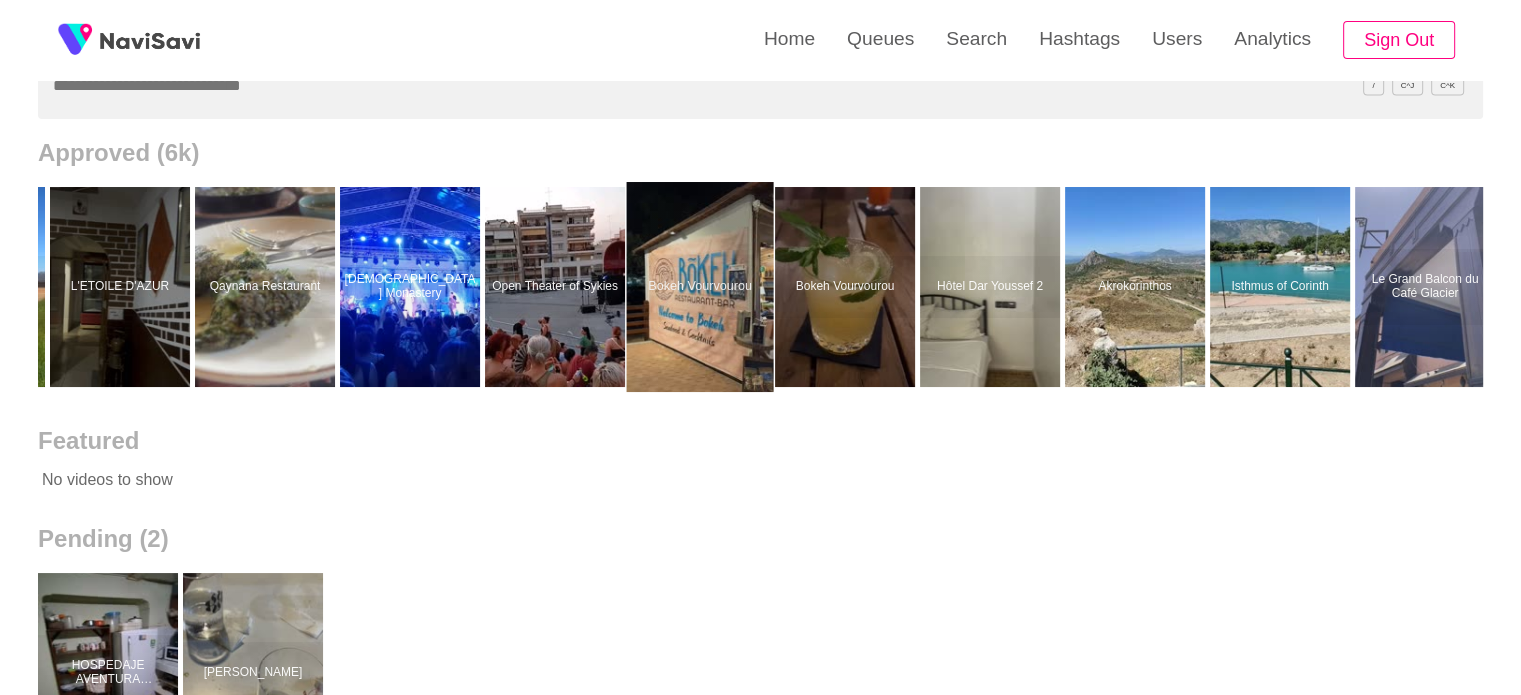 click at bounding box center [700, 287] 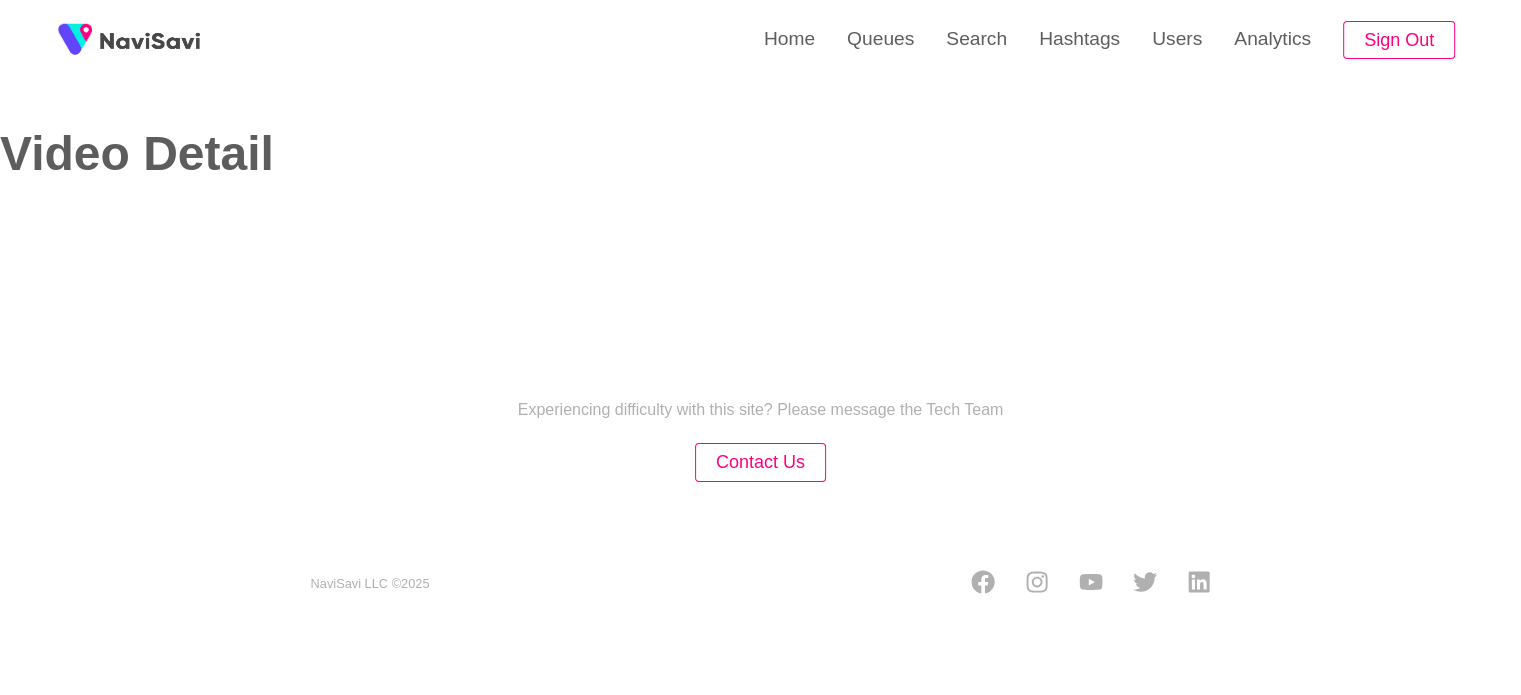 select on "**********" 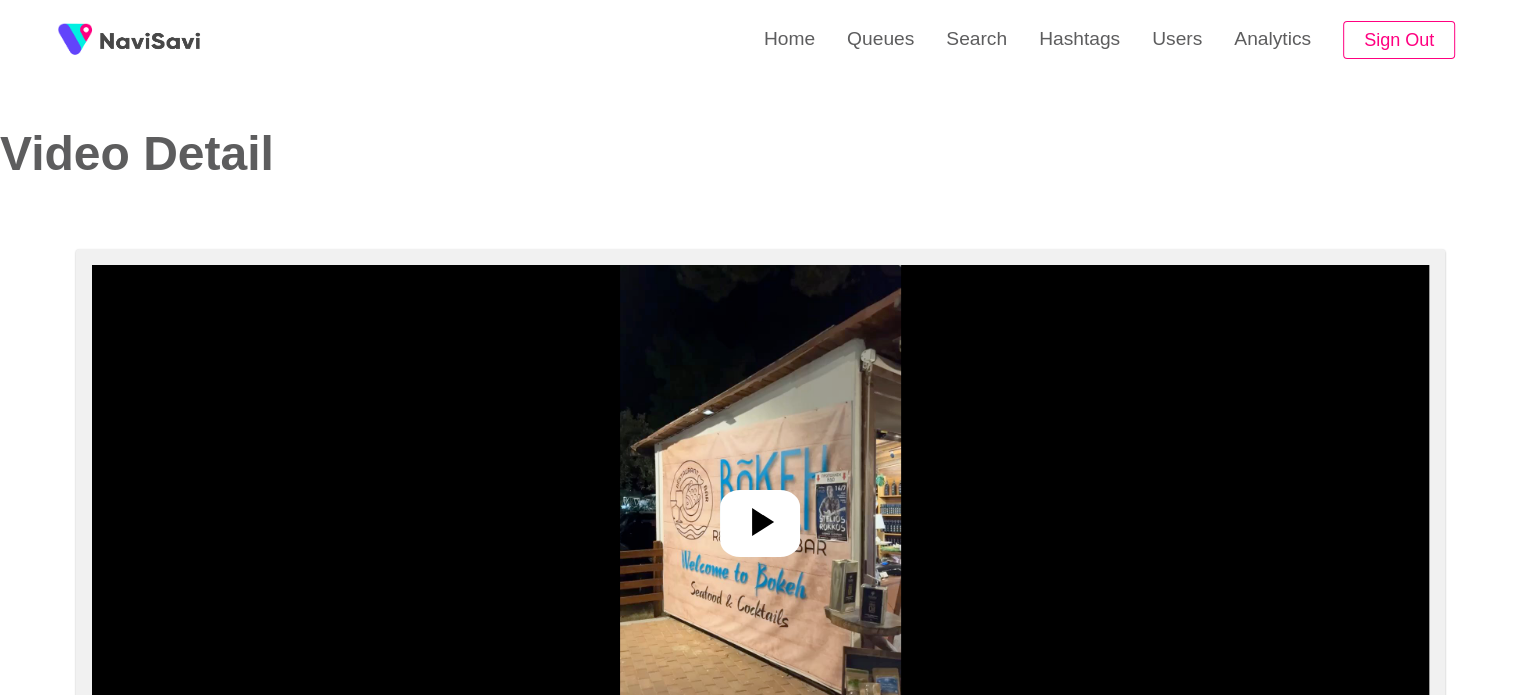 click at bounding box center (760, 515) 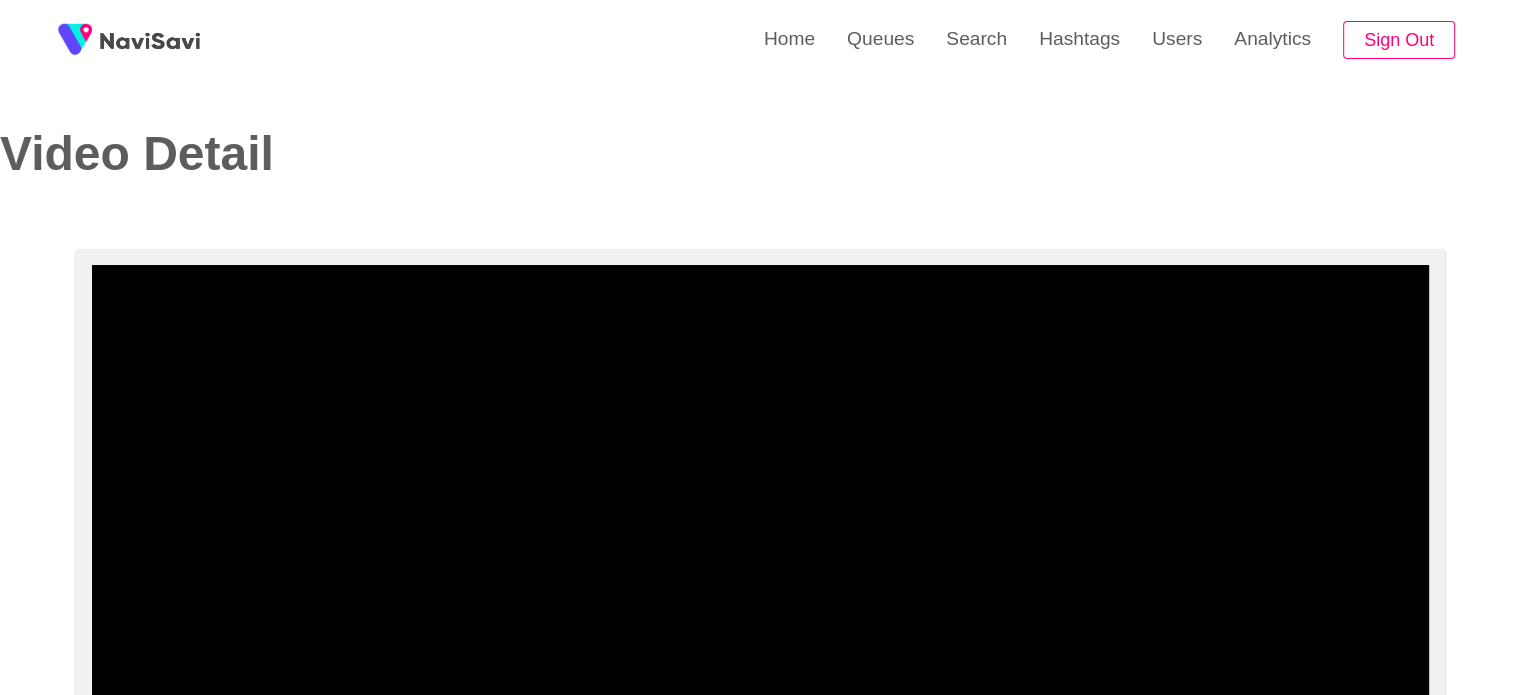 scroll, scrollTop: 184, scrollLeft: 0, axis: vertical 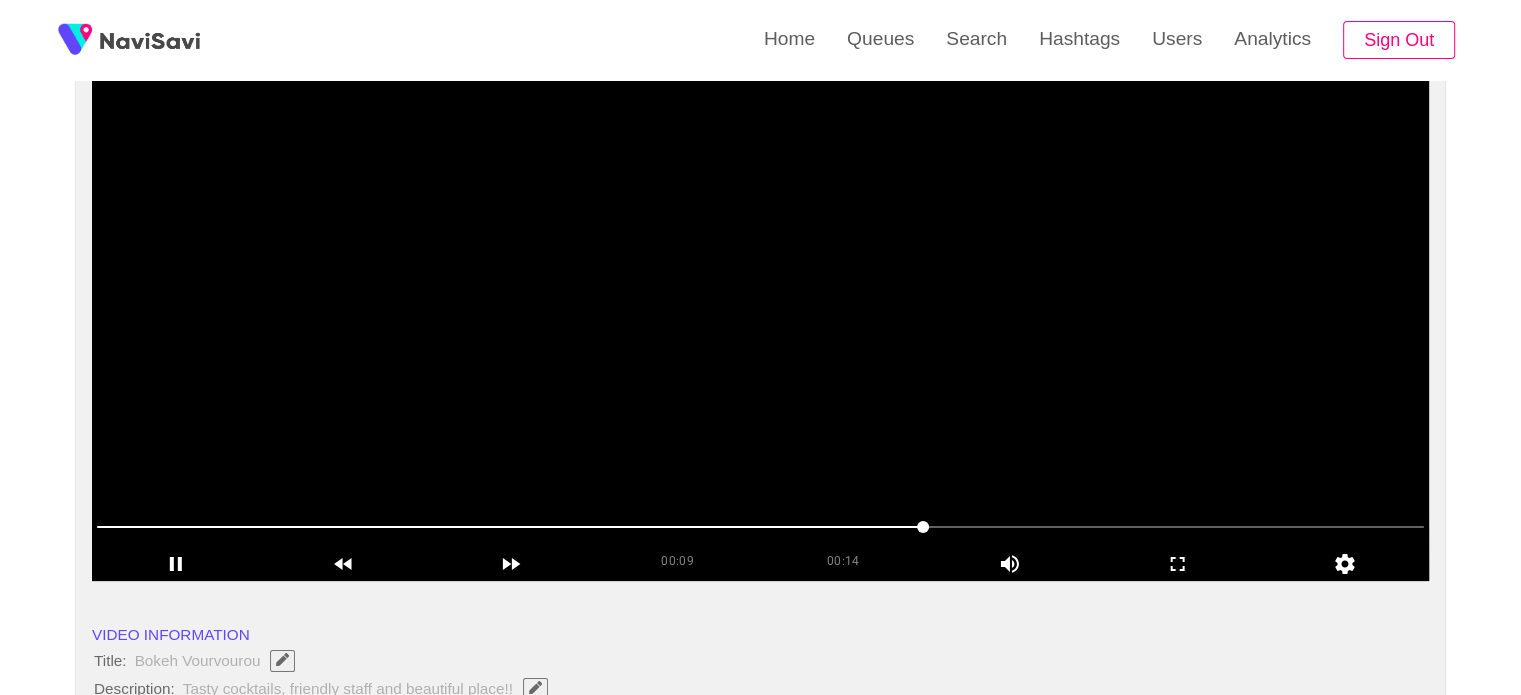 click at bounding box center (760, 331) 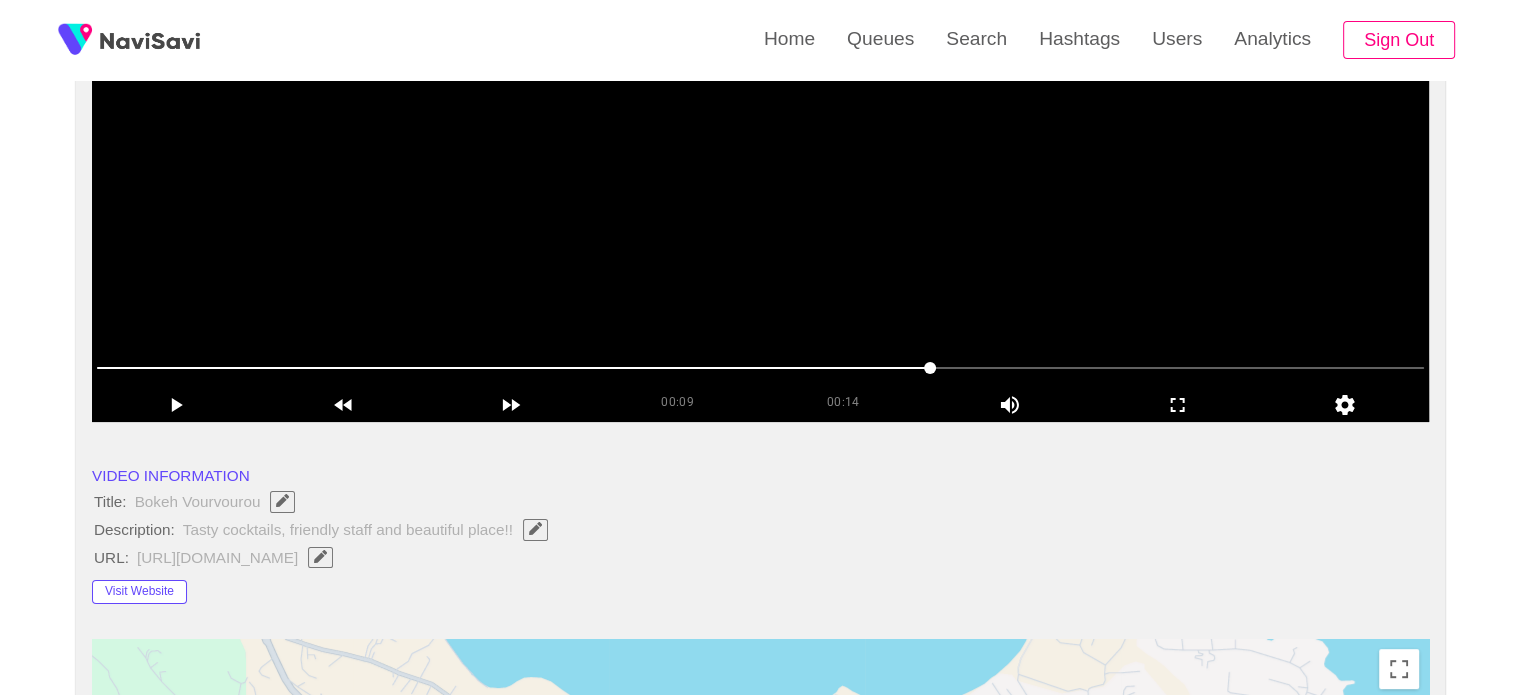scroll, scrollTop: 232, scrollLeft: 0, axis: vertical 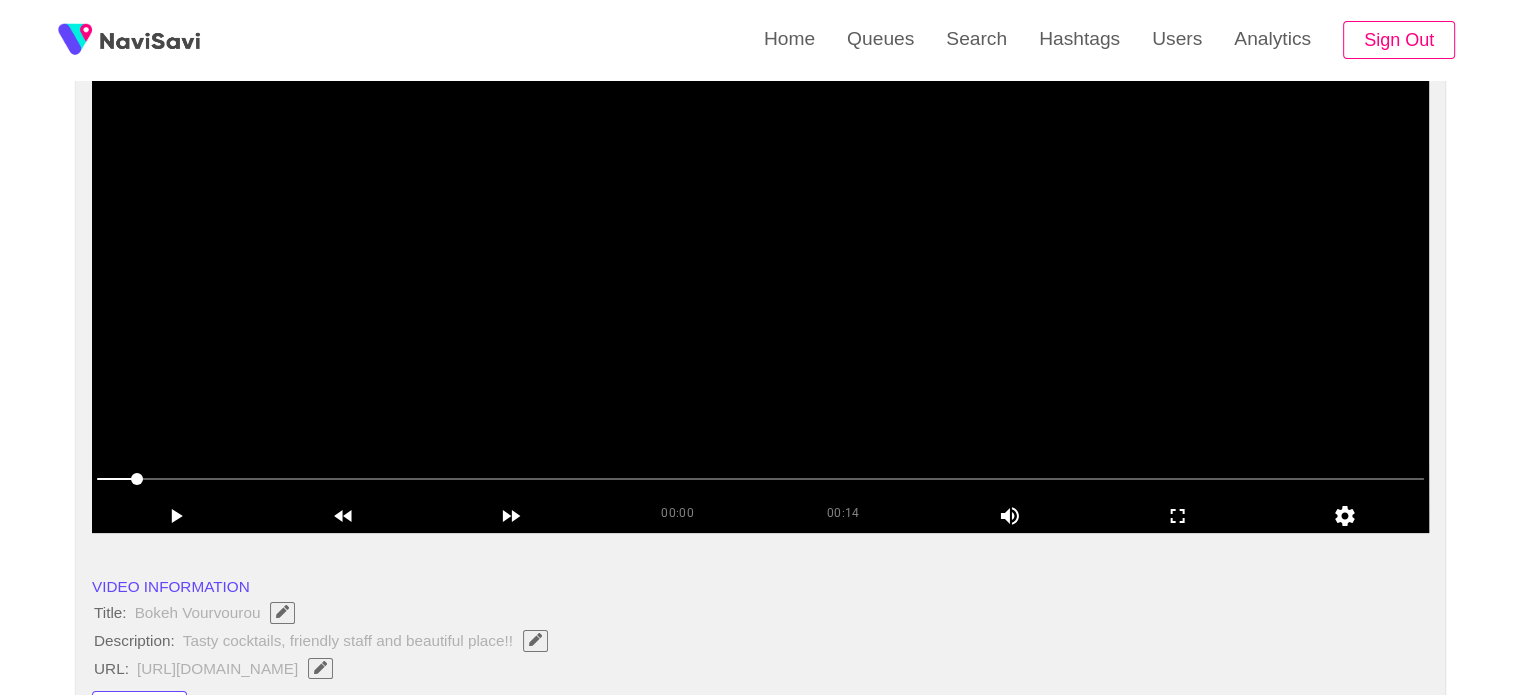 click at bounding box center (760, 283) 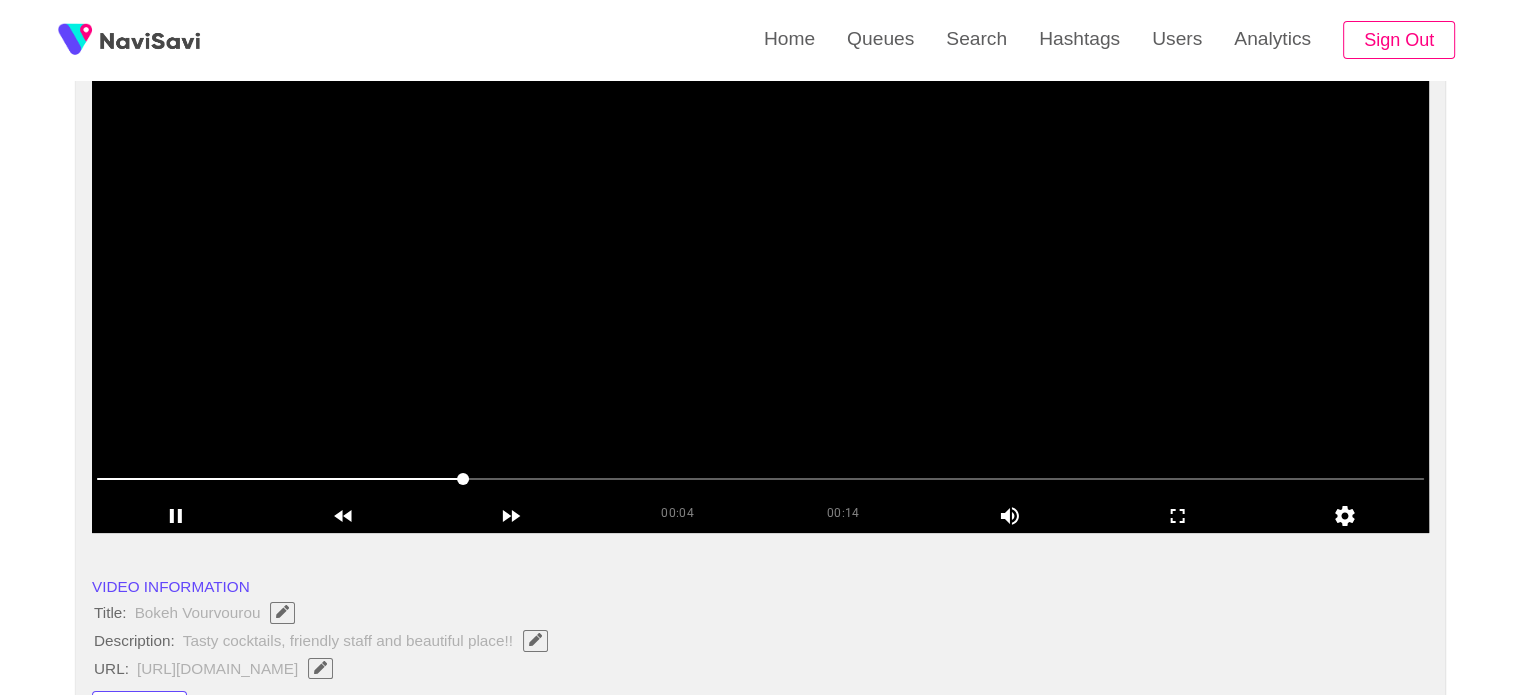 click at bounding box center (760, 283) 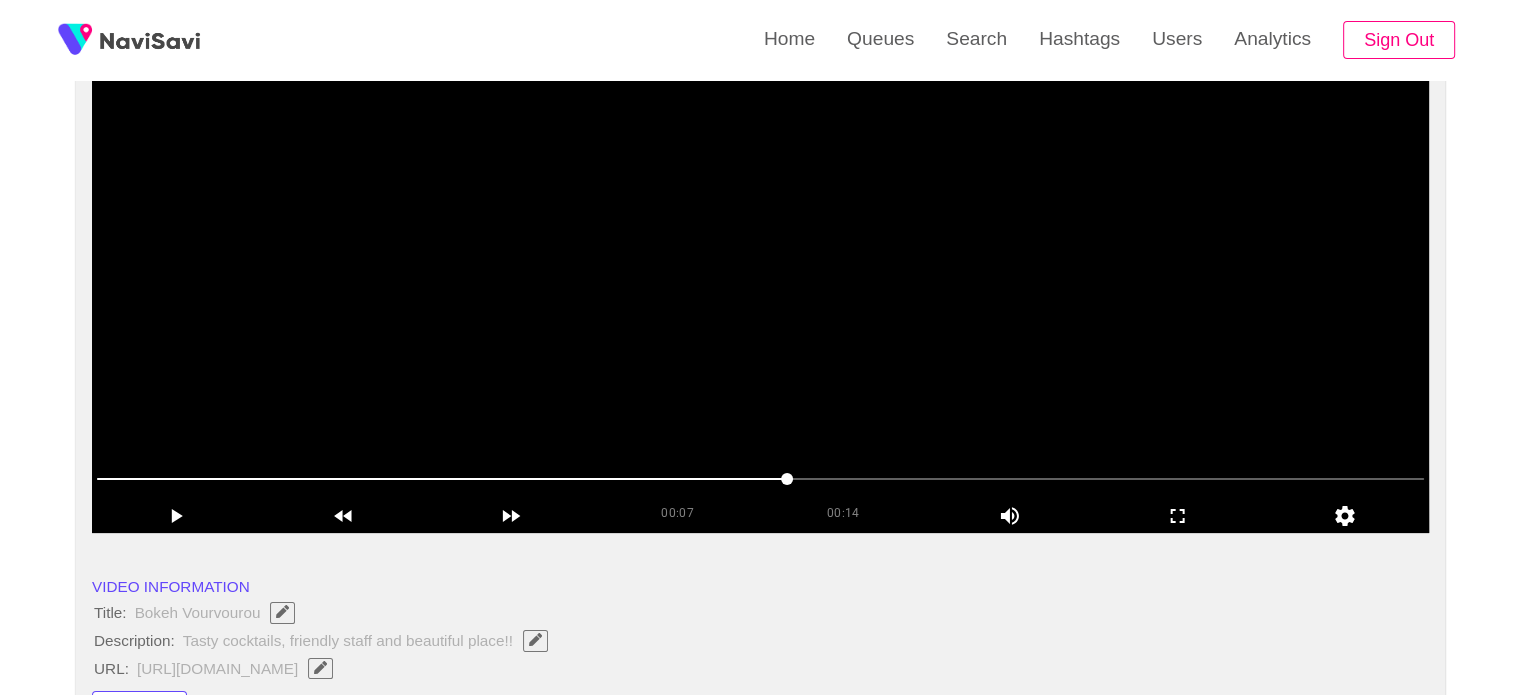 click at bounding box center (760, 283) 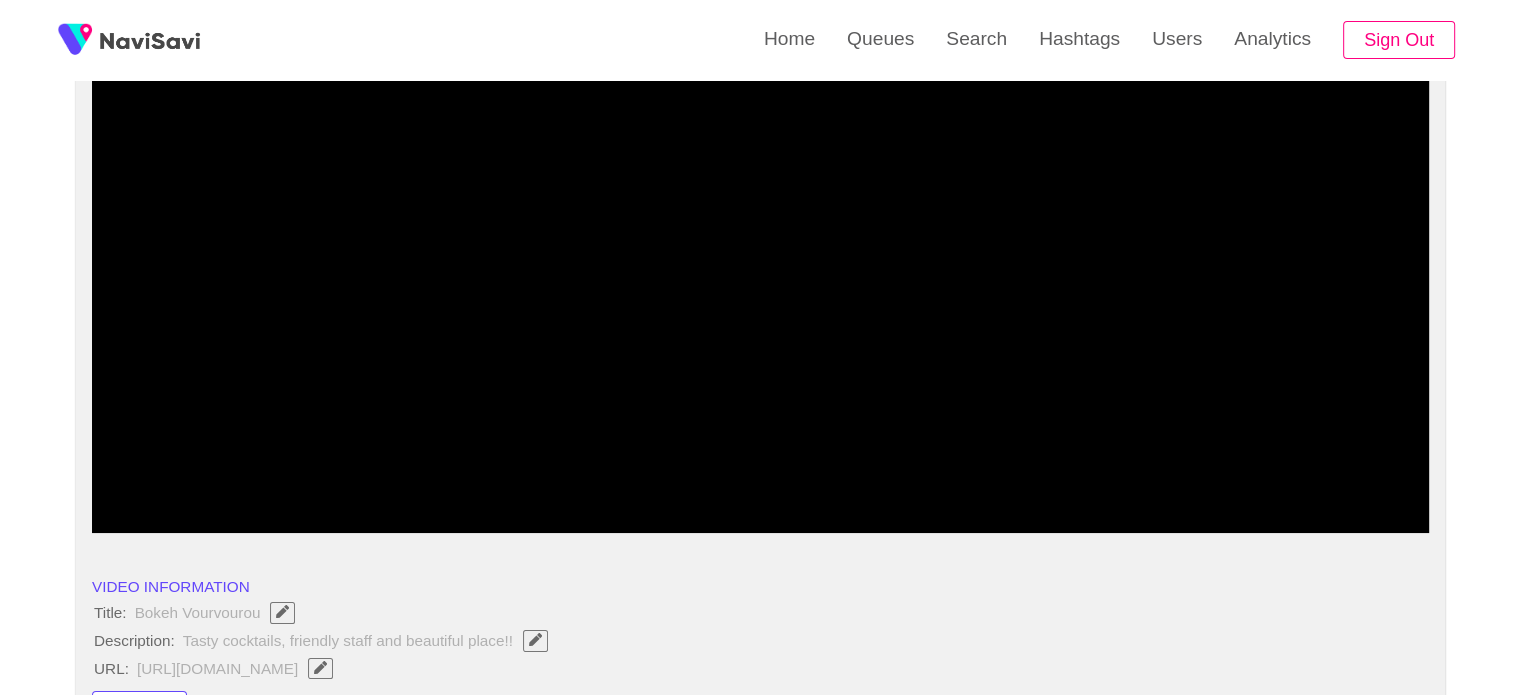 click at bounding box center [760, 479] 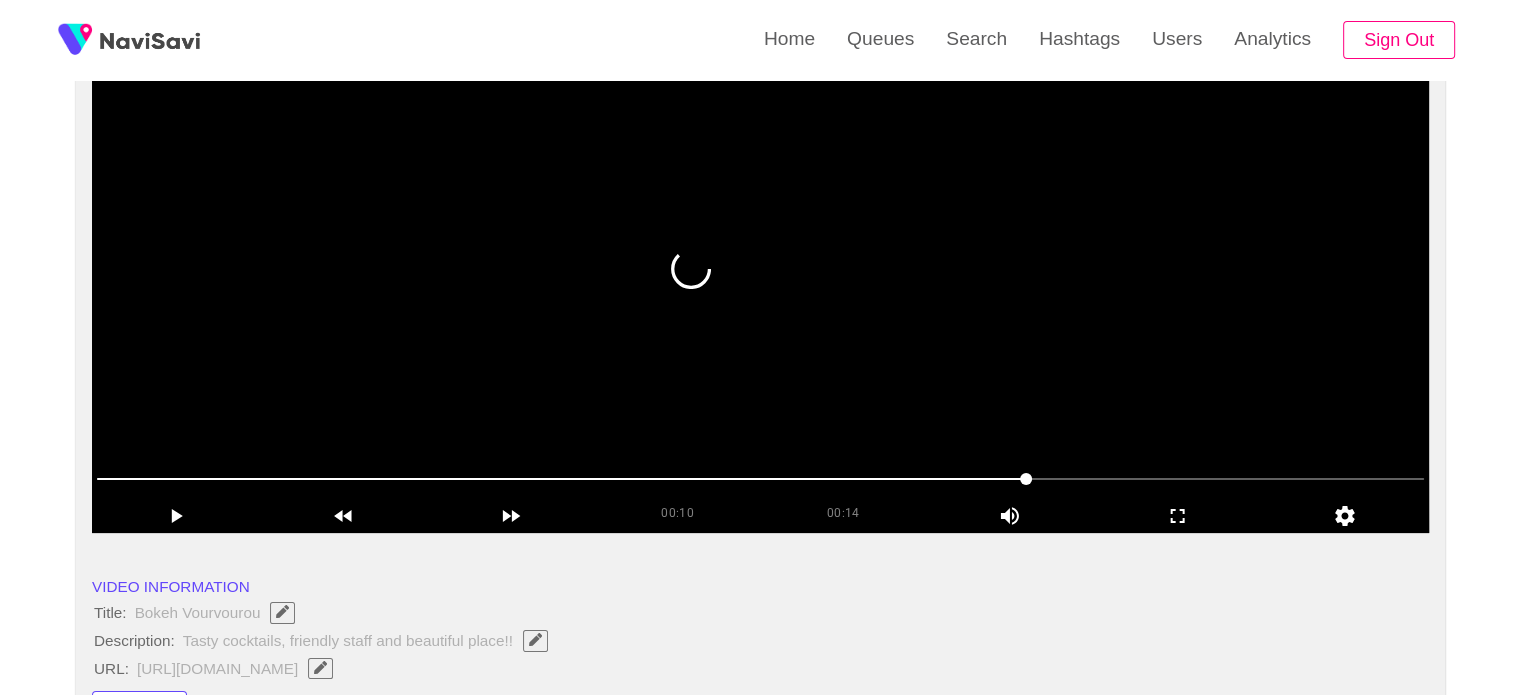 click at bounding box center [760, 283] 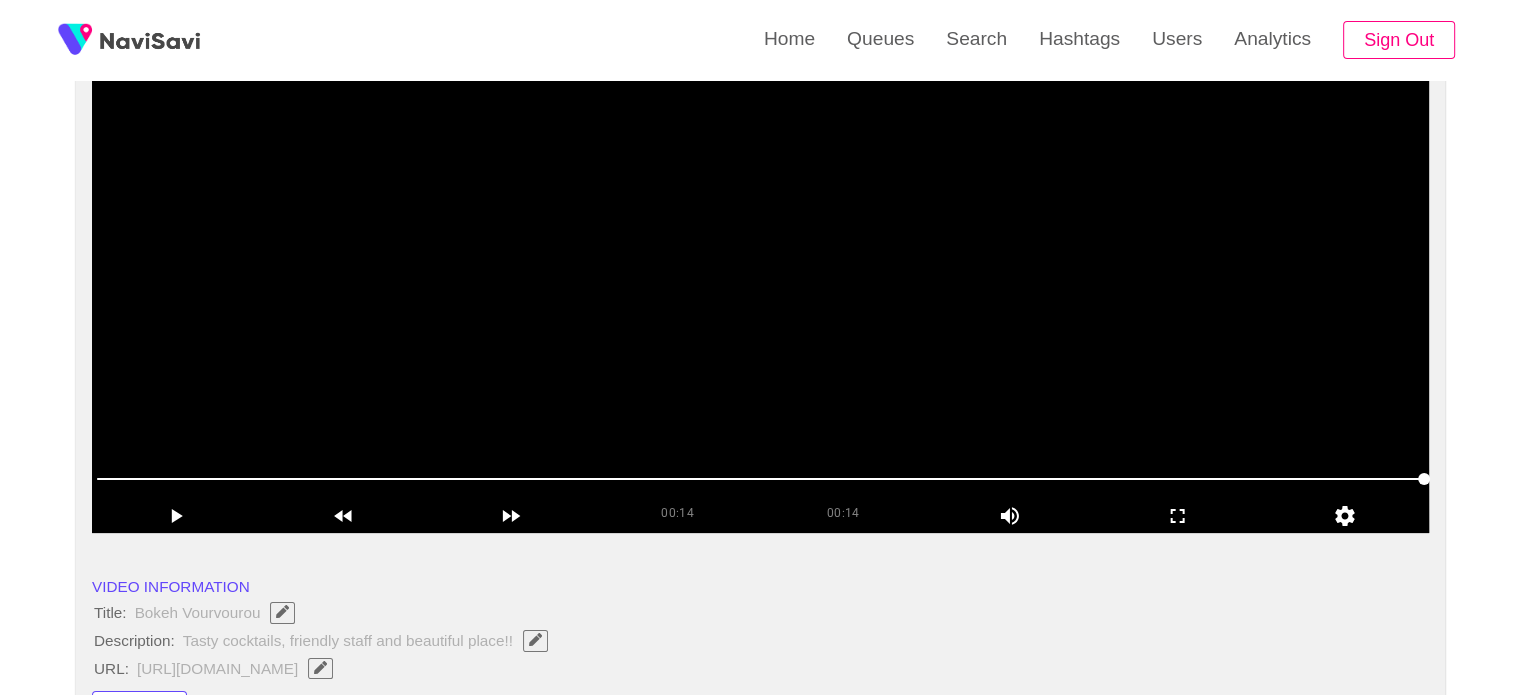 click at bounding box center (760, 283) 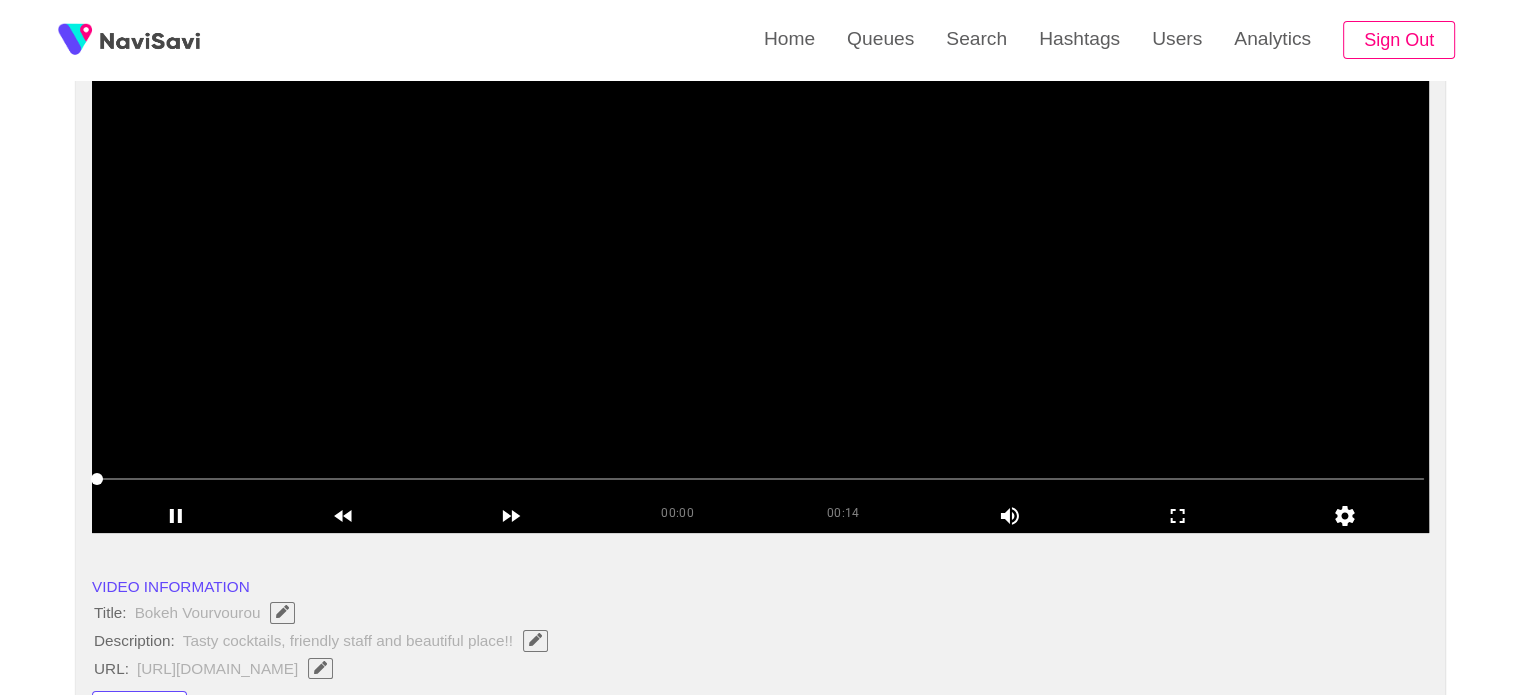 click at bounding box center (760, 283) 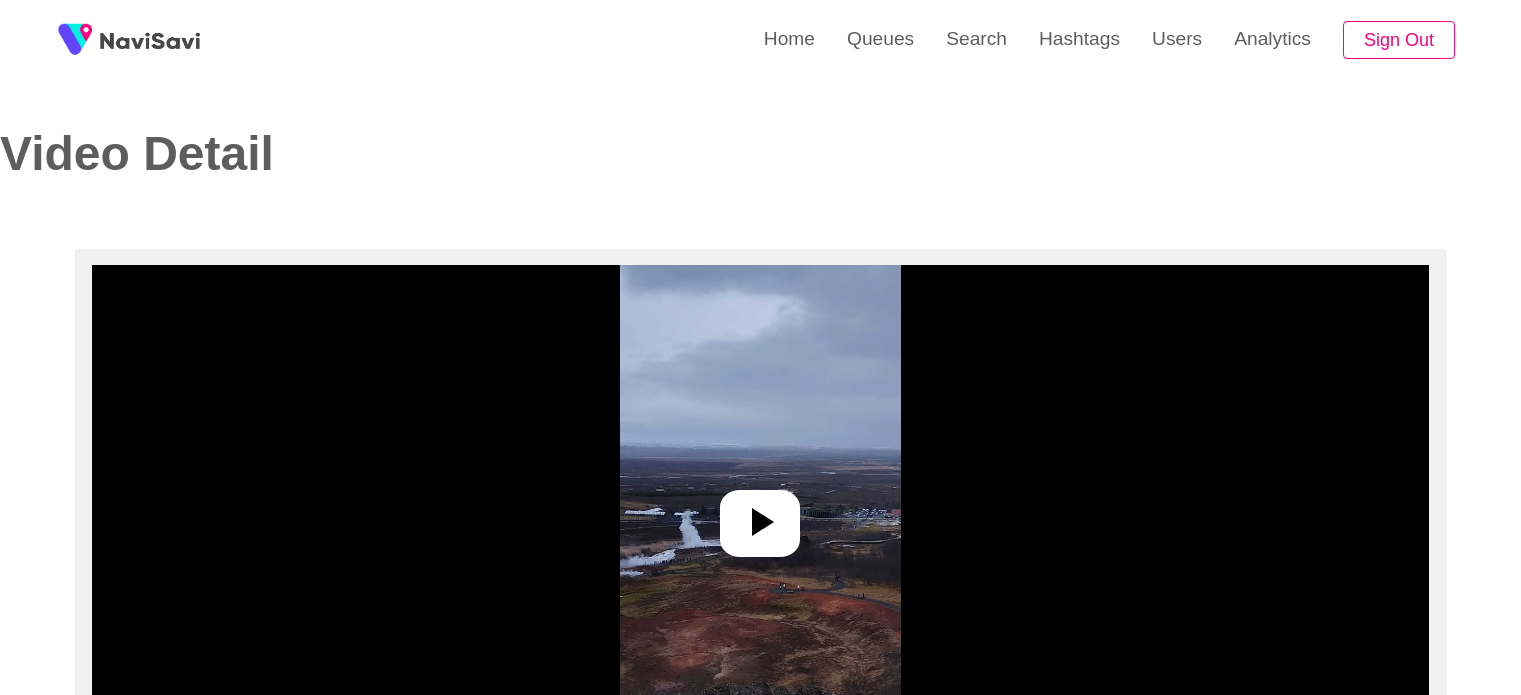 select on "**********" 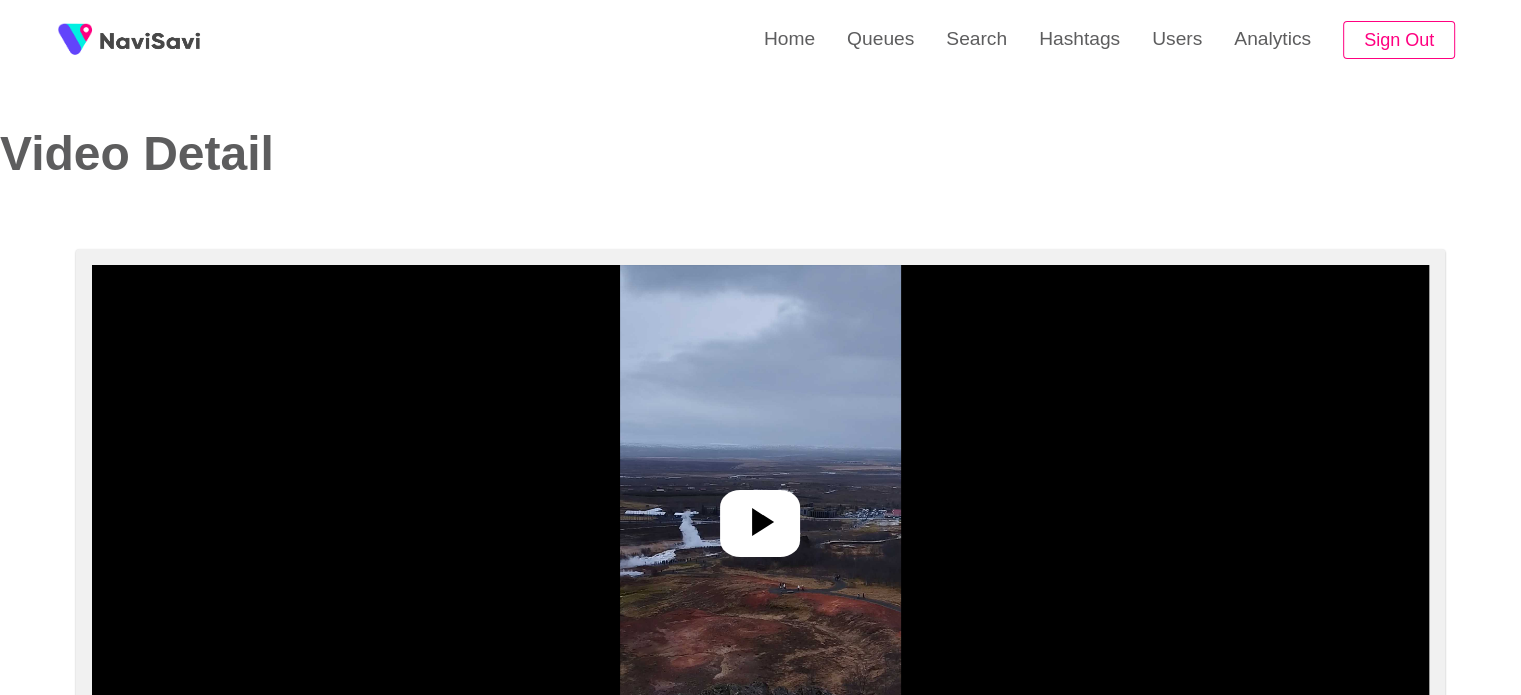 click at bounding box center (760, 515) 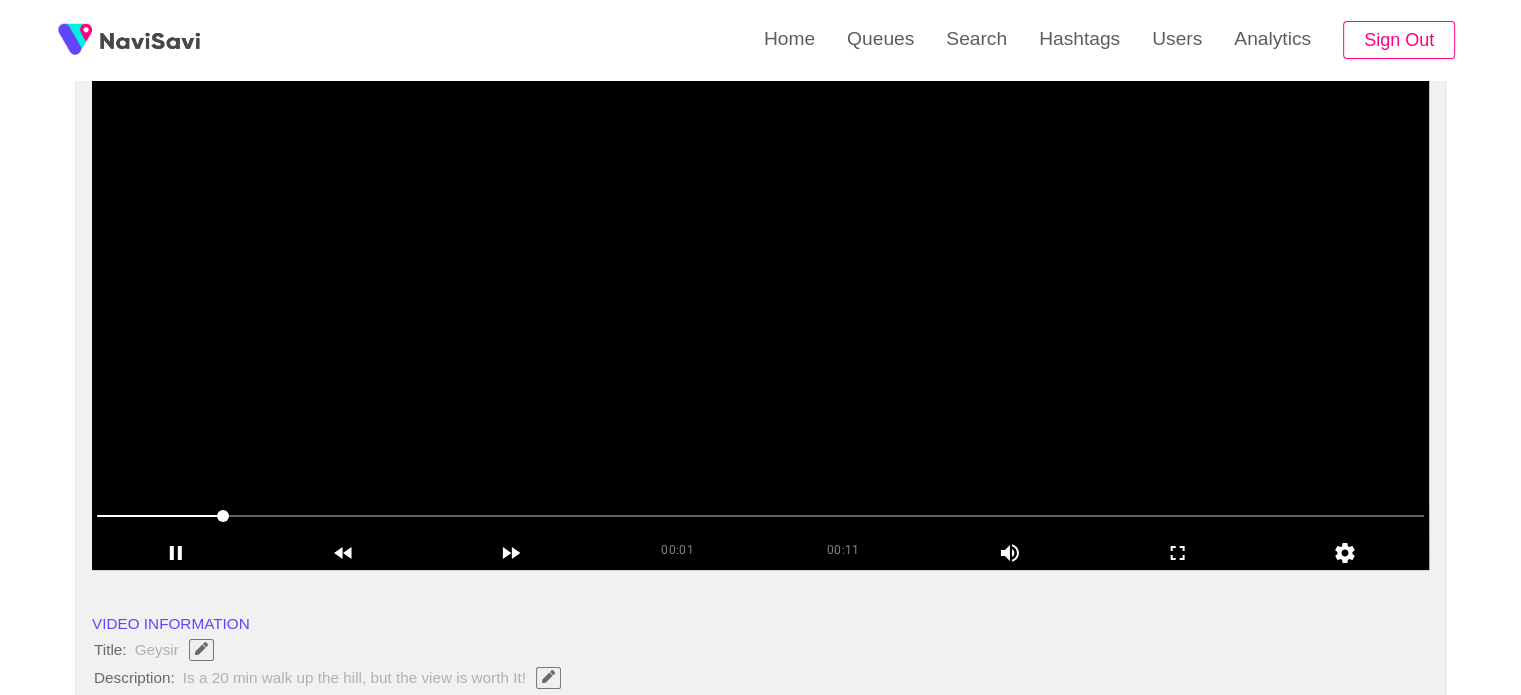scroll, scrollTop: 194, scrollLeft: 0, axis: vertical 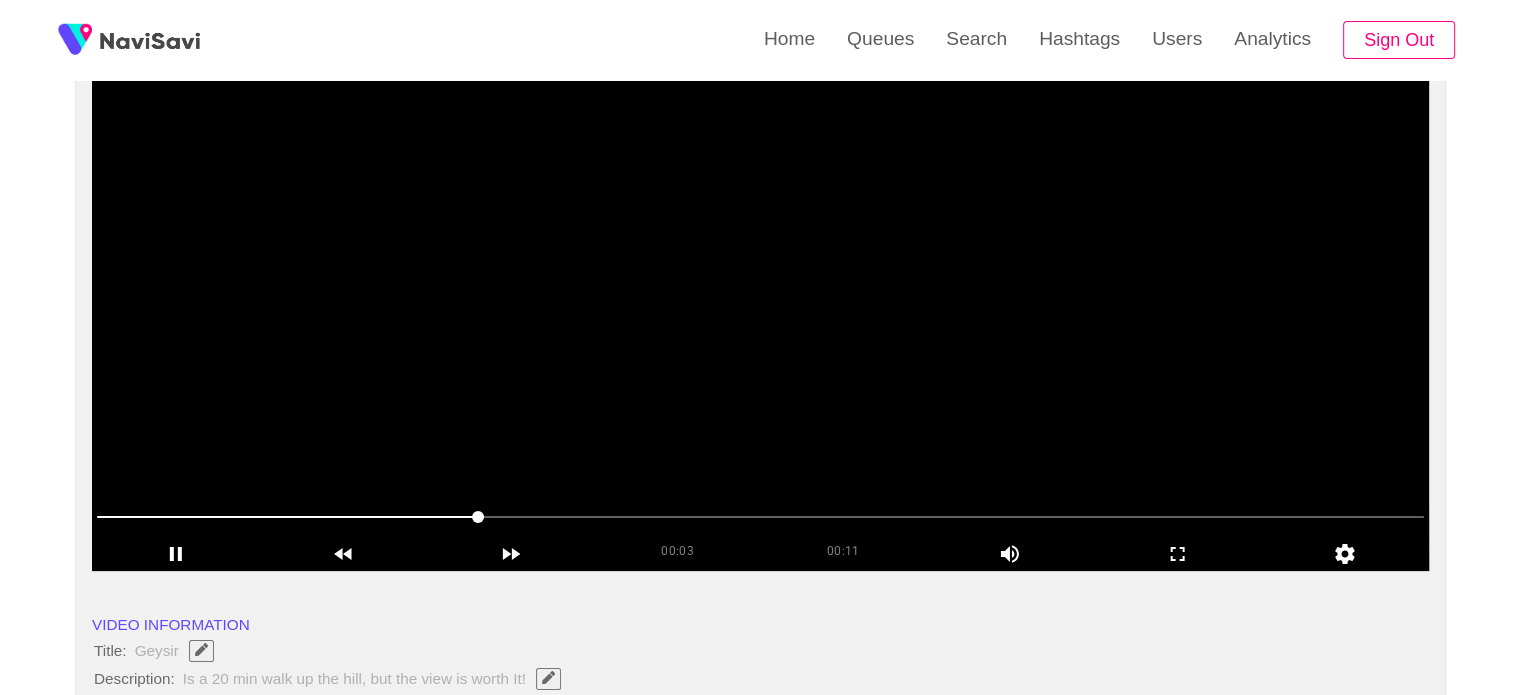 click at bounding box center (760, 321) 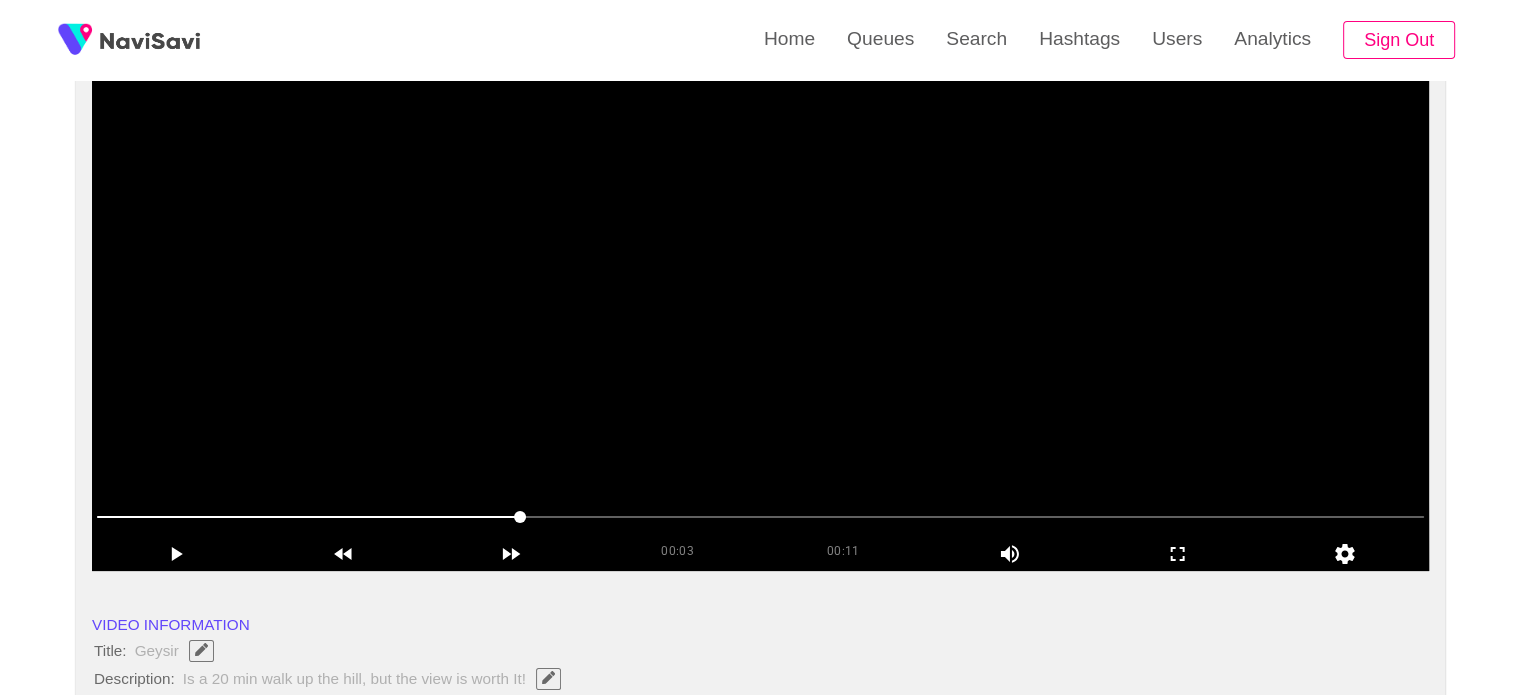 drag, startPoint x: 624, startPoint y: 21, endPoint x: 998, endPoint y: 477, distance: 589.75586 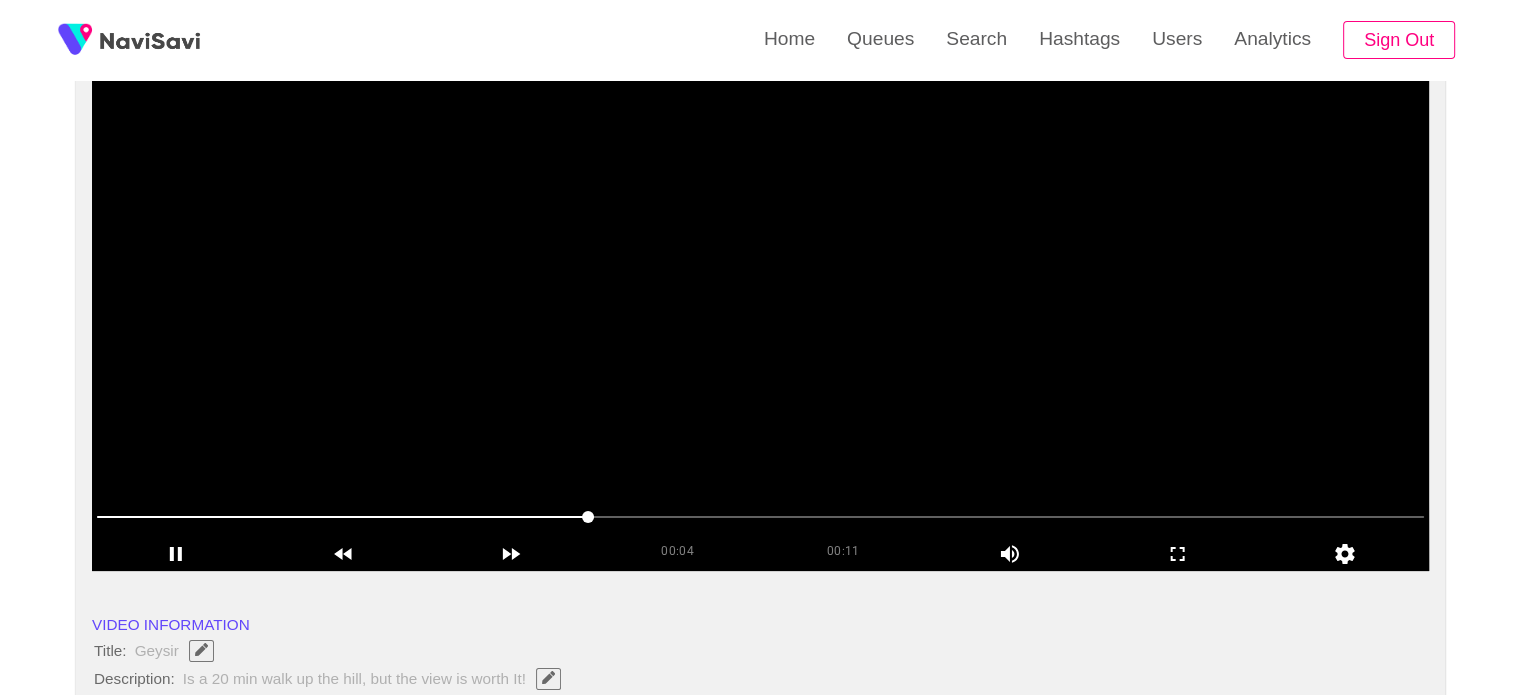 click at bounding box center [760, 321] 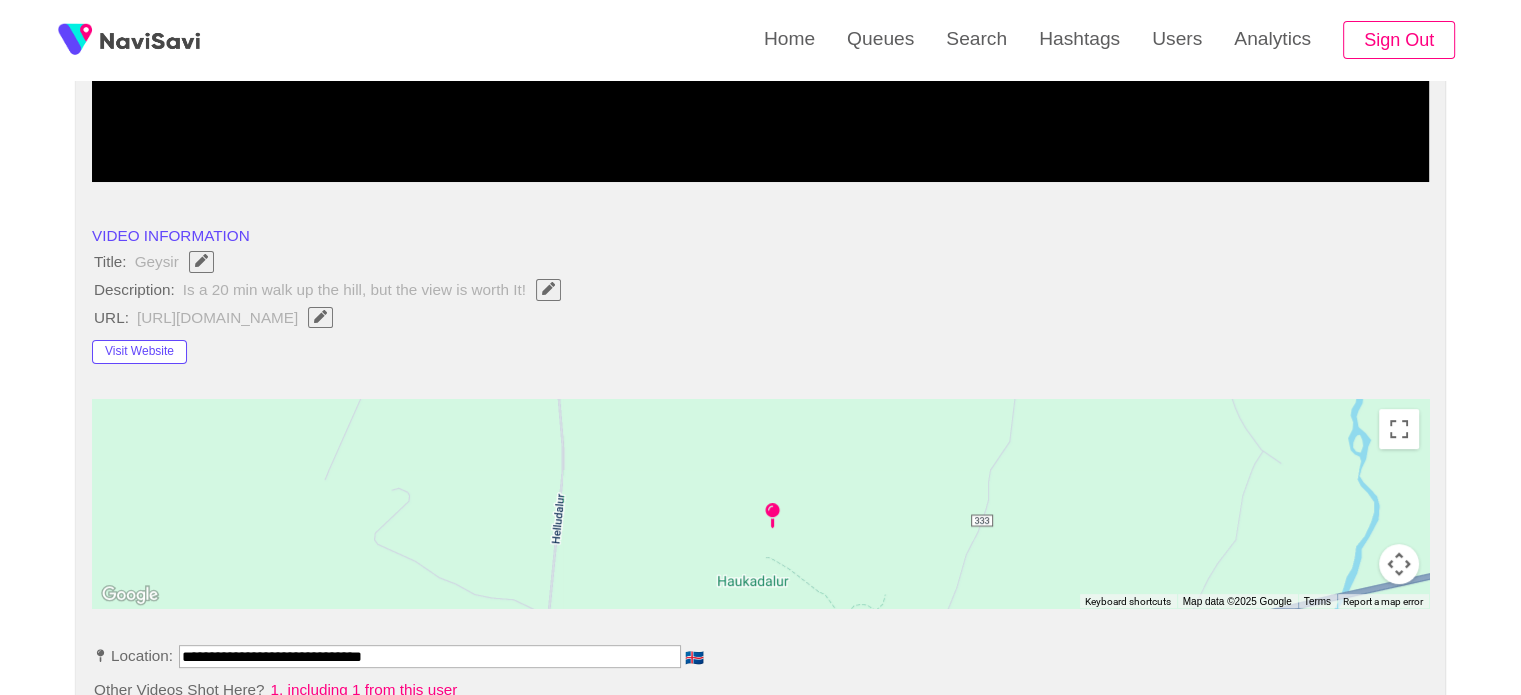 scroll, scrollTop: 580, scrollLeft: 0, axis: vertical 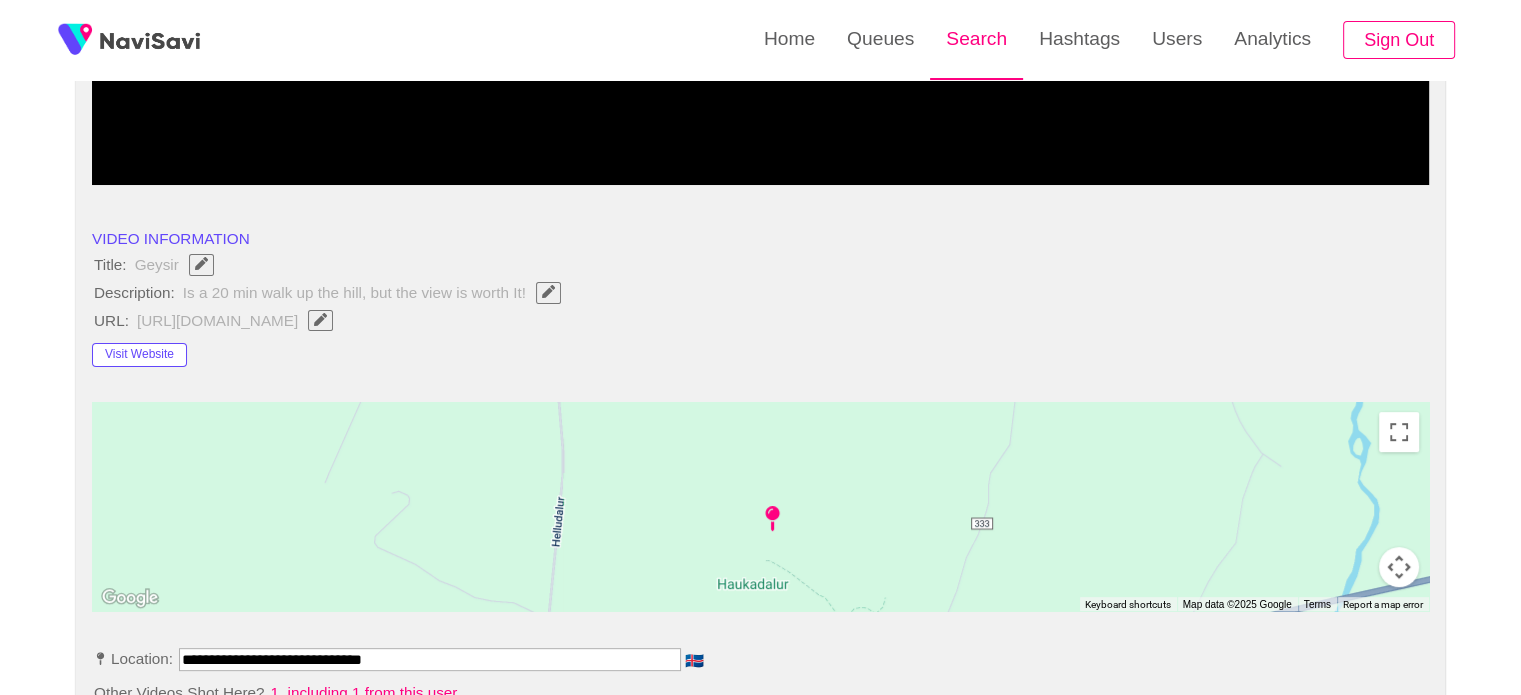 click on "Search" at bounding box center (976, 39) 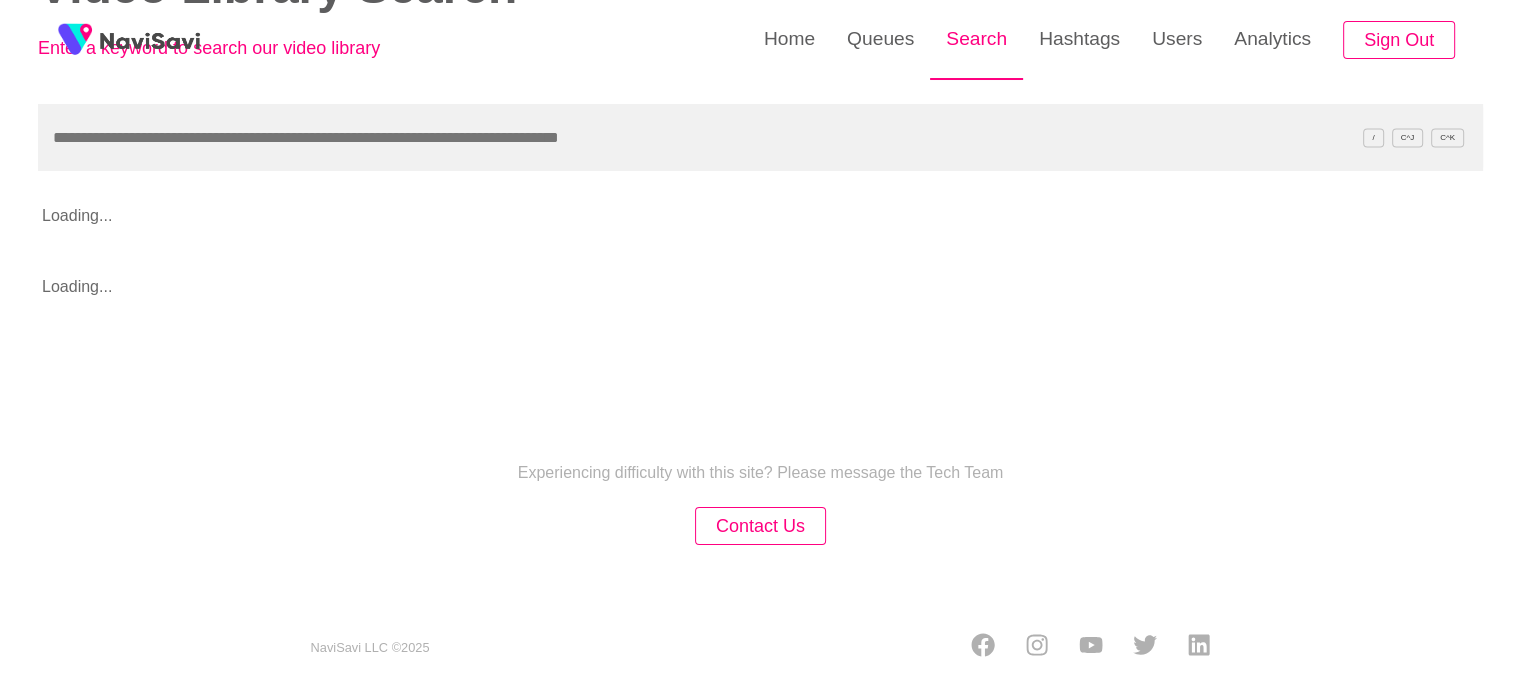scroll, scrollTop: 0, scrollLeft: 0, axis: both 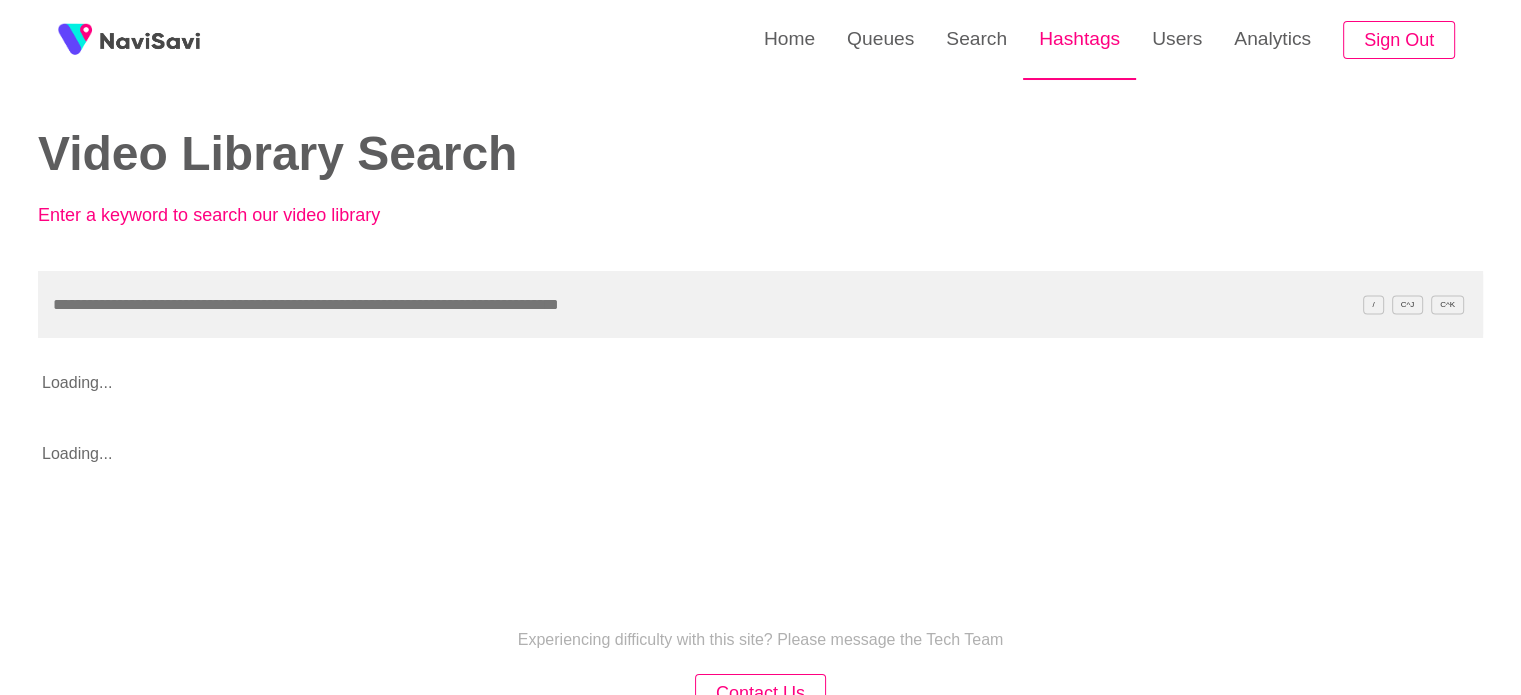 click on "Hashtags" at bounding box center (1079, 39) 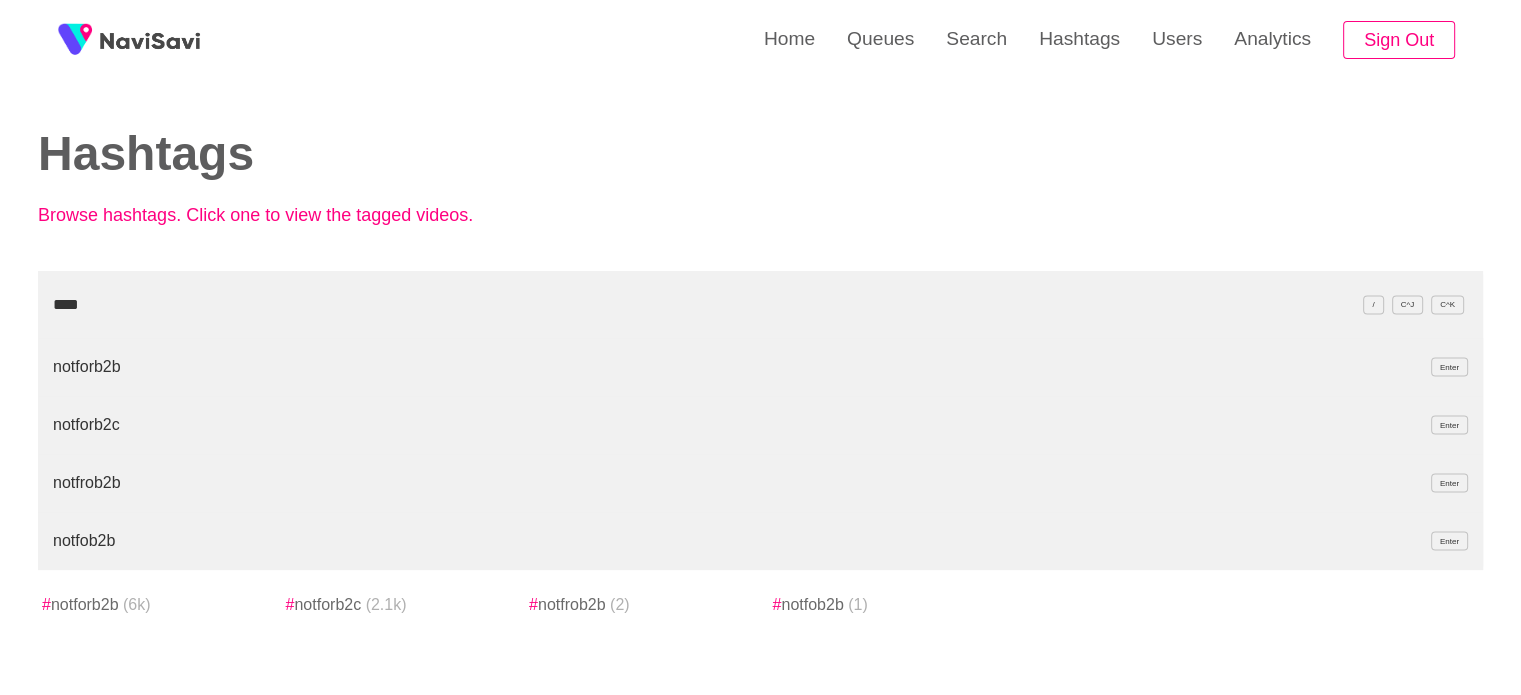 type on "****" 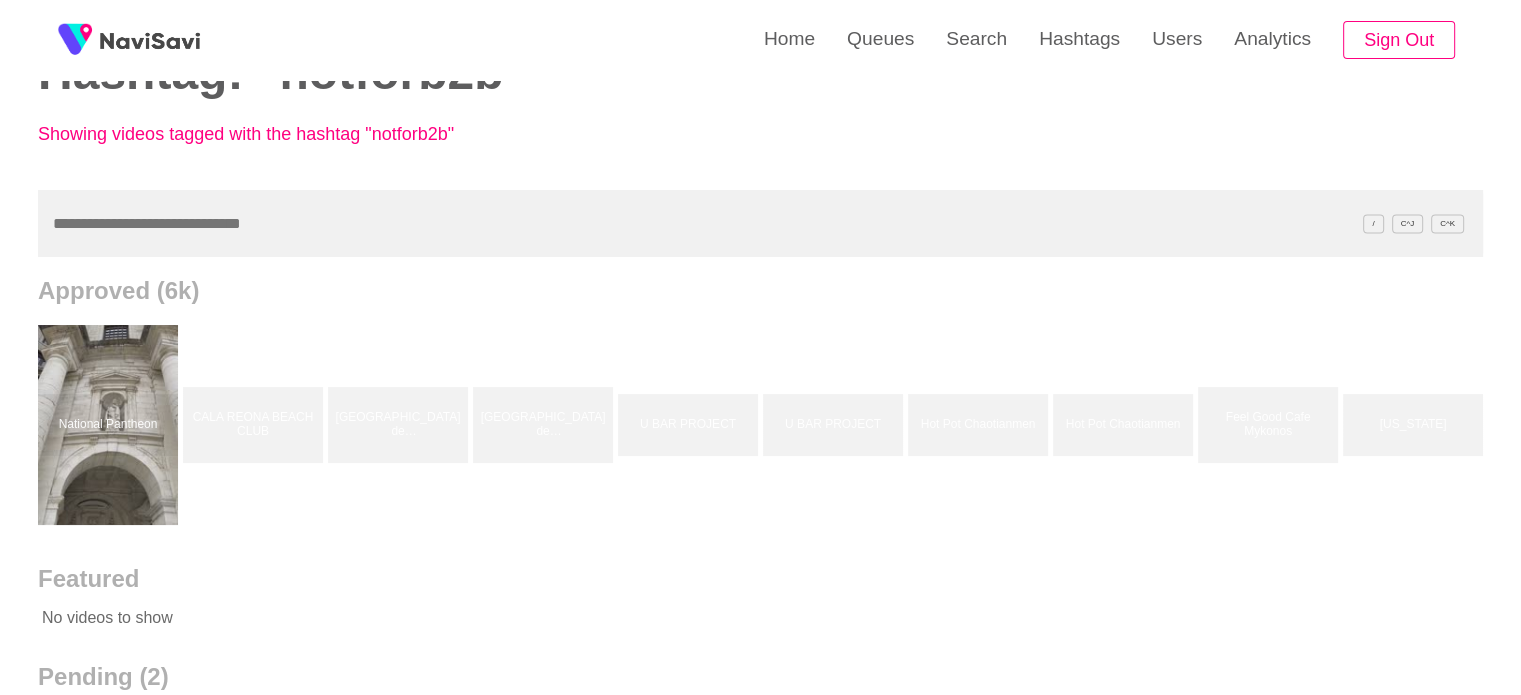 scroll, scrollTop: 120, scrollLeft: 0, axis: vertical 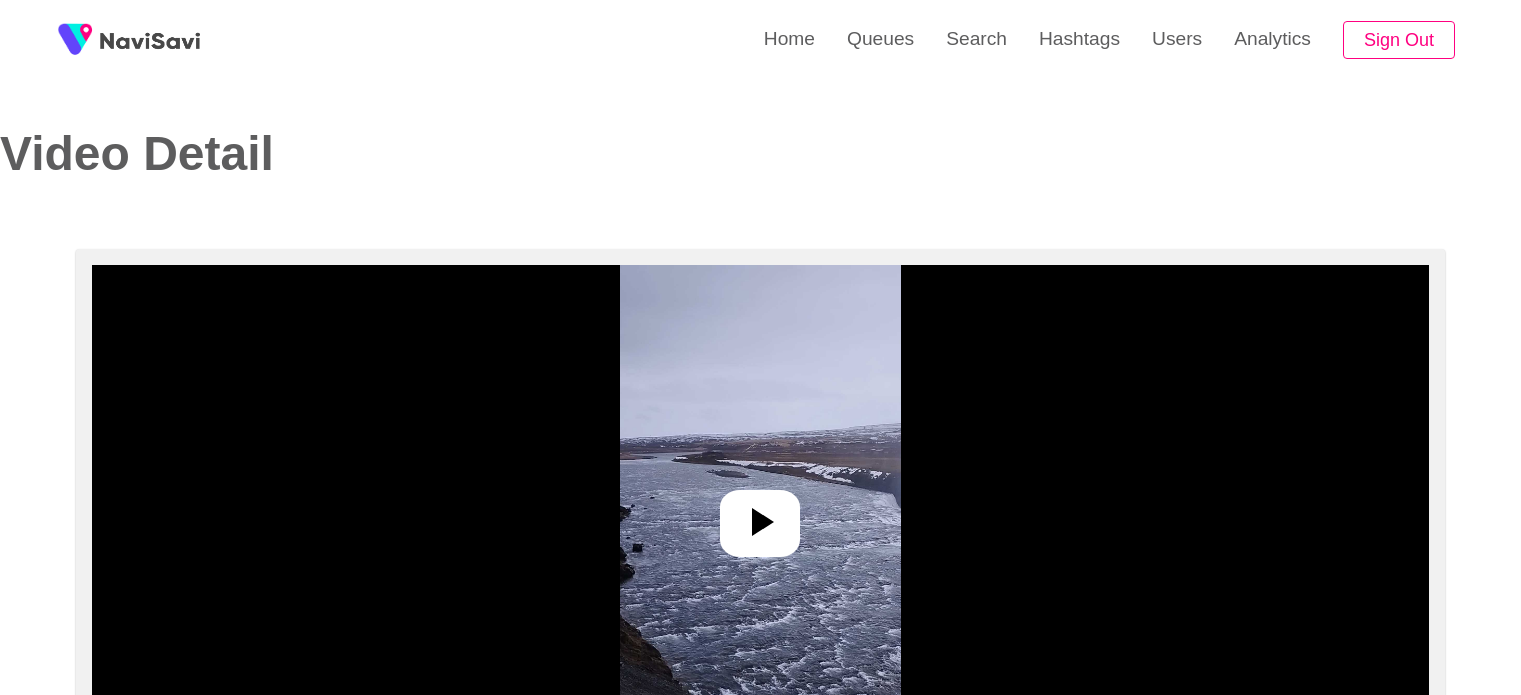 select on "**********" 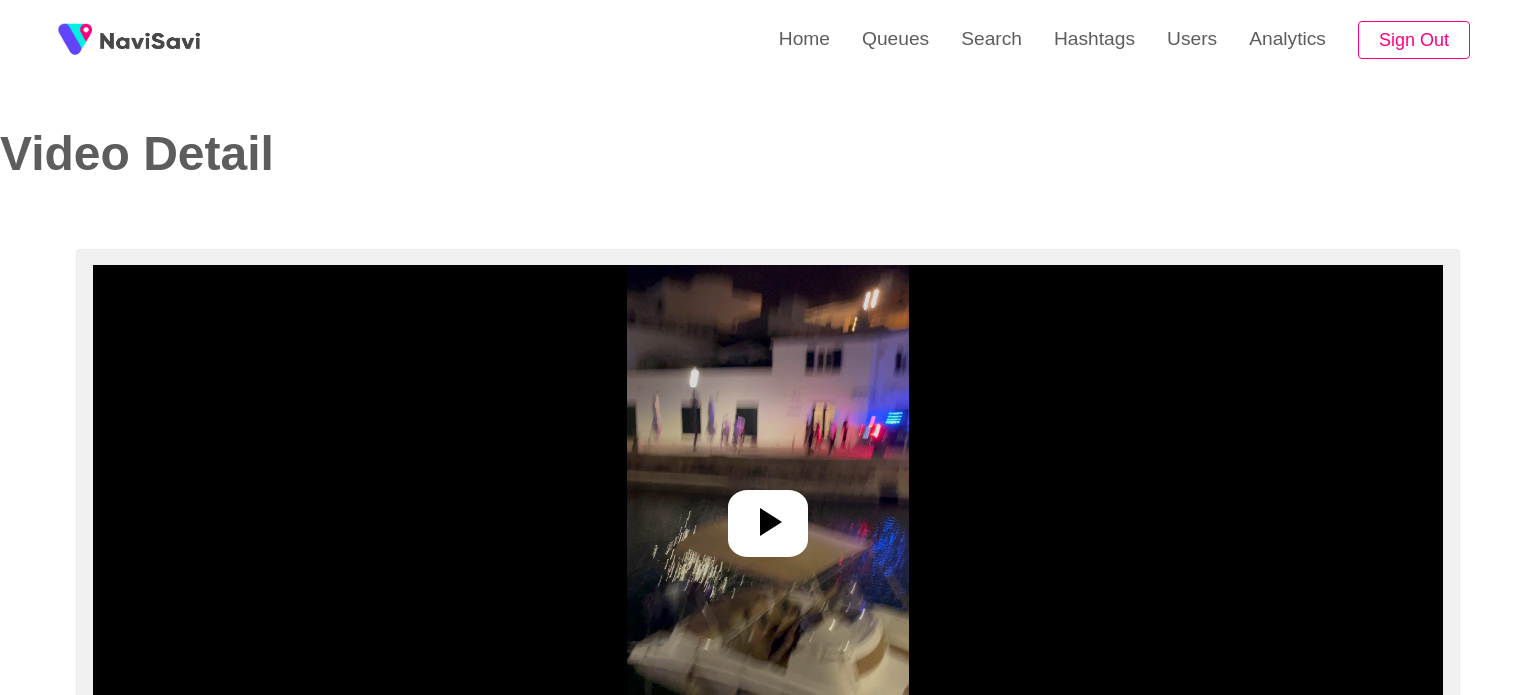 select on "**********" 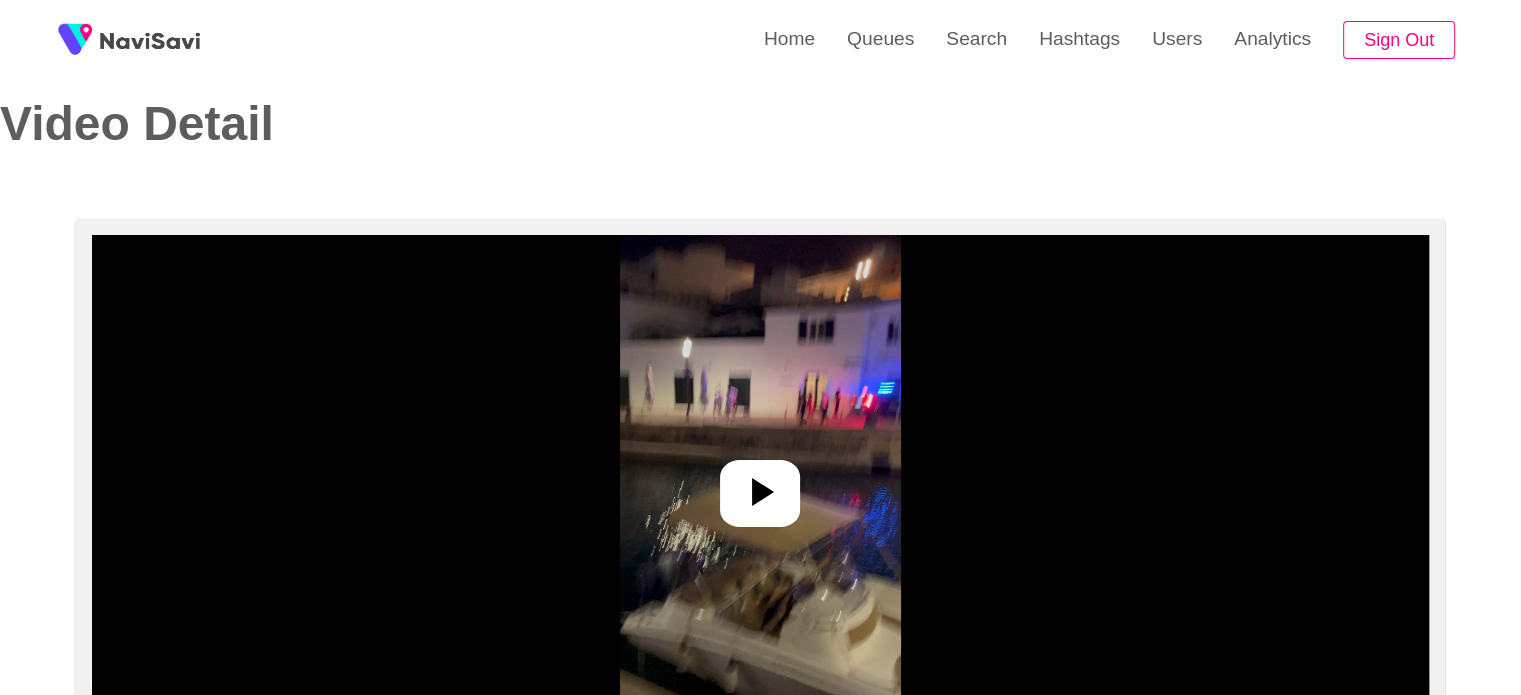 scroll, scrollTop: 104, scrollLeft: 0, axis: vertical 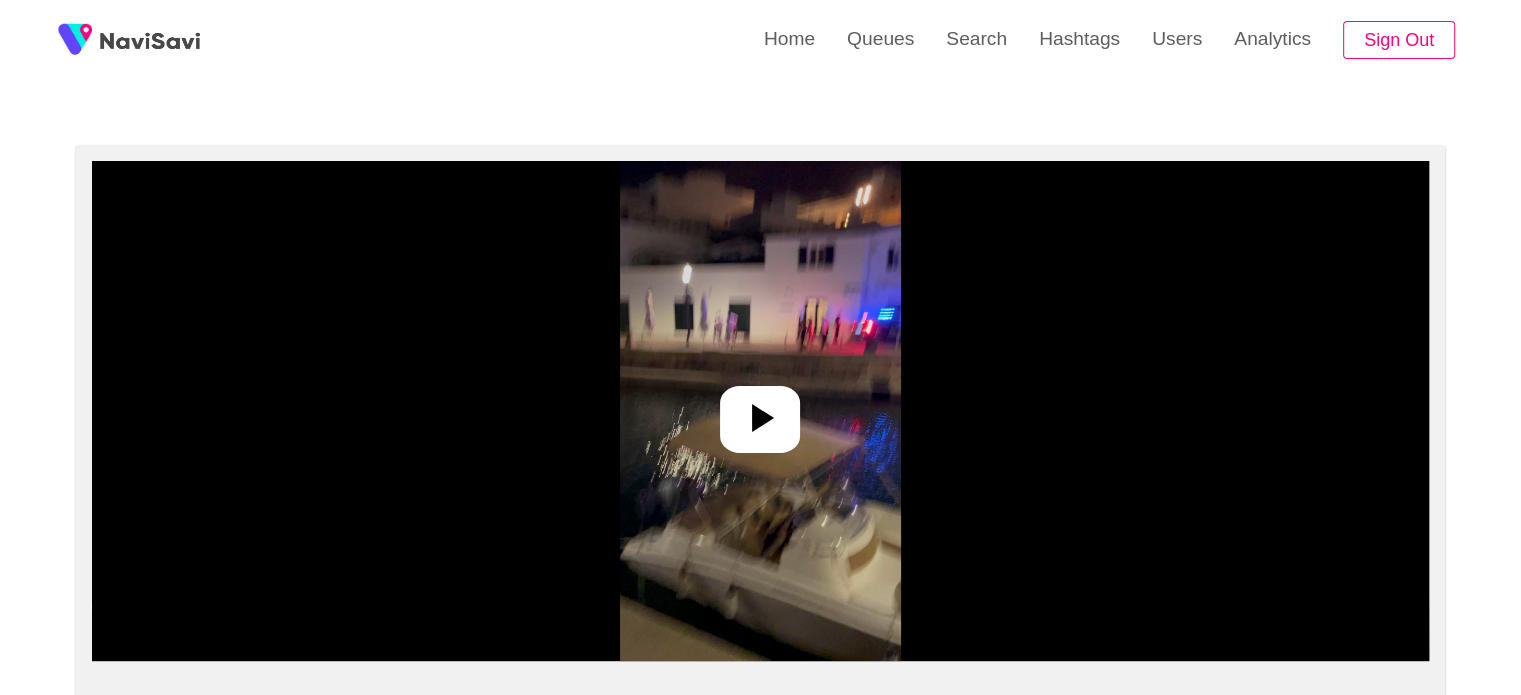 click at bounding box center (760, 411) 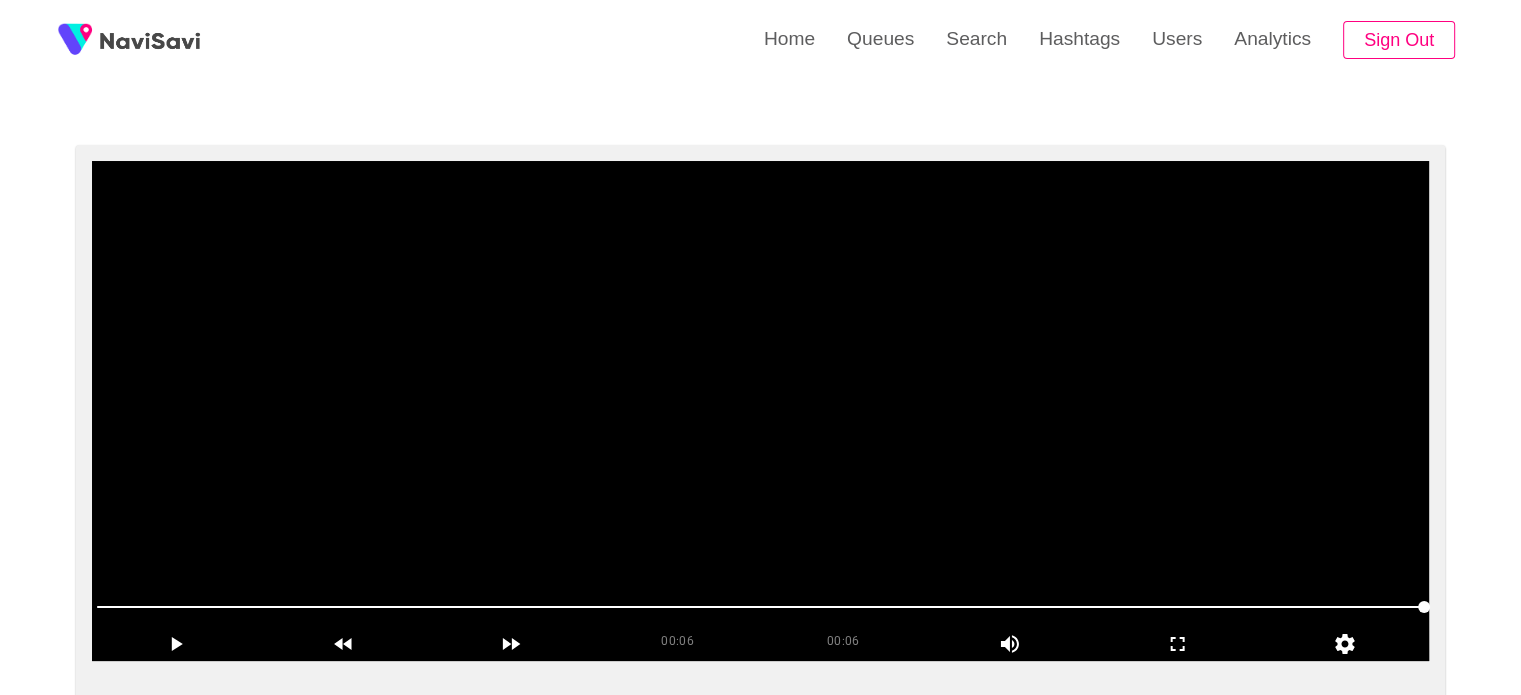 click at bounding box center (760, 411) 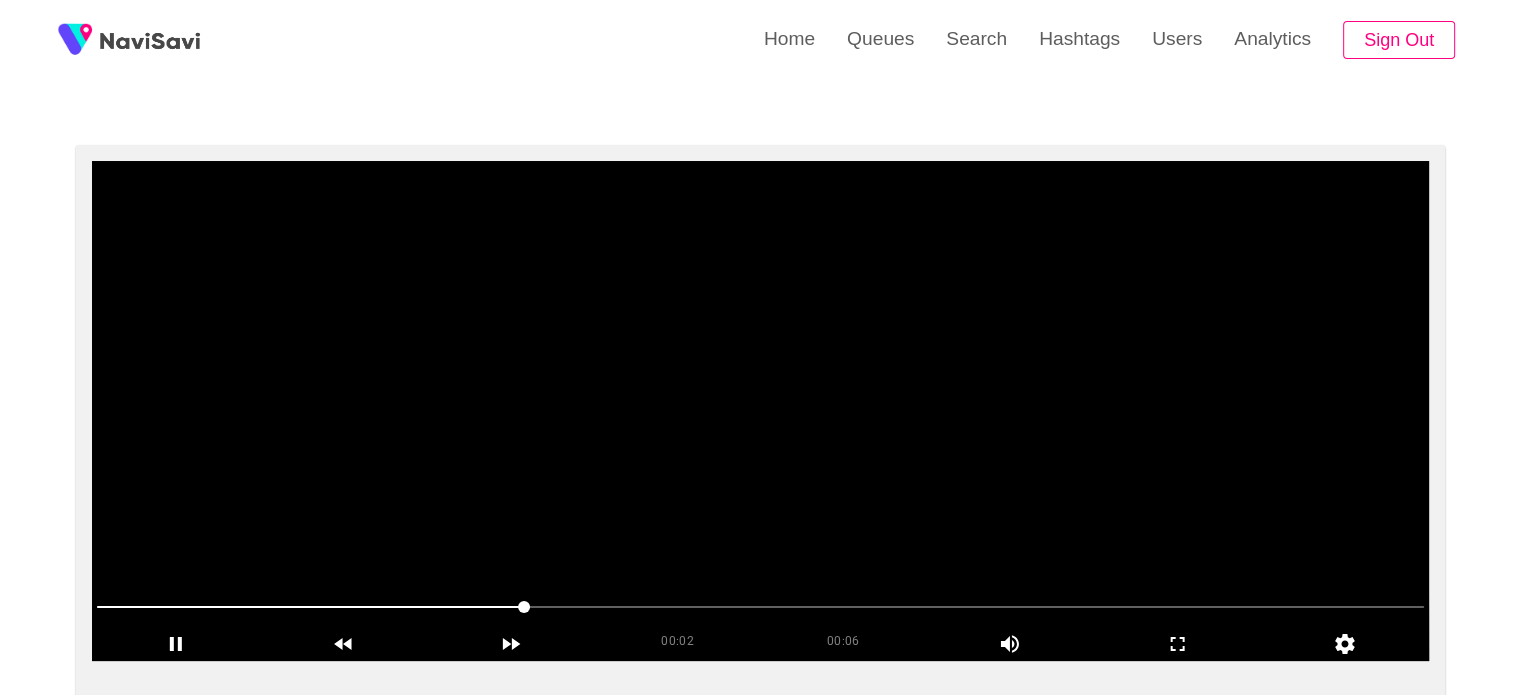 click at bounding box center [760, 411] 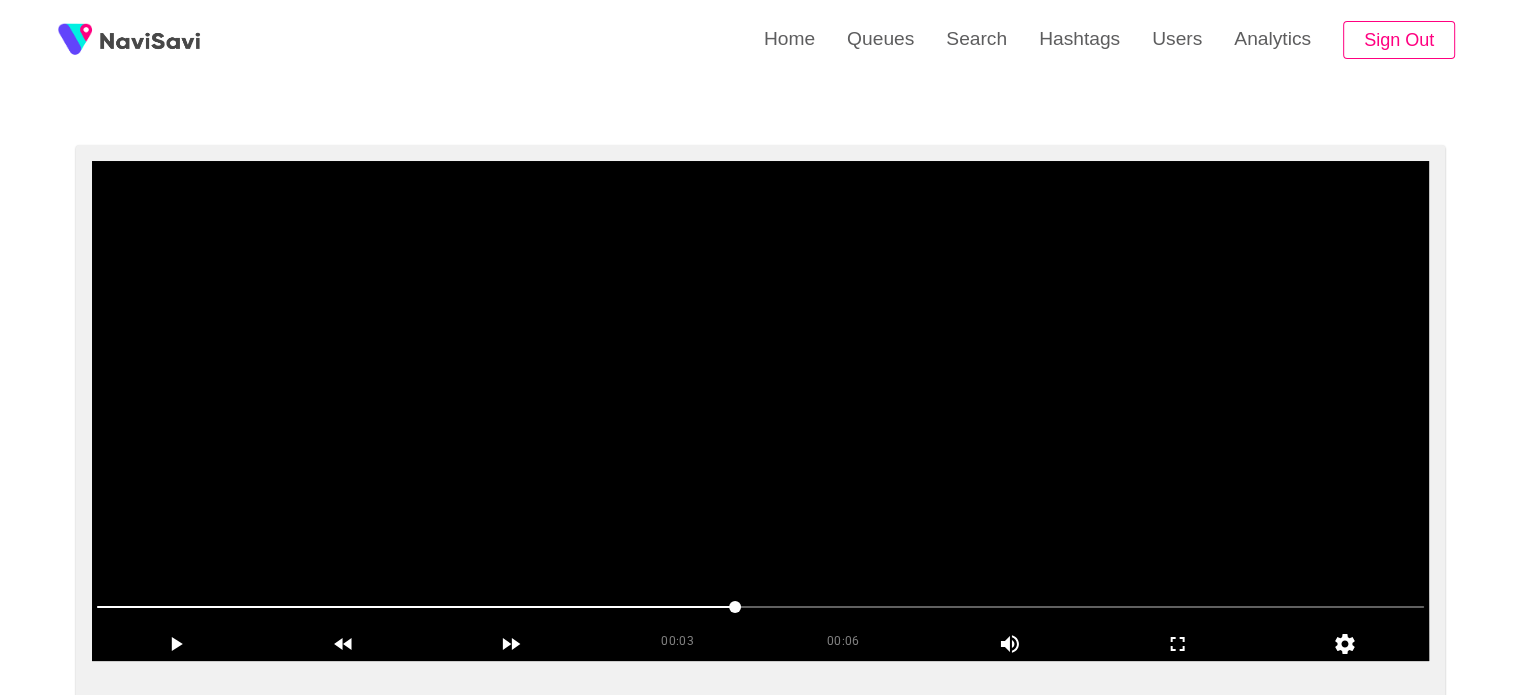 click at bounding box center (760, 411) 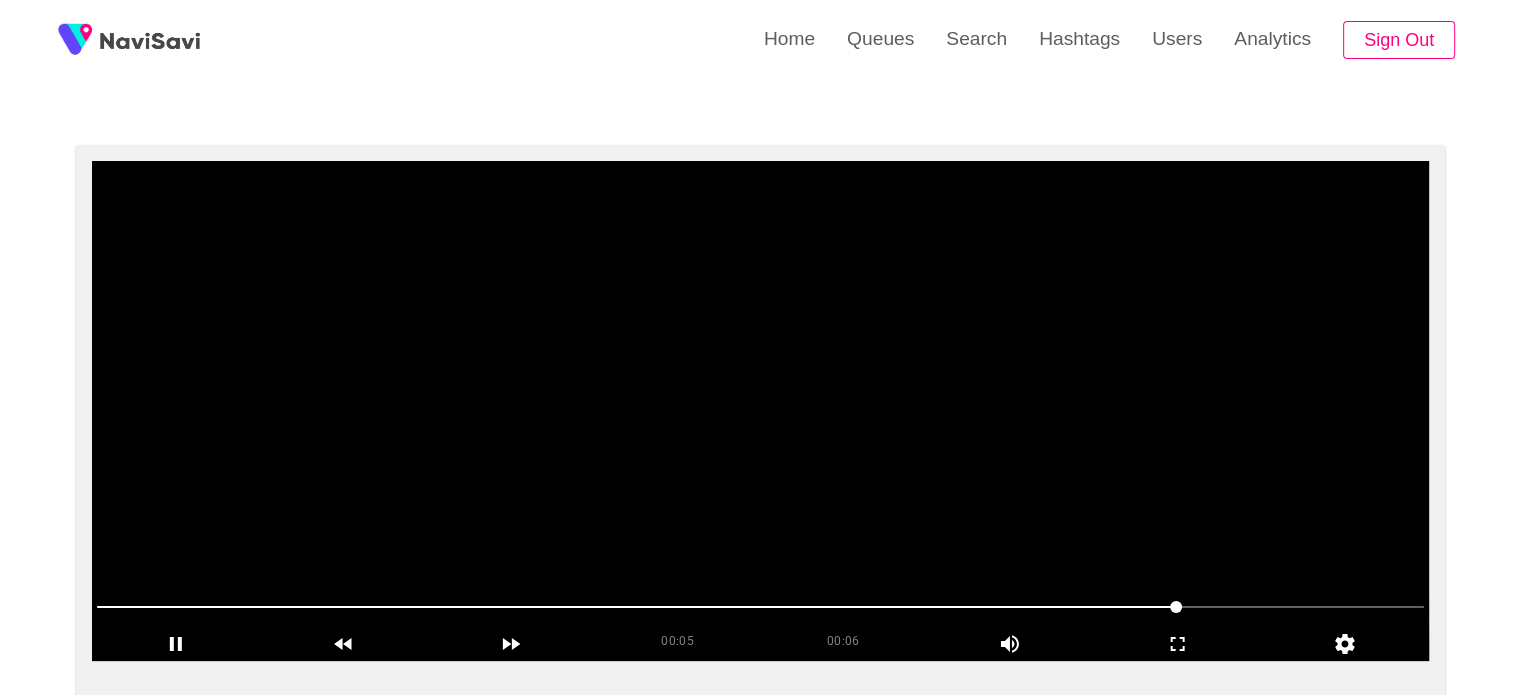 click at bounding box center [760, 411] 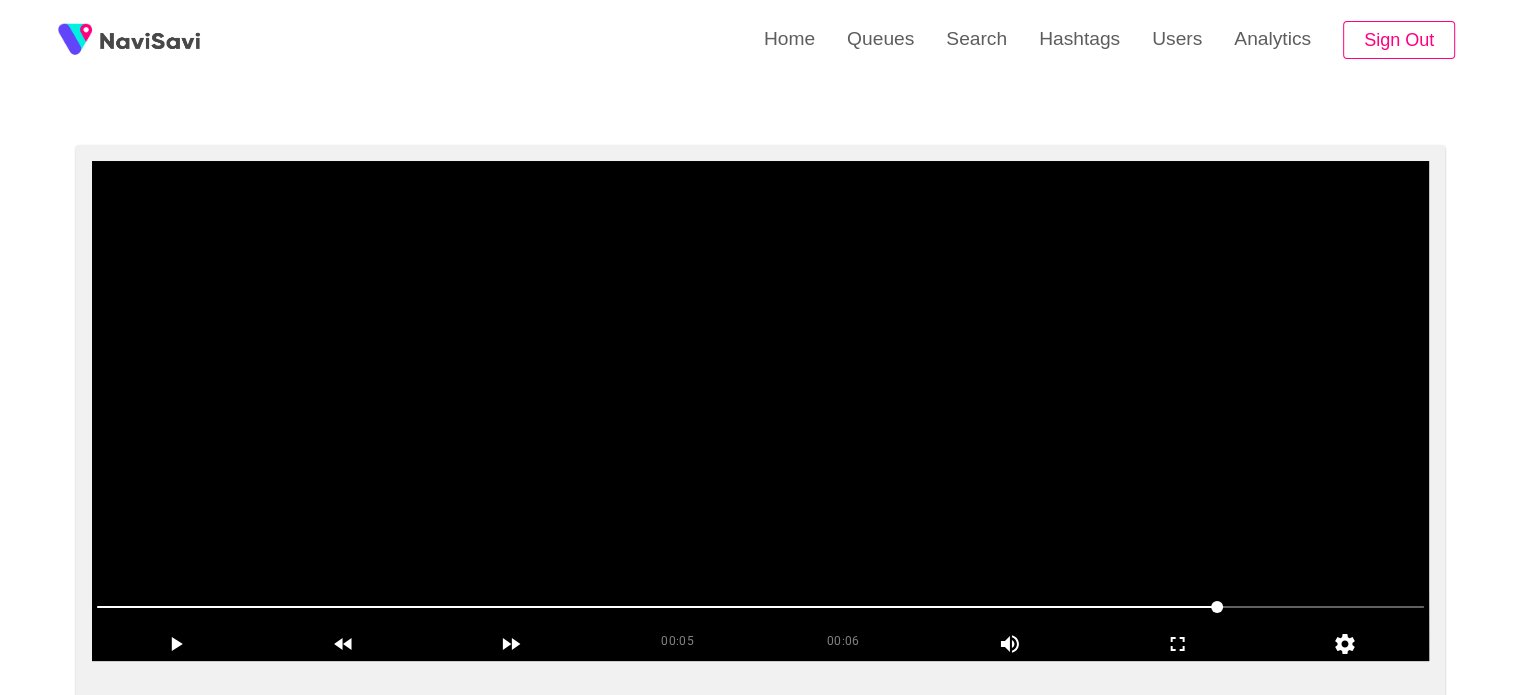 click at bounding box center [760, 607] 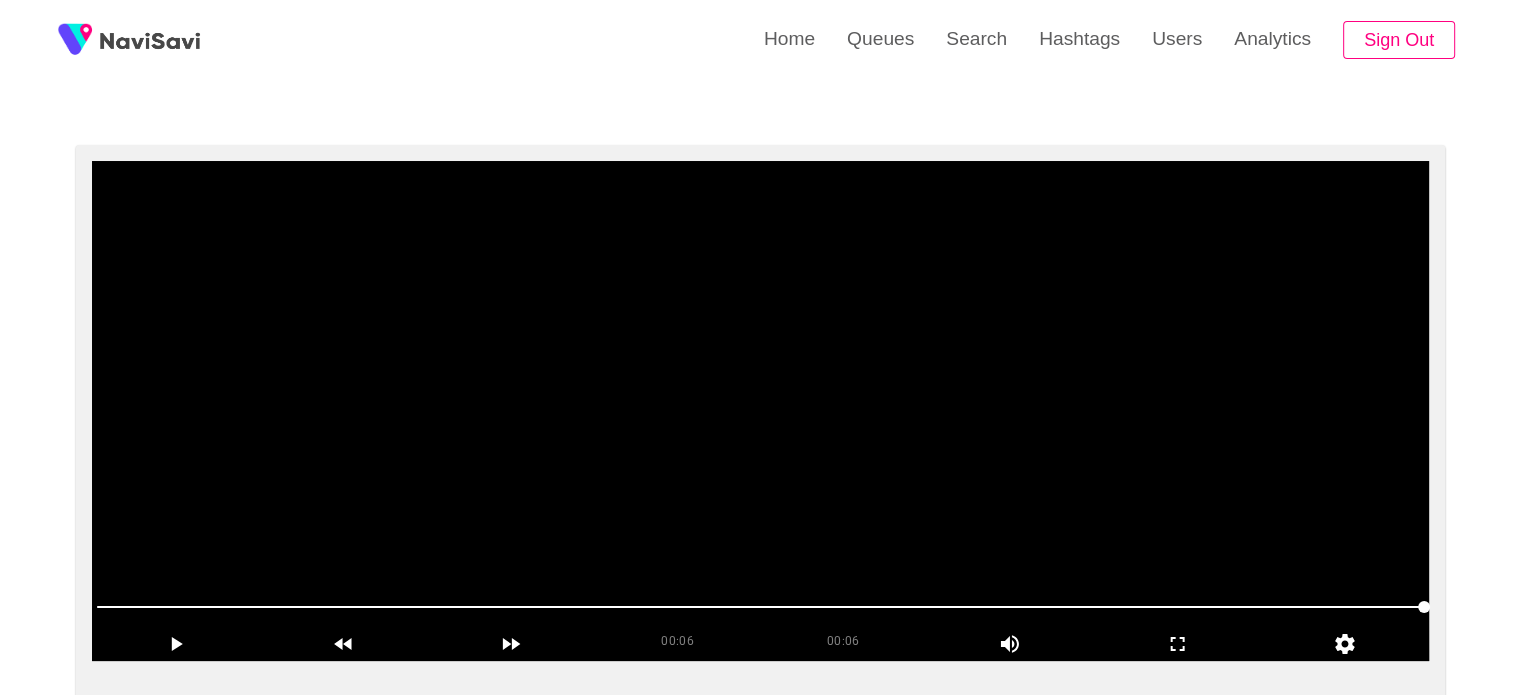 click at bounding box center [760, 411] 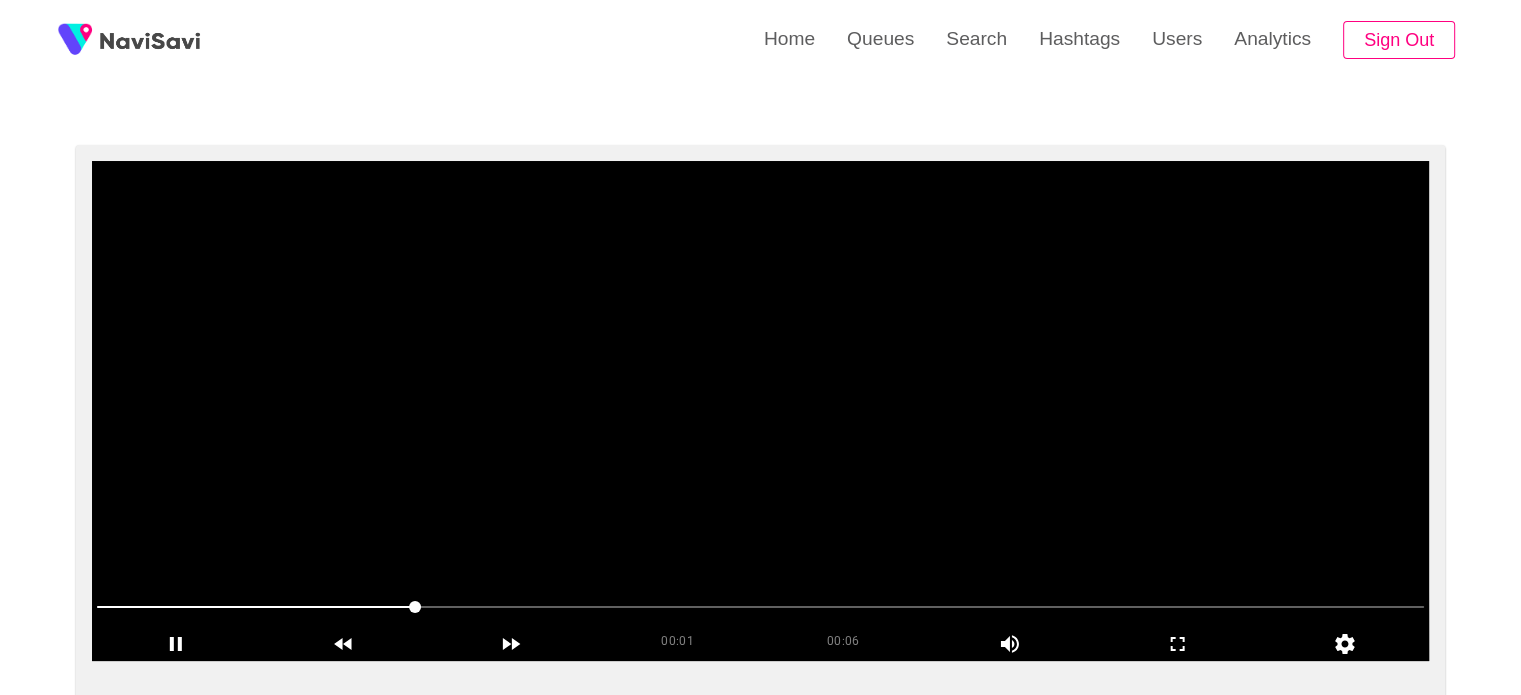 click at bounding box center [760, 411] 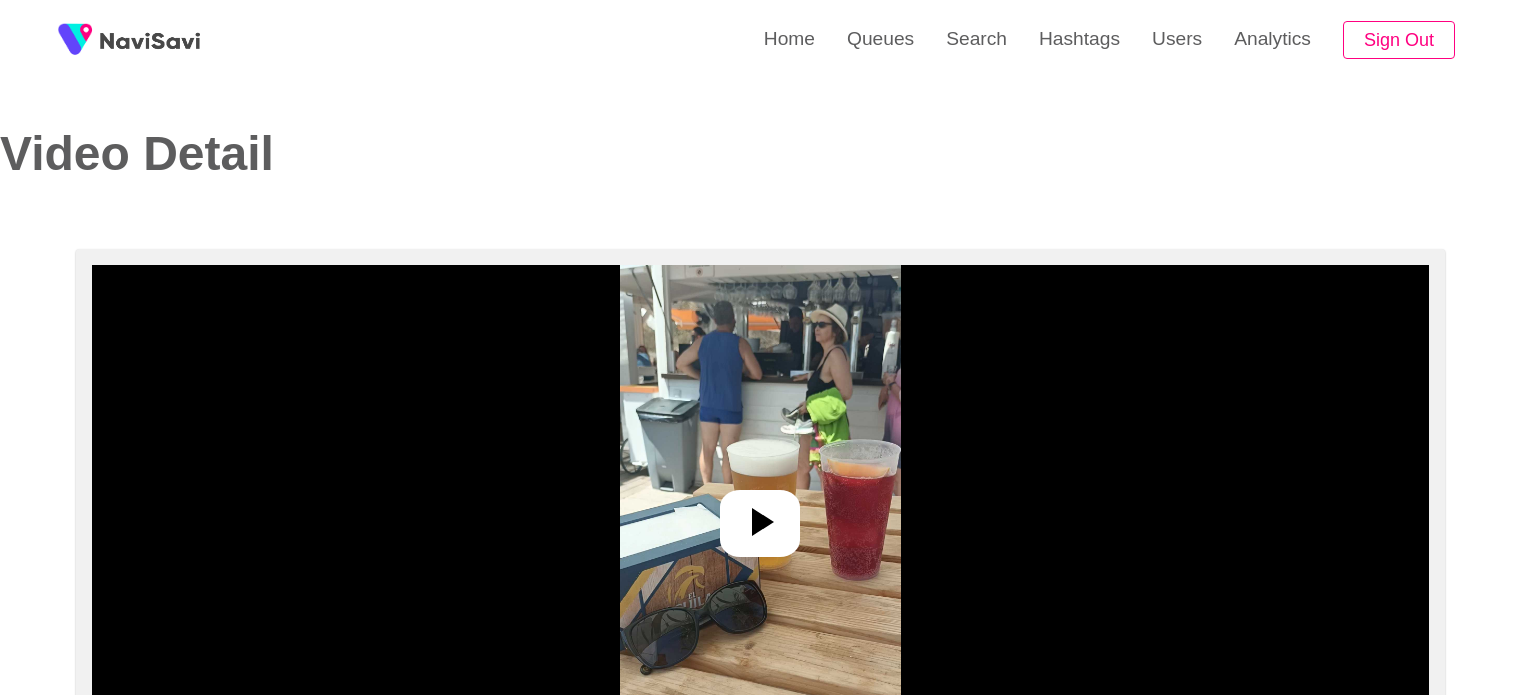 select on "**********" 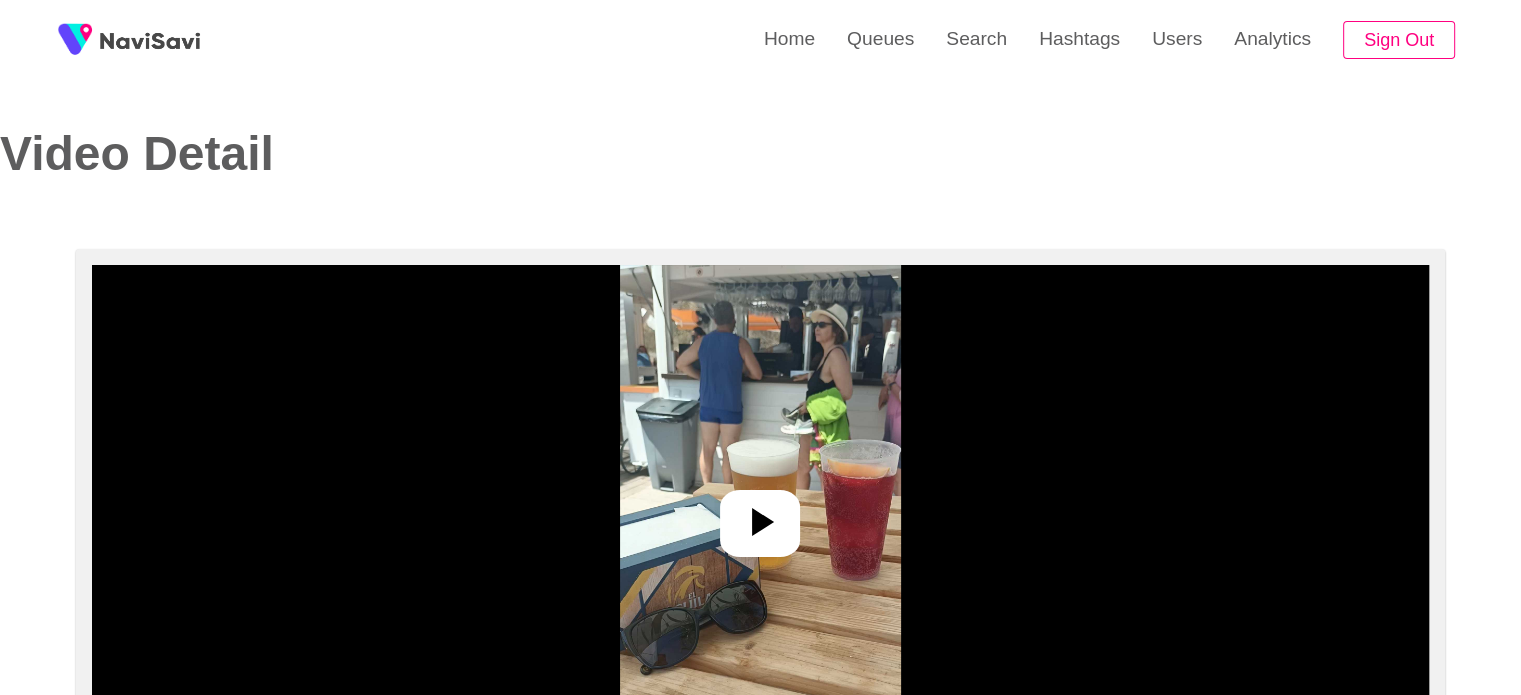 click at bounding box center [760, 515] 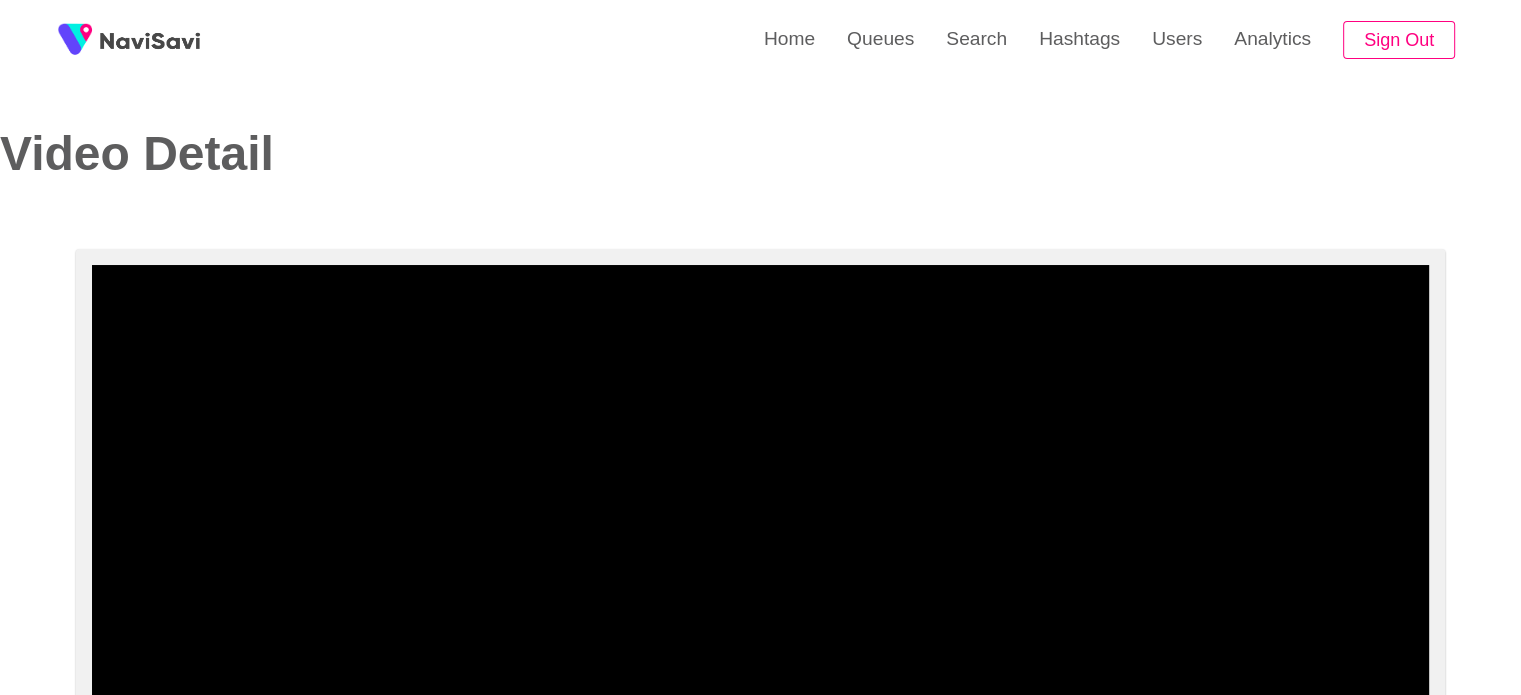 scroll, scrollTop: 224, scrollLeft: 0, axis: vertical 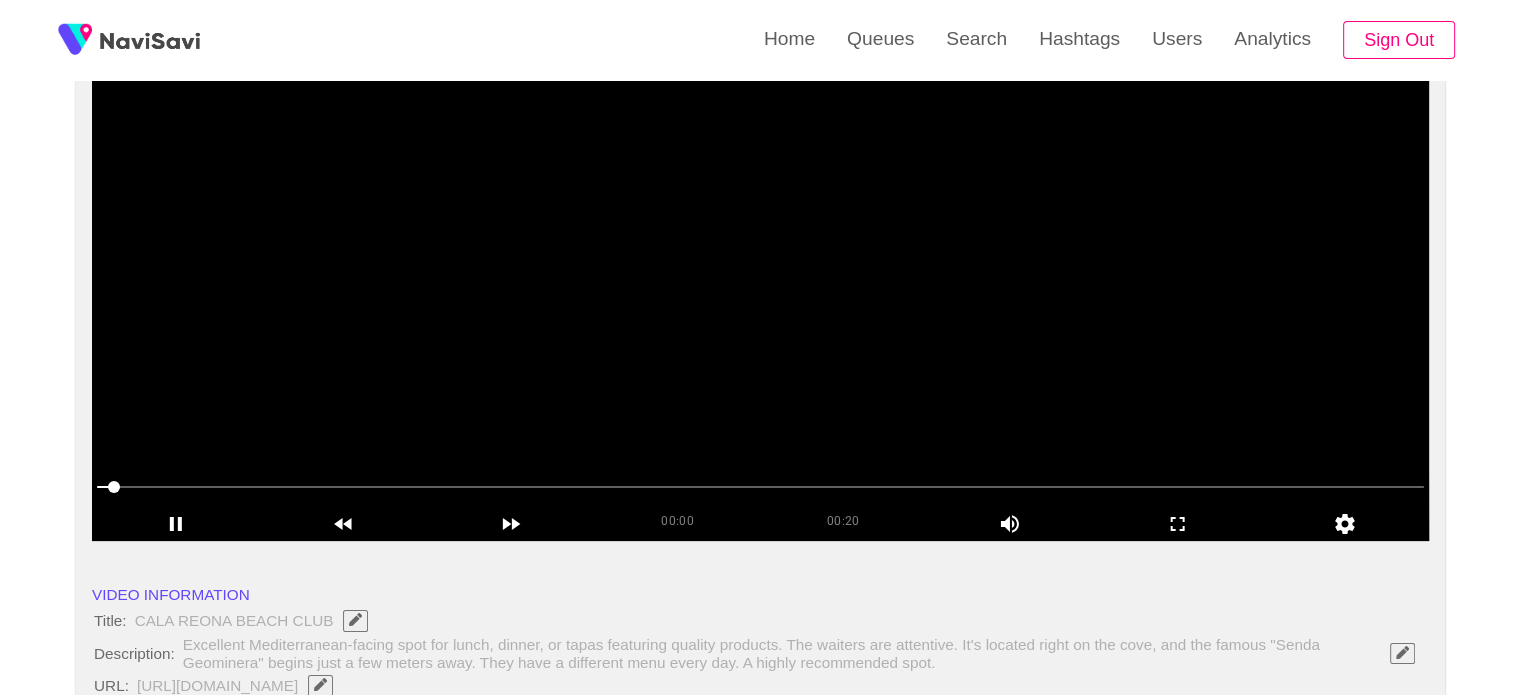 click at bounding box center [760, 291] 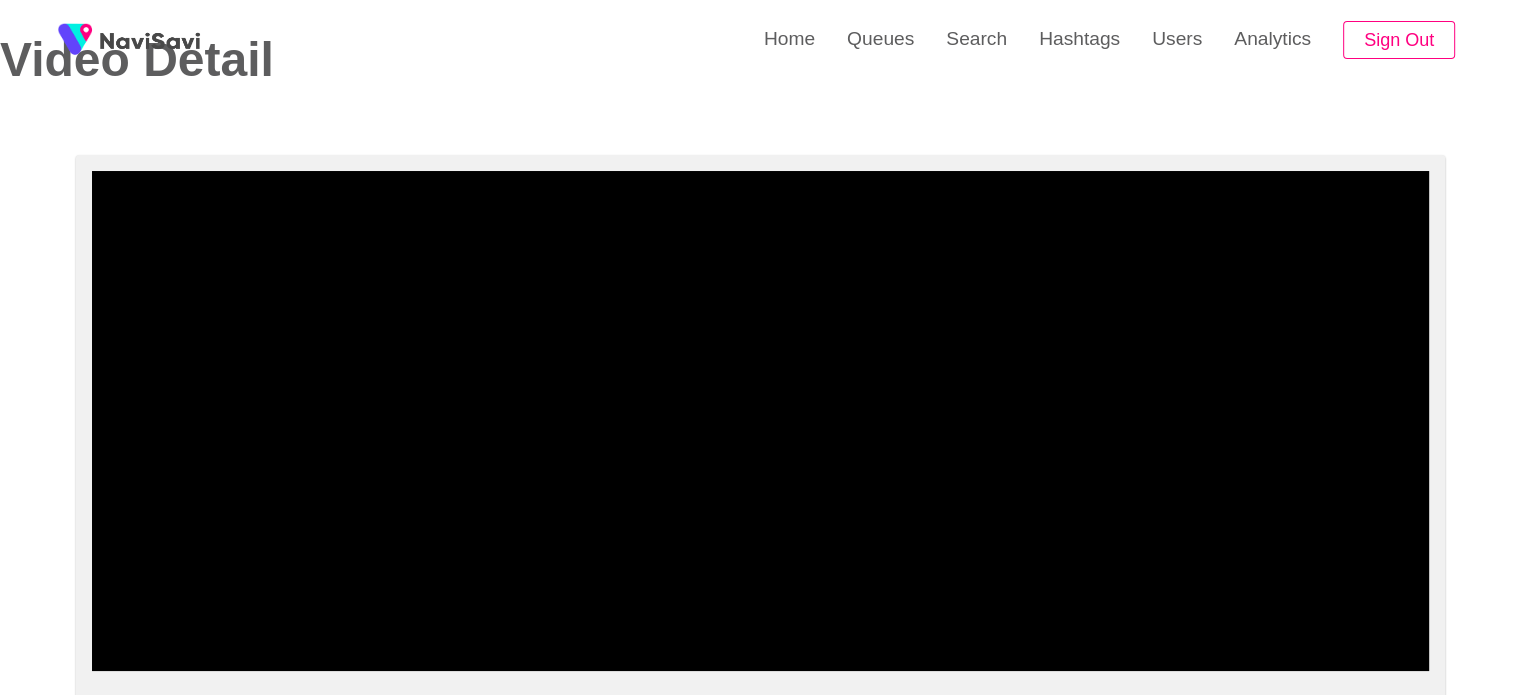 scroll, scrollTop: 92, scrollLeft: 0, axis: vertical 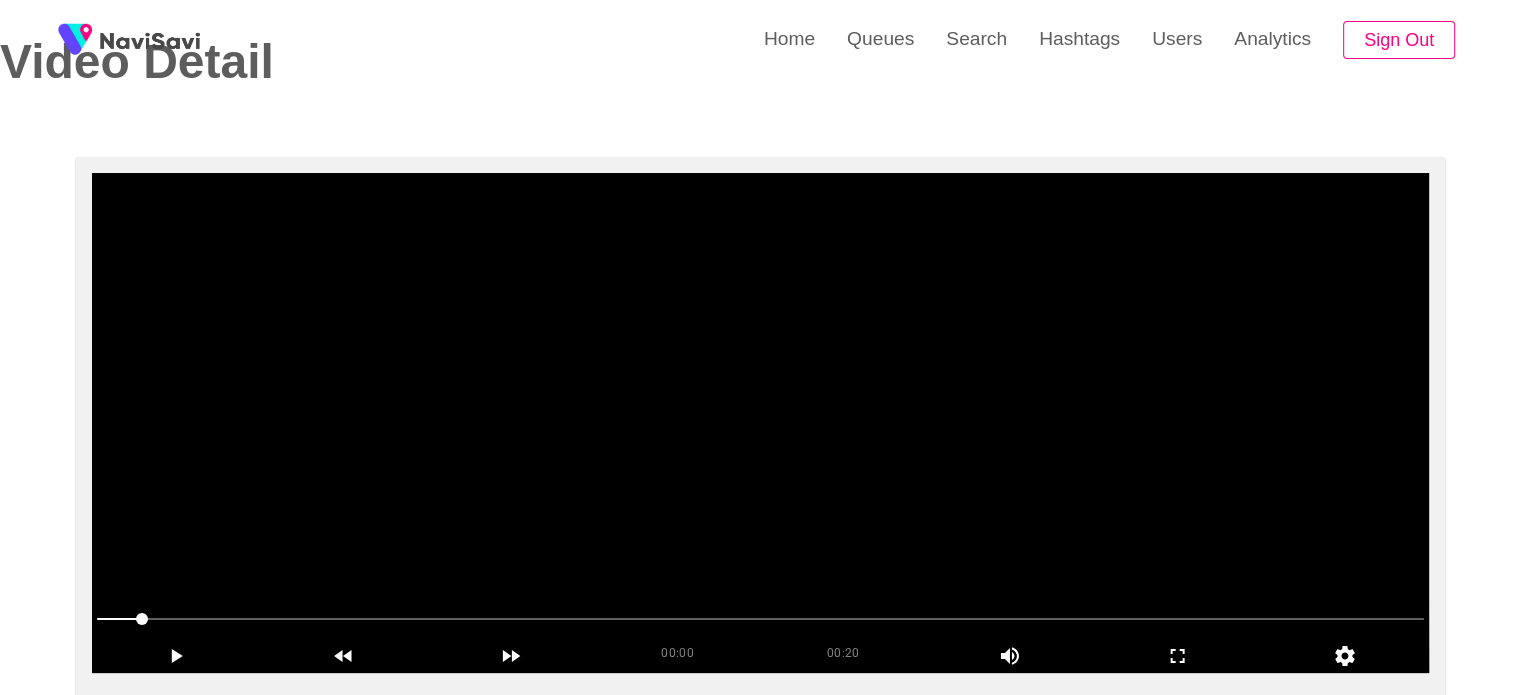 click at bounding box center (760, 423) 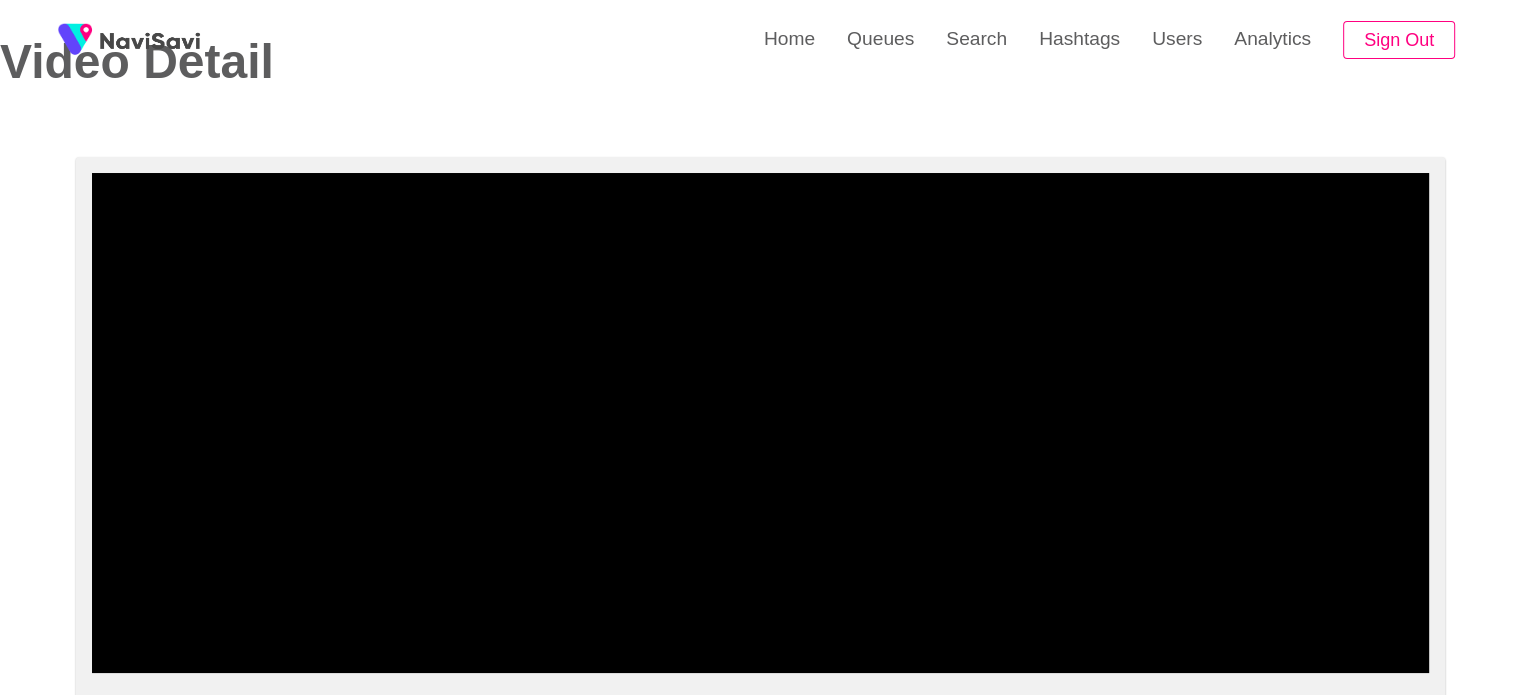click at bounding box center (760, 619) 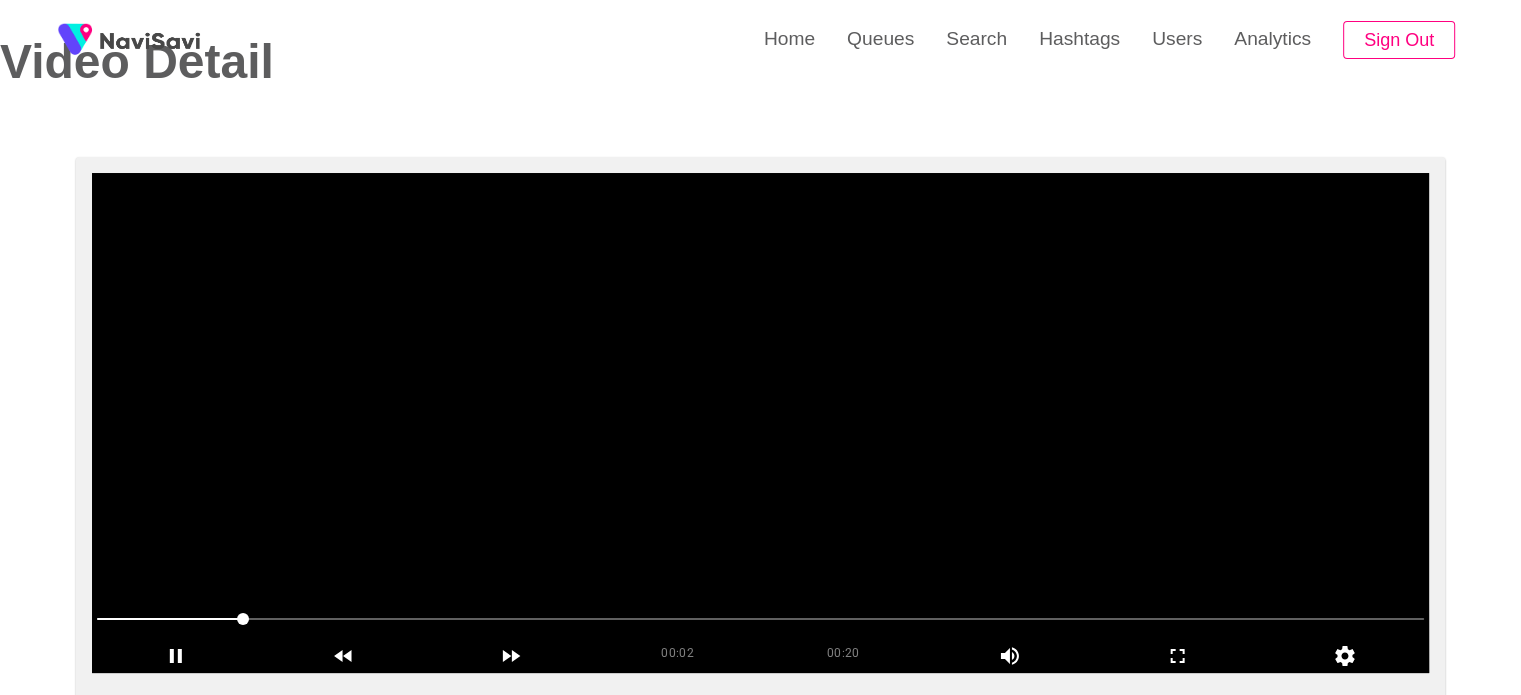 click at bounding box center [760, 423] 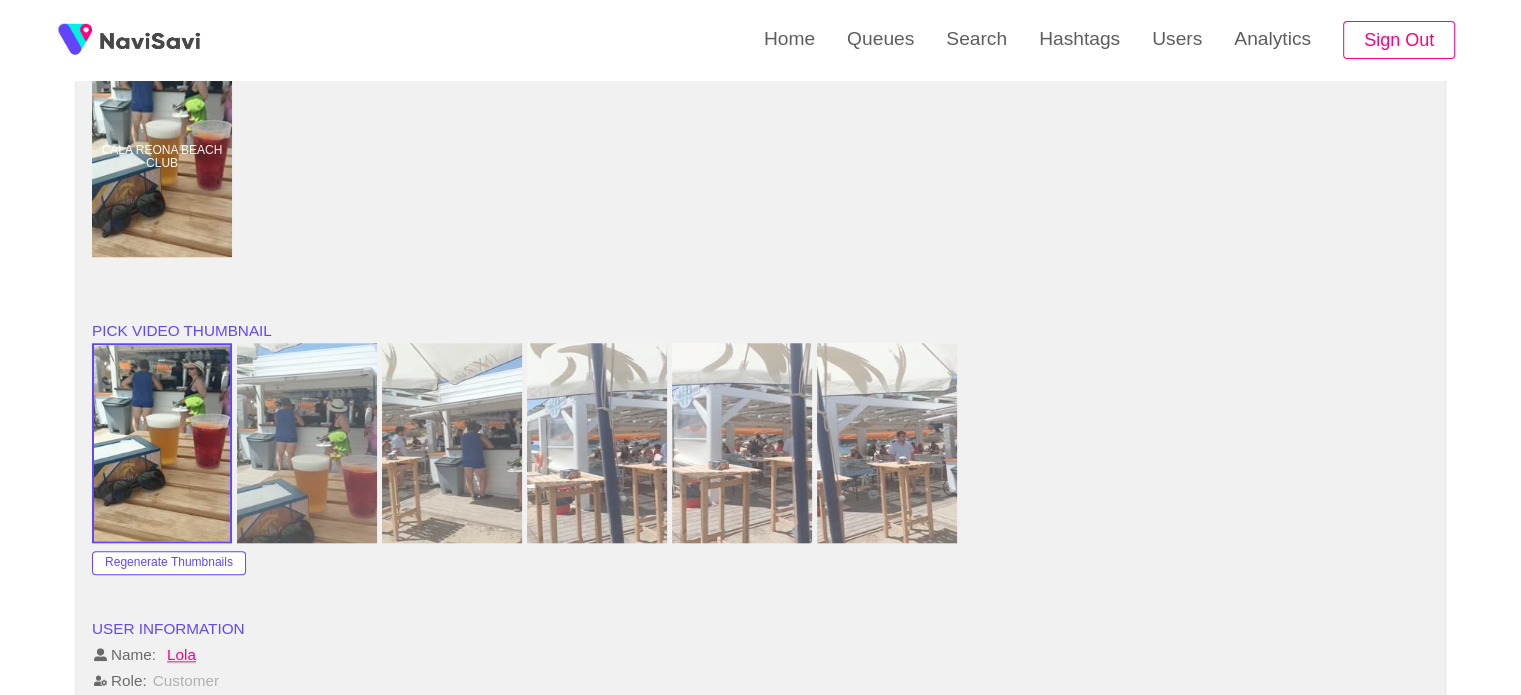 scroll, scrollTop: 2279, scrollLeft: 0, axis: vertical 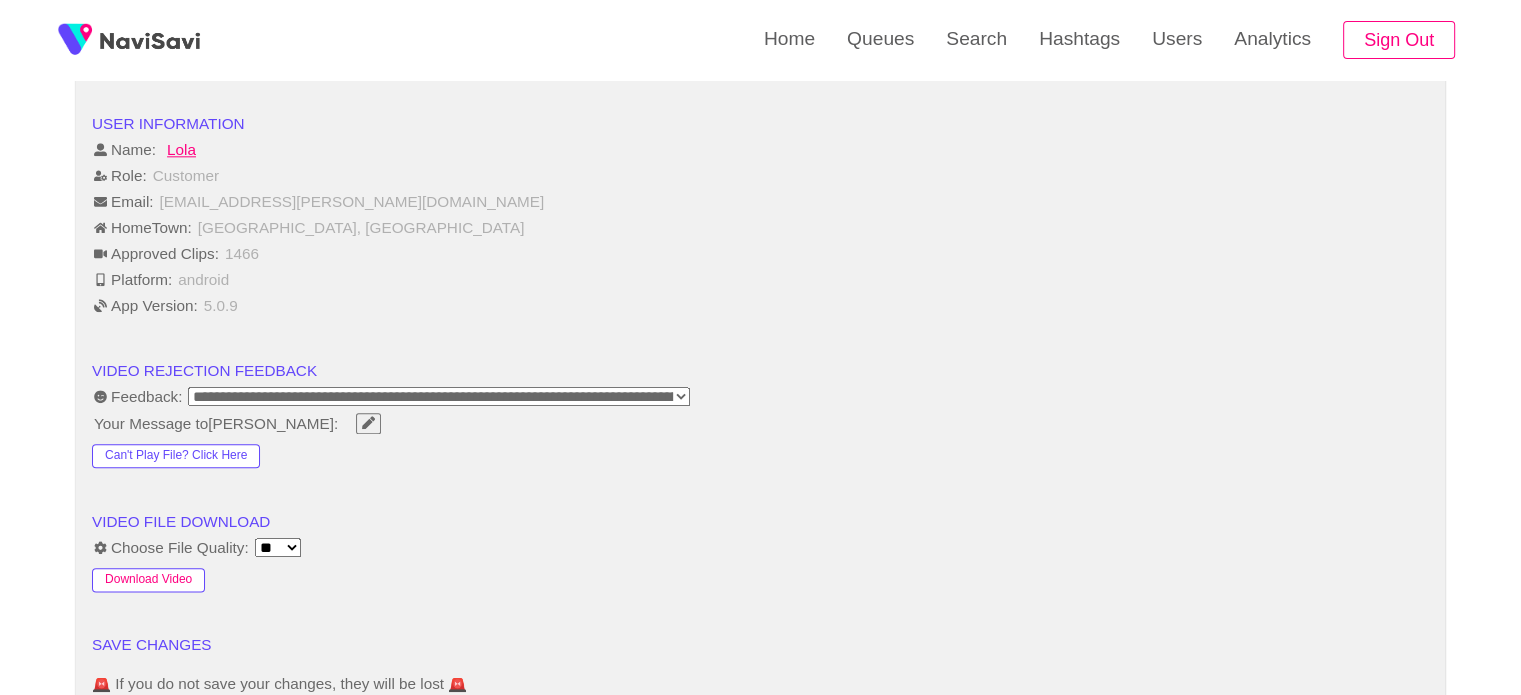 click on "Download Video" at bounding box center (148, 580) 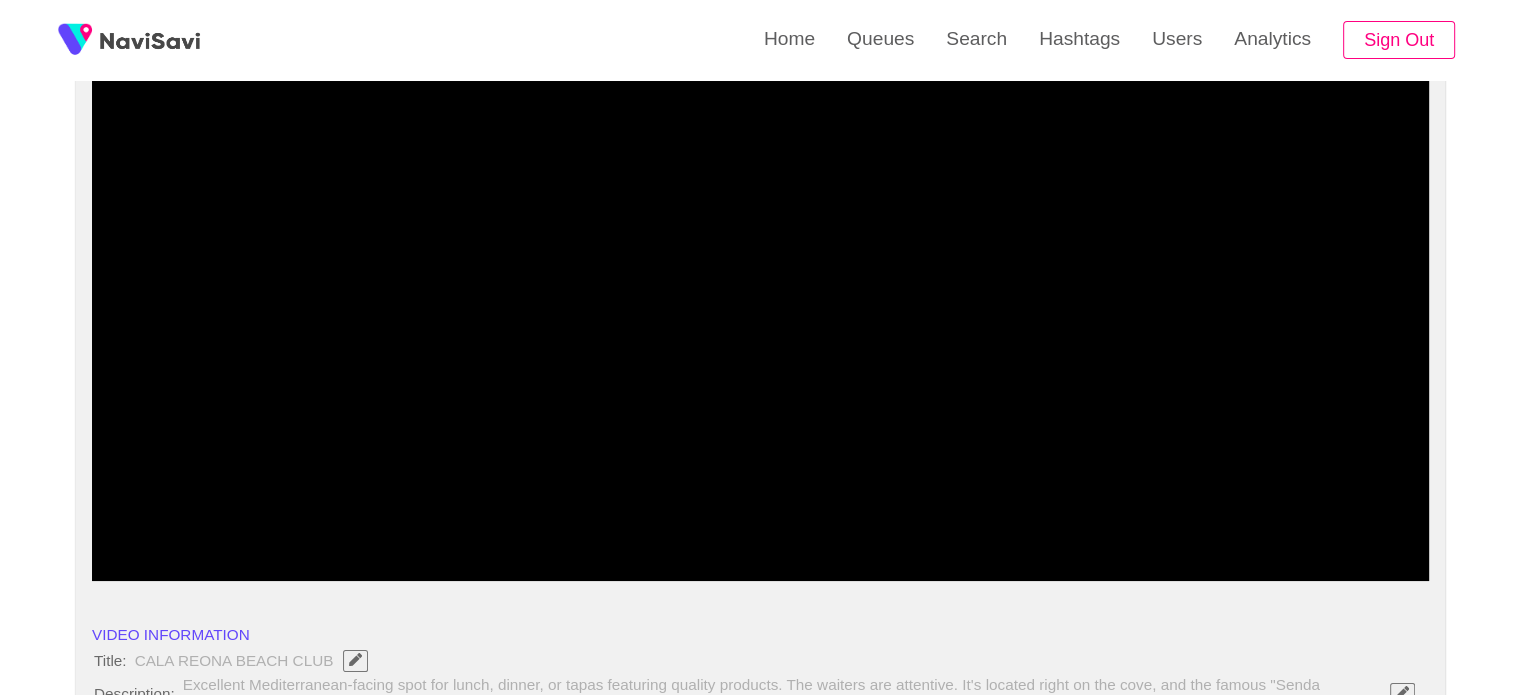 scroll, scrollTop: 182, scrollLeft: 0, axis: vertical 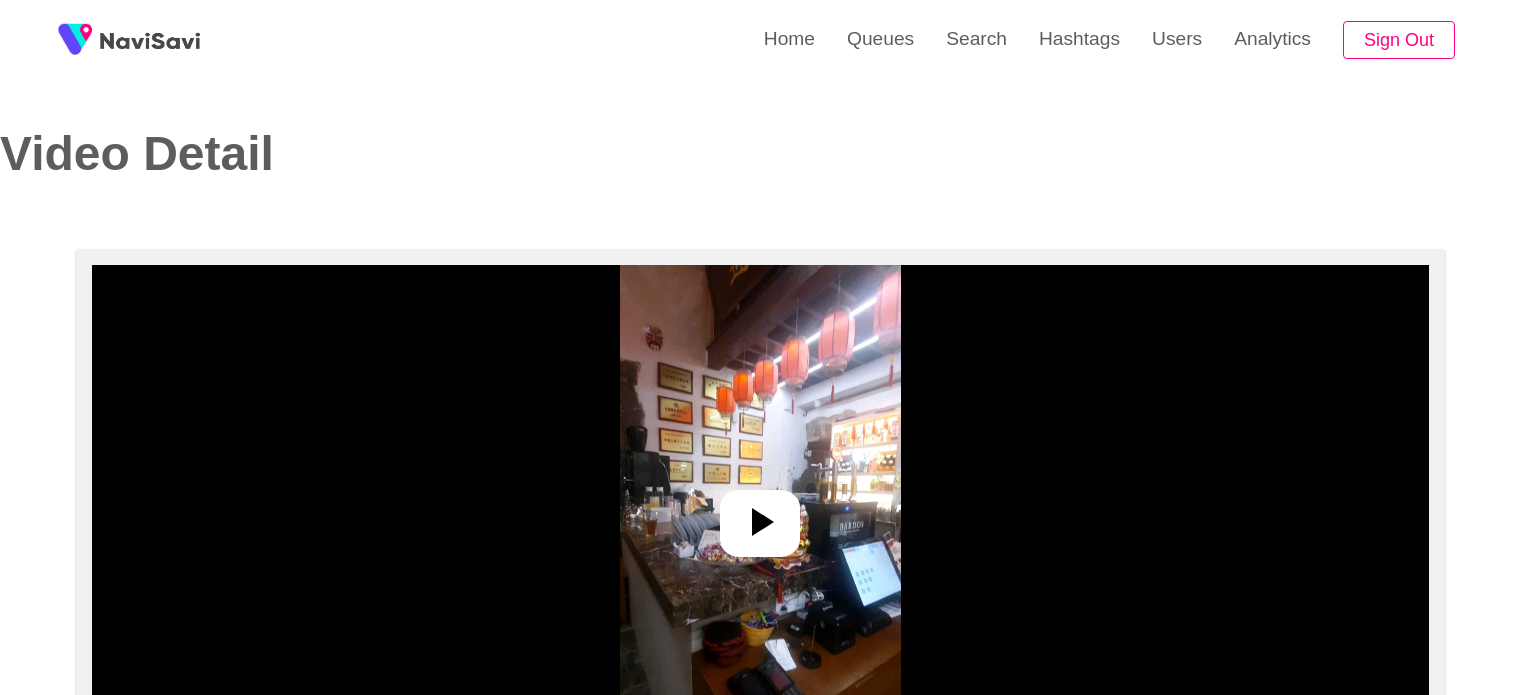 select on "**********" 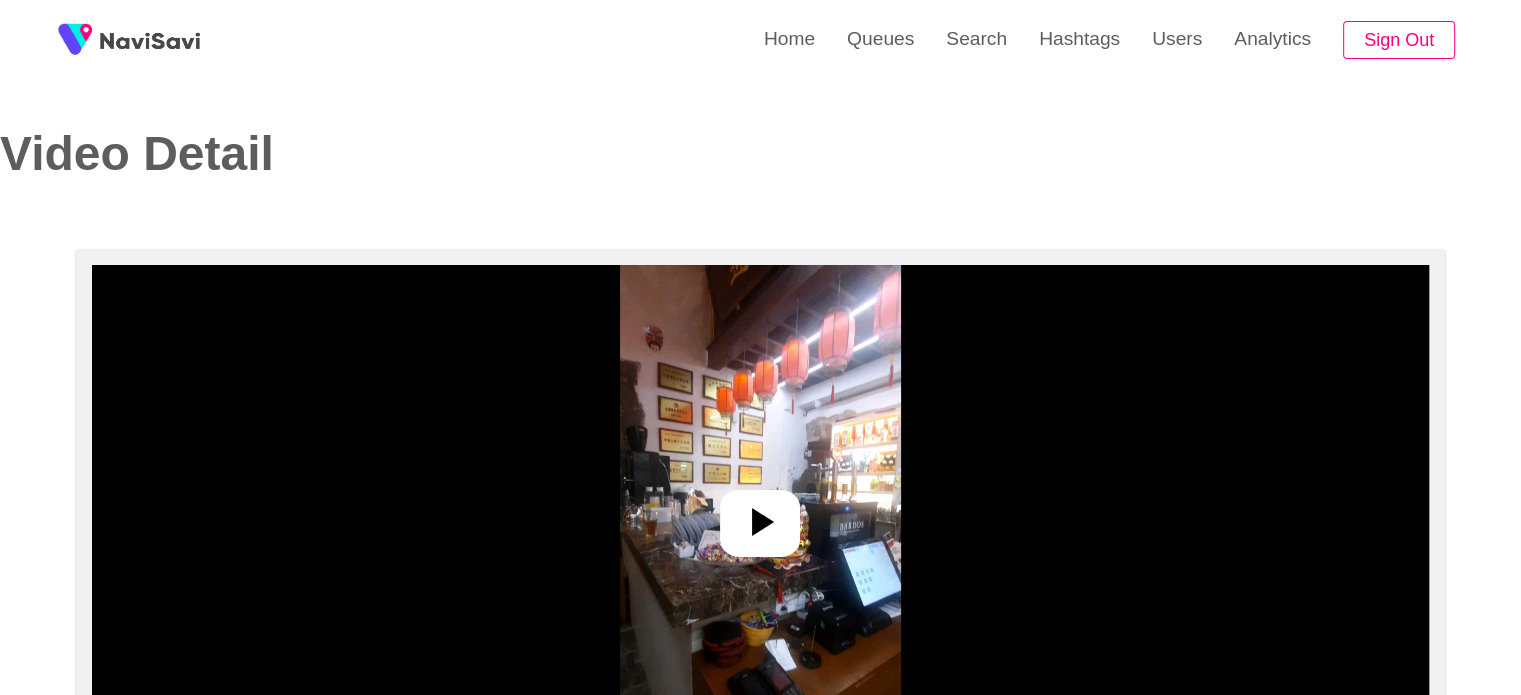 click at bounding box center [760, 515] 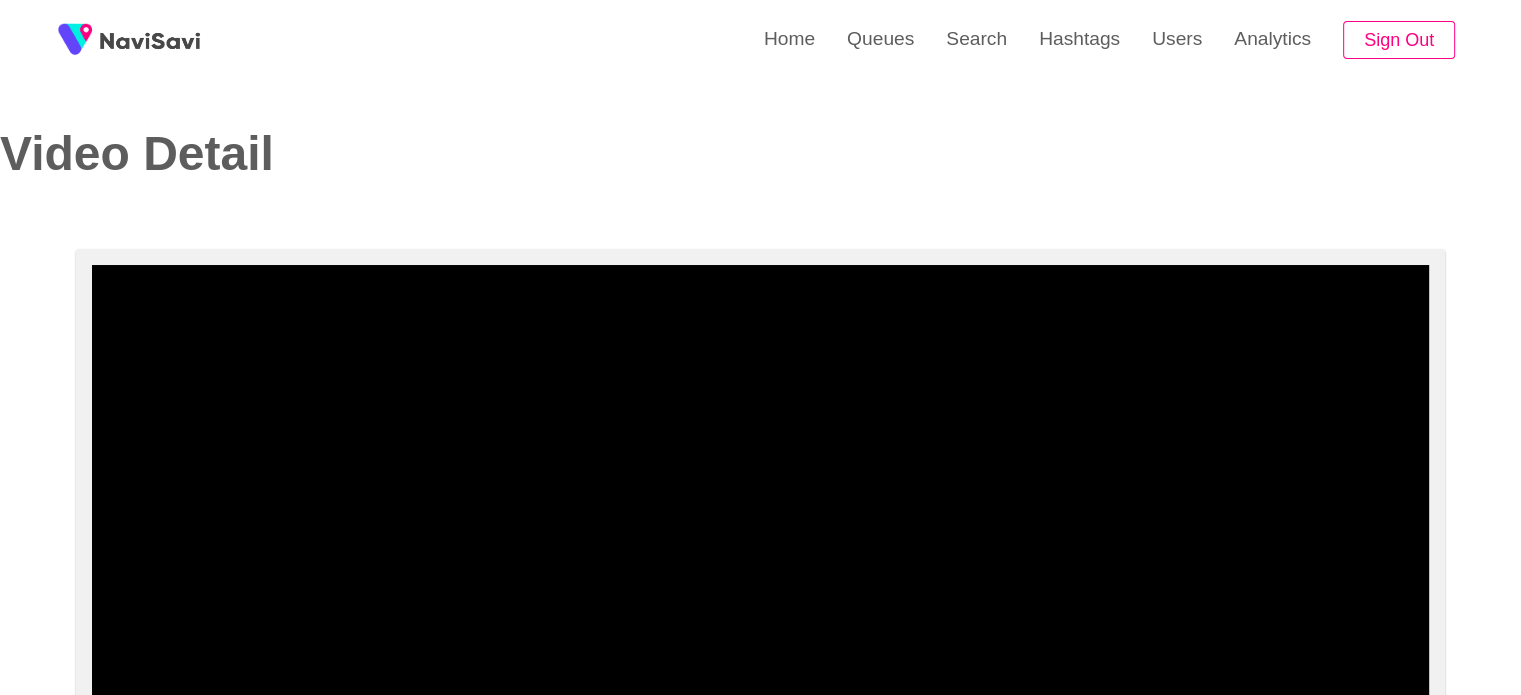 scroll, scrollTop: 206, scrollLeft: 0, axis: vertical 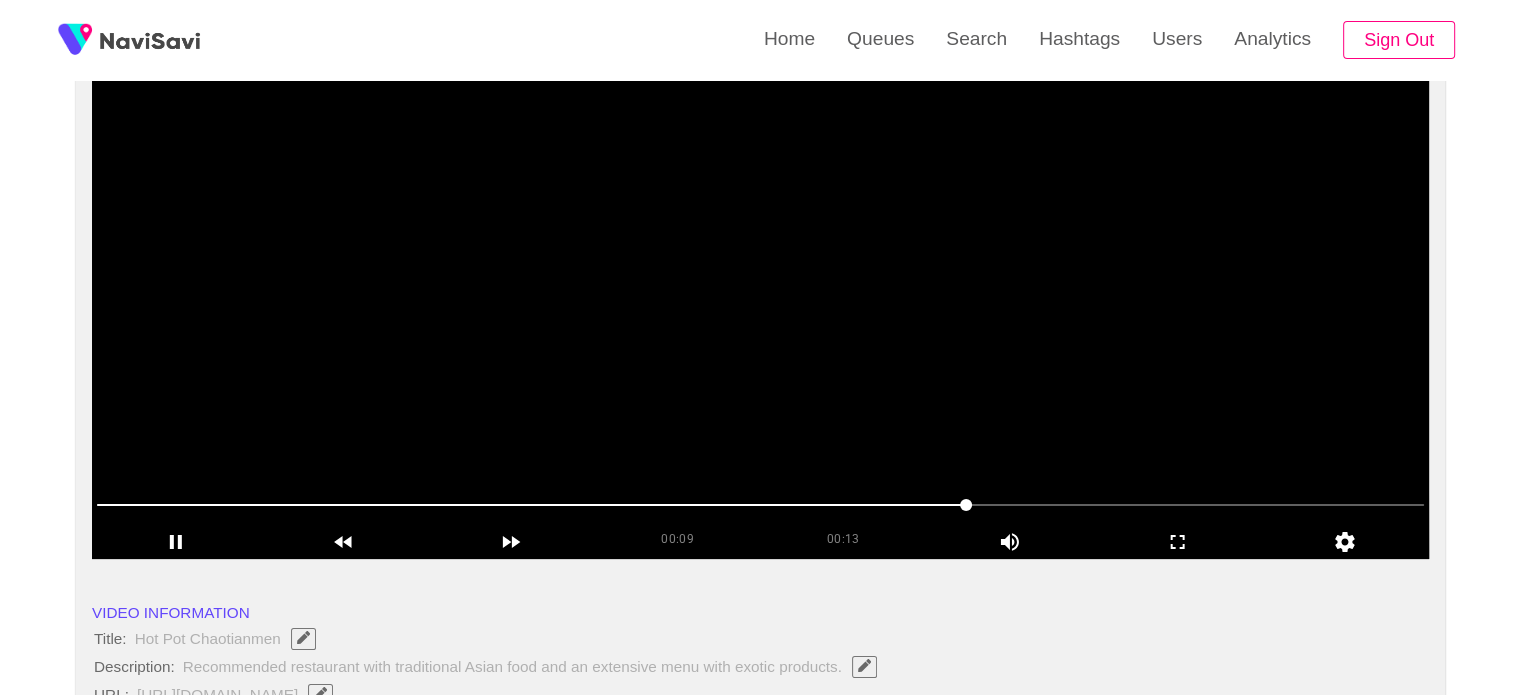 click at bounding box center (760, 309) 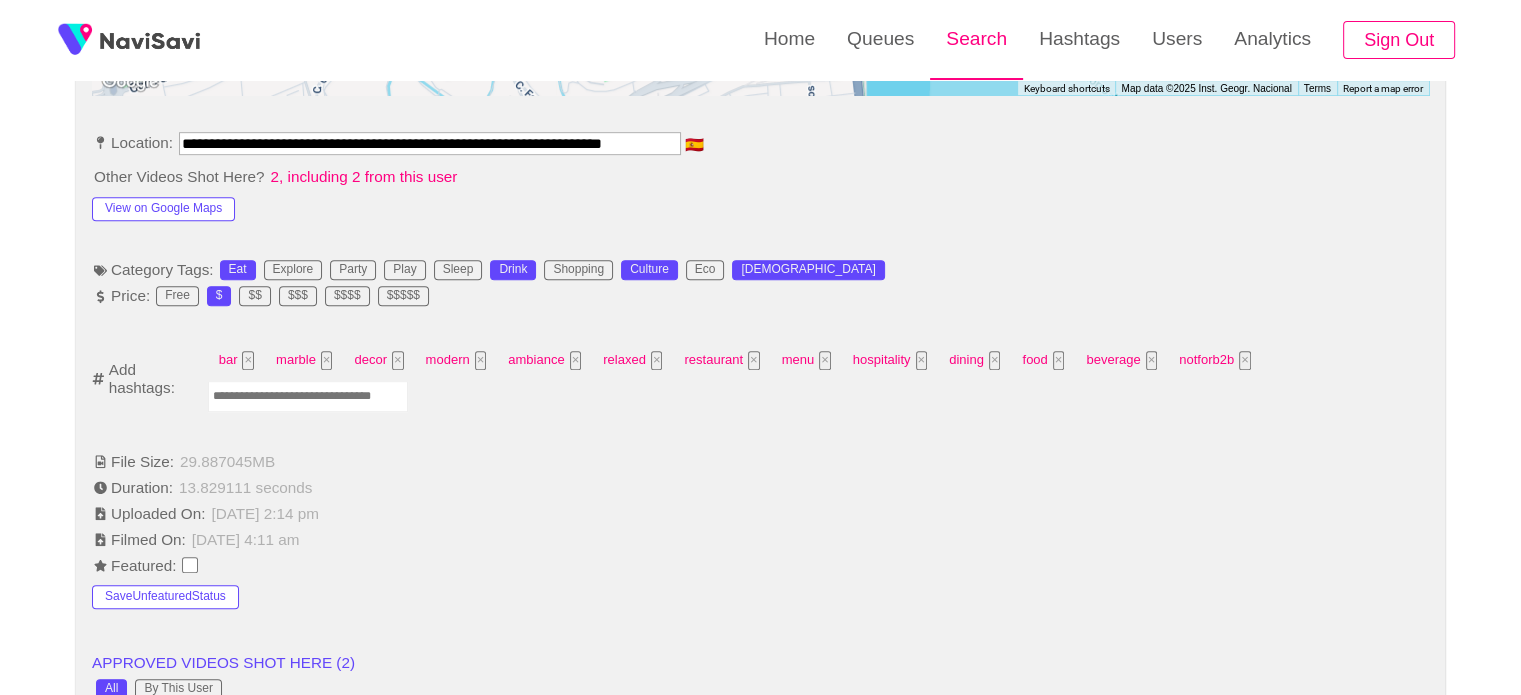 scroll, scrollTop: 1107, scrollLeft: 0, axis: vertical 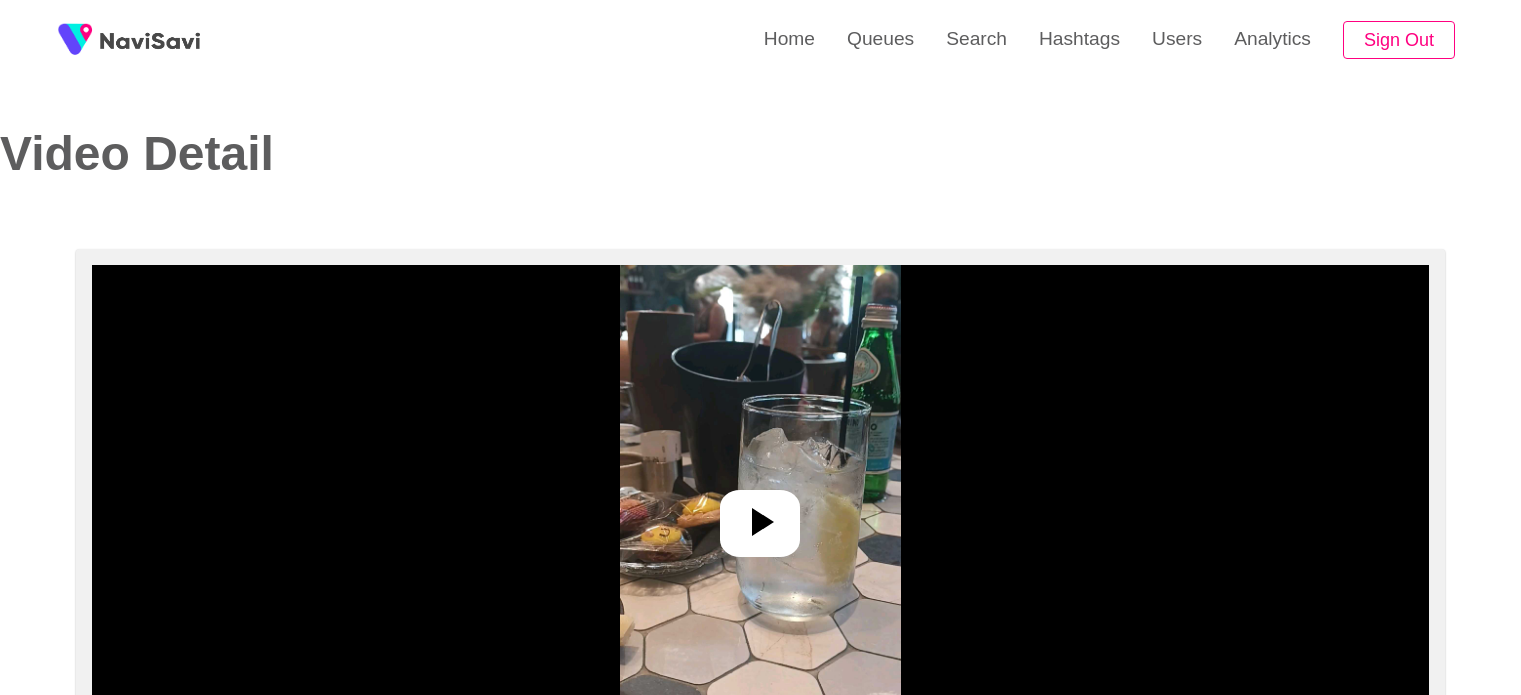 select on "**********" 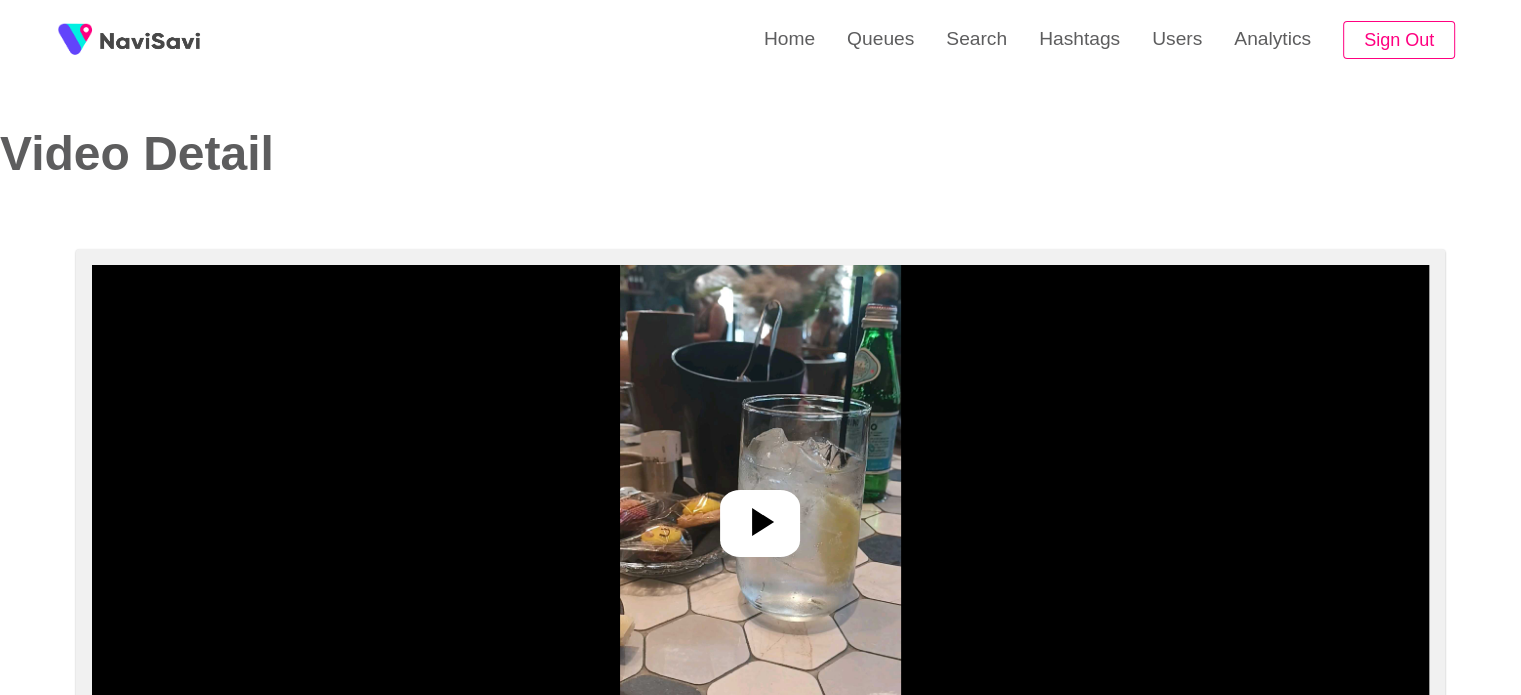 click 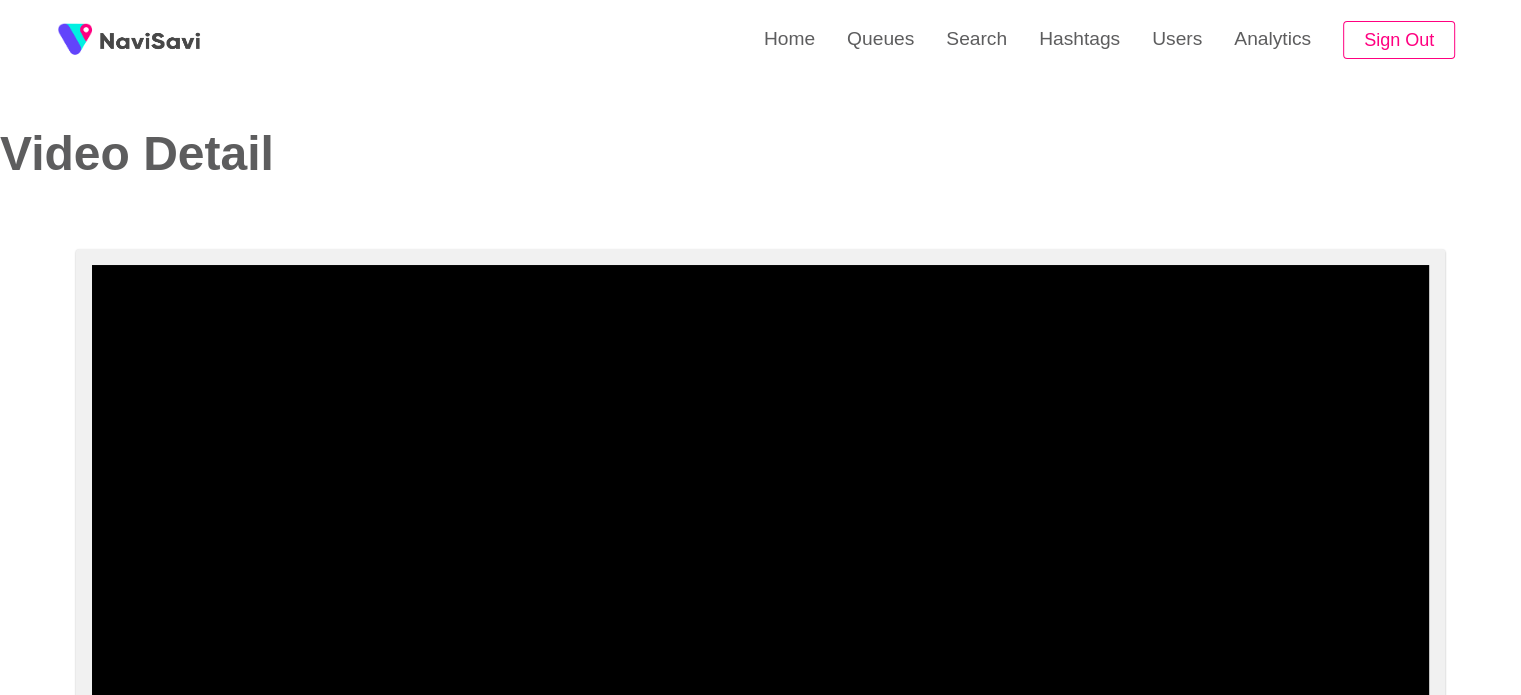 scroll, scrollTop: 112, scrollLeft: 0, axis: vertical 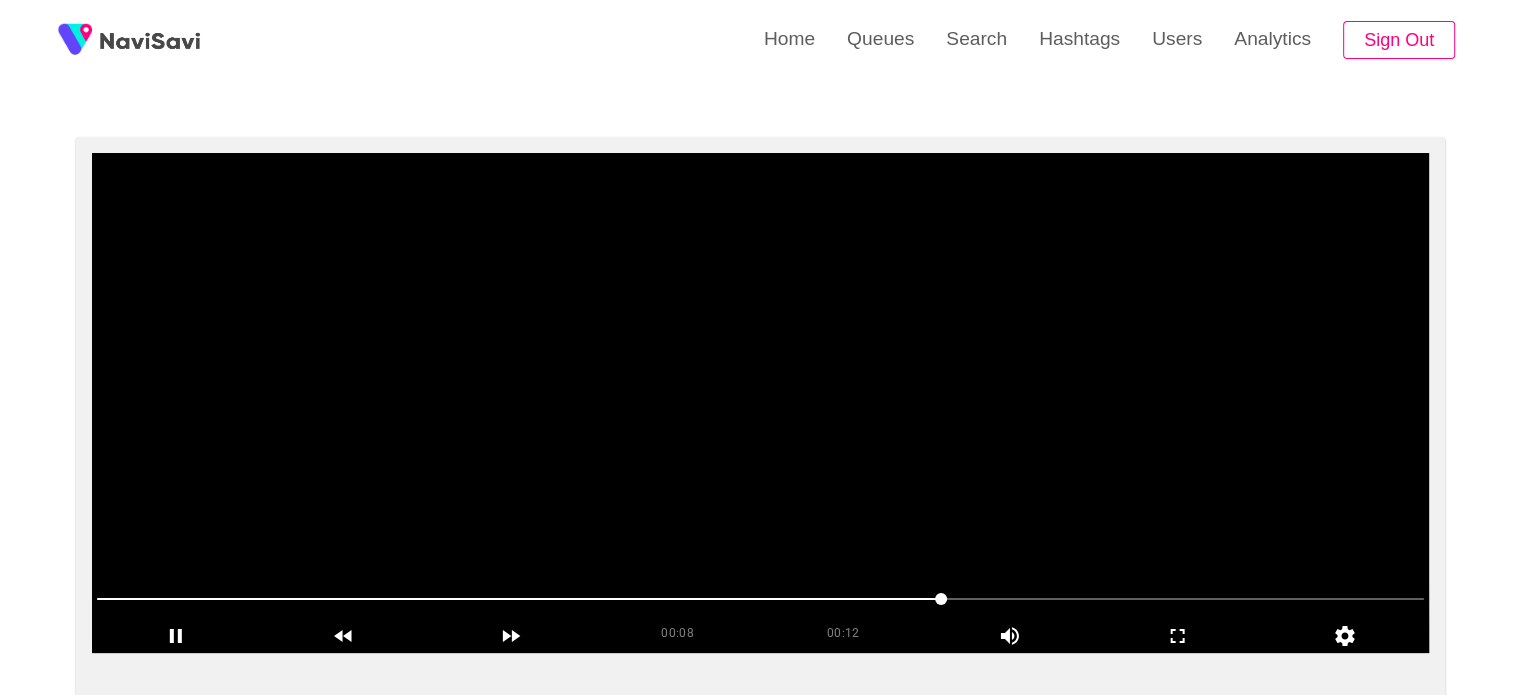 click at bounding box center (760, 403) 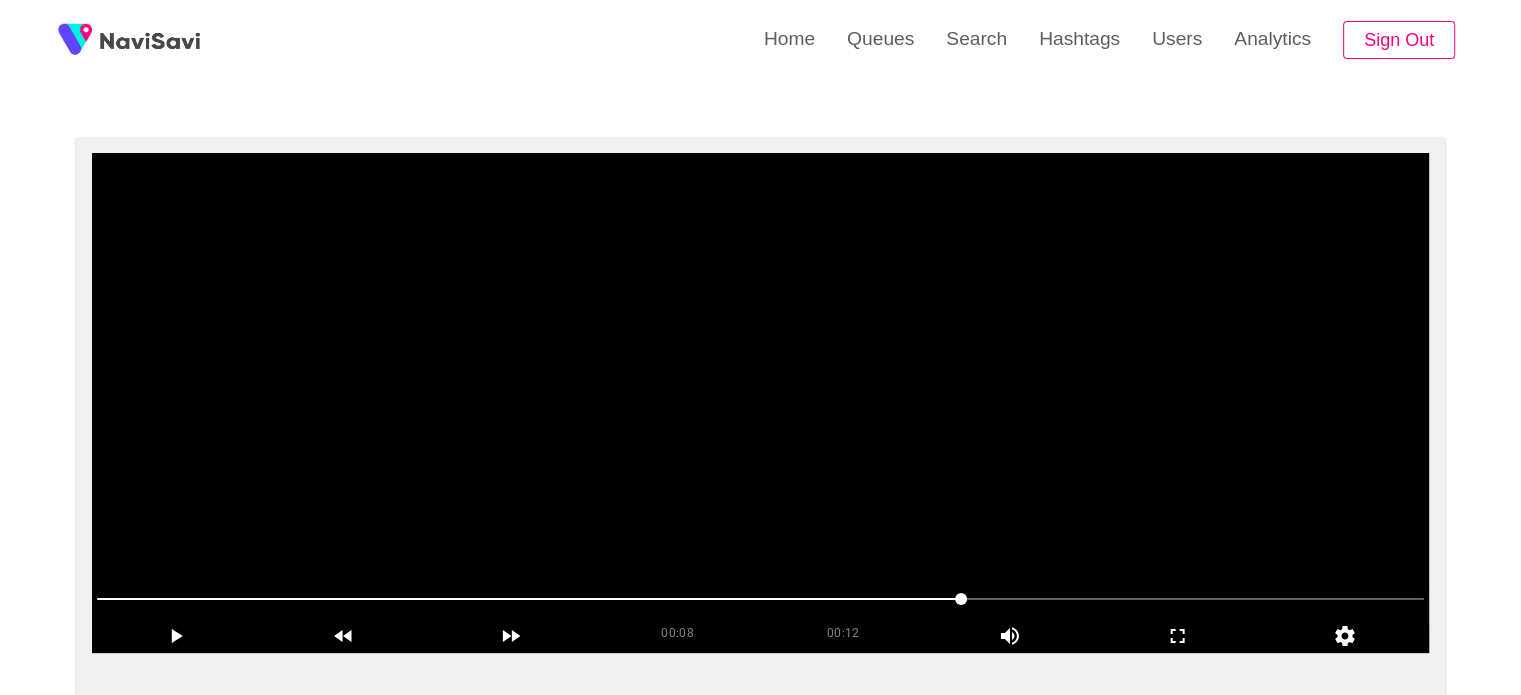 click at bounding box center [760, 403] 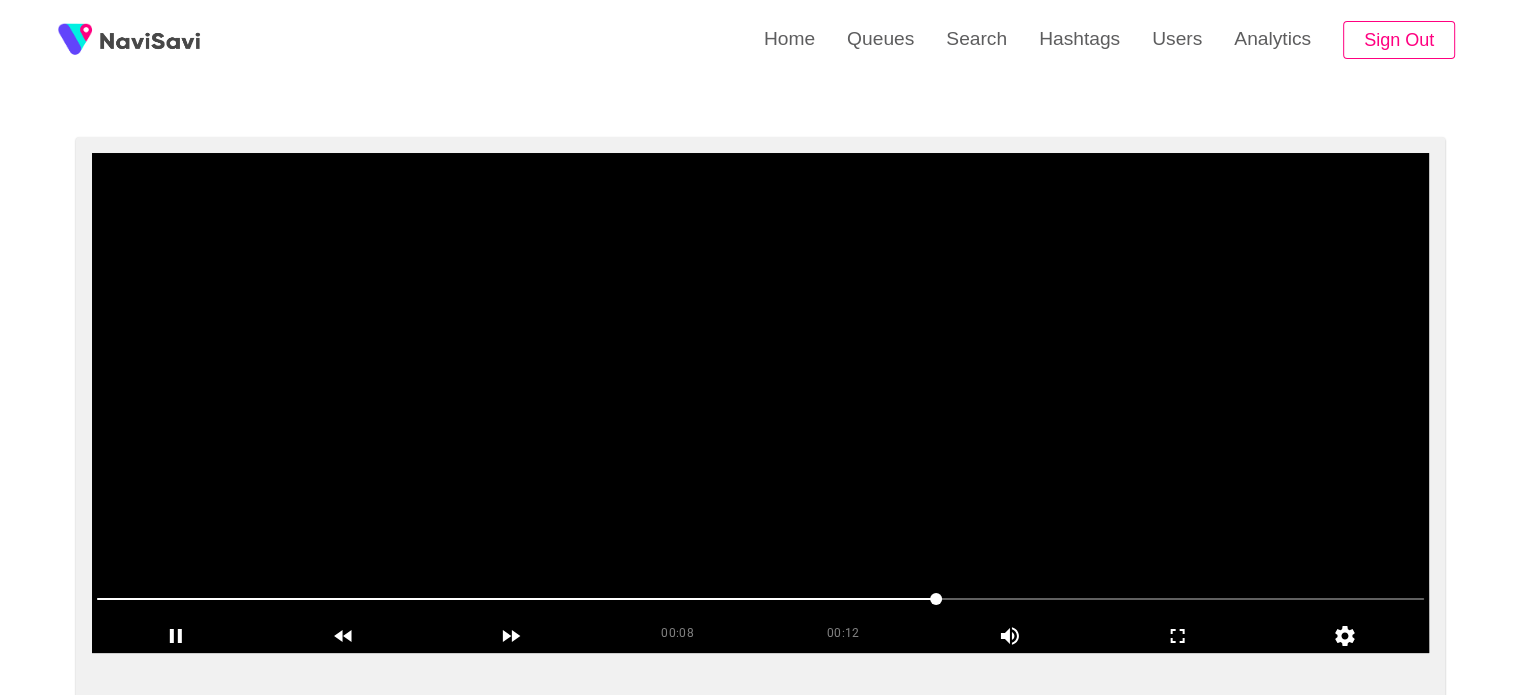 click at bounding box center (760, 403) 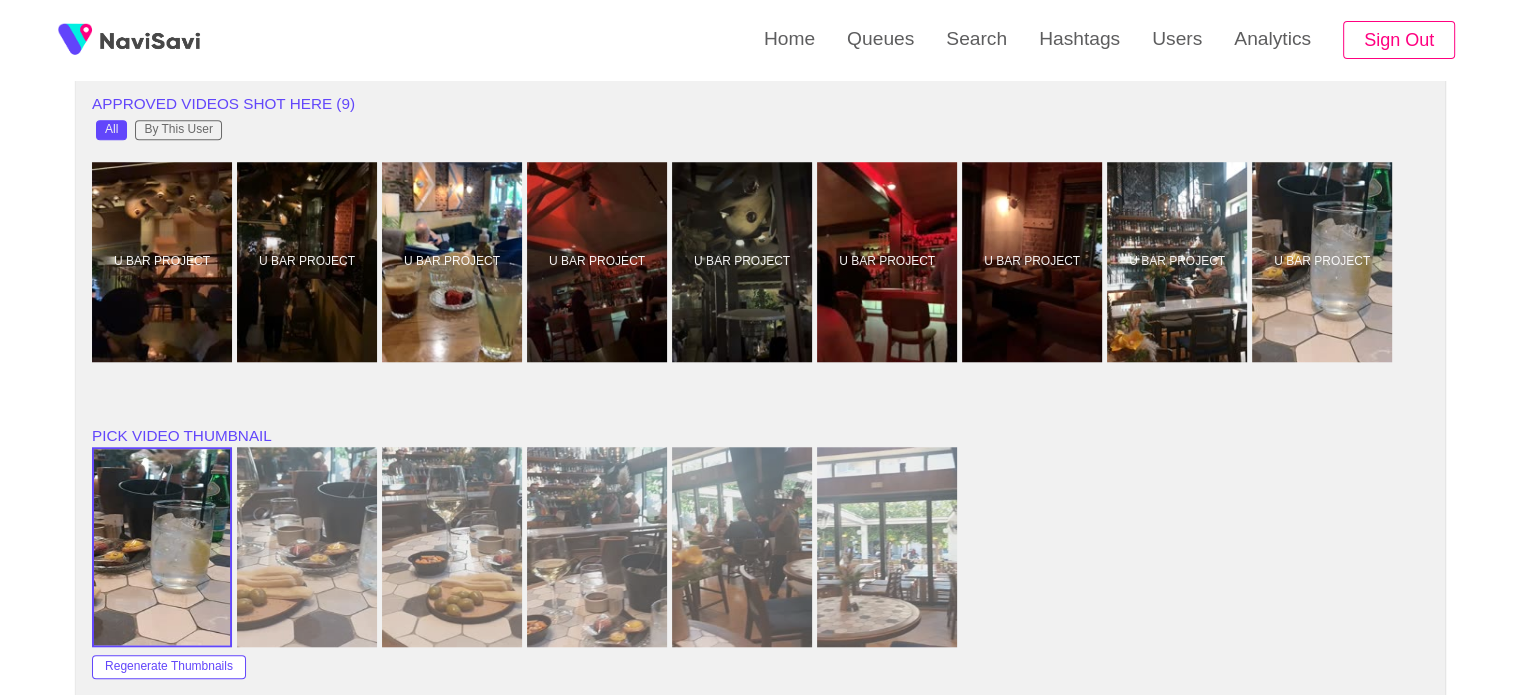 scroll, scrollTop: 1474, scrollLeft: 0, axis: vertical 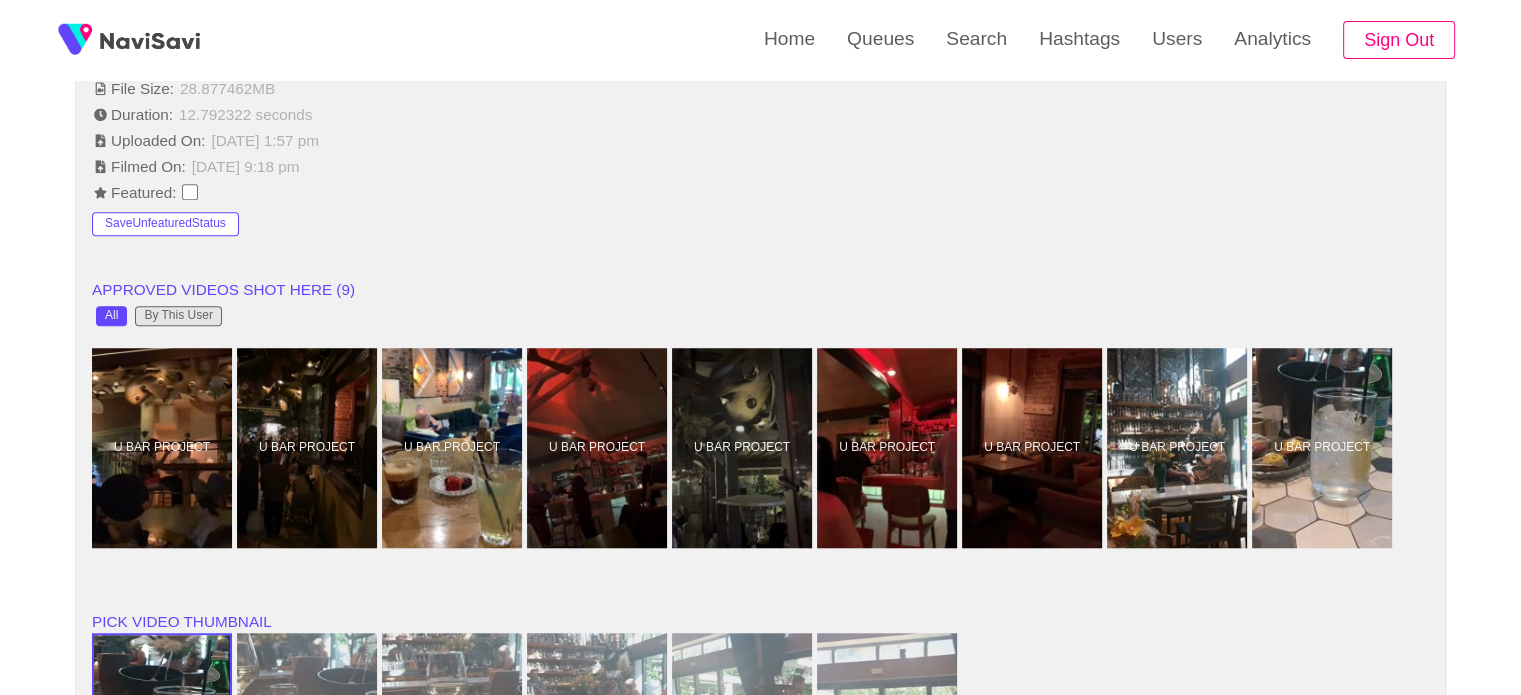 click on "By This User" at bounding box center (178, 316) 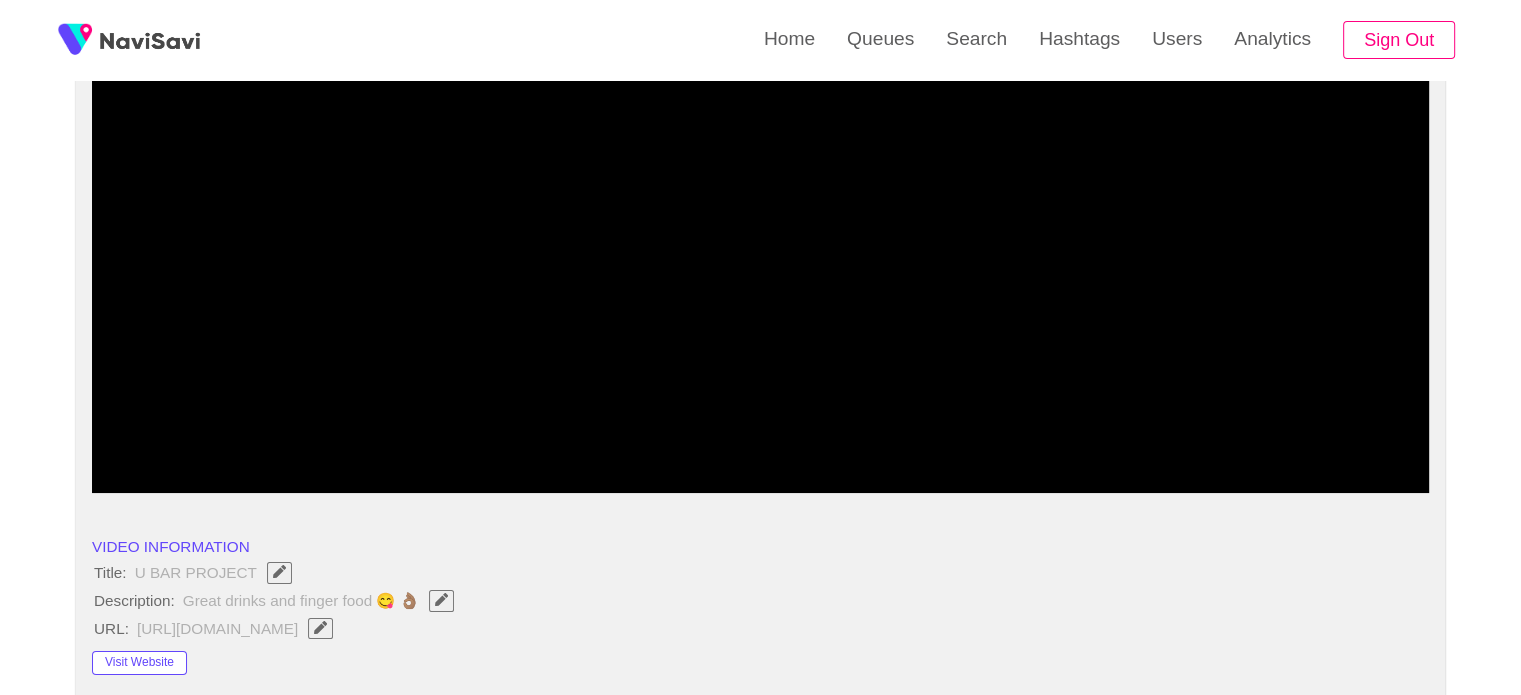 scroll, scrollTop: 248, scrollLeft: 0, axis: vertical 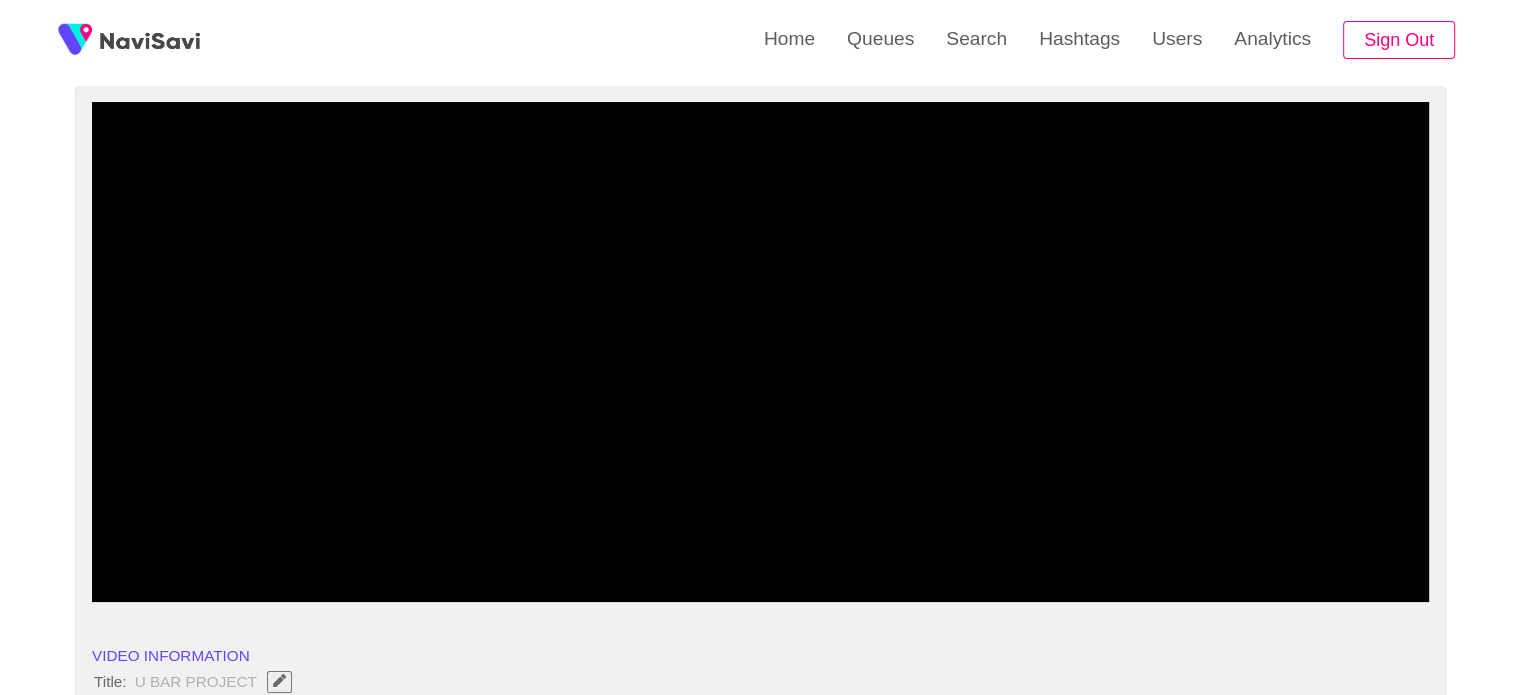 click at bounding box center (760, 352) 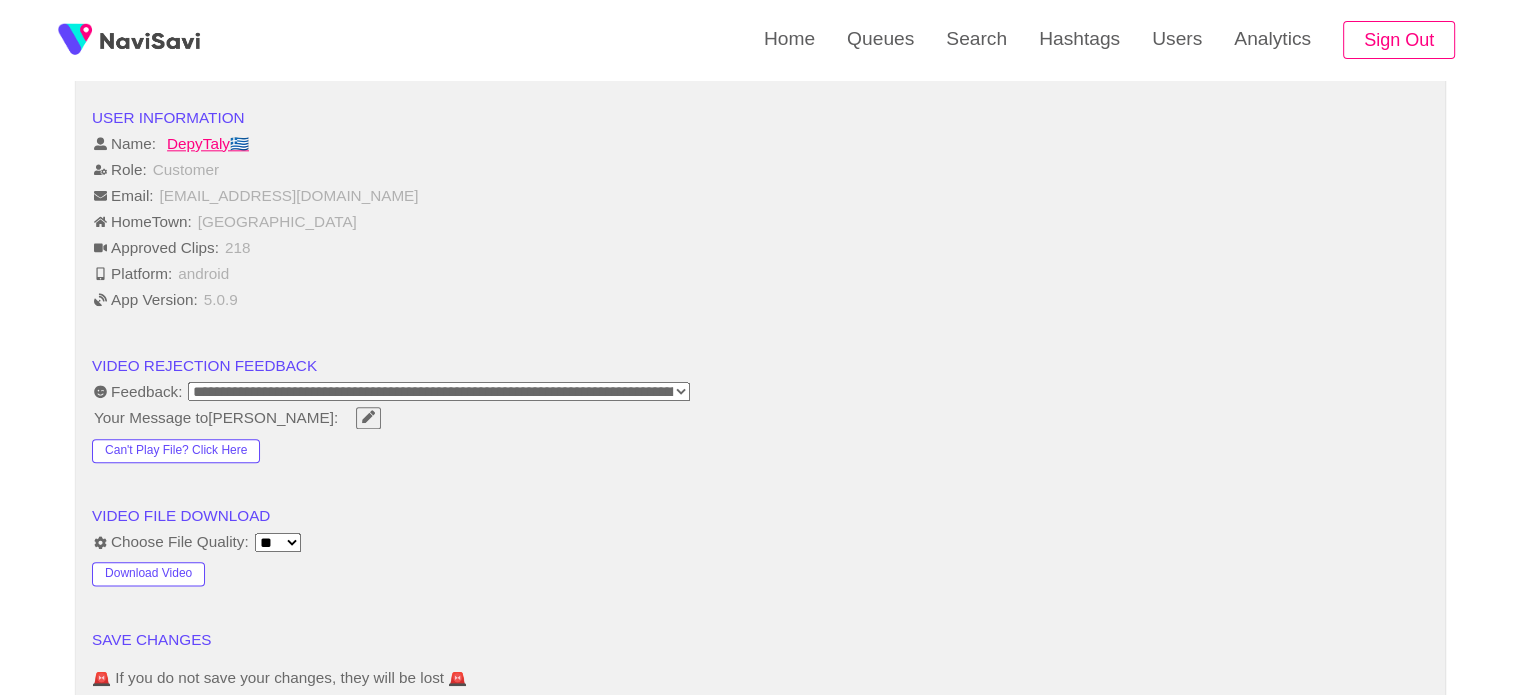 scroll, scrollTop: 2279, scrollLeft: 0, axis: vertical 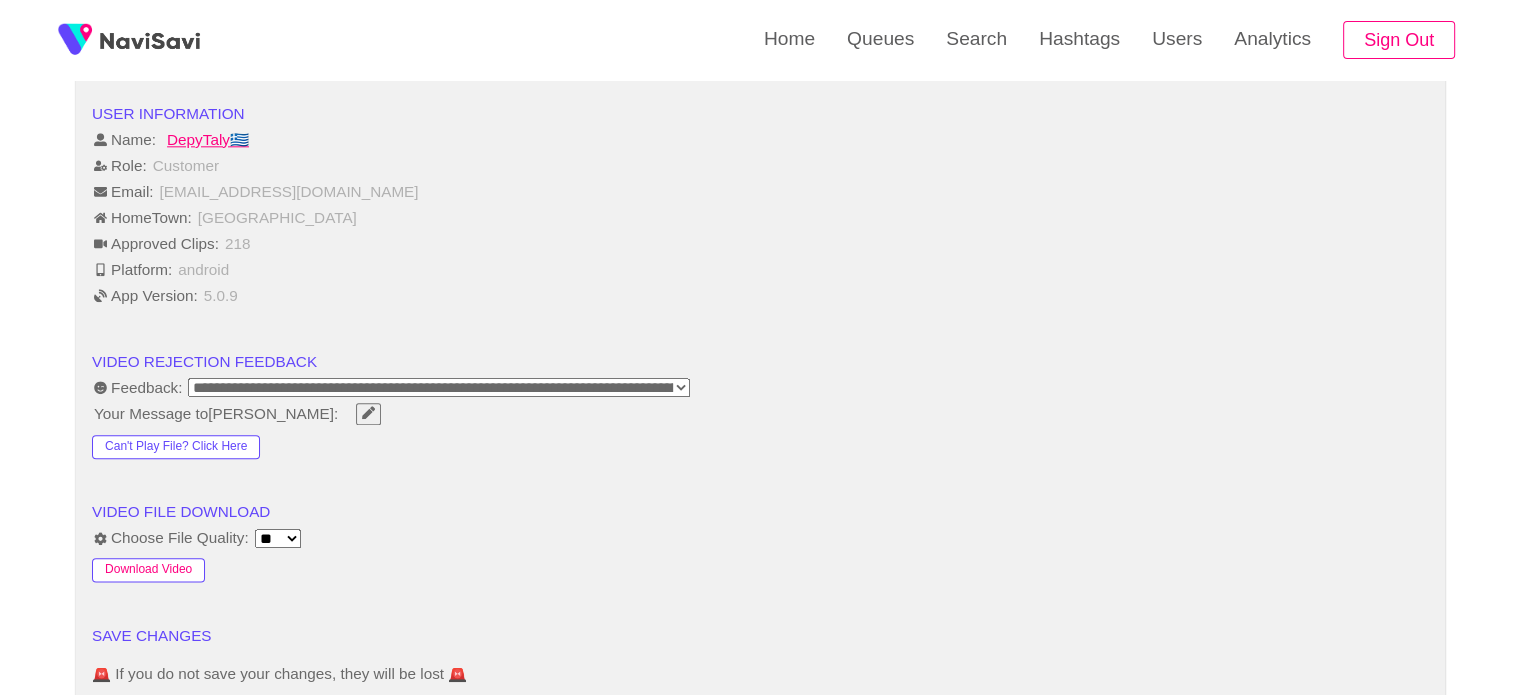 click on "Download Video" at bounding box center (148, 570) 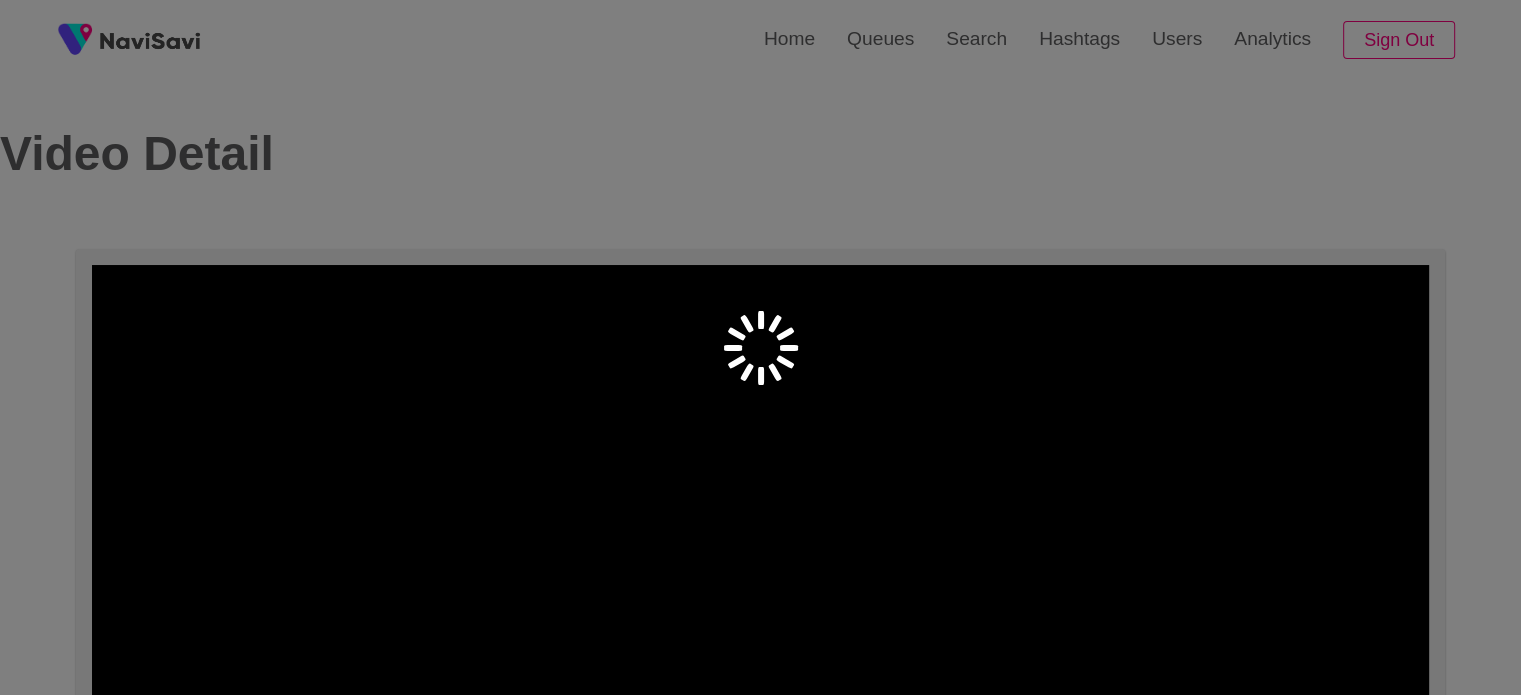 scroll, scrollTop: 243, scrollLeft: 0, axis: vertical 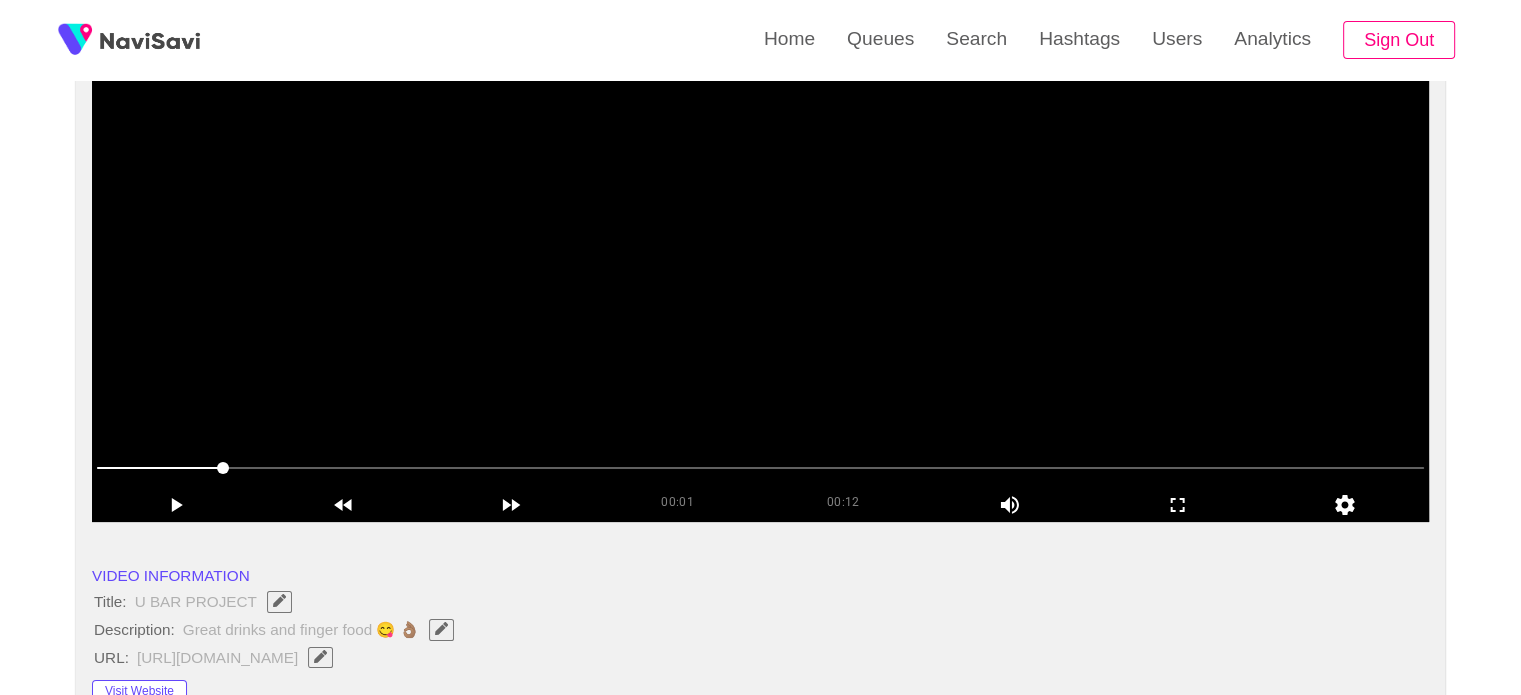 click at bounding box center [760, 272] 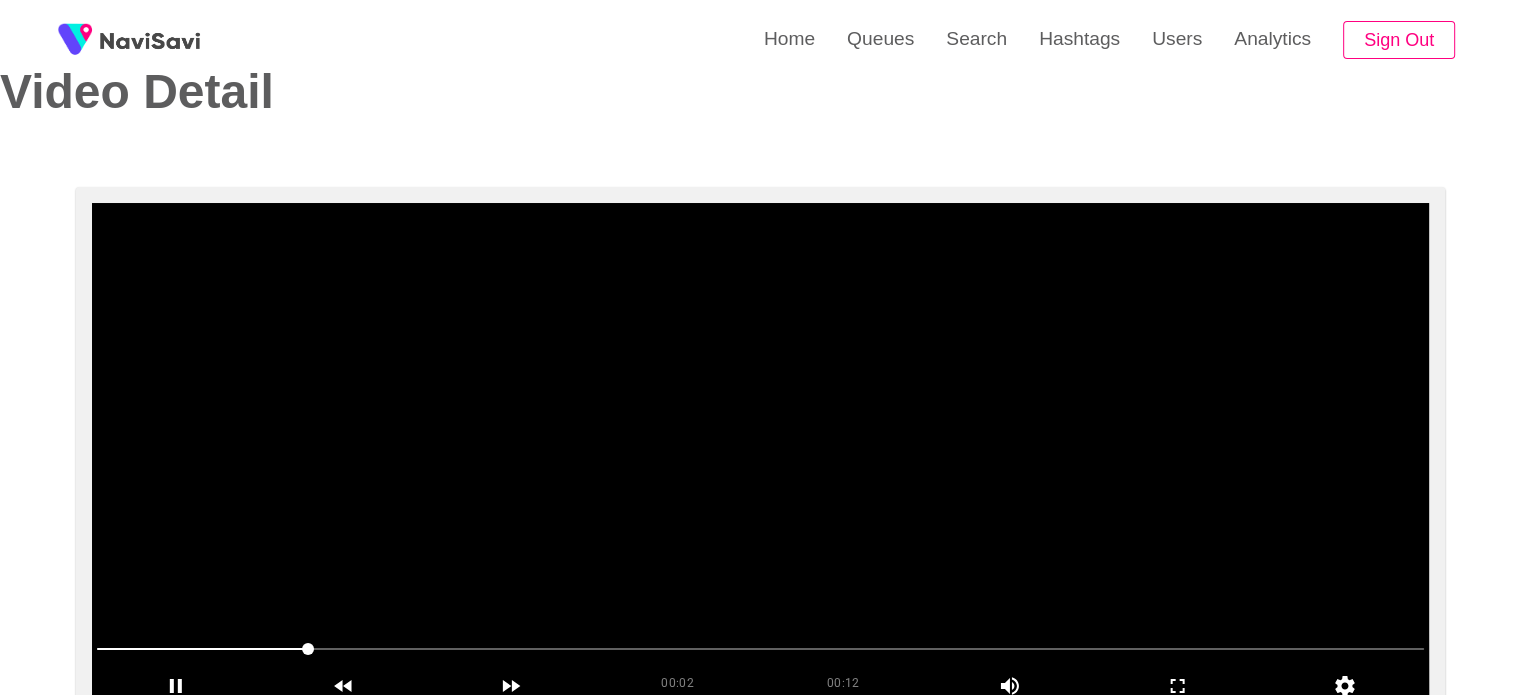 scroll, scrollTop: 95, scrollLeft: 0, axis: vertical 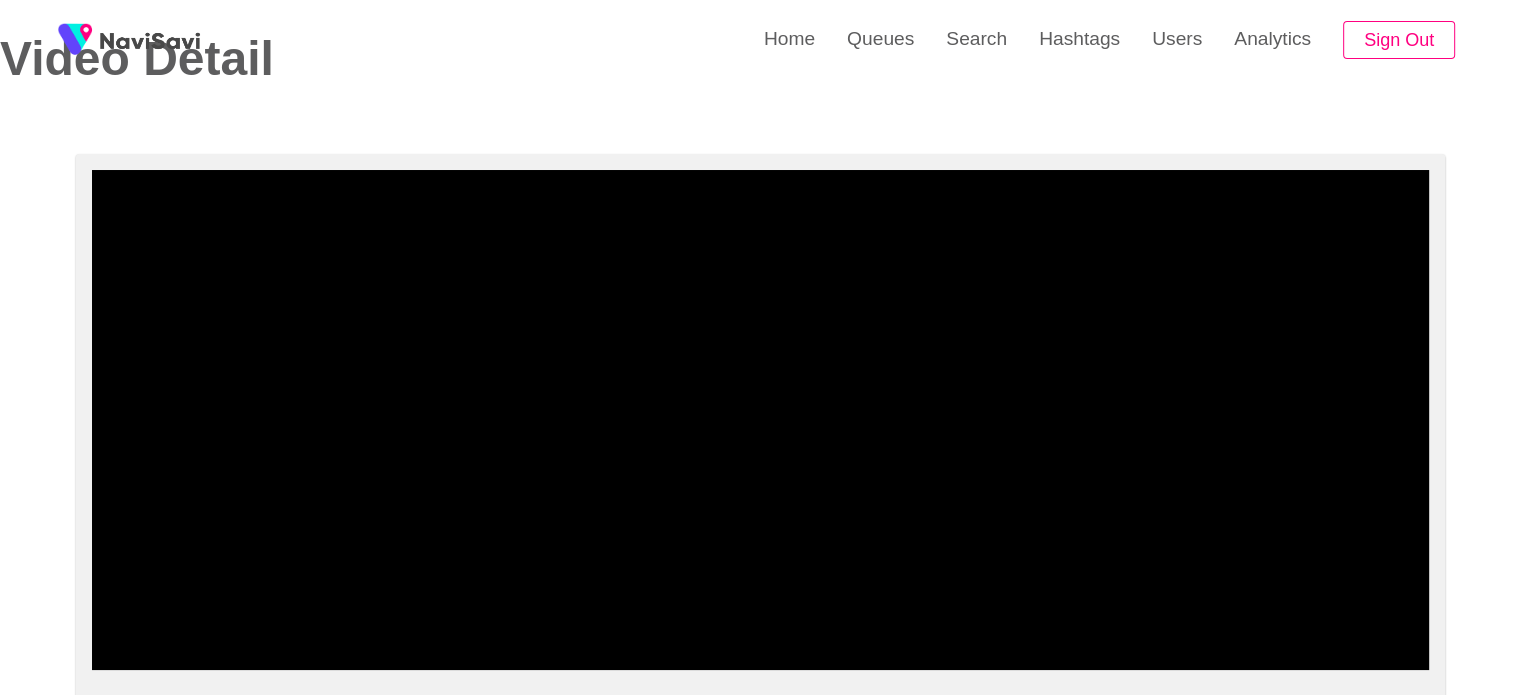 click at bounding box center [760, 616] 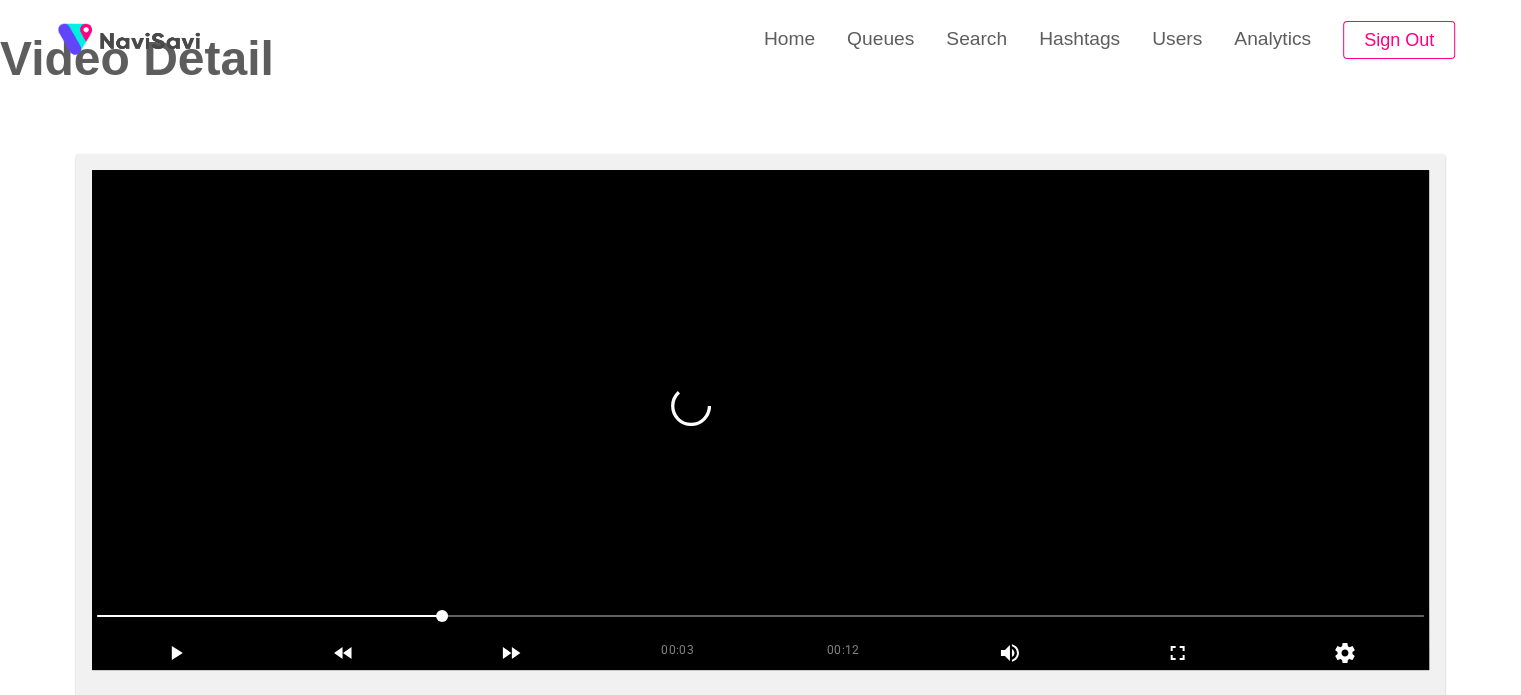 click at bounding box center (760, 420) 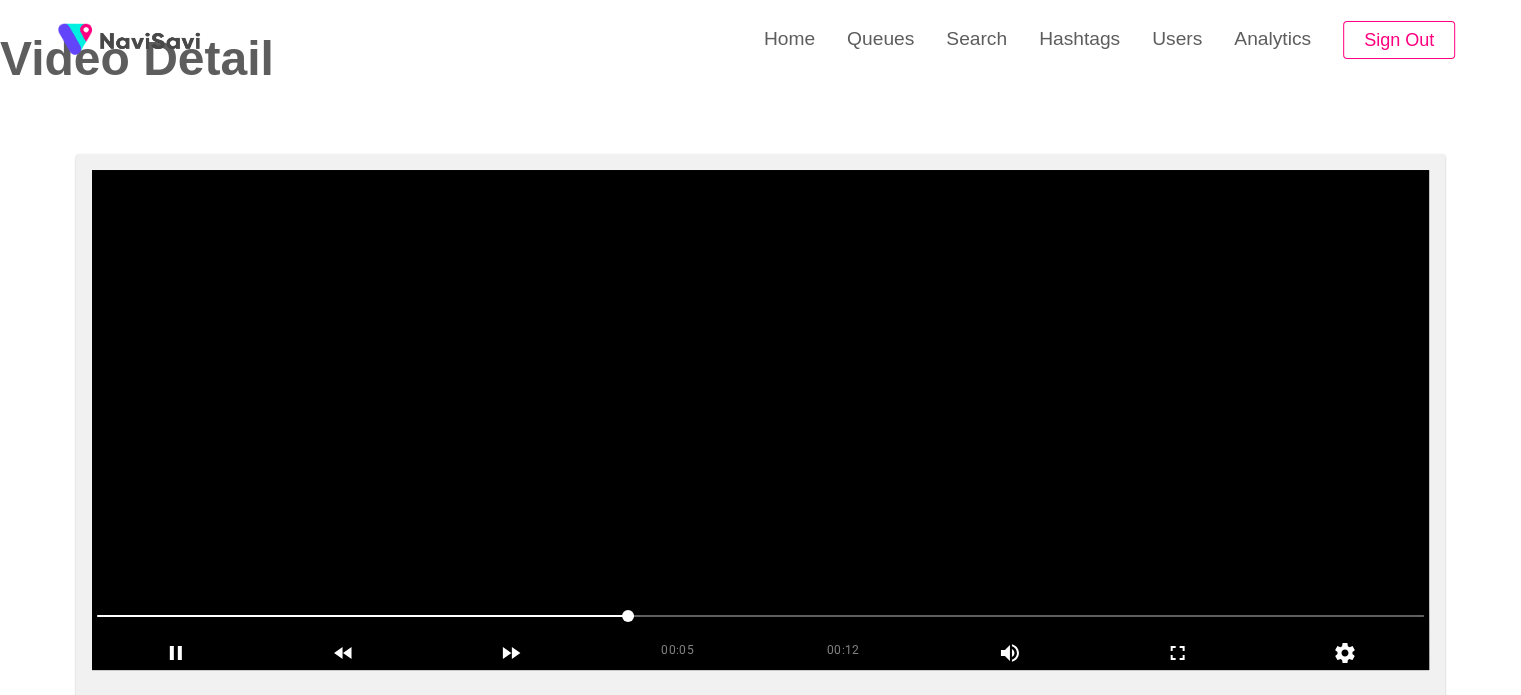 click at bounding box center (760, 420) 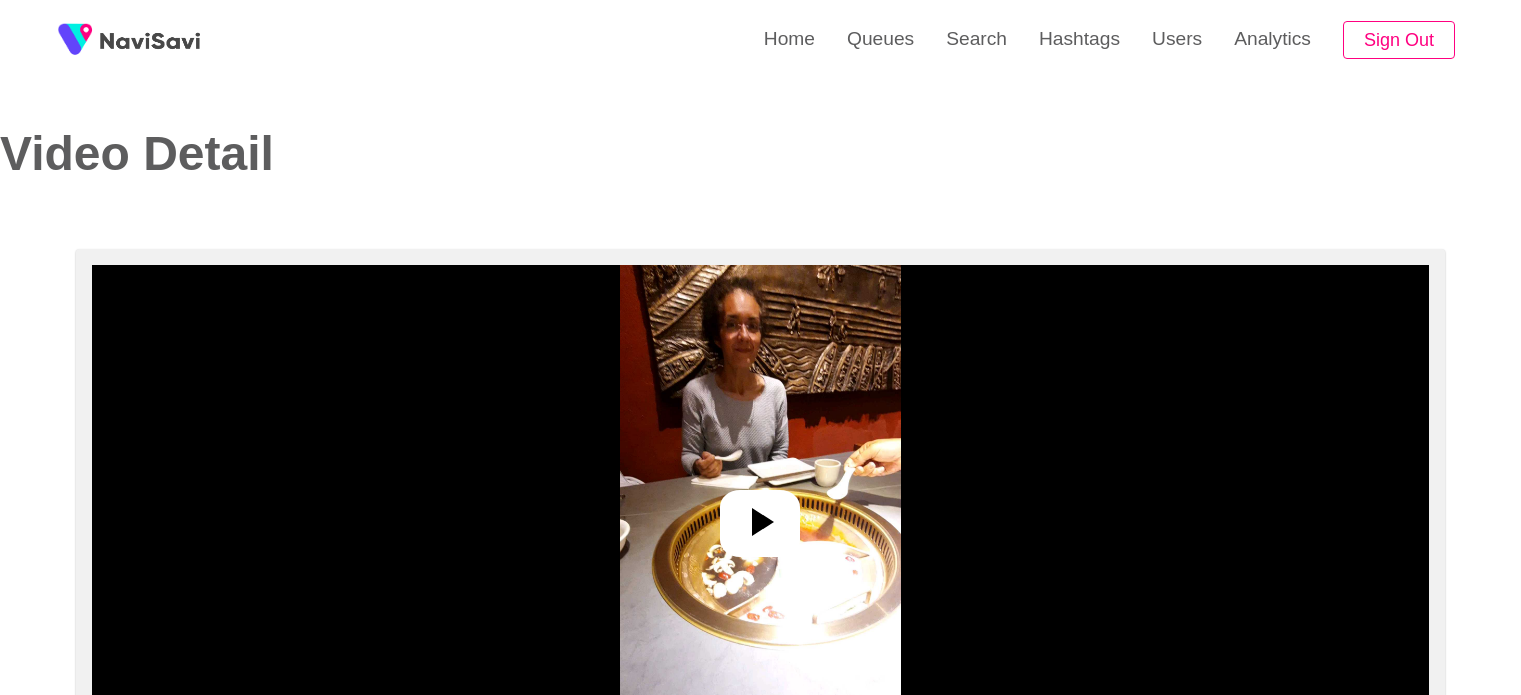 select on "**********" 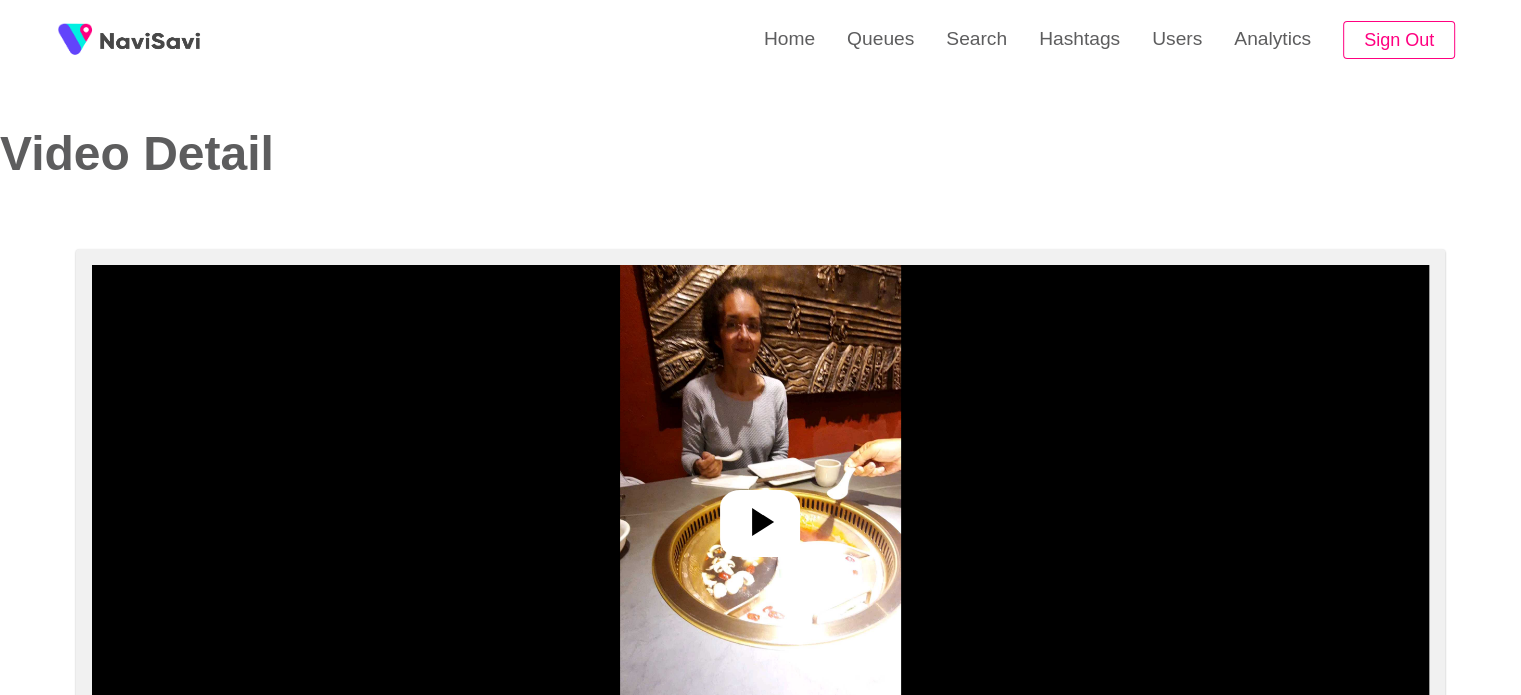 click at bounding box center (760, 515) 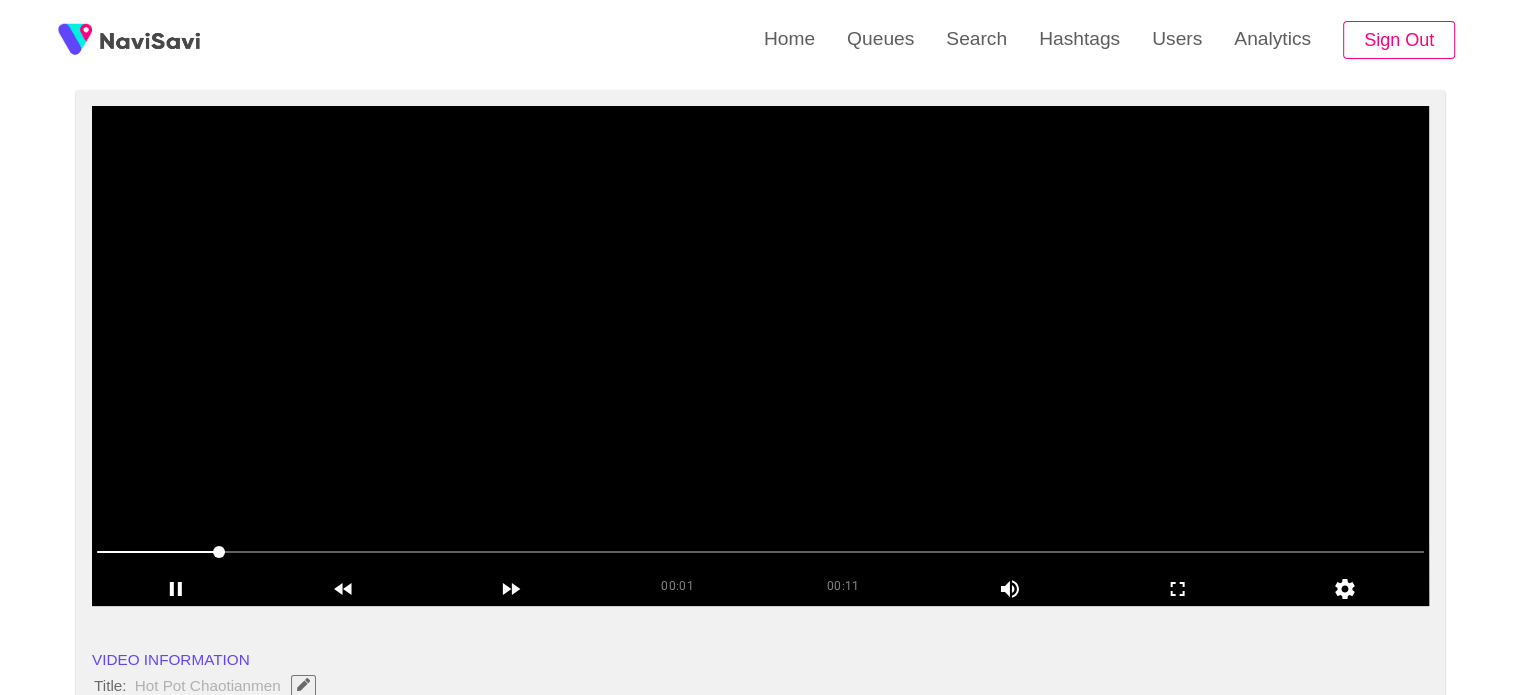 scroll, scrollTop: 158, scrollLeft: 0, axis: vertical 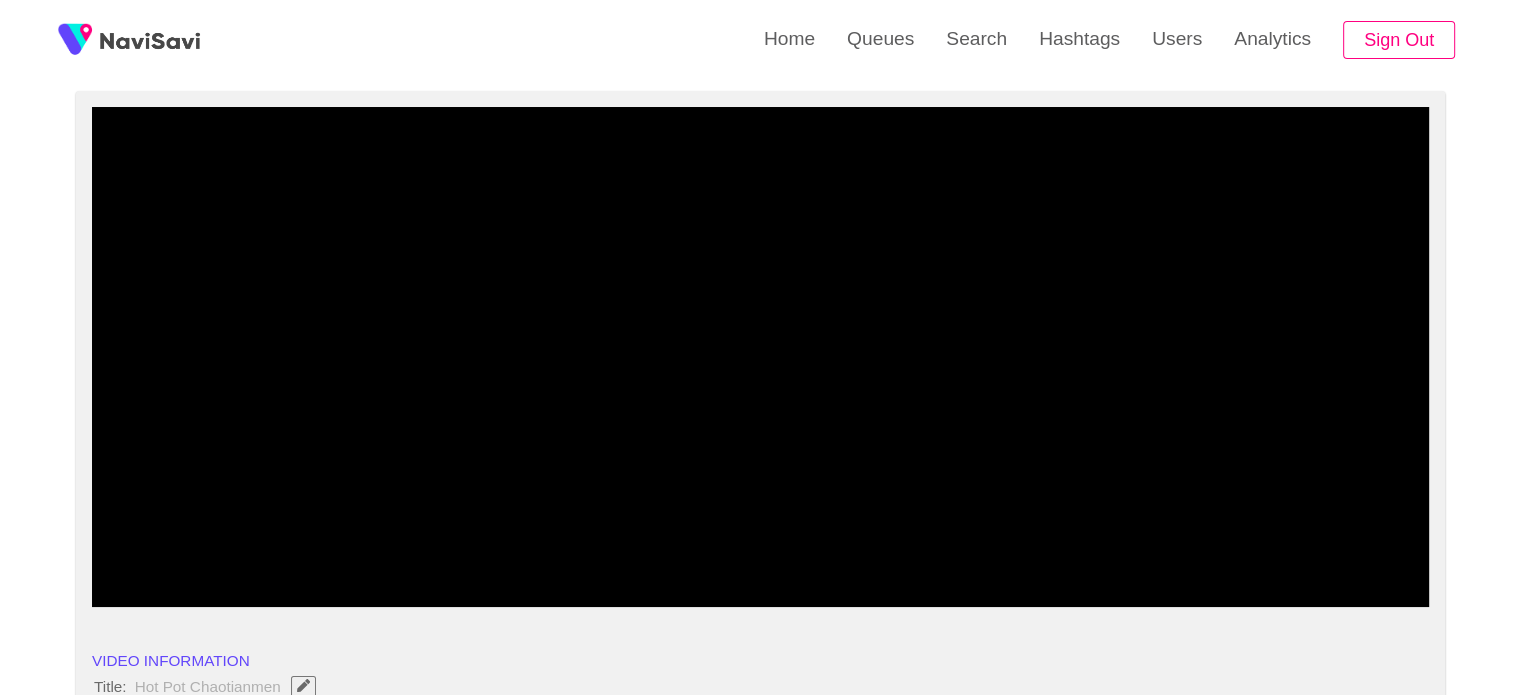 click at bounding box center [760, 553] 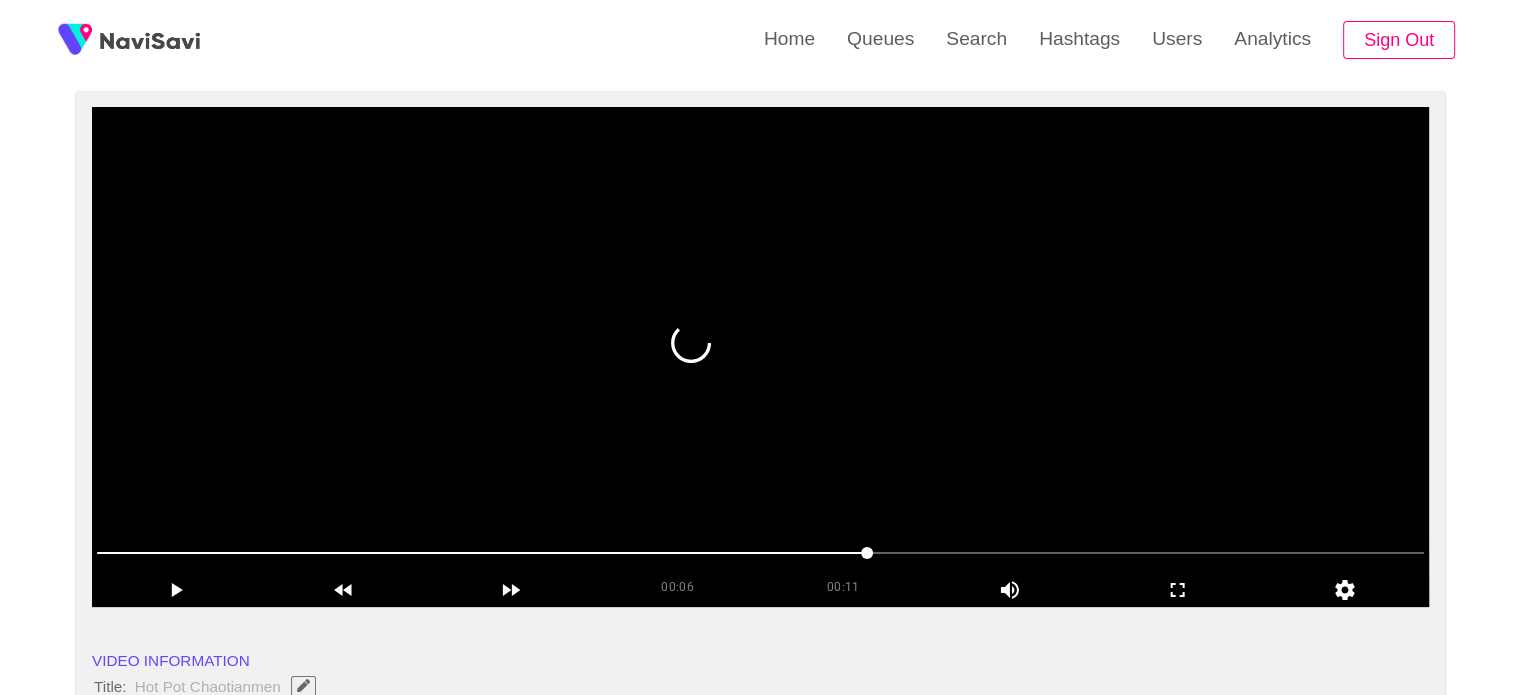 click at bounding box center [760, 357] 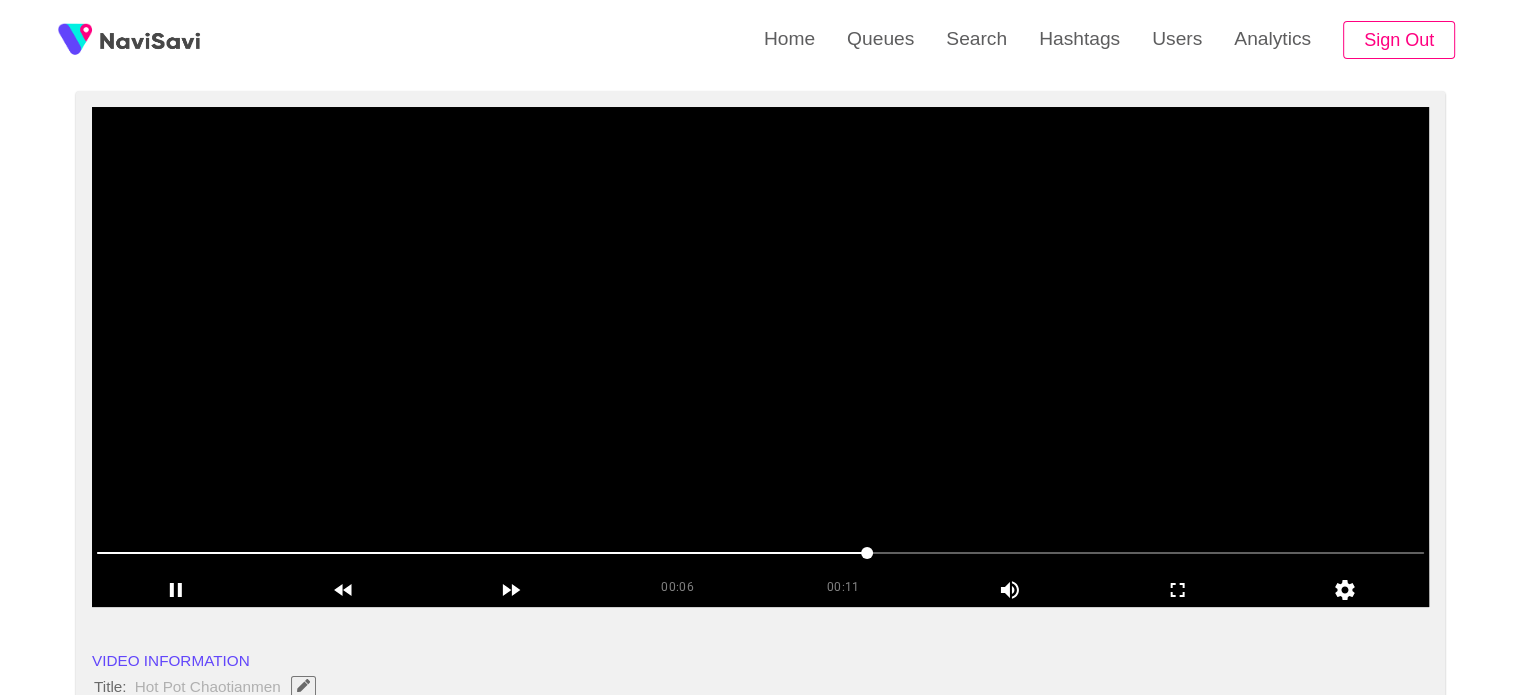 click at bounding box center [760, 357] 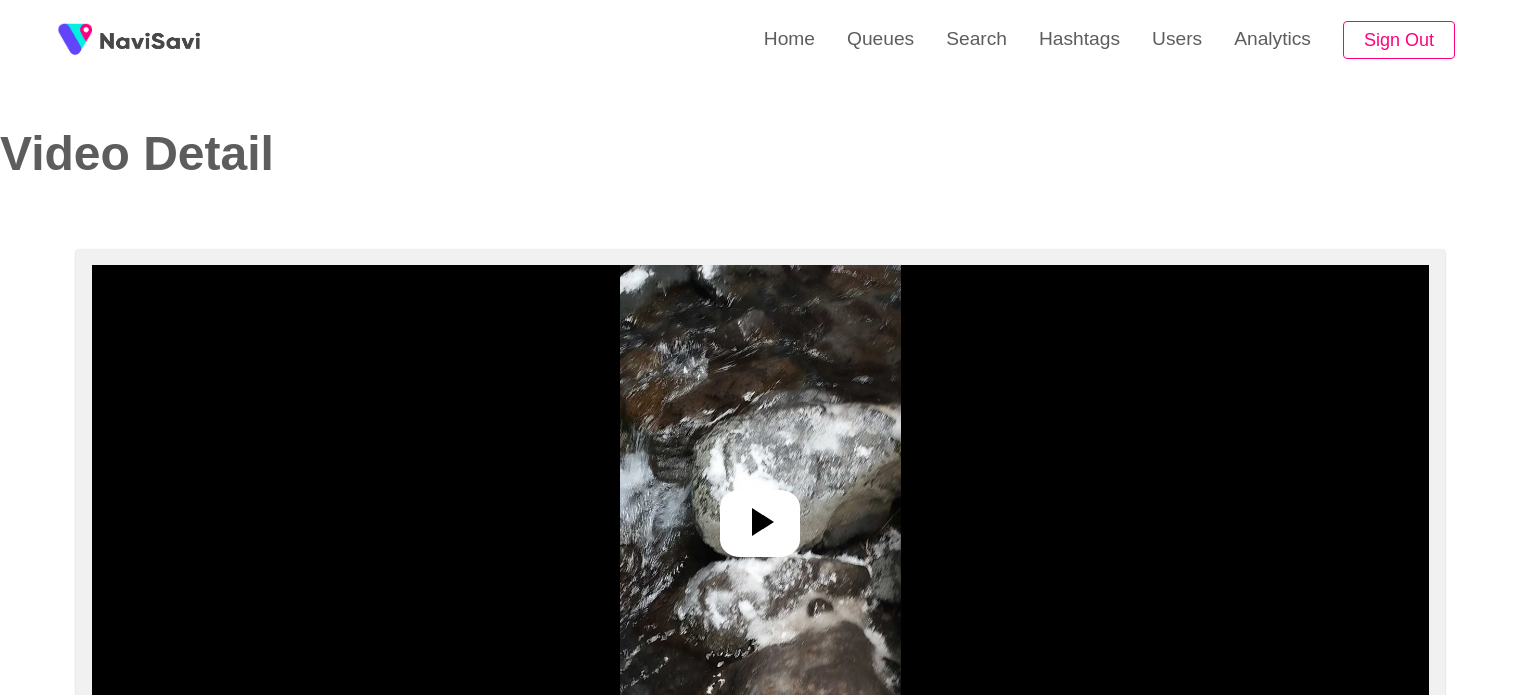 select on "**********" 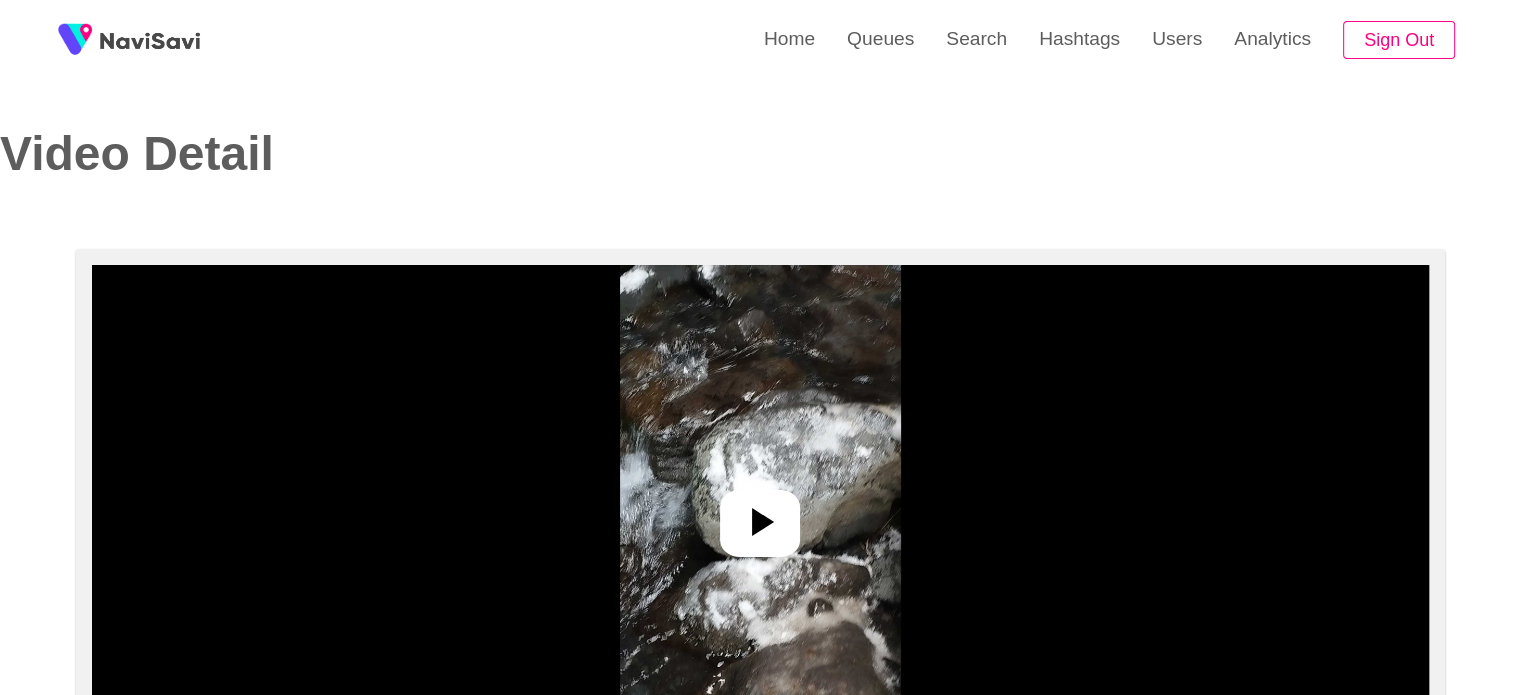 click 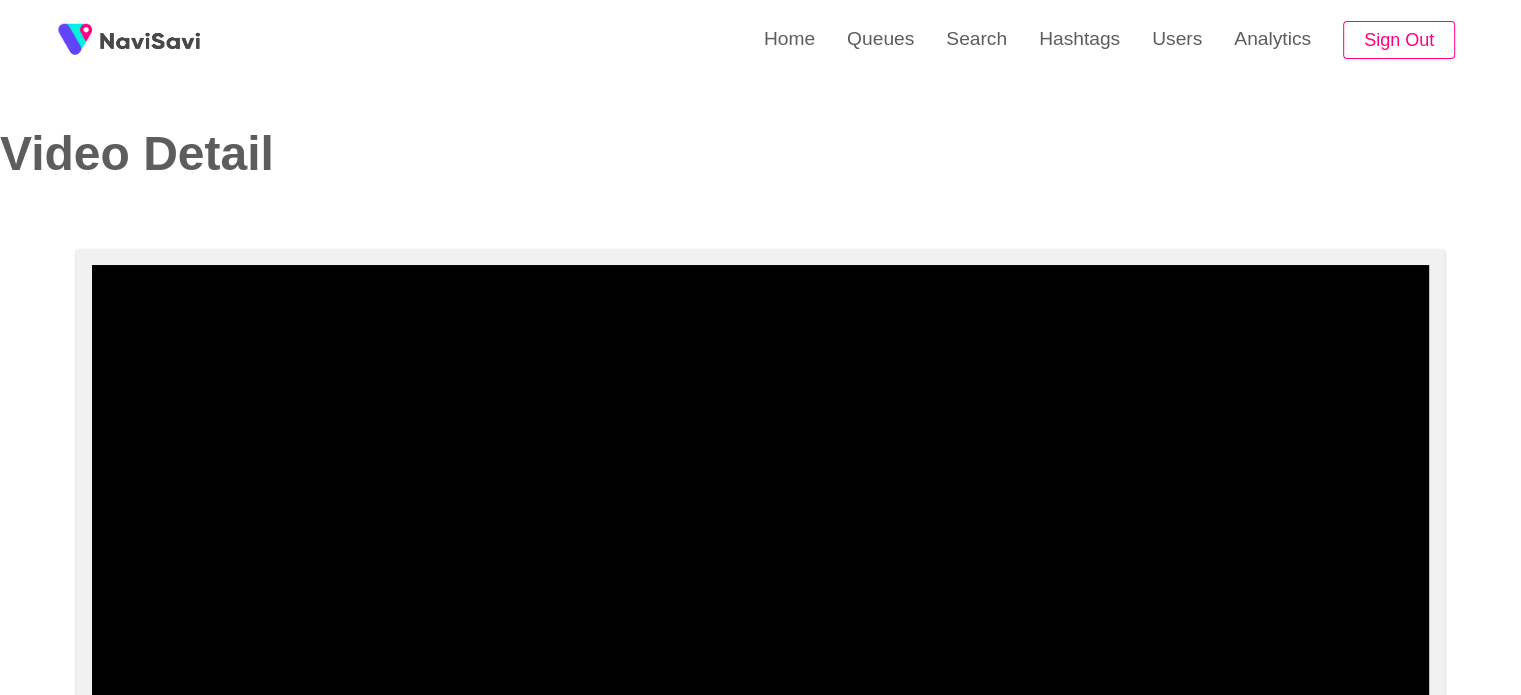 scroll, scrollTop: 138, scrollLeft: 0, axis: vertical 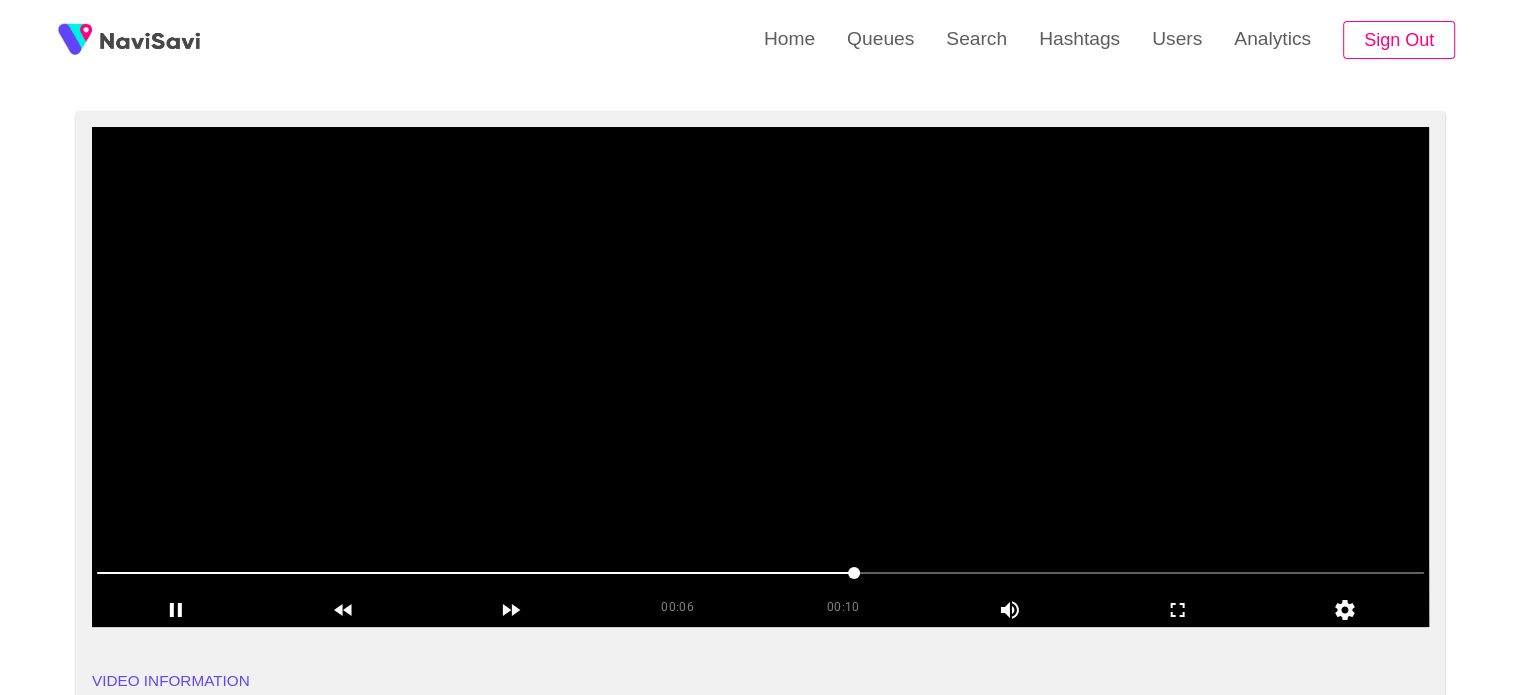click at bounding box center (760, 377) 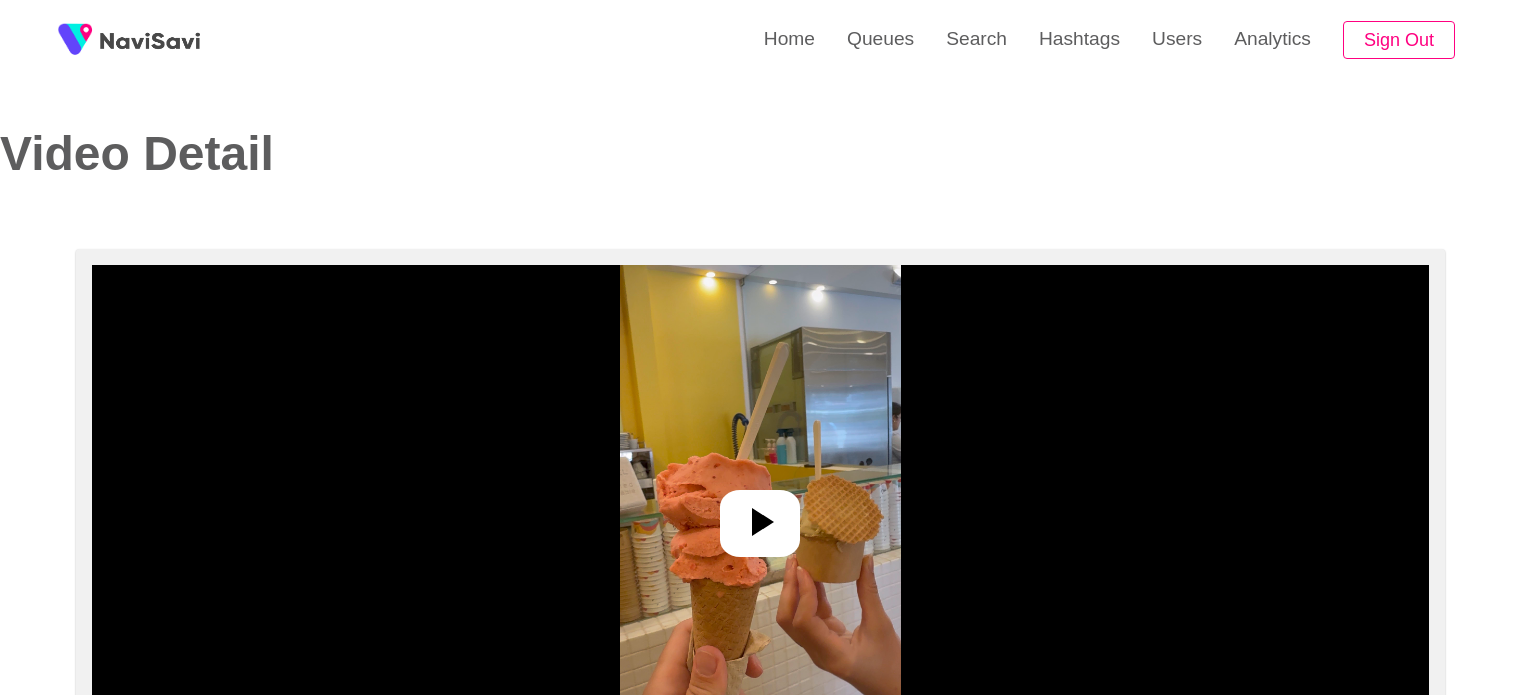 select on "**********" 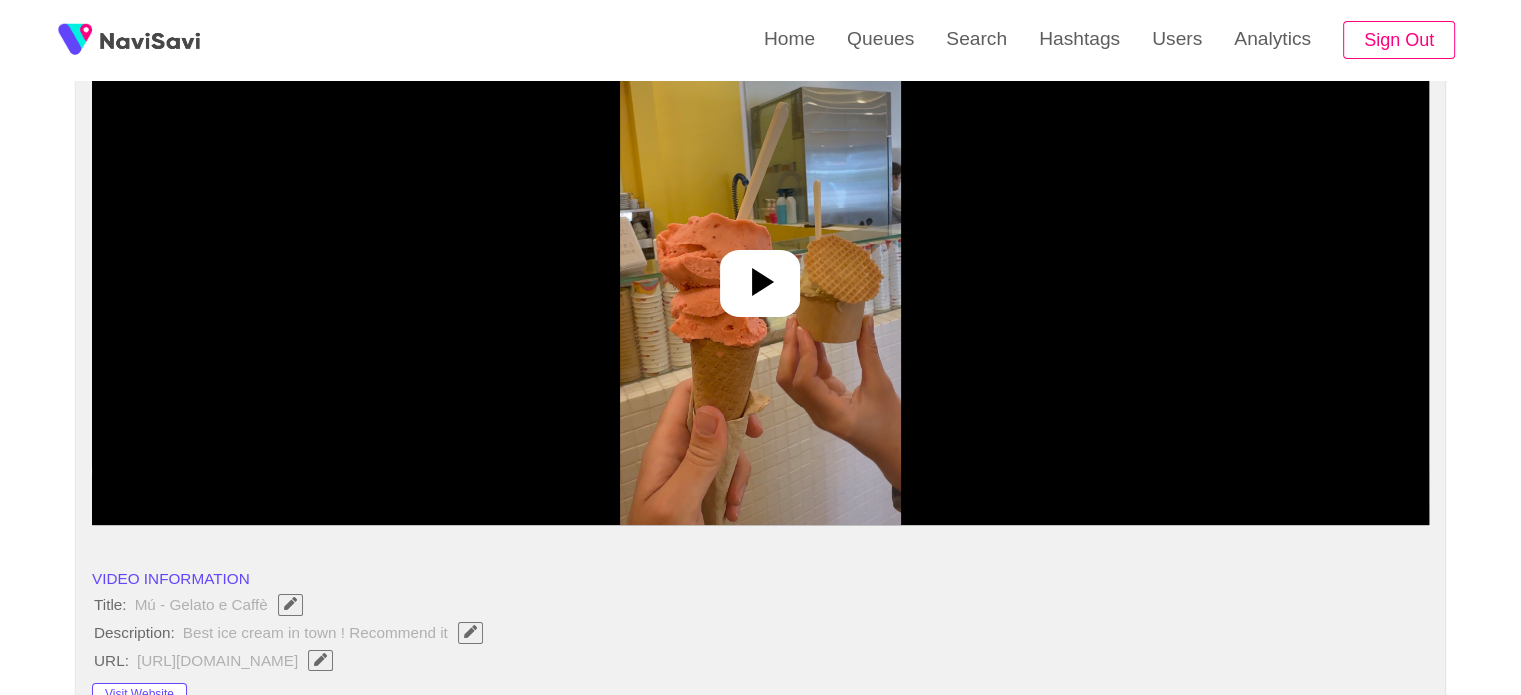scroll, scrollTop: 236, scrollLeft: 0, axis: vertical 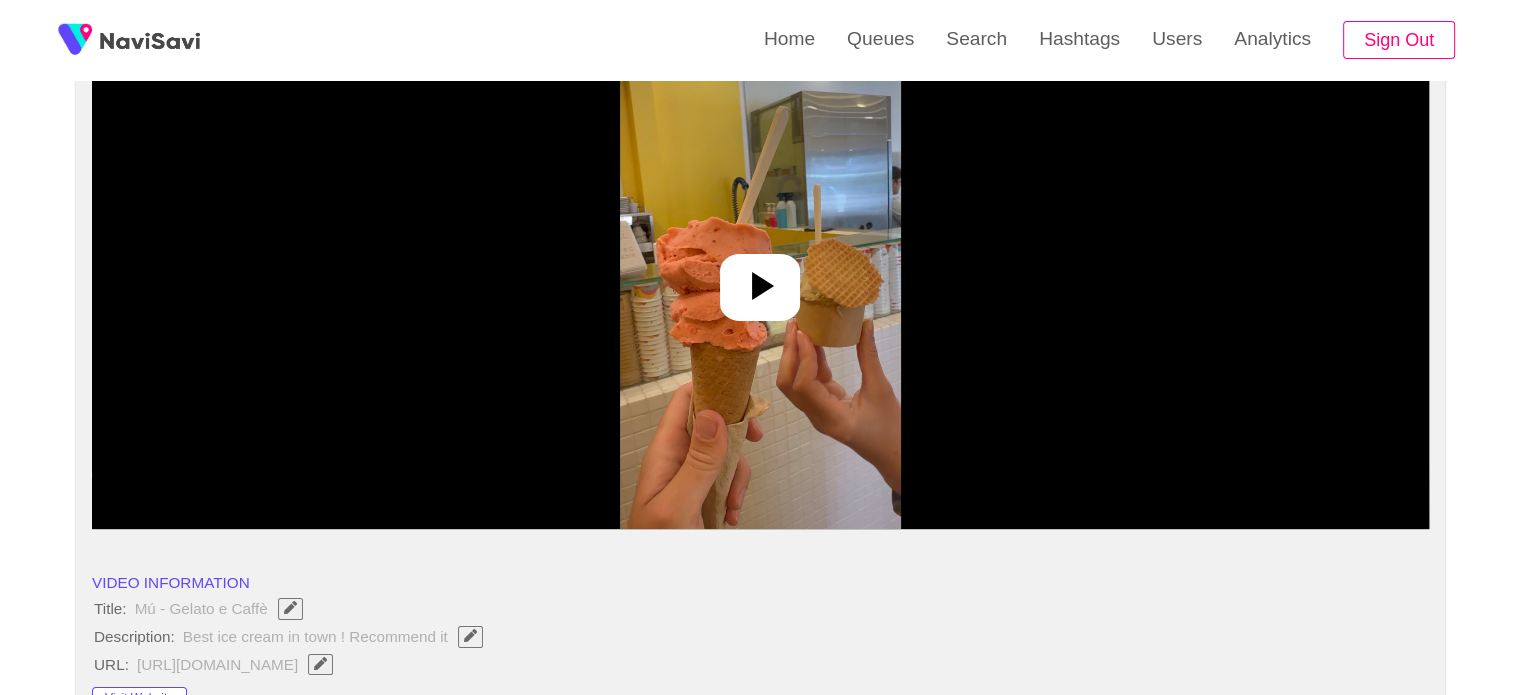 click 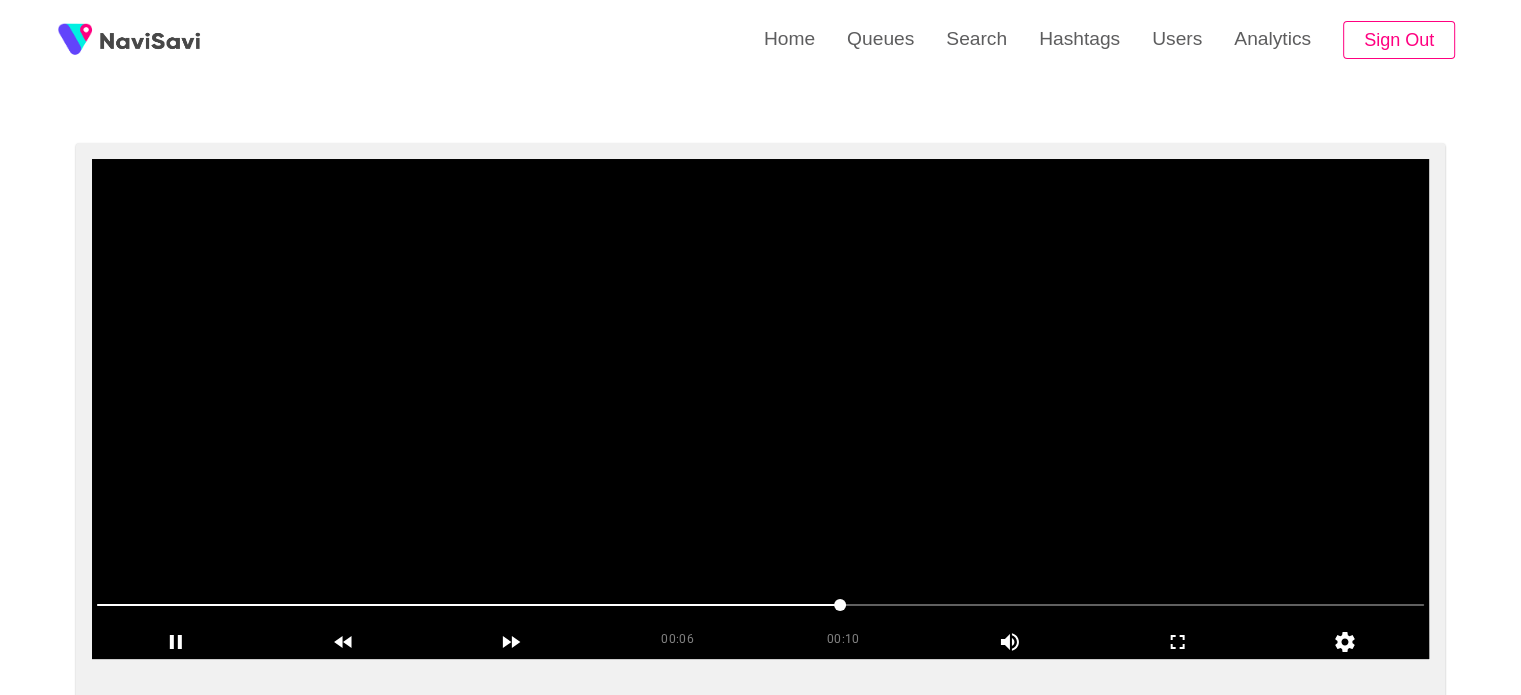 scroll, scrollTop: 134, scrollLeft: 0, axis: vertical 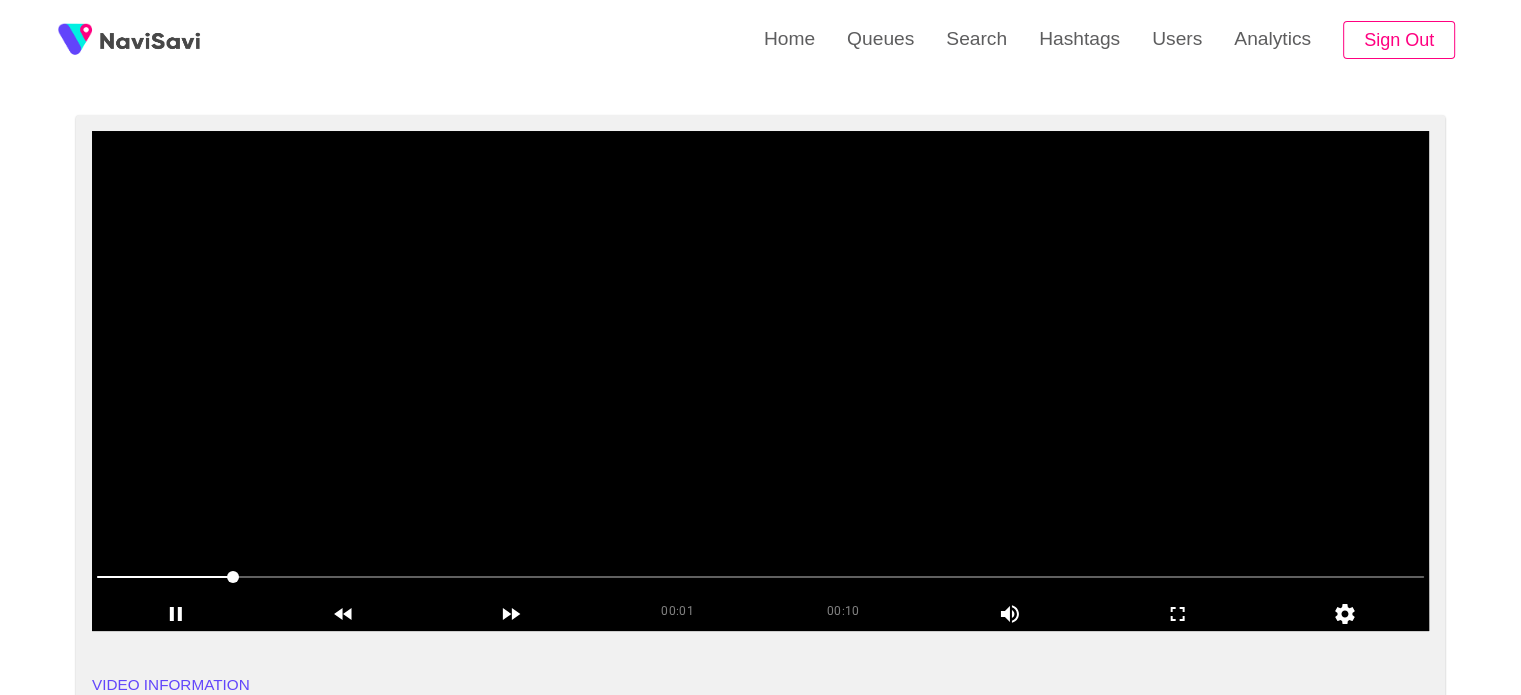 click at bounding box center (760, 381) 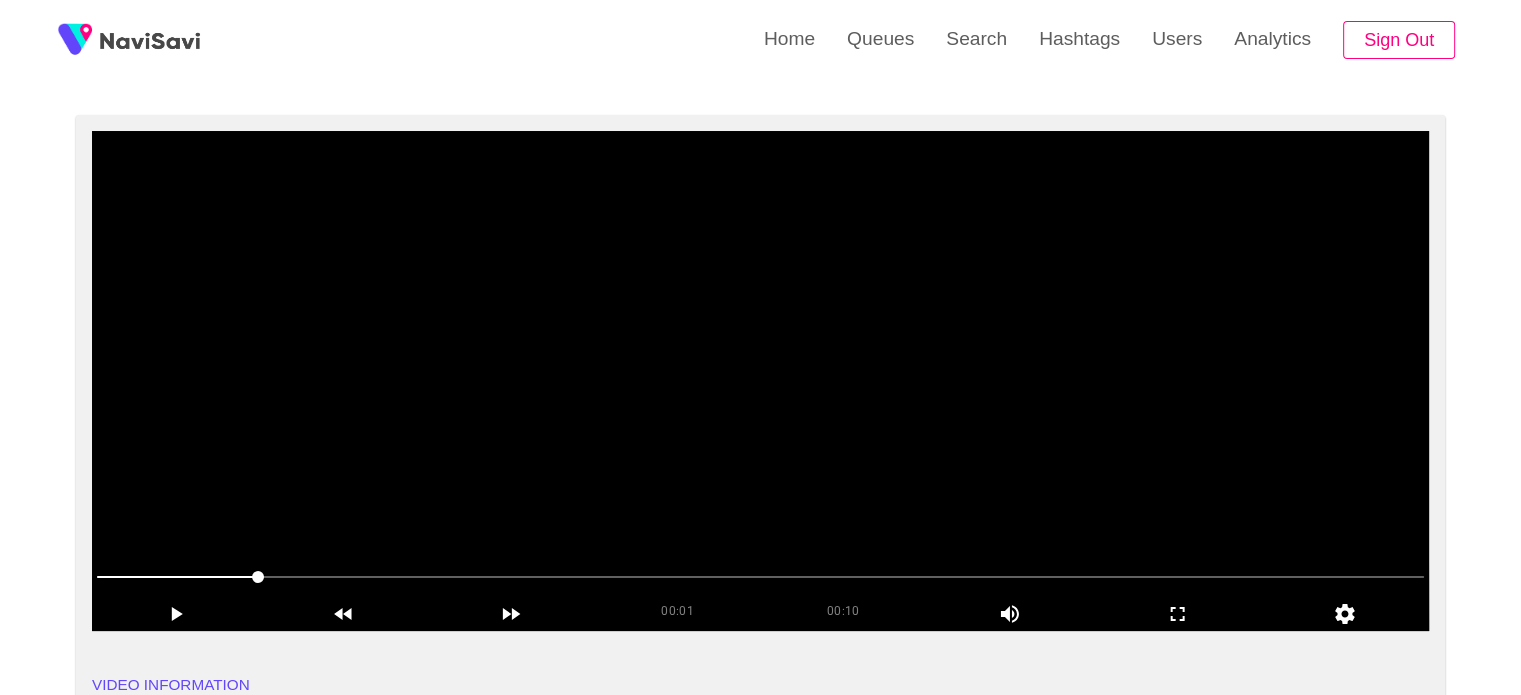 click at bounding box center [760, 381] 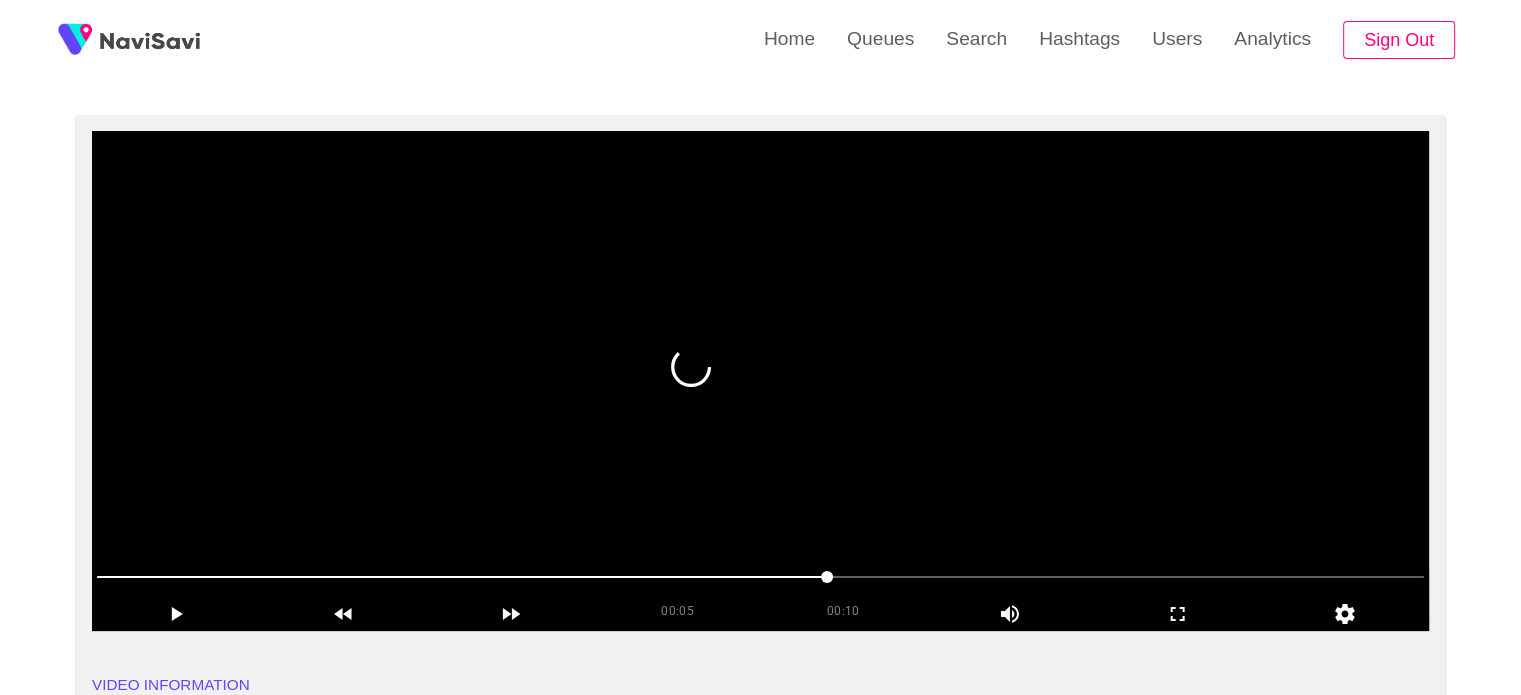 click at bounding box center [760, 381] 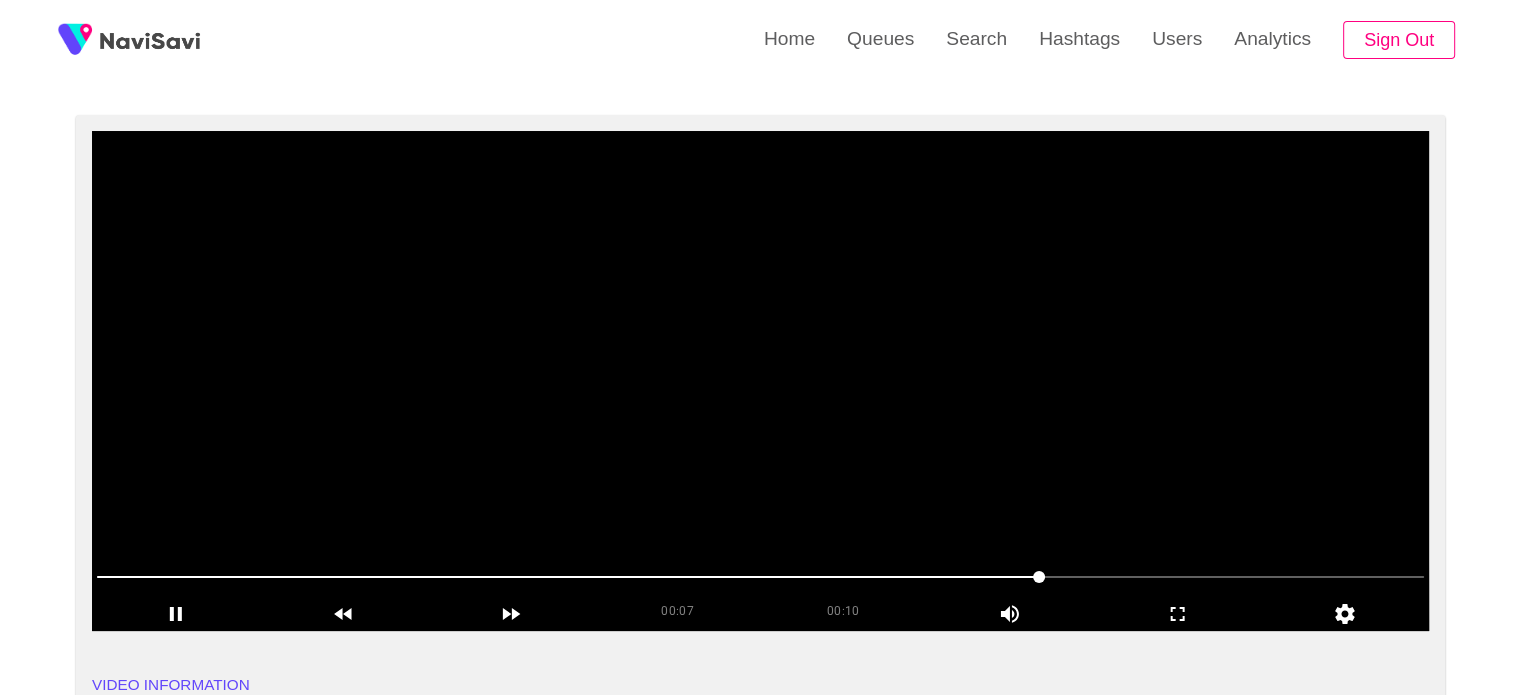 click at bounding box center (760, 381) 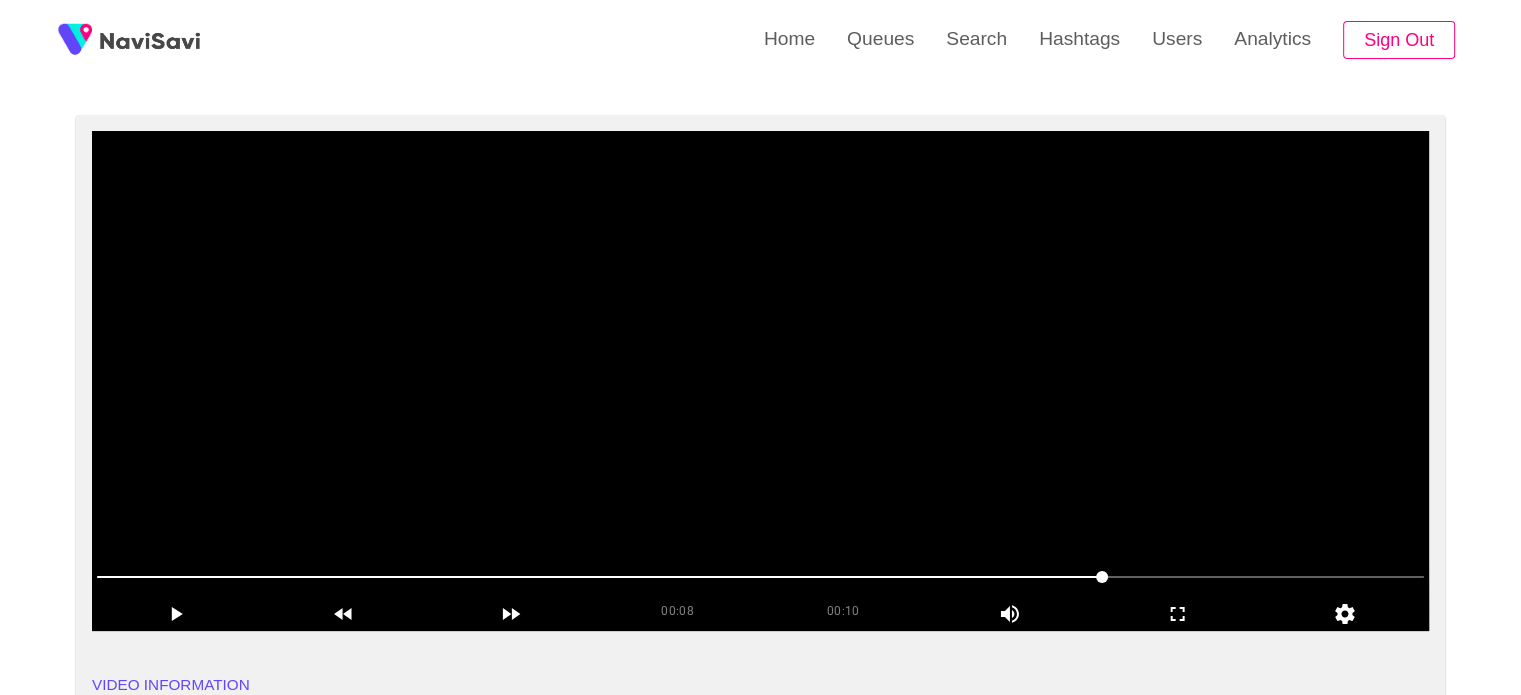click at bounding box center (760, 381) 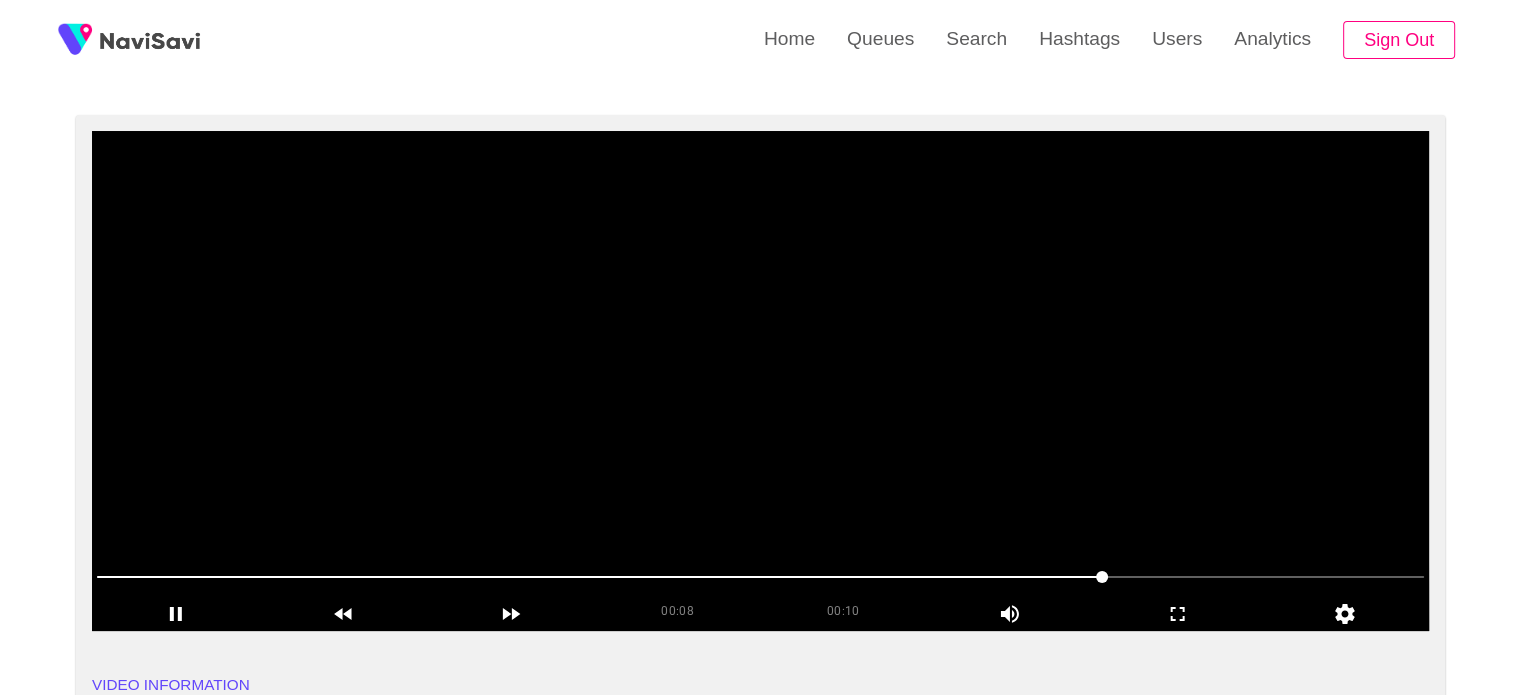 click at bounding box center (760, 381) 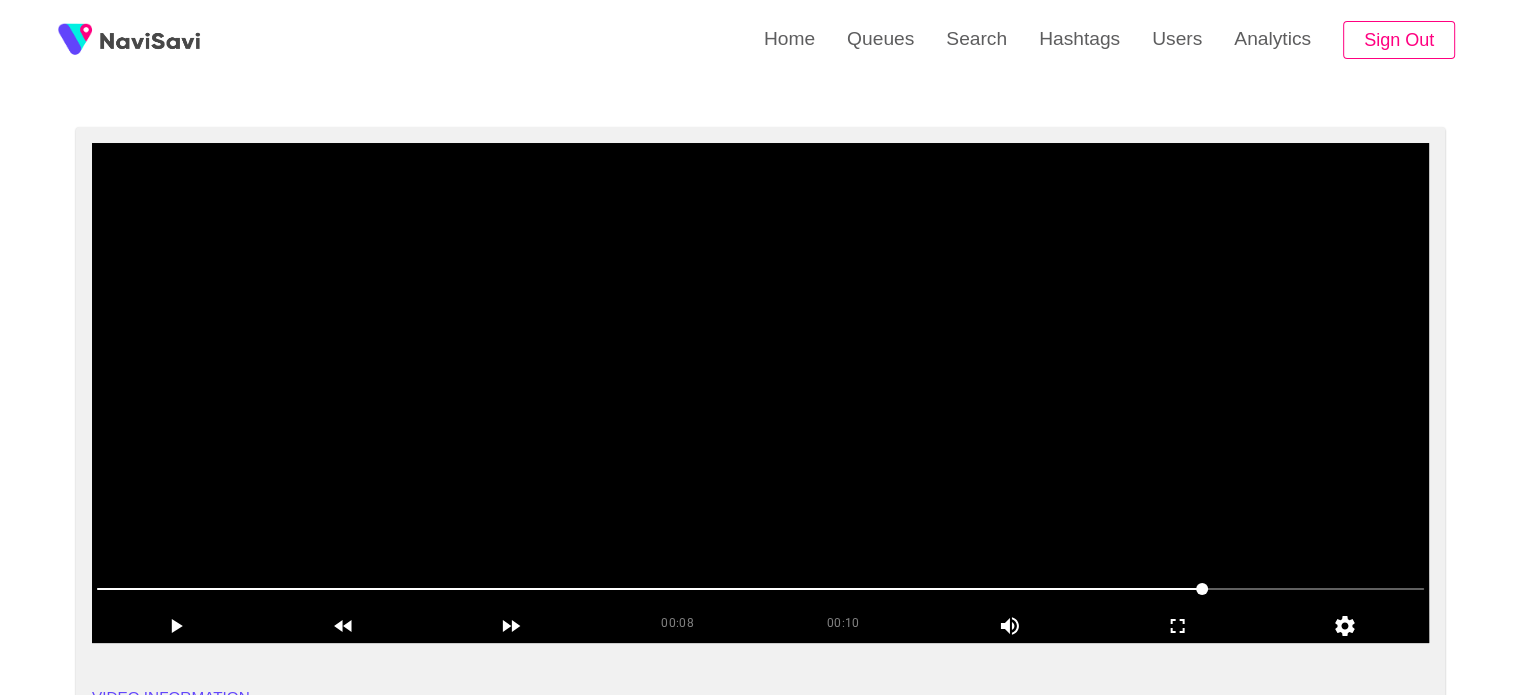 scroll, scrollTop: 0, scrollLeft: 0, axis: both 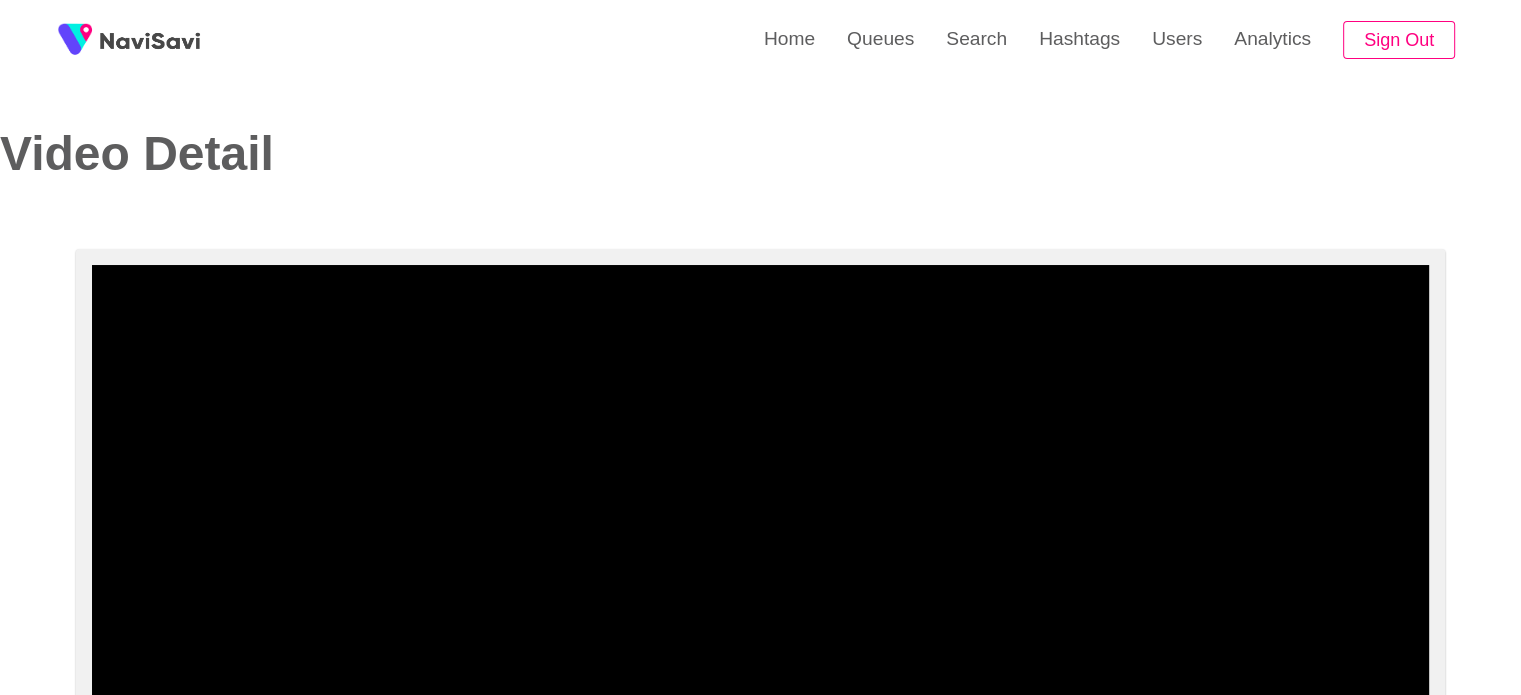 click at bounding box center (760, 515) 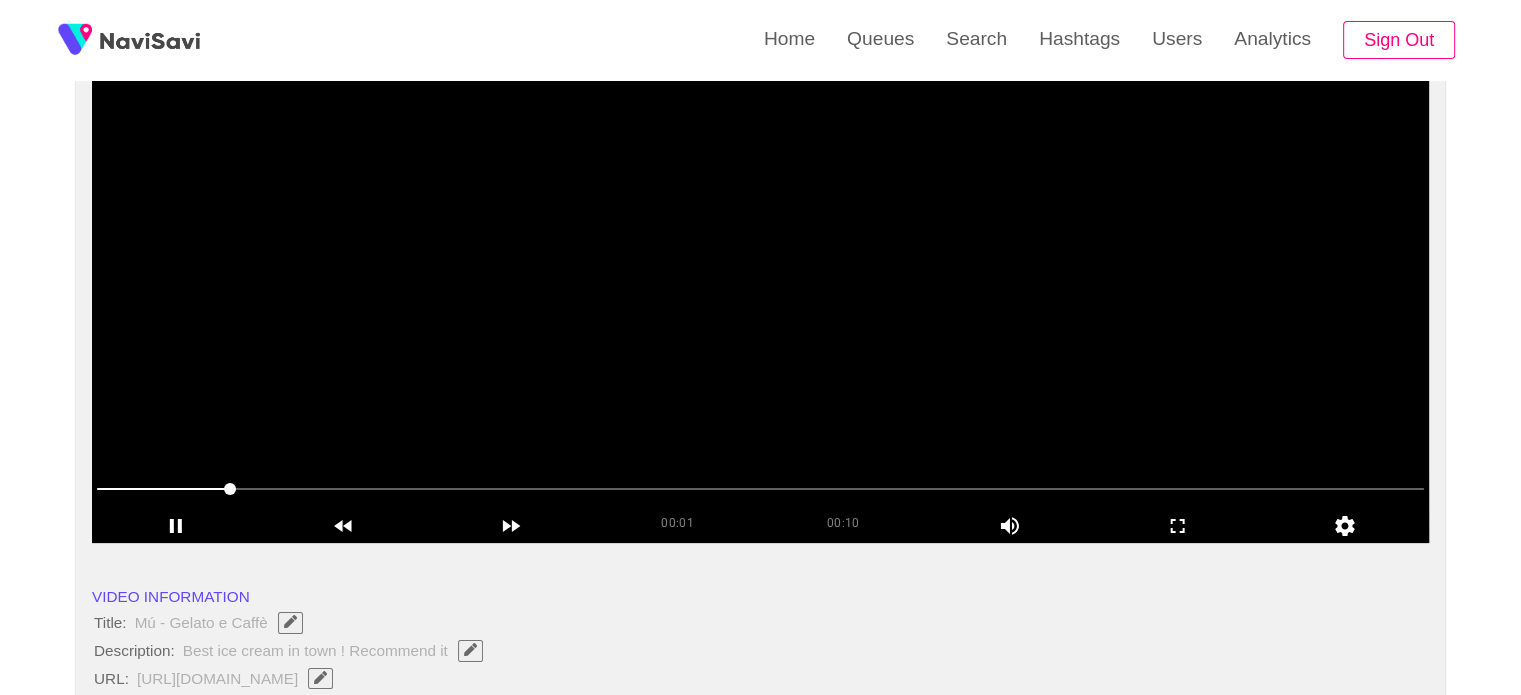 click at bounding box center [760, 293] 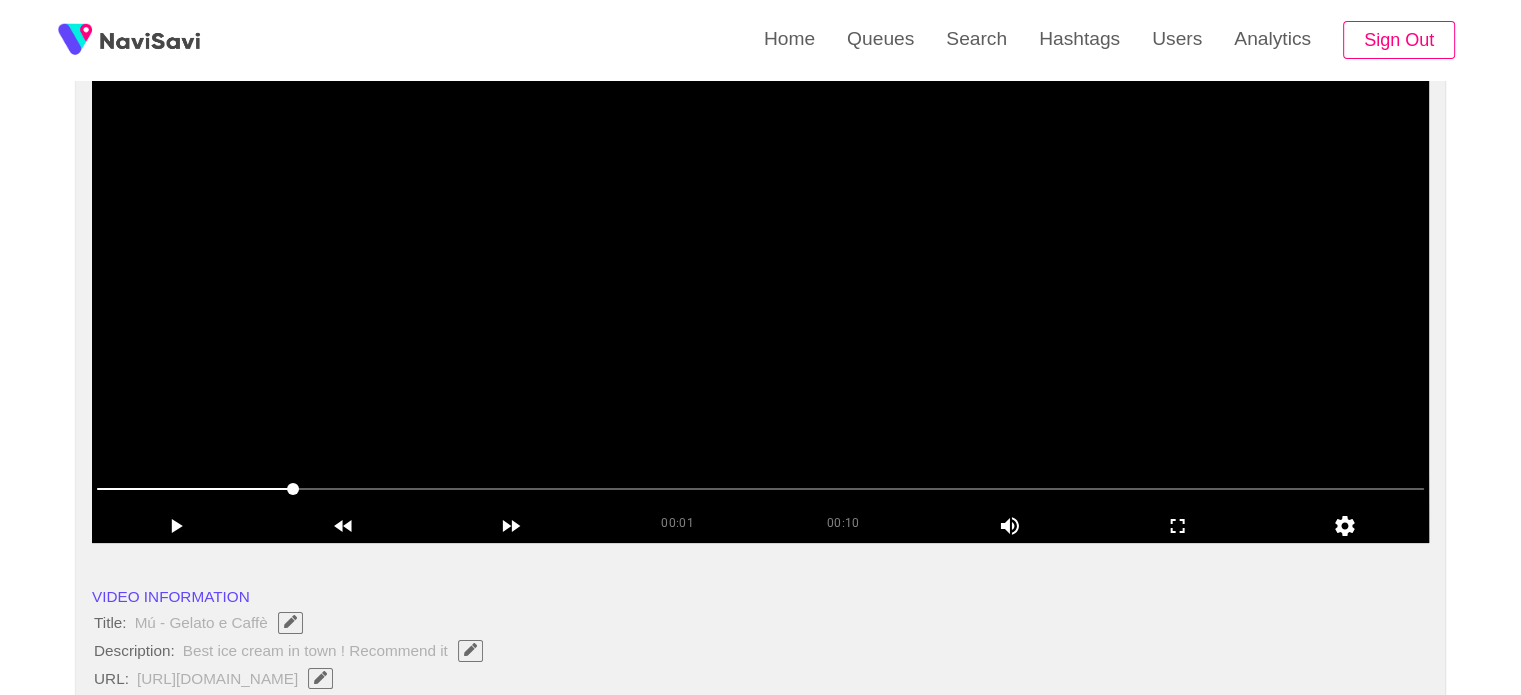 click at bounding box center (760, 293) 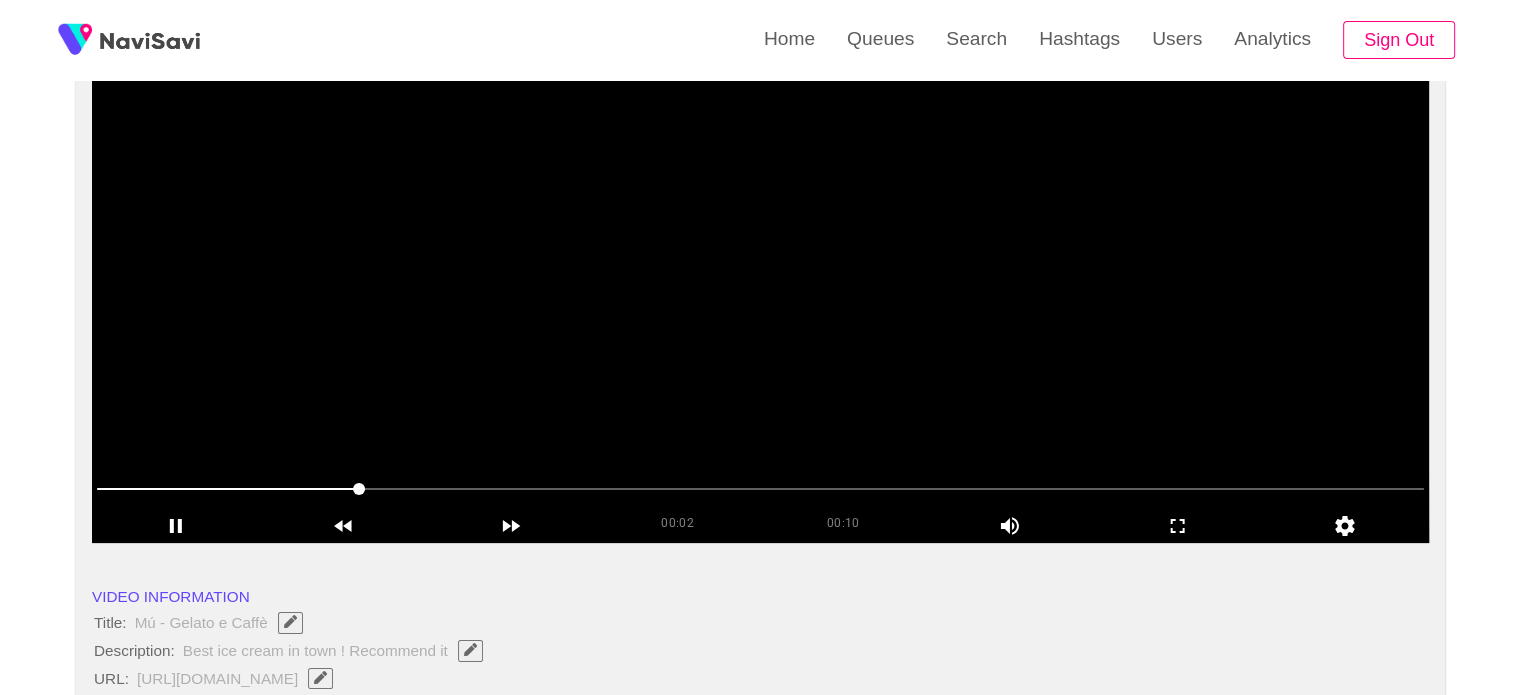 click at bounding box center (760, 293) 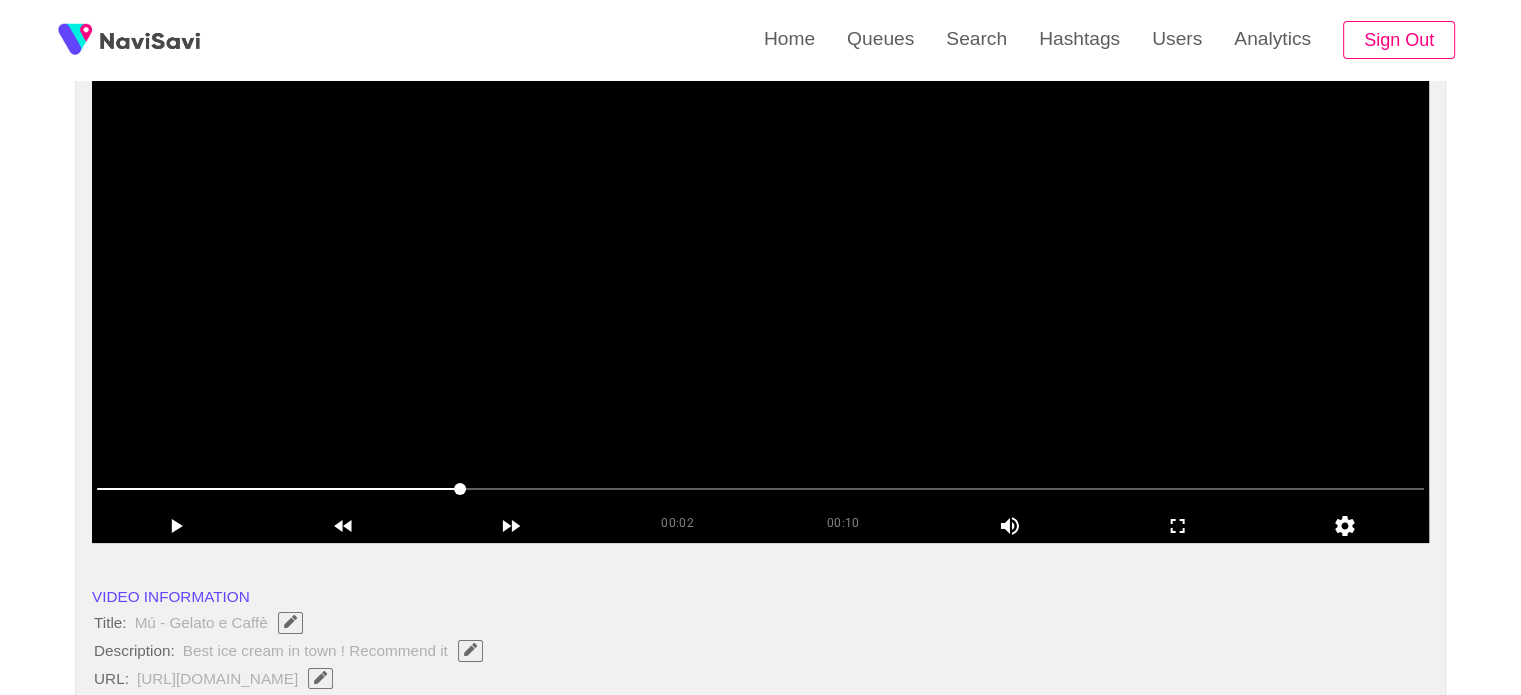 click at bounding box center (760, 293) 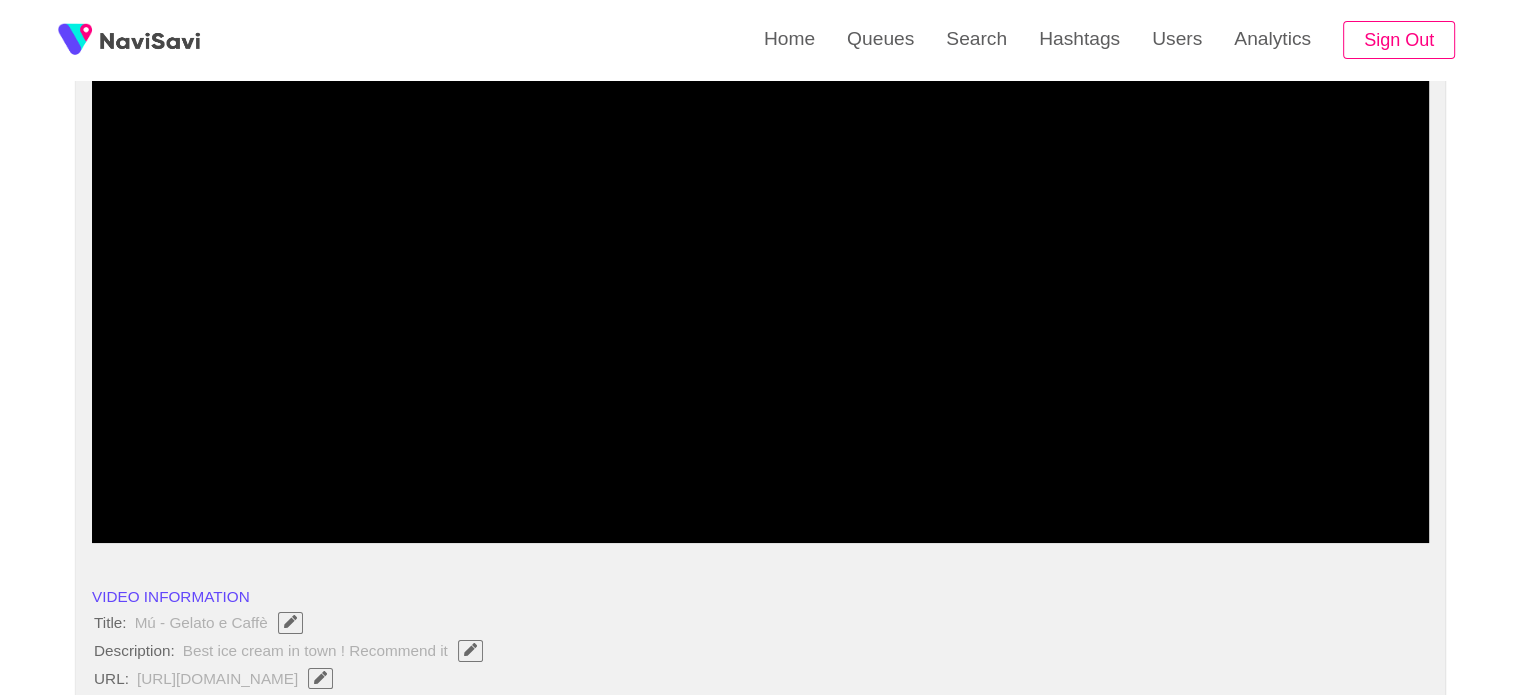 click at bounding box center (760, 489) 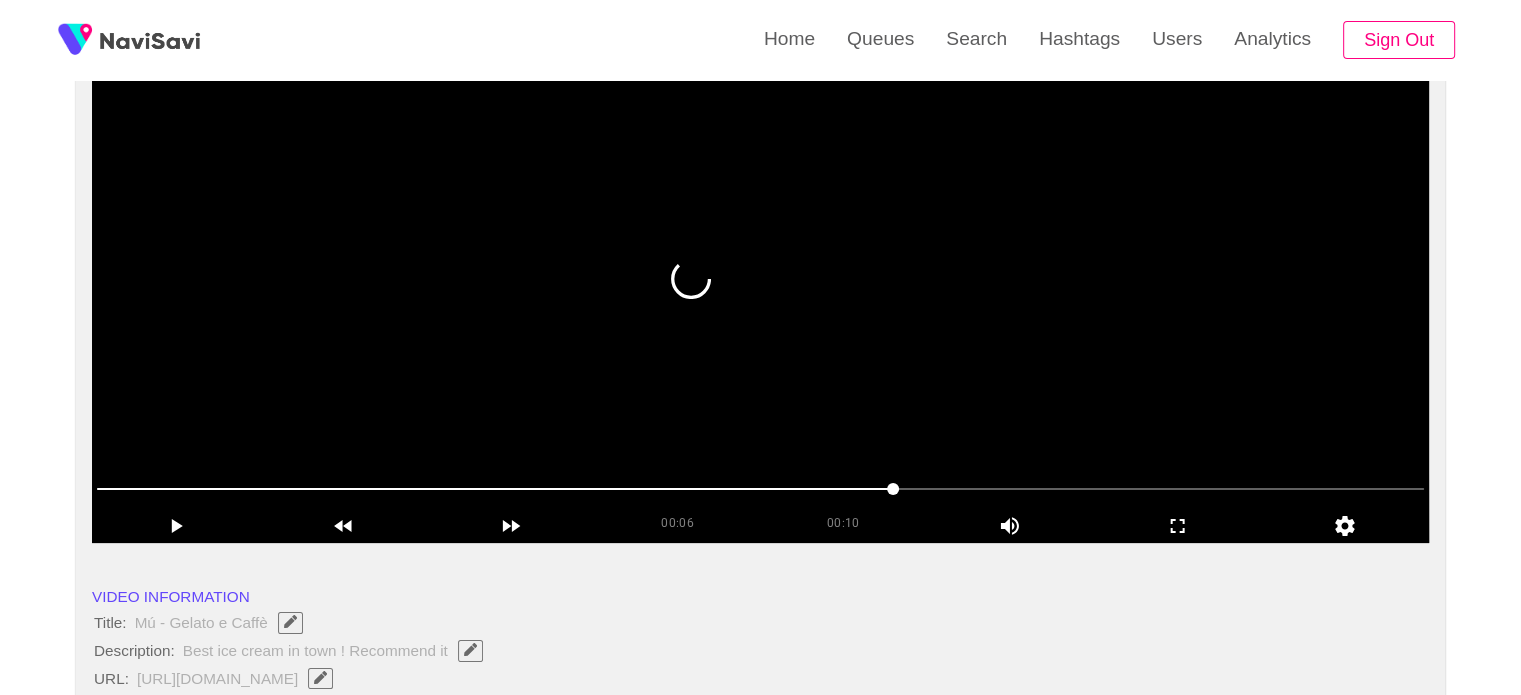 click at bounding box center [760, 293] 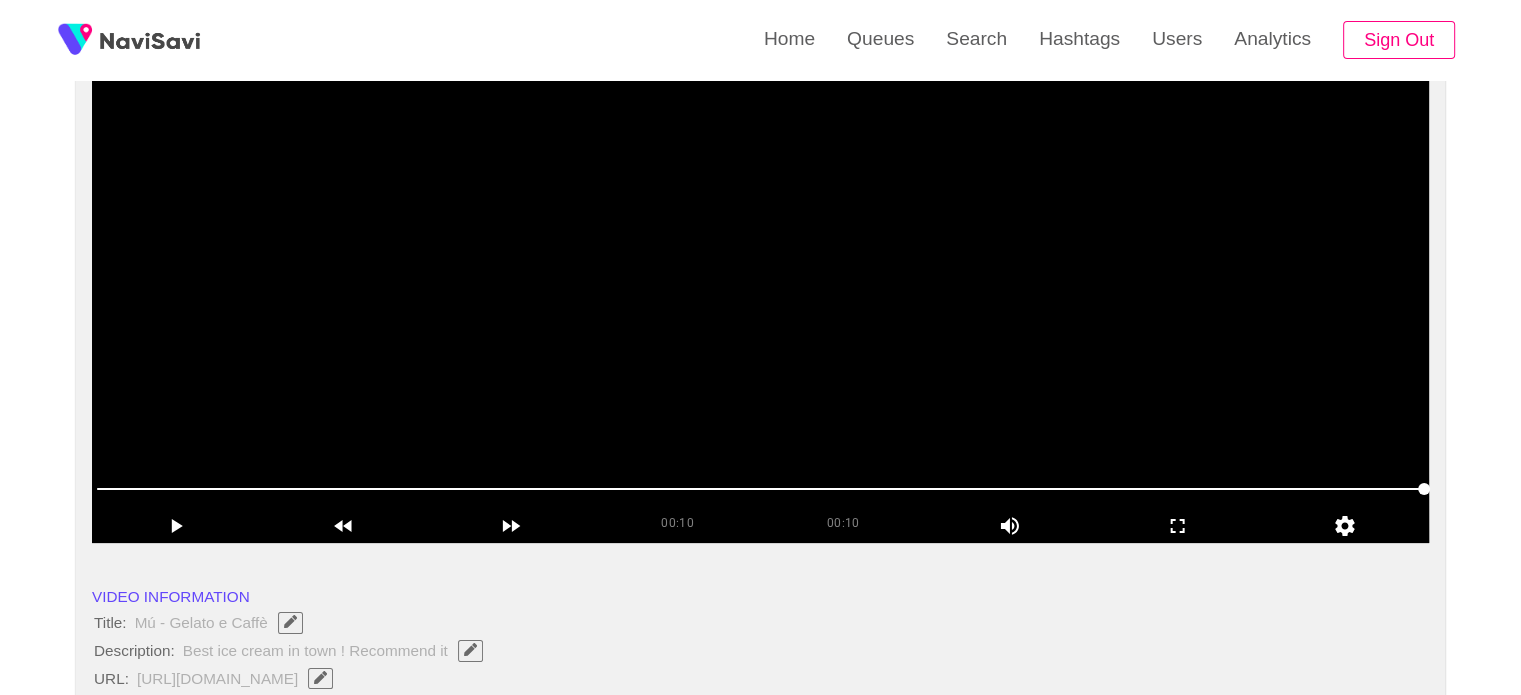 click at bounding box center [760, 293] 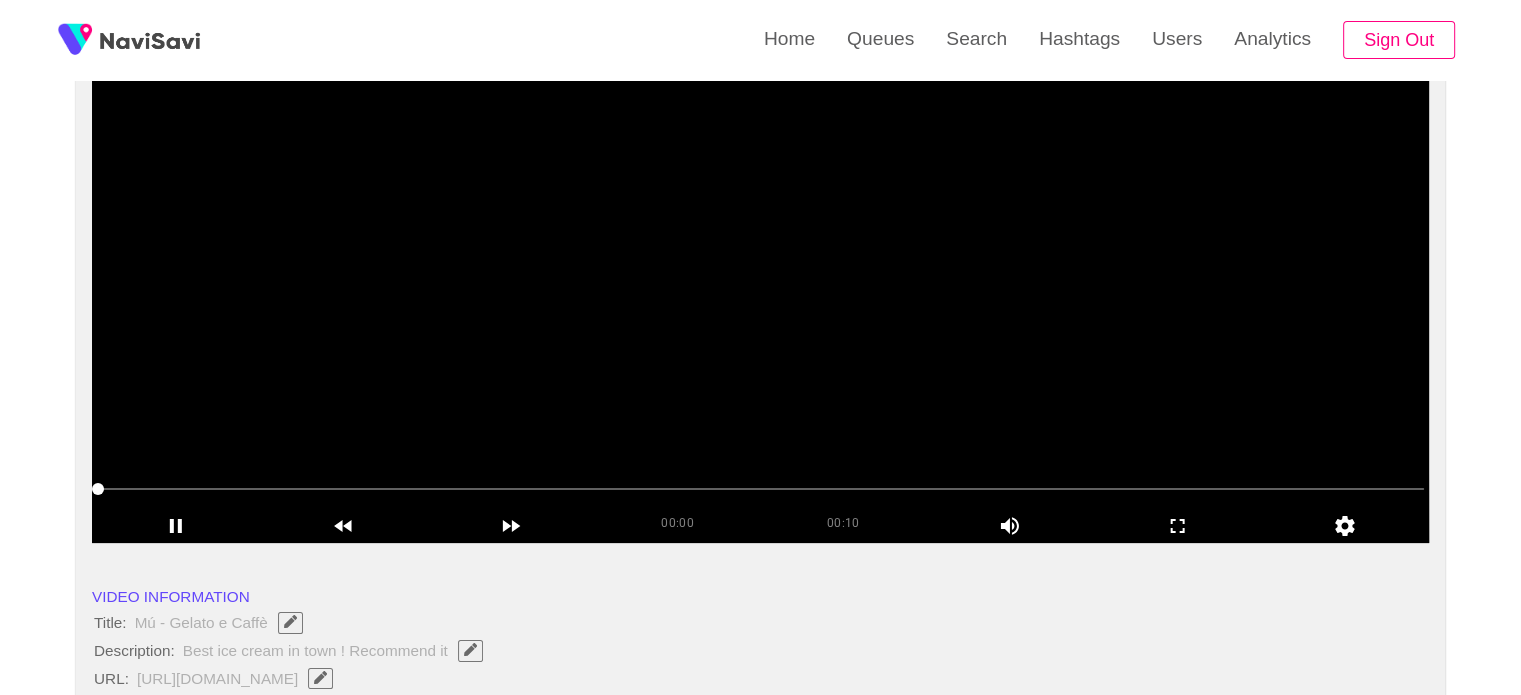 click at bounding box center [760, 293] 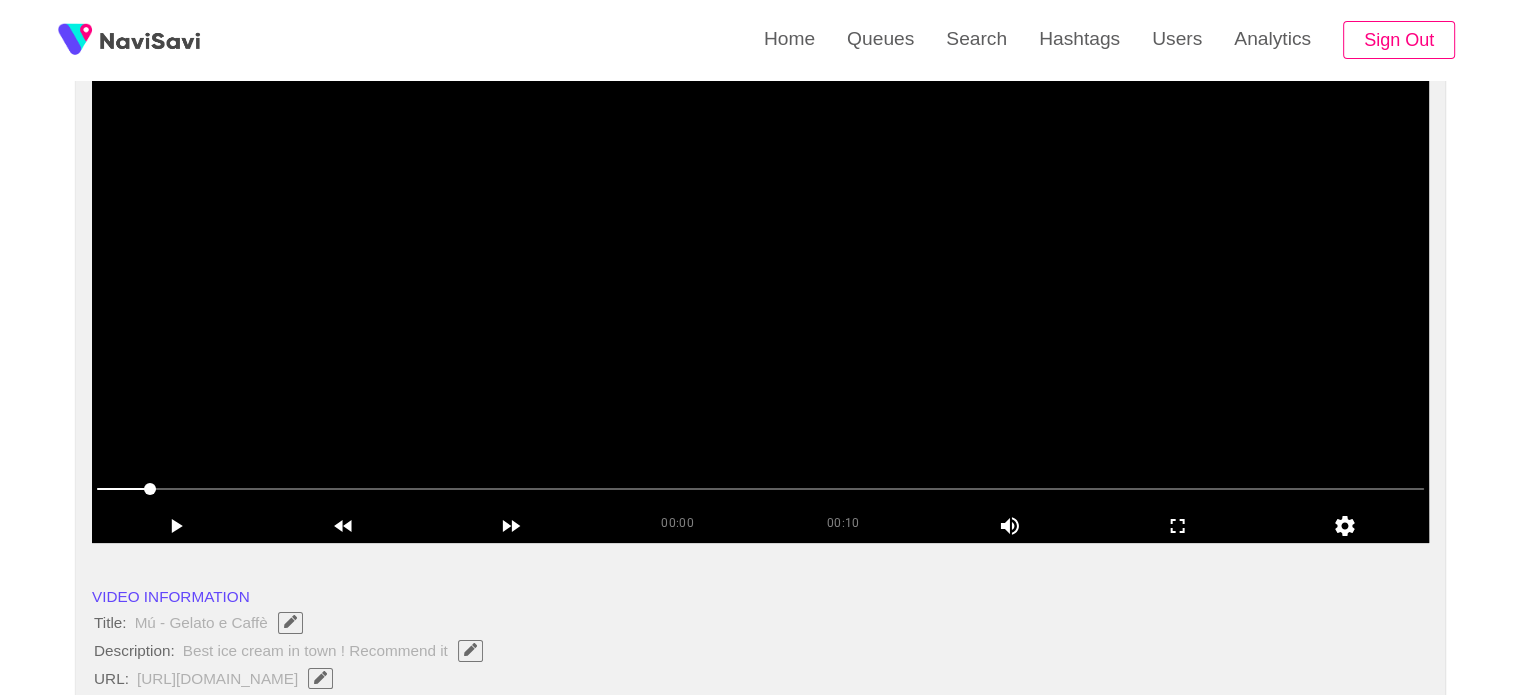 click at bounding box center [760, 293] 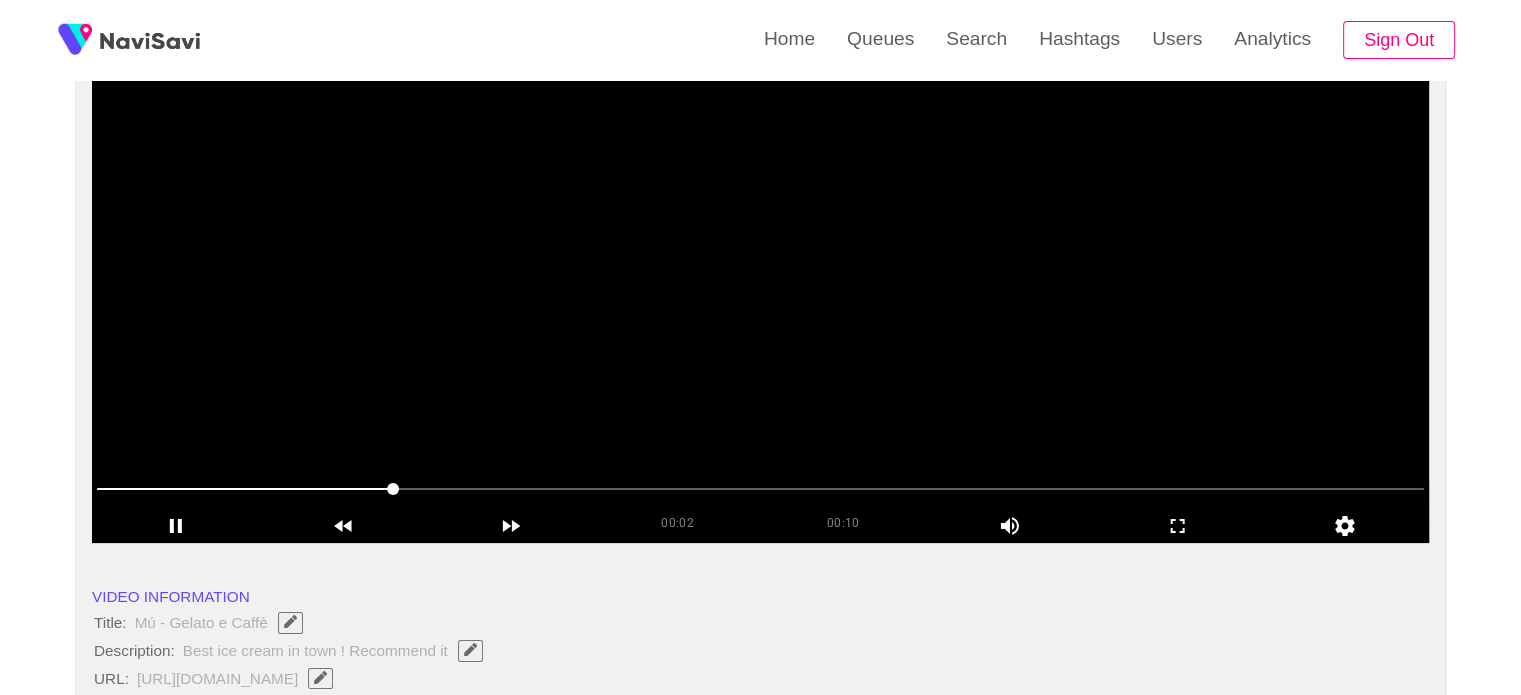 click at bounding box center (760, 293) 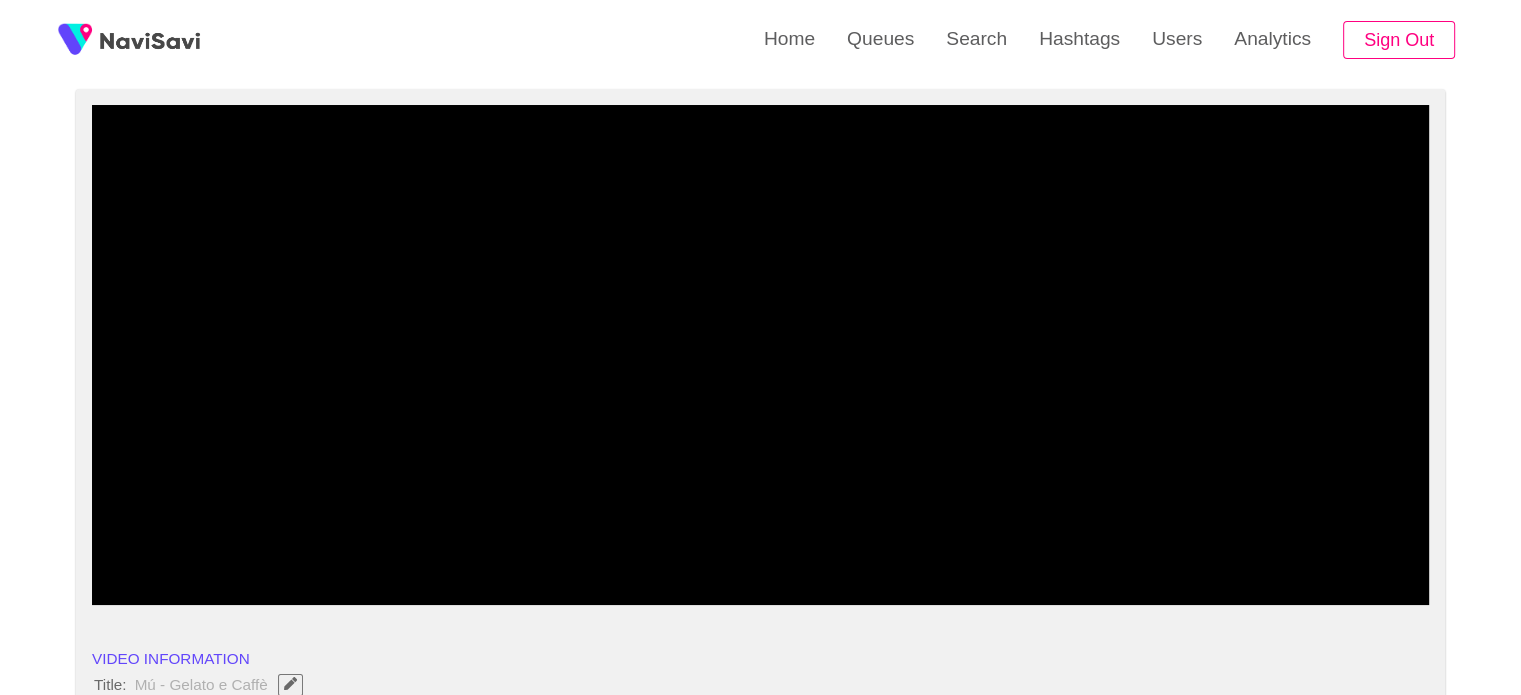 scroll, scrollTop: 159, scrollLeft: 0, axis: vertical 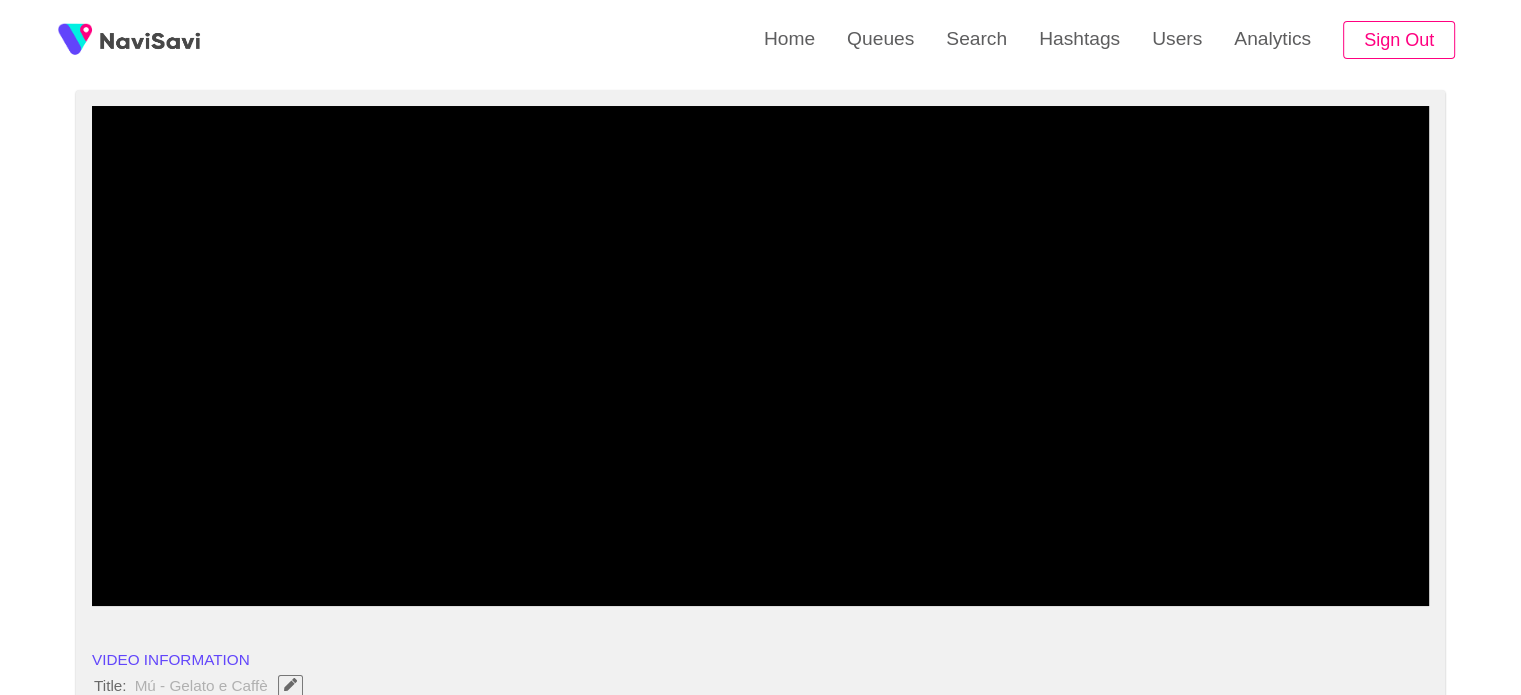 click at bounding box center [297, 552] 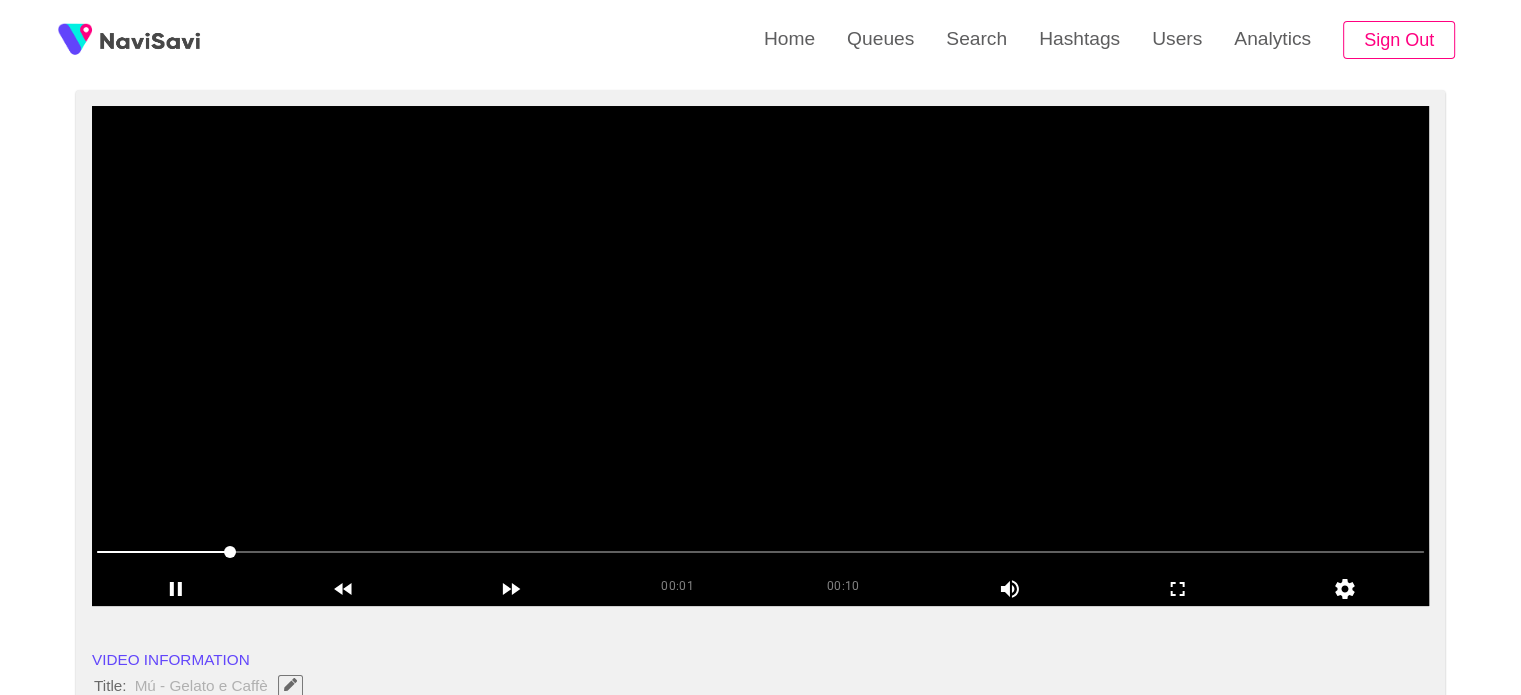 click at bounding box center [760, 356] 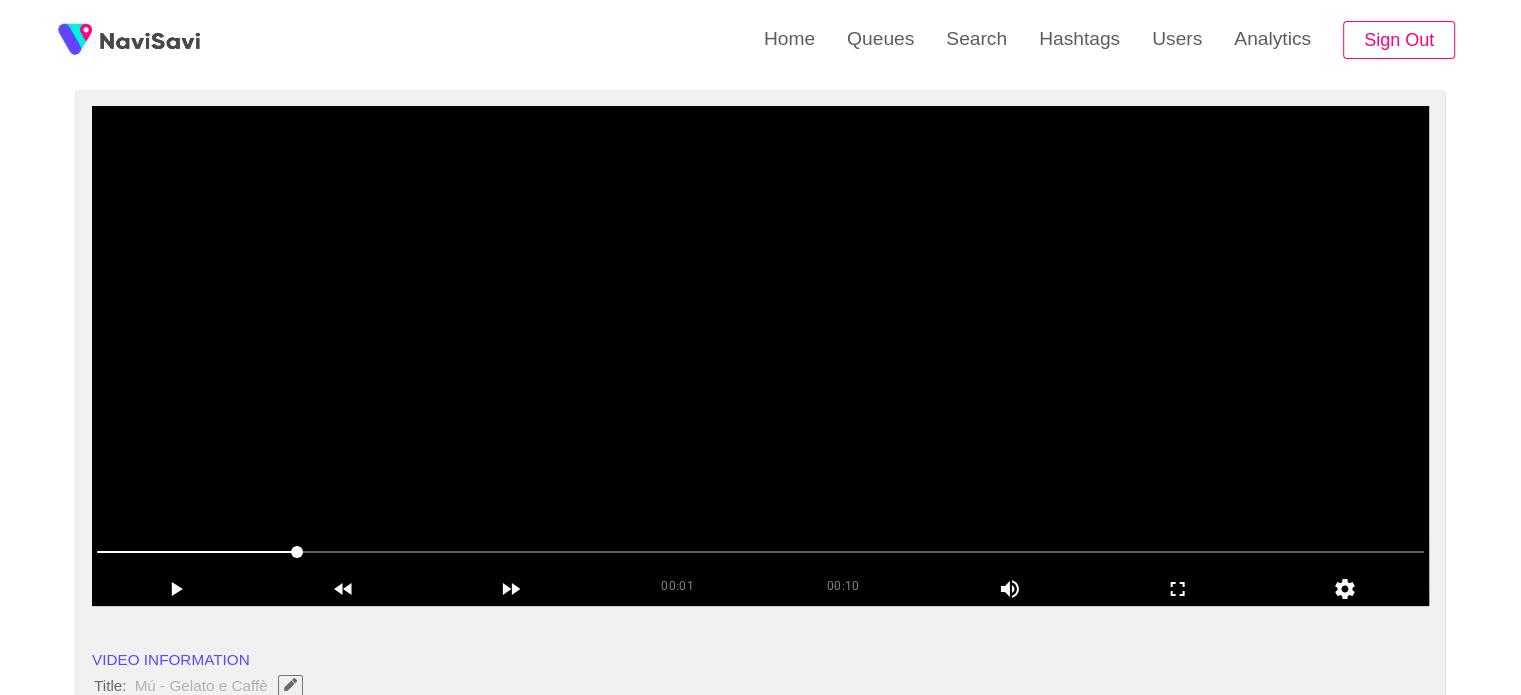 click at bounding box center [760, 356] 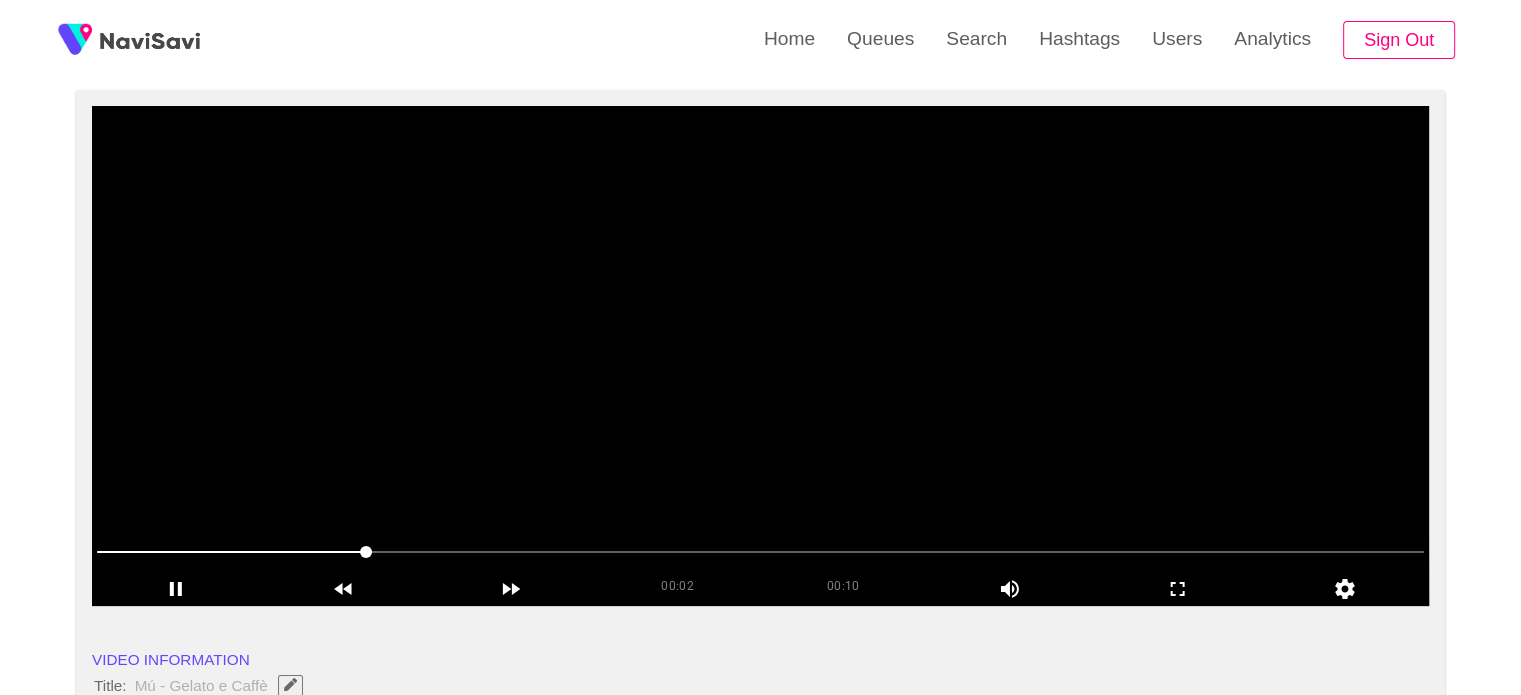 click at bounding box center [760, 356] 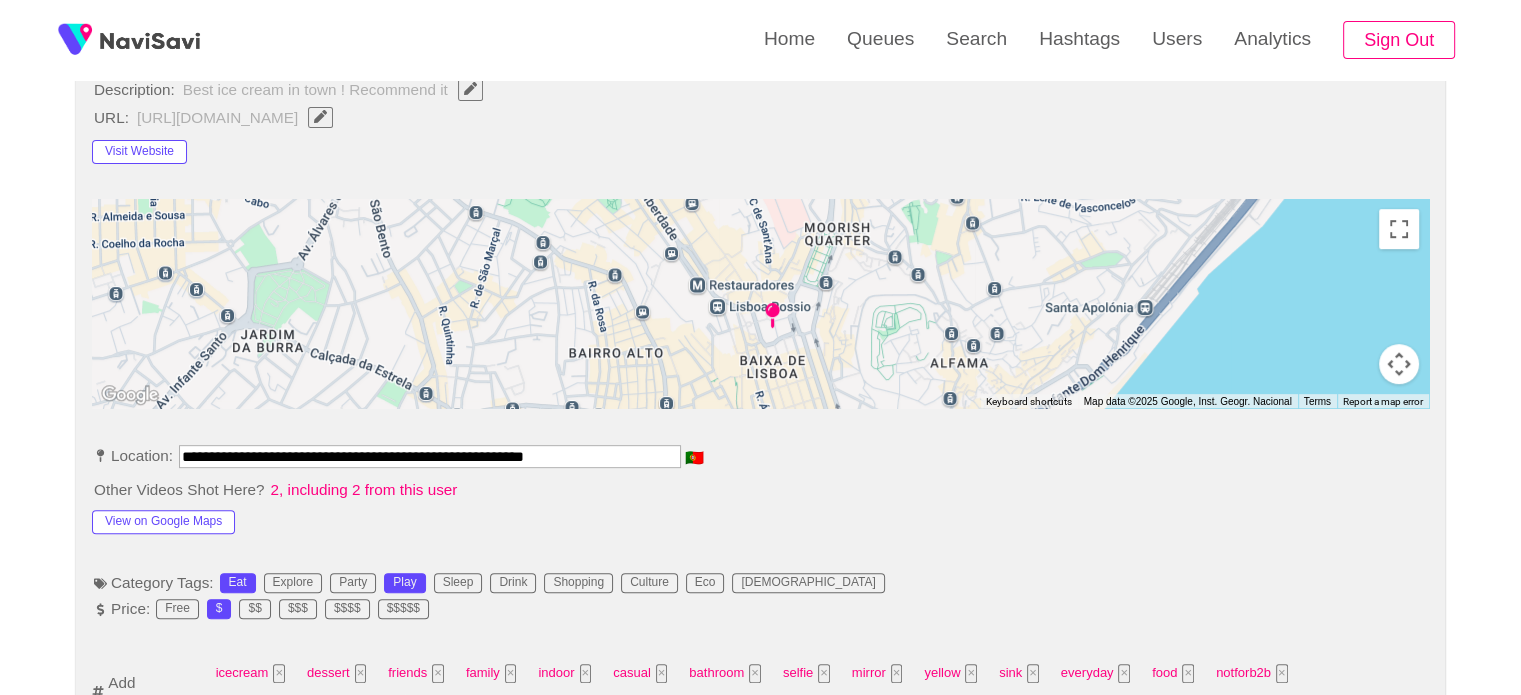 scroll, scrollTop: 780, scrollLeft: 0, axis: vertical 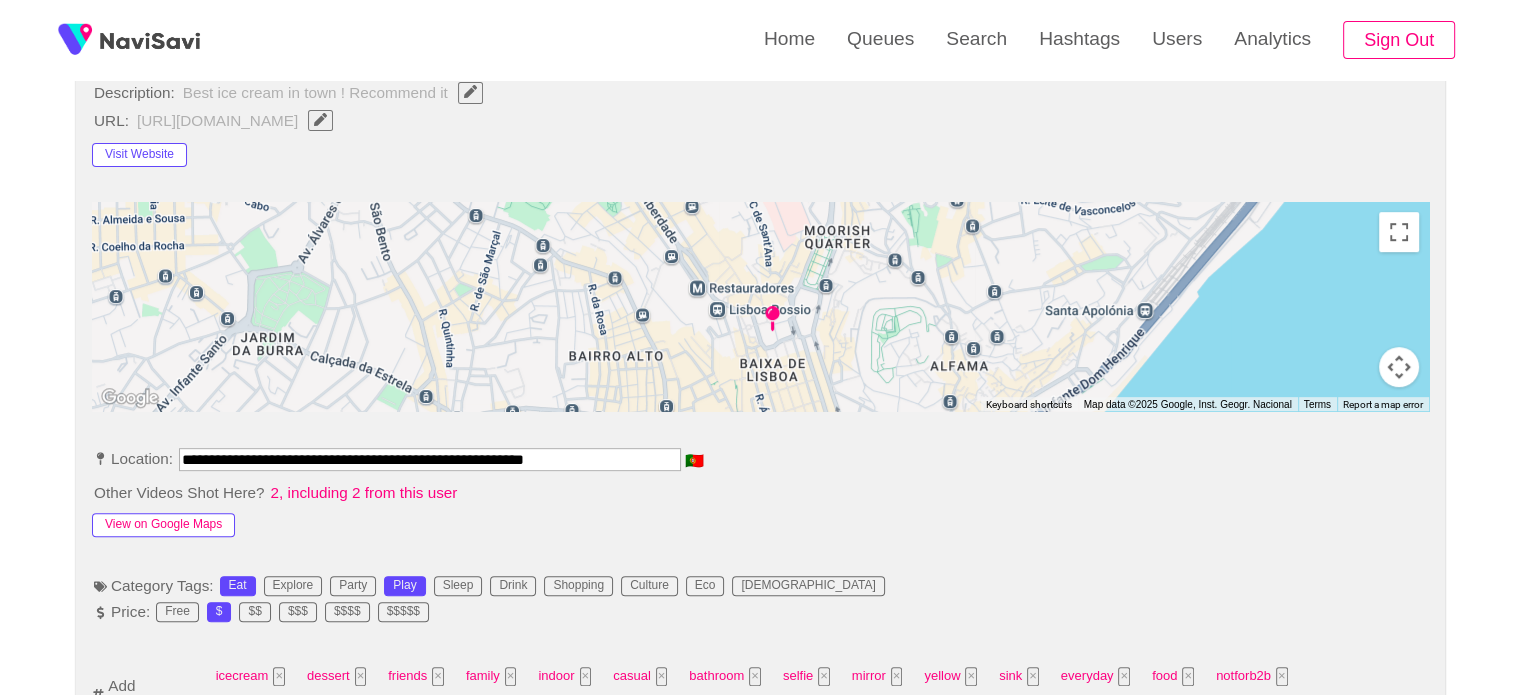 click on "View on Google Maps" at bounding box center [163, 525] 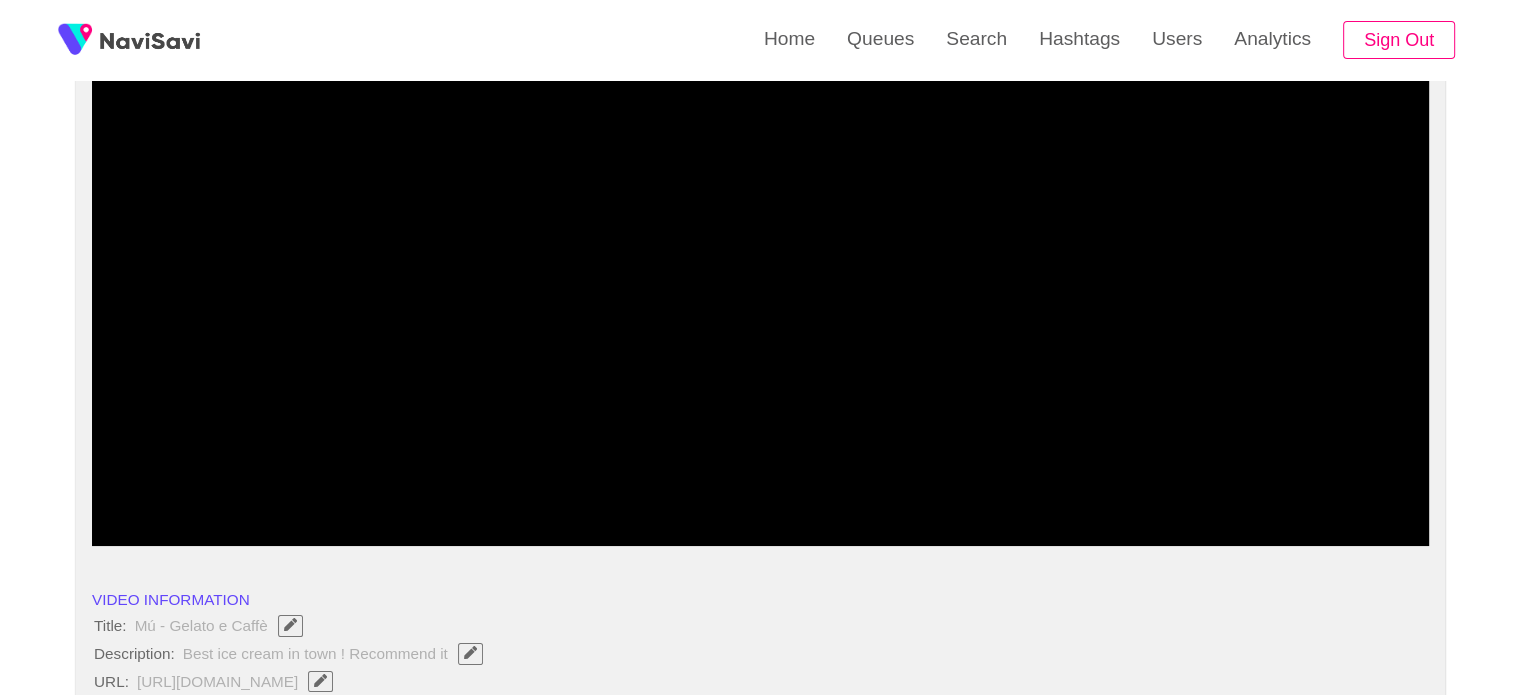 scroll, scrollTop: 214, scrollLeft: 0, axis: vertical 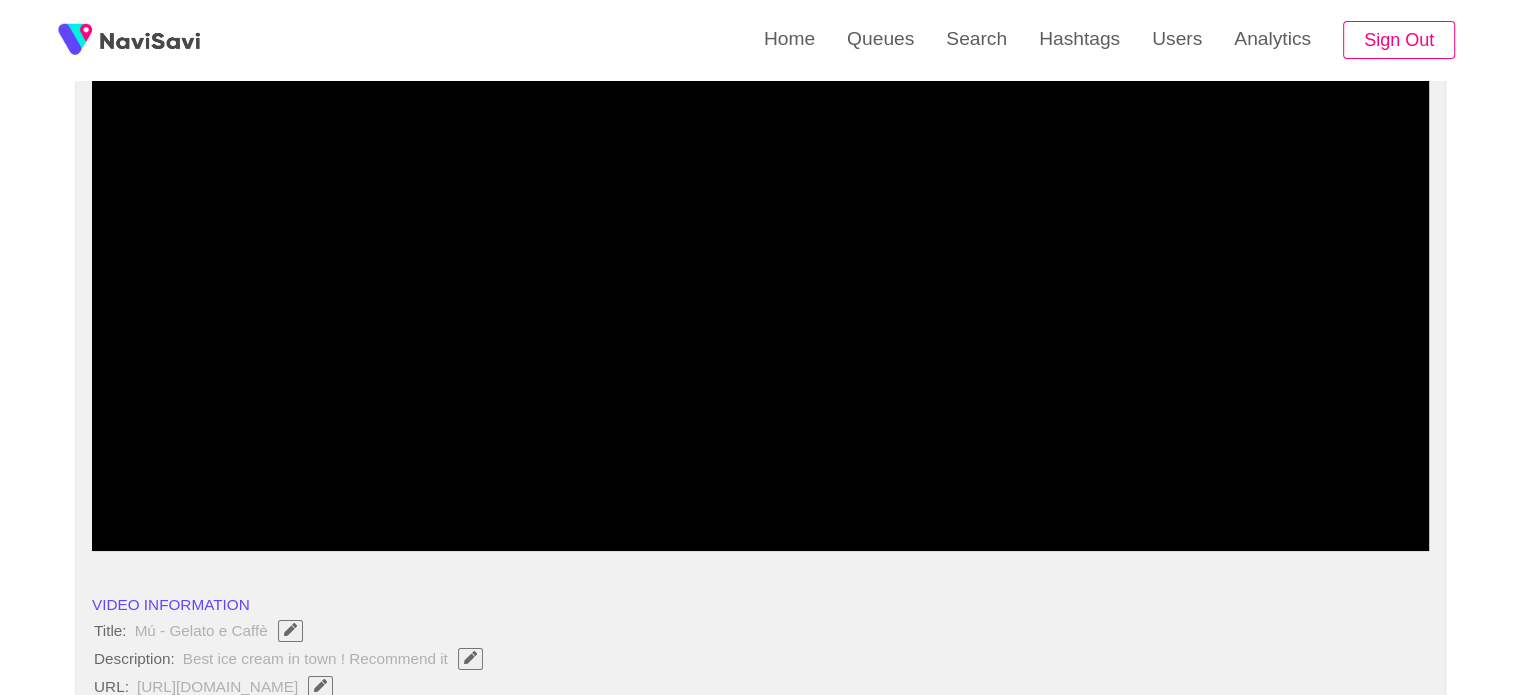 click at bounding box center (760, 497) 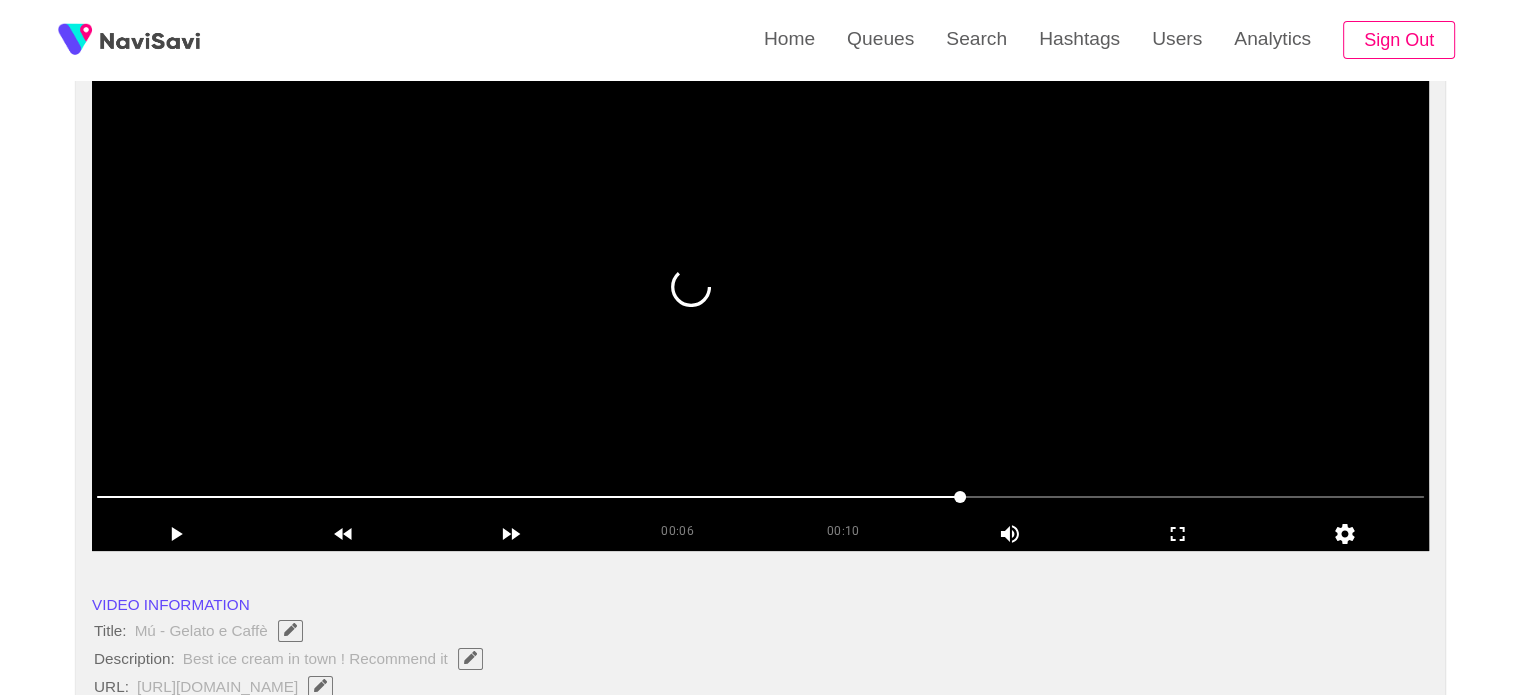 click at bounding box center [760, 301] 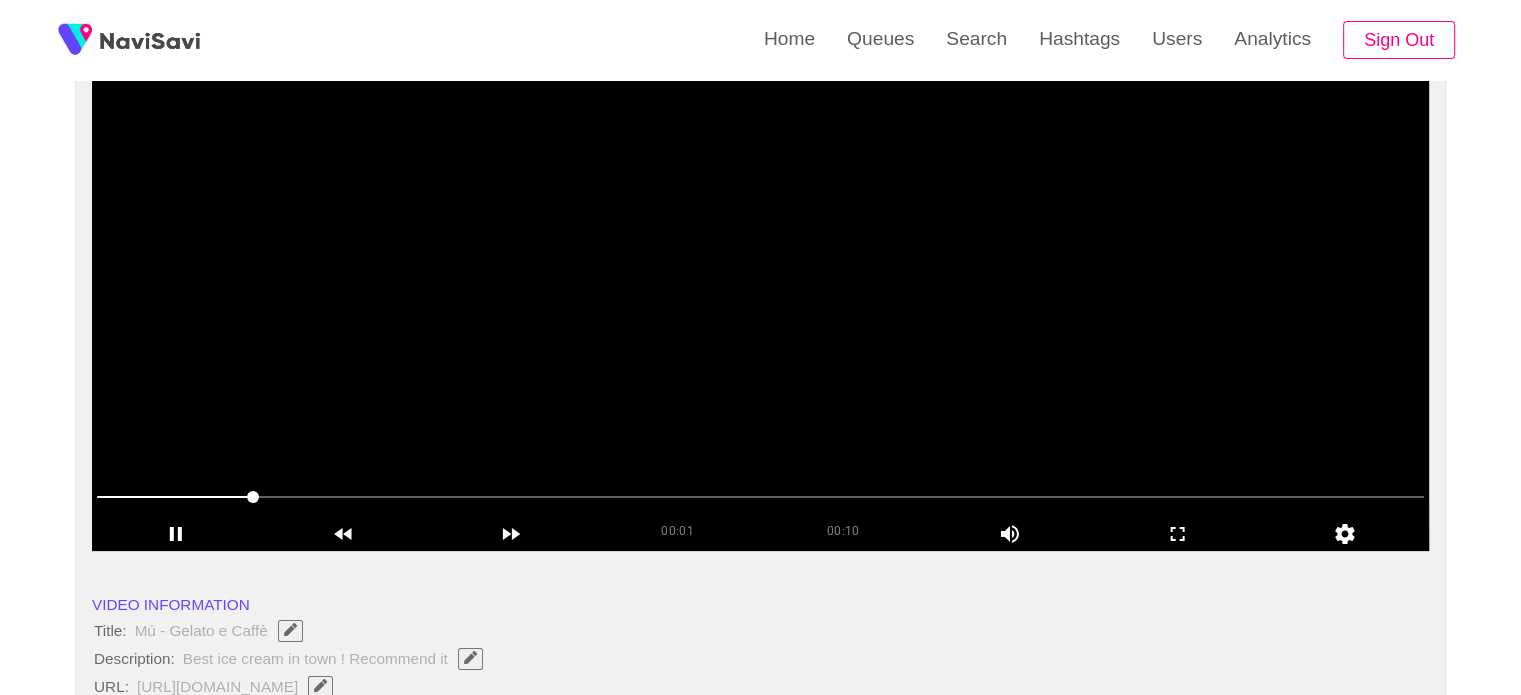 click at bounding box center (760, 301) 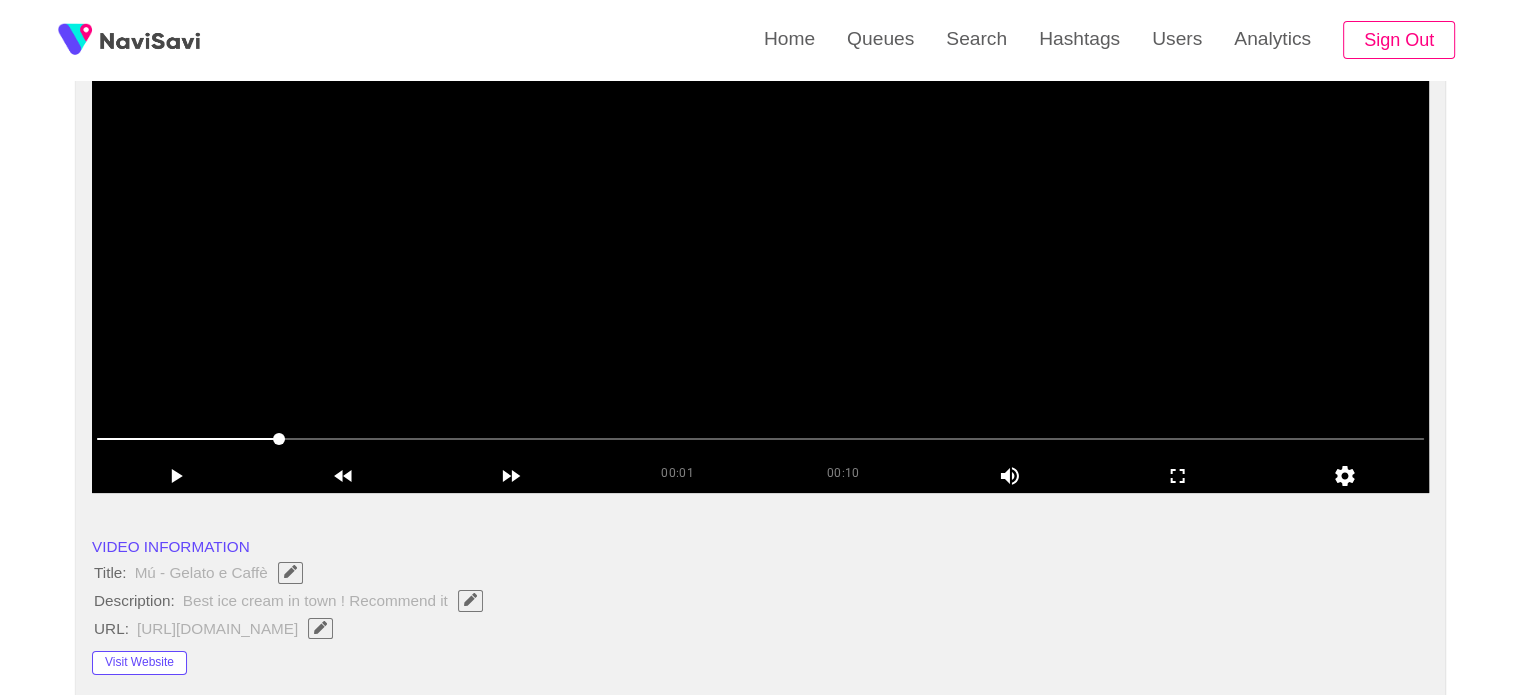 scroll, scrollTop: 150, scrollLeft: 0, axis: vertical 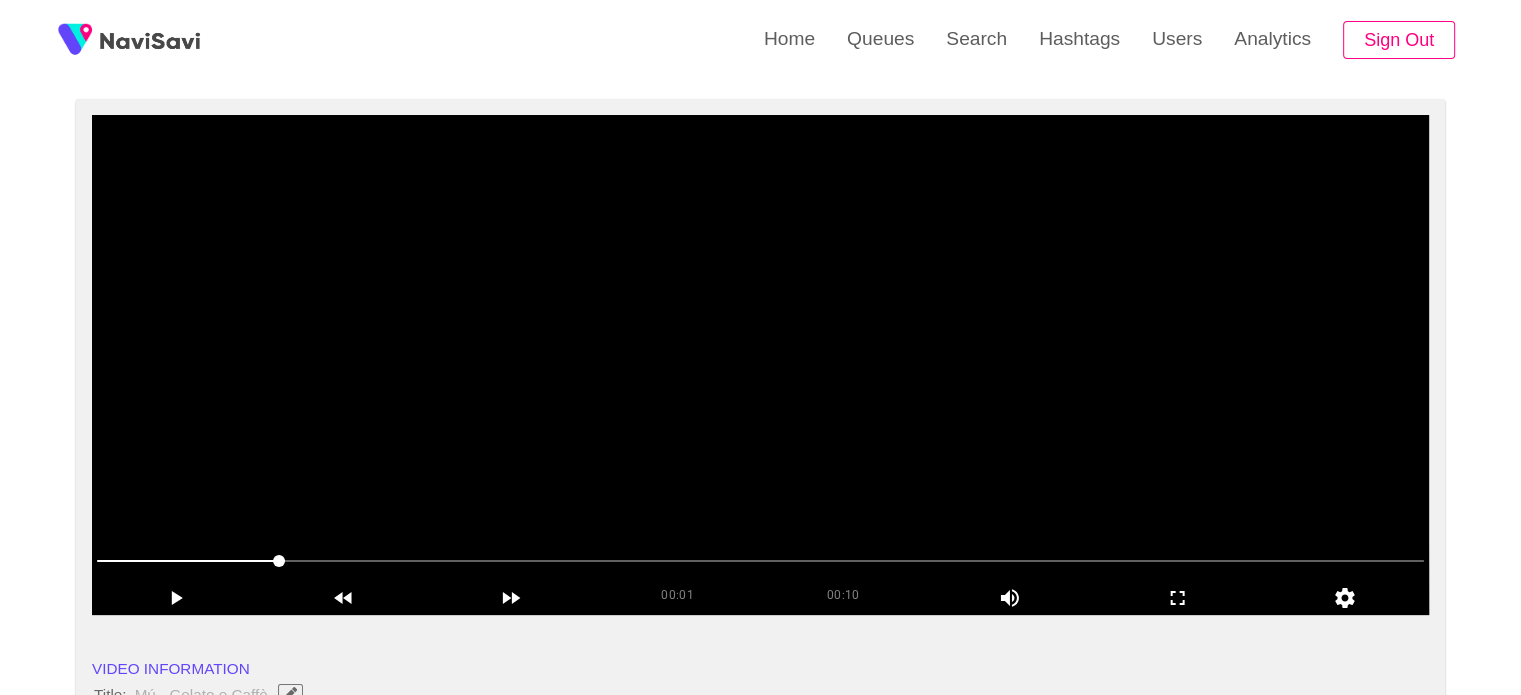 click at bounding box center (760, 365) 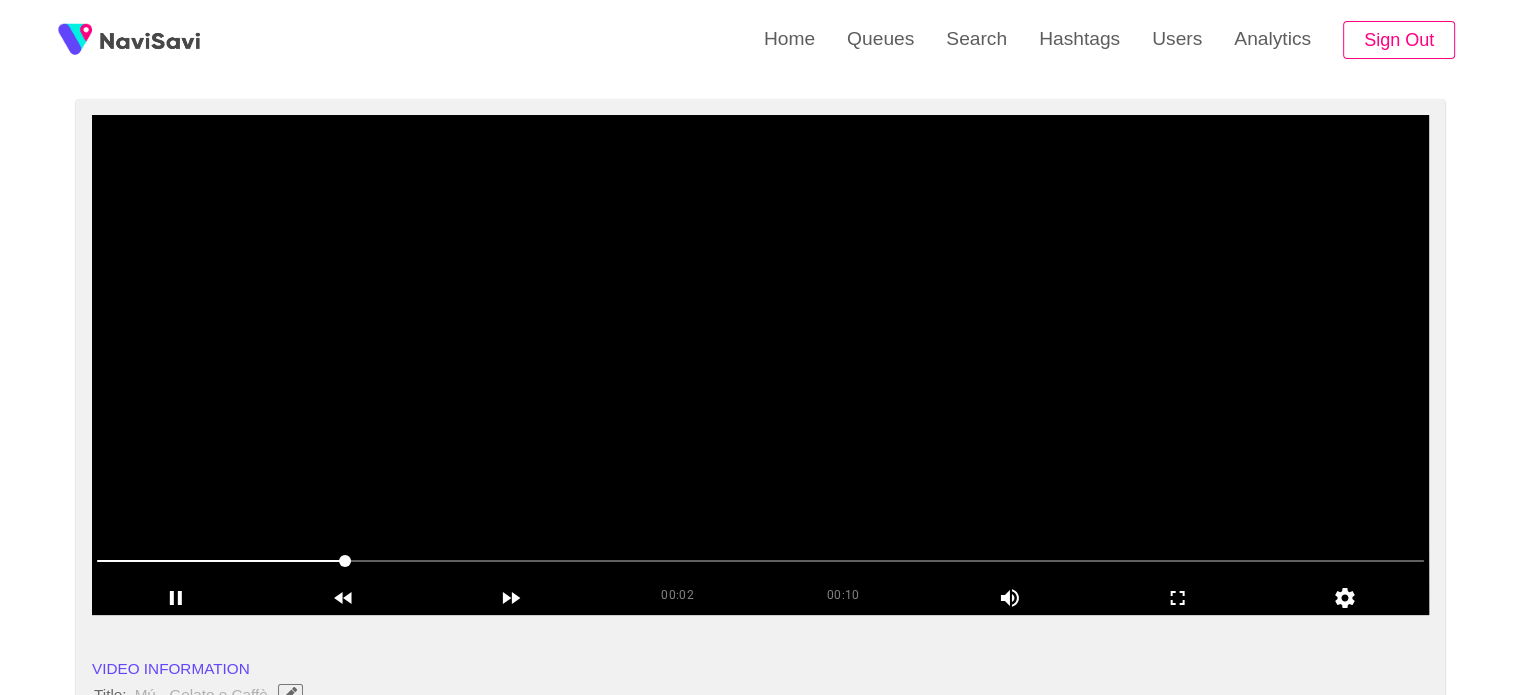 click at bounding box center (760, 365) 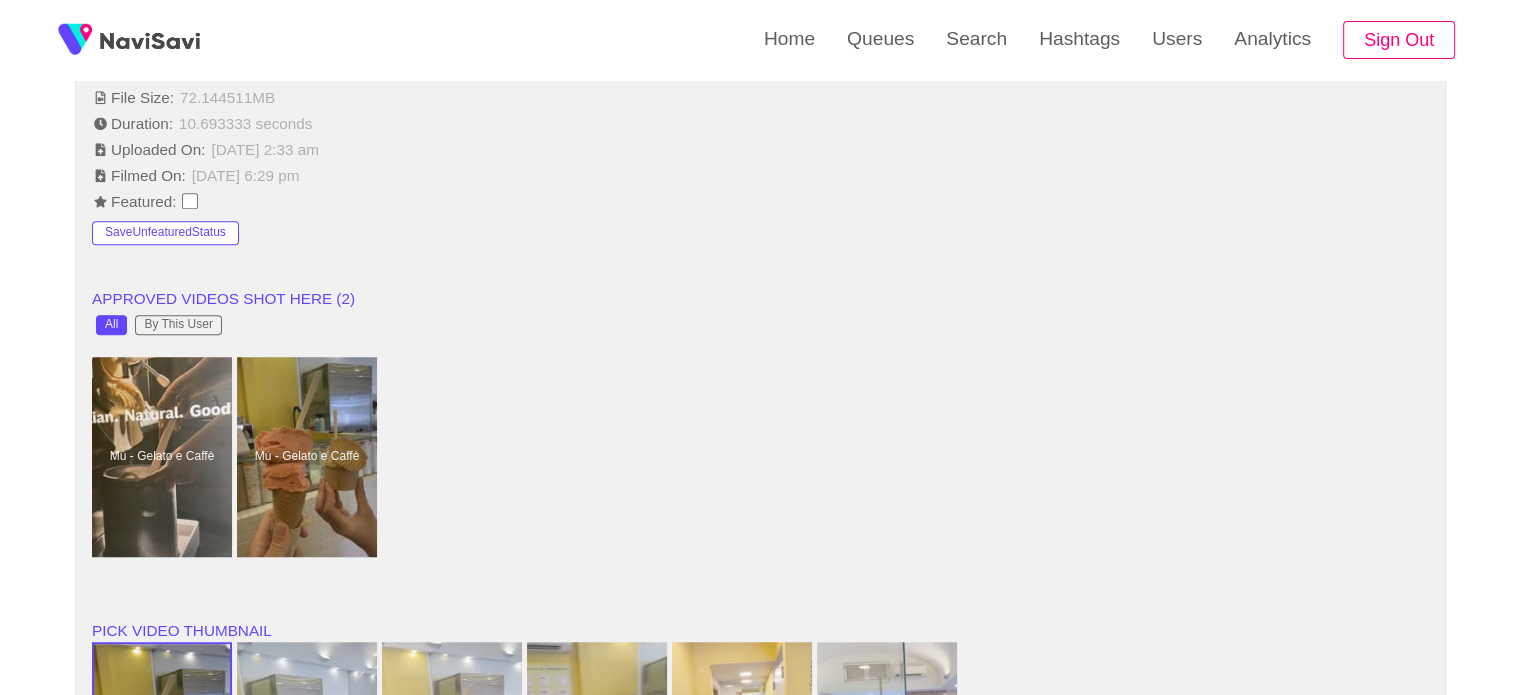 scroll, scrollTop: 1460, scrollLeft: 0, axis: vertical 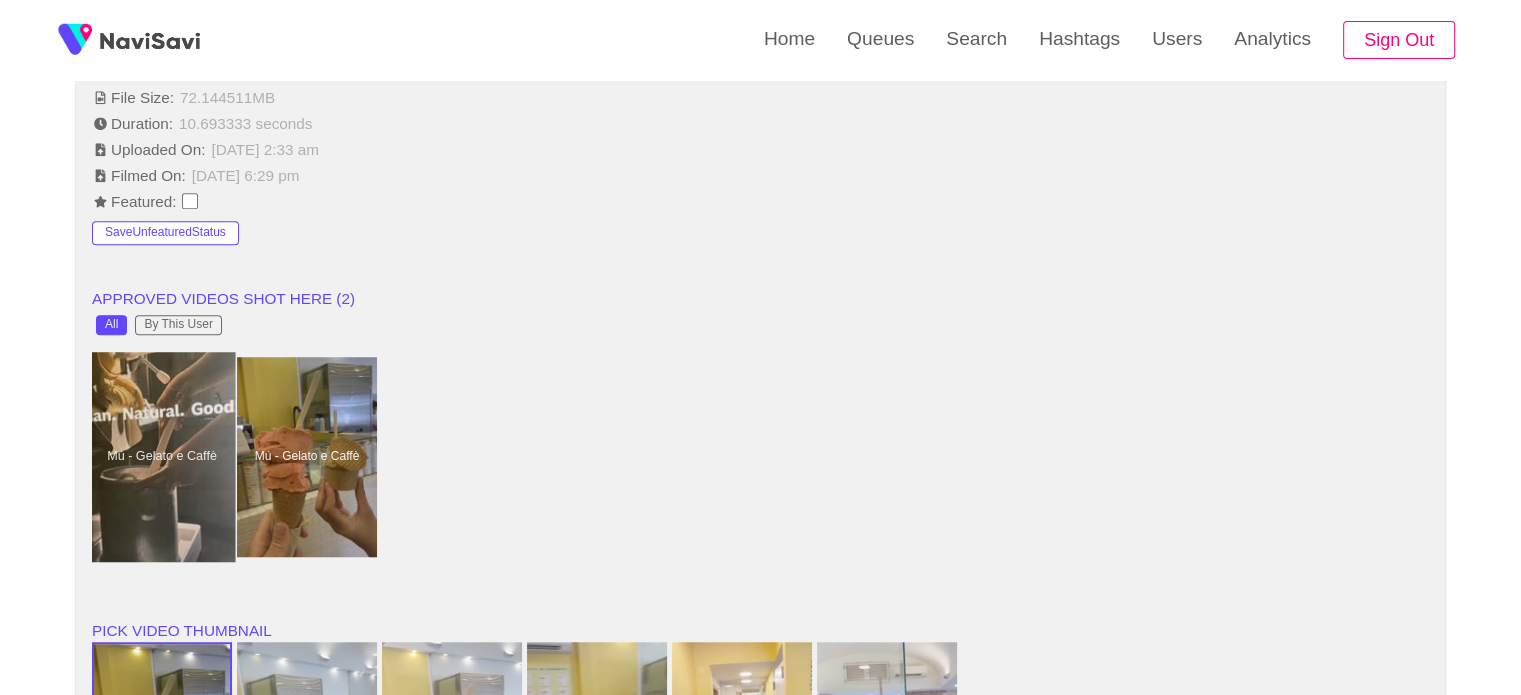 click at bounding box center (162, 457) 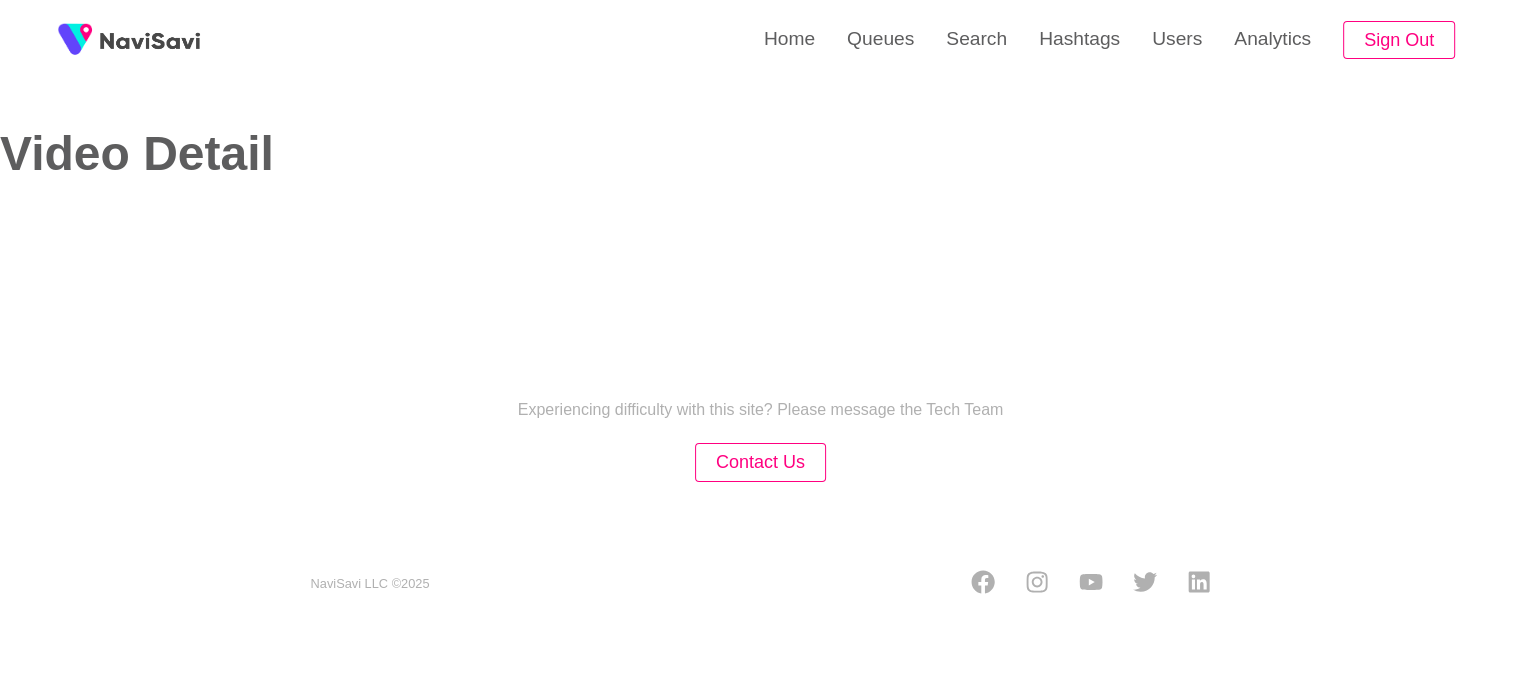 scroll, scrollTop: 0, scrollLeft: 0, axis: both 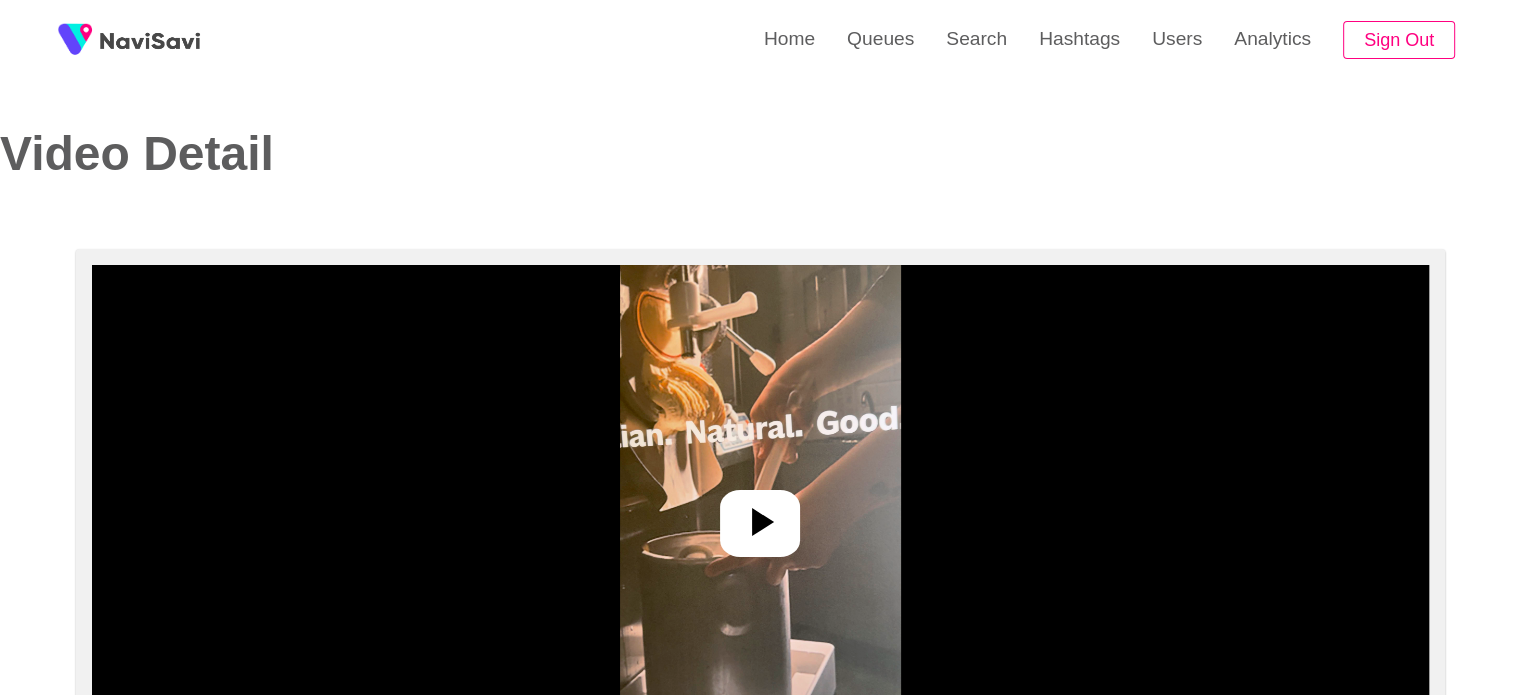 click at bounding box center (760, 515) 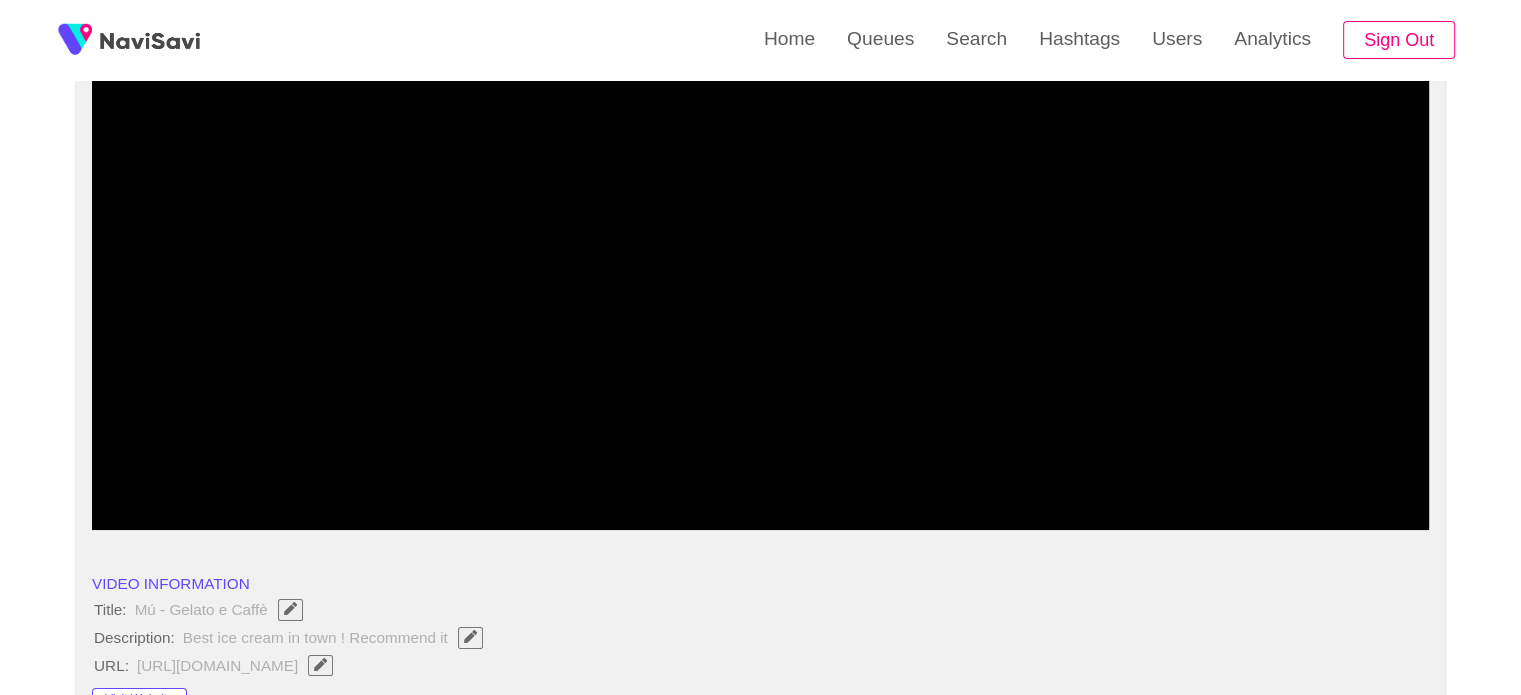 scroll, scrollTop: 234, scrollLeft: 0, axis: vertical 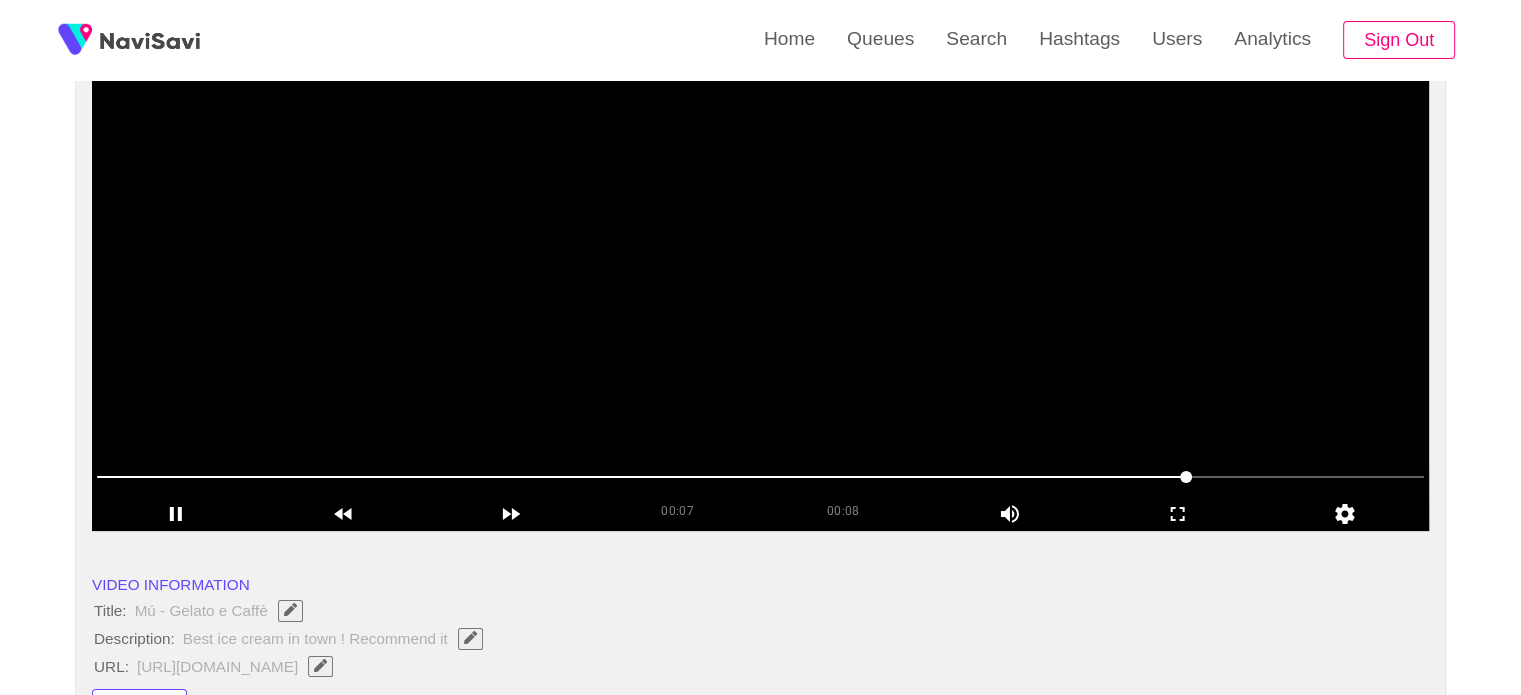 click at bounding box center [760, 281] 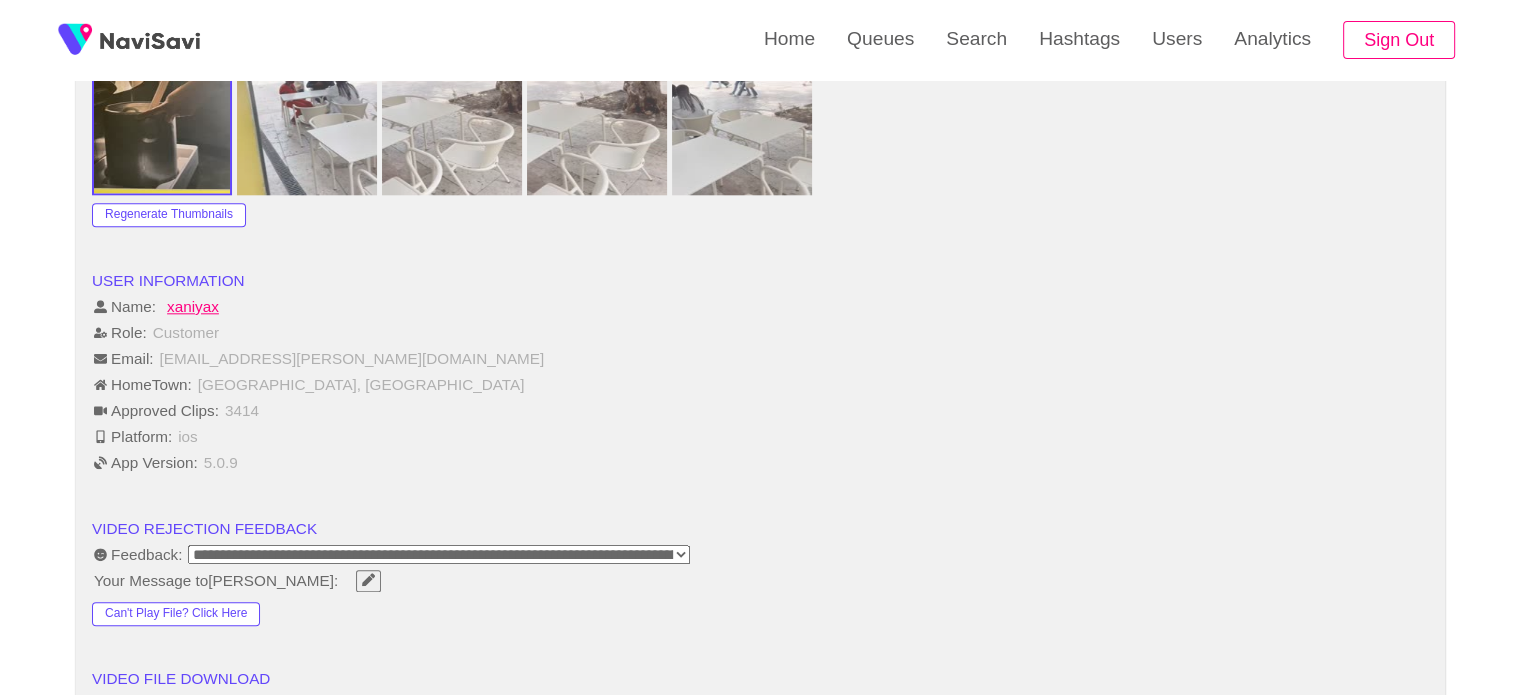 scroll, scrollTop: 2111, scrollLeft: 0, axis: vertical 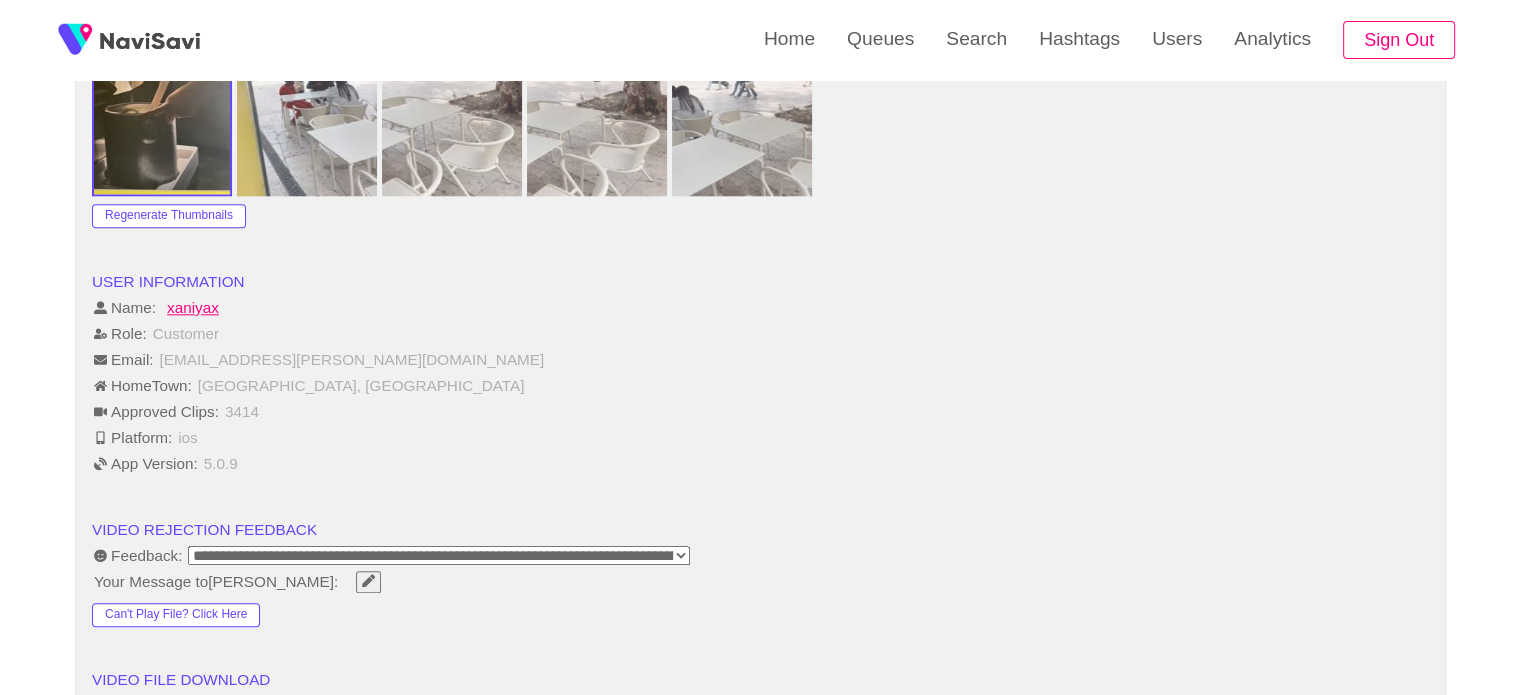 click on "**********" at bounding box center [439, 555] 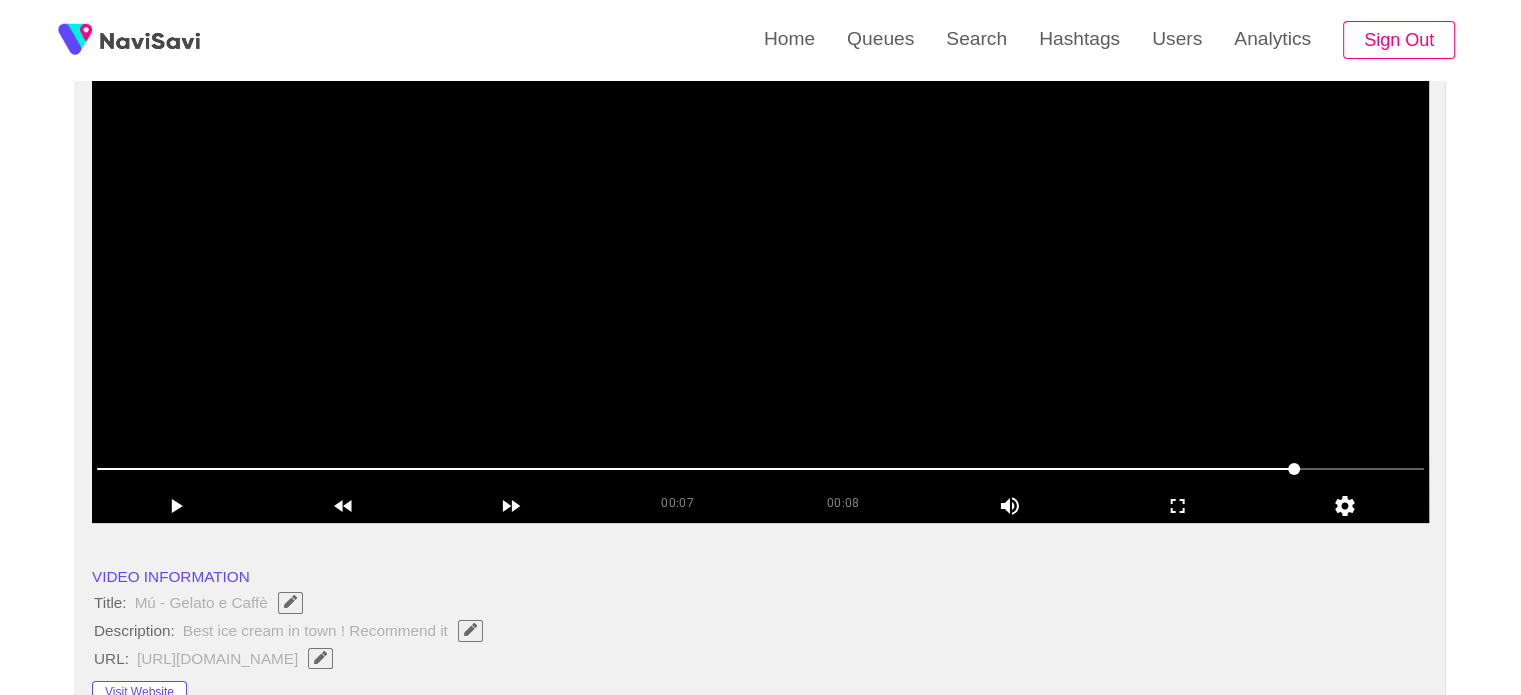 scroll, scrollTop: 240, scrollLeft: 0, axis: vertical 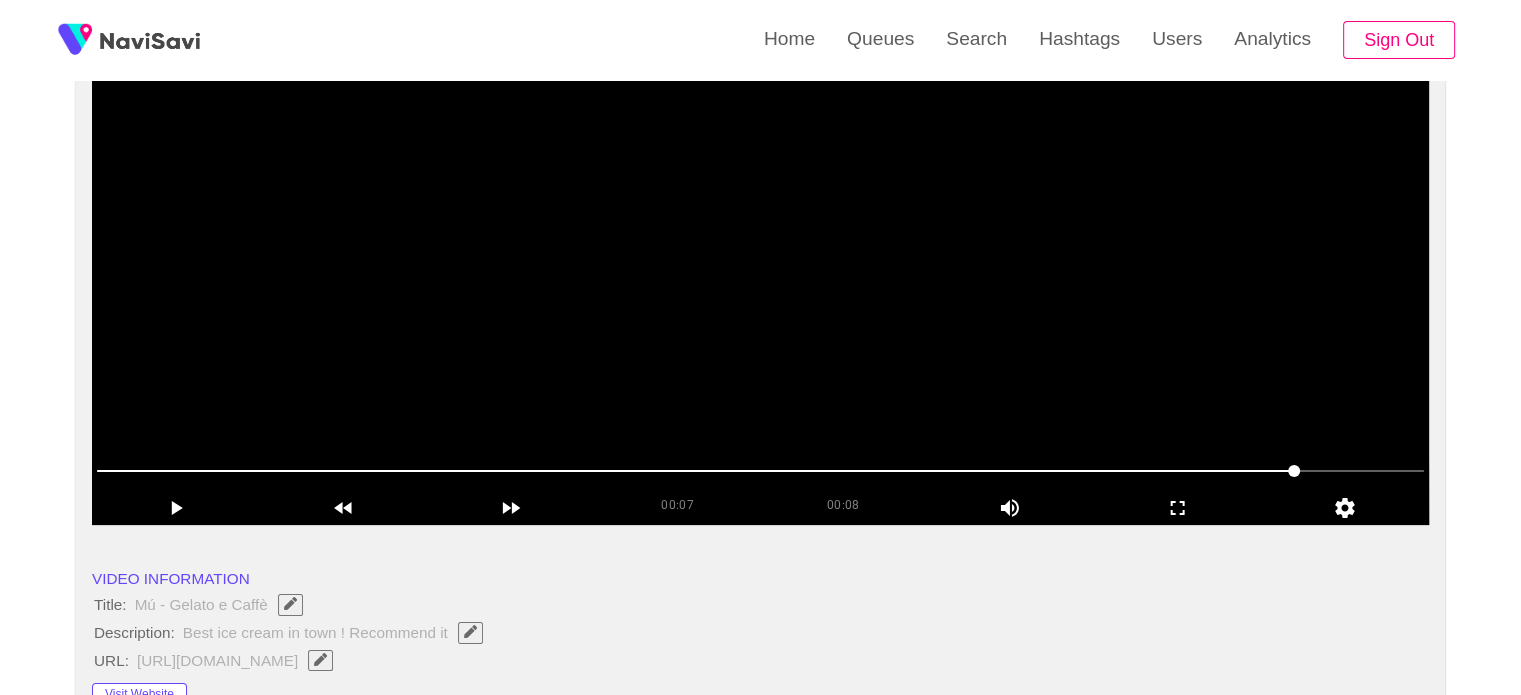 click at bounding box center [760, 471] 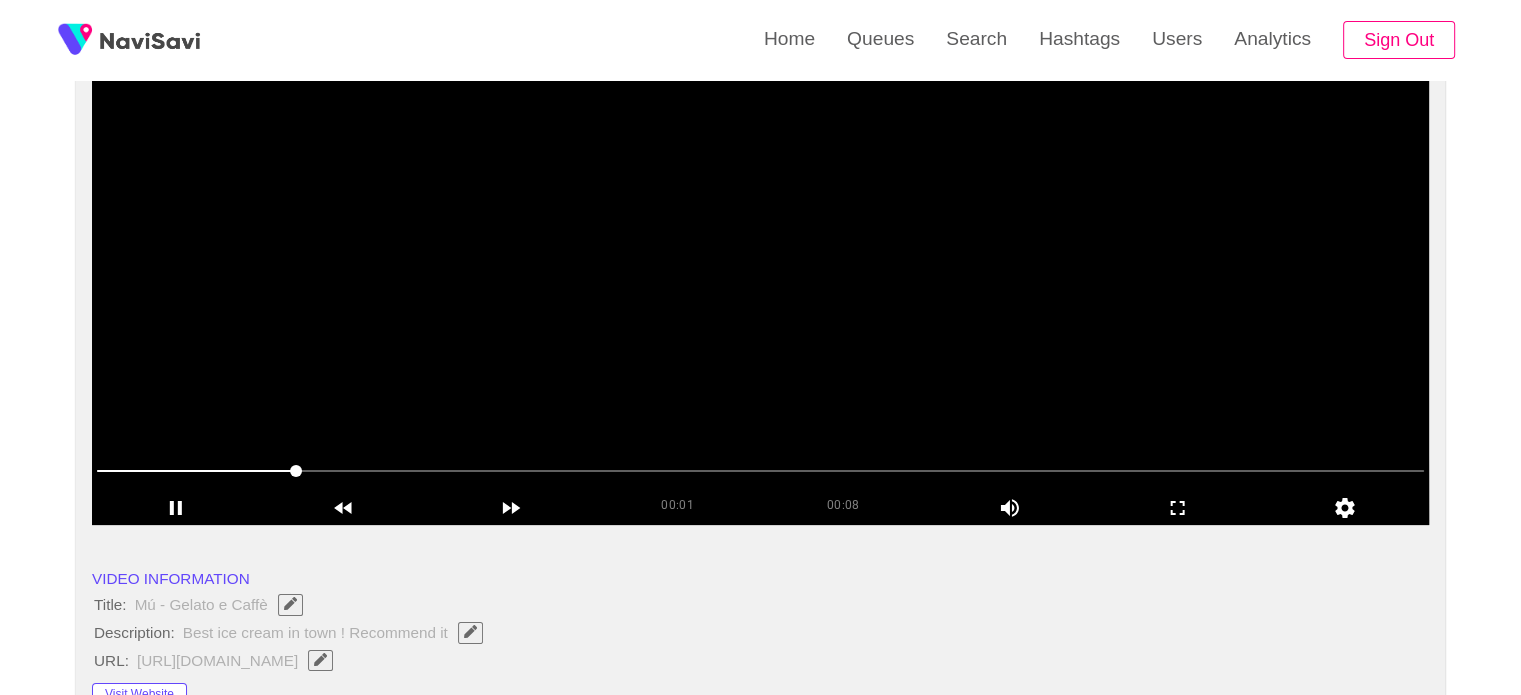 click at bounding box center (760, 275) 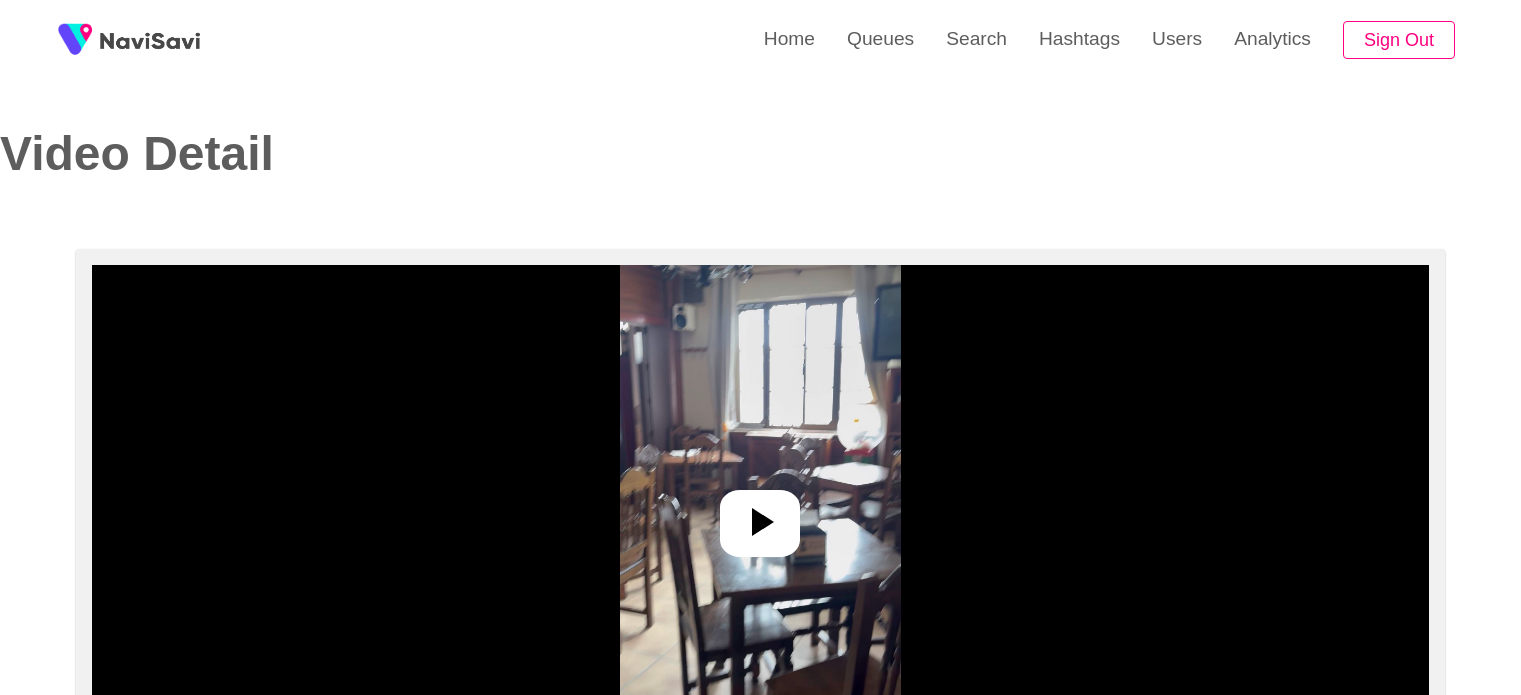 select on "**********" 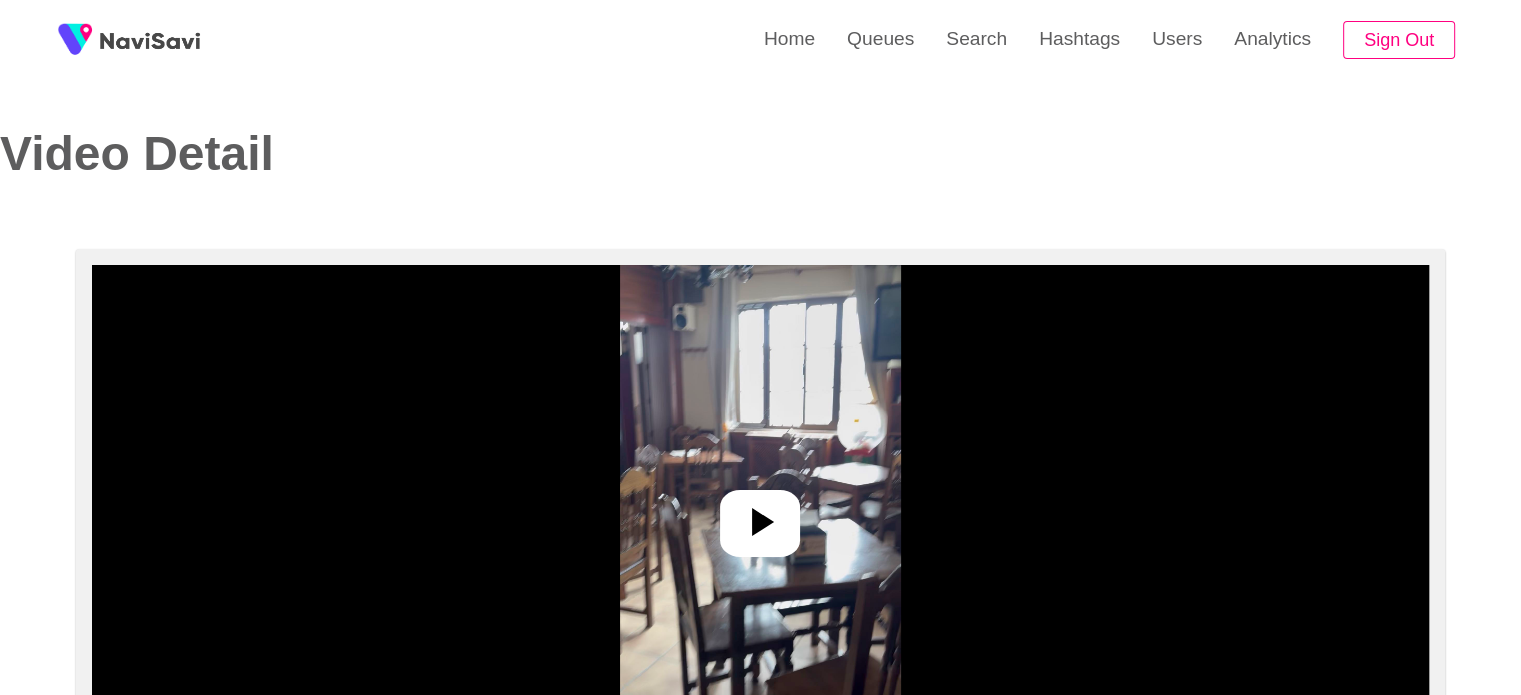 click at bounding box center (760, 515) 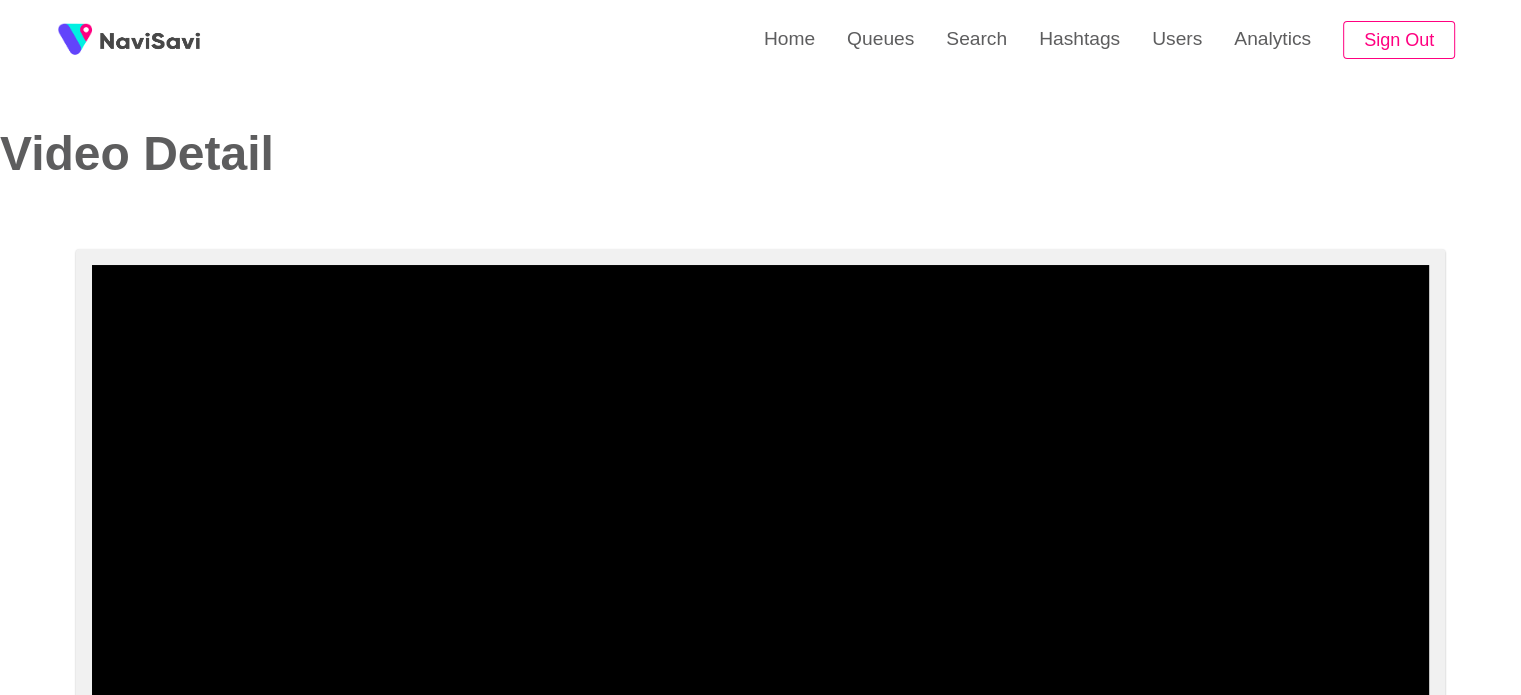 scroll, scrollTop: 60, scrollLeft: 0, axis: vertical 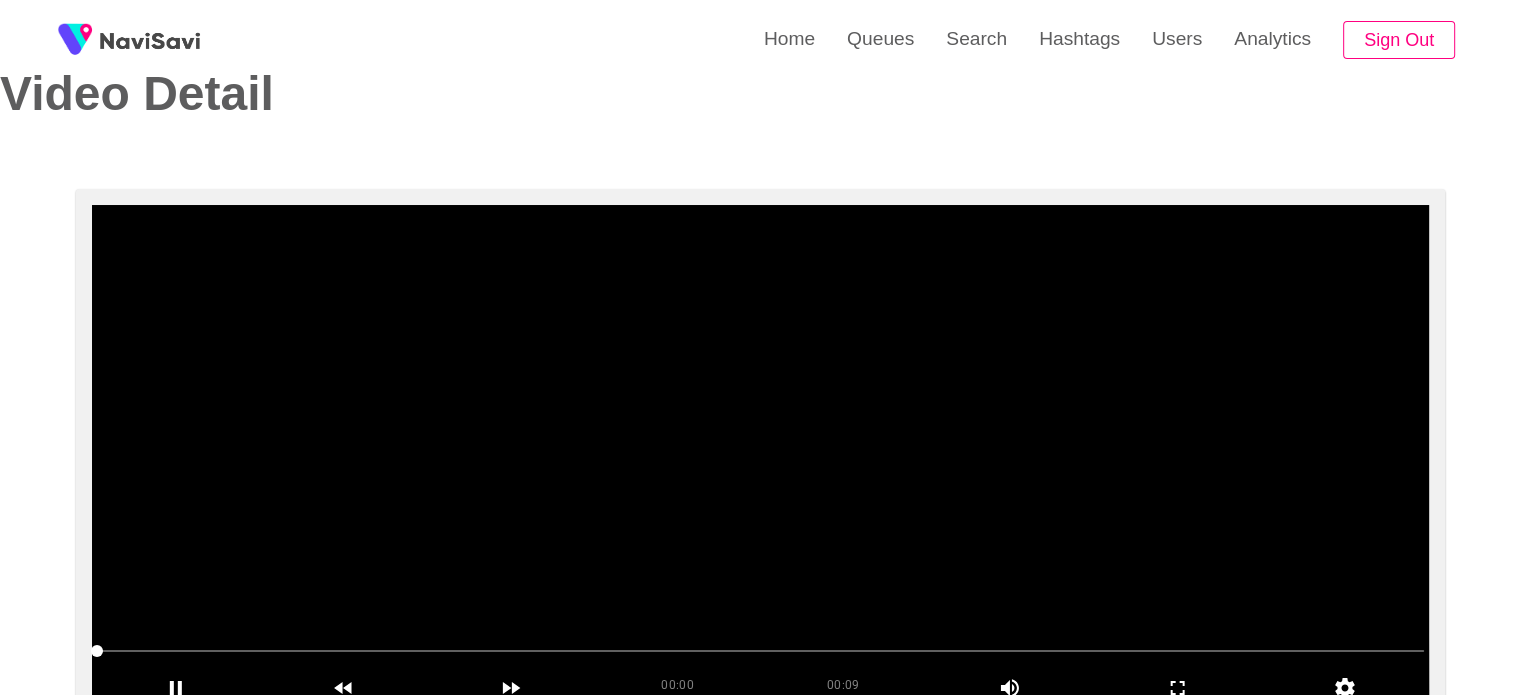 click at bounding box center [760, 455] 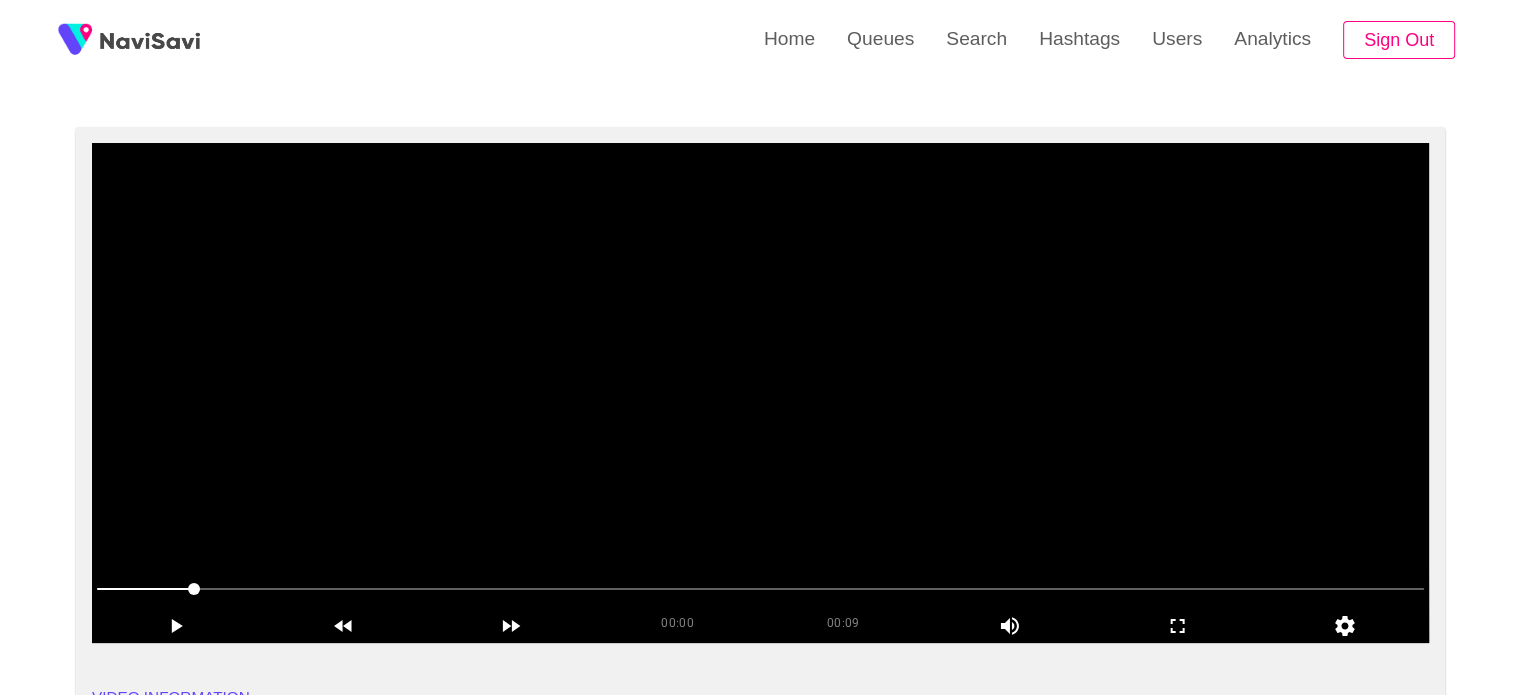scroll, scrollTop: 120, scrollLeft: 0, axis: vertical 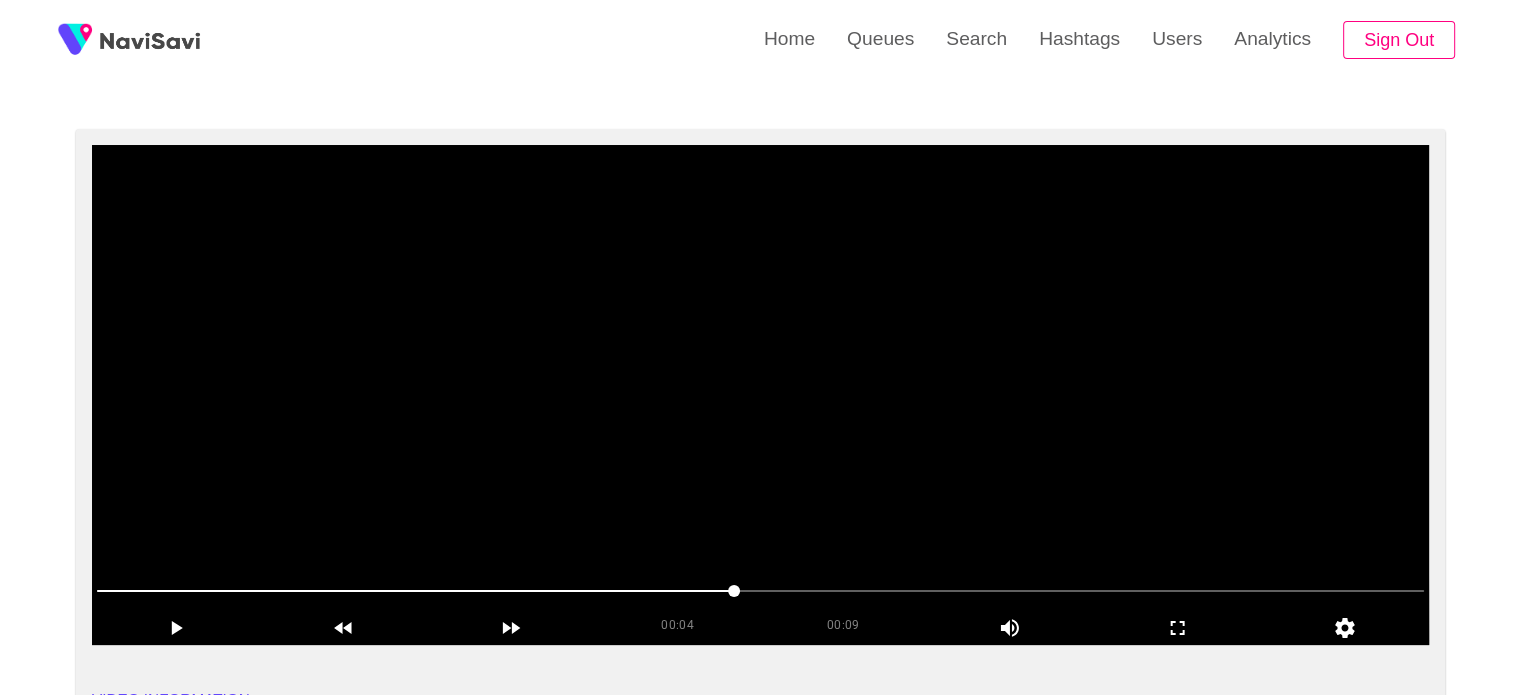 click at bounding box center (760, 395) 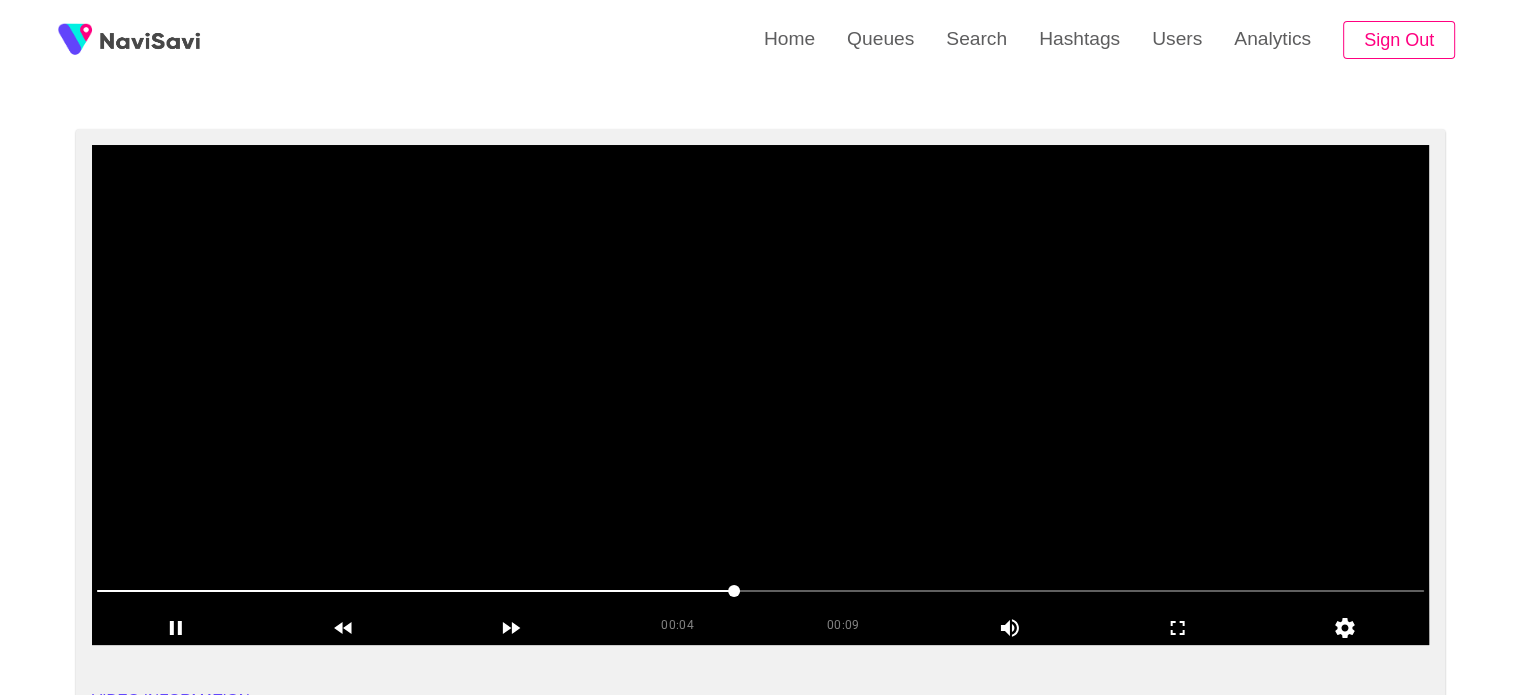click at bounding box center (760, 395) 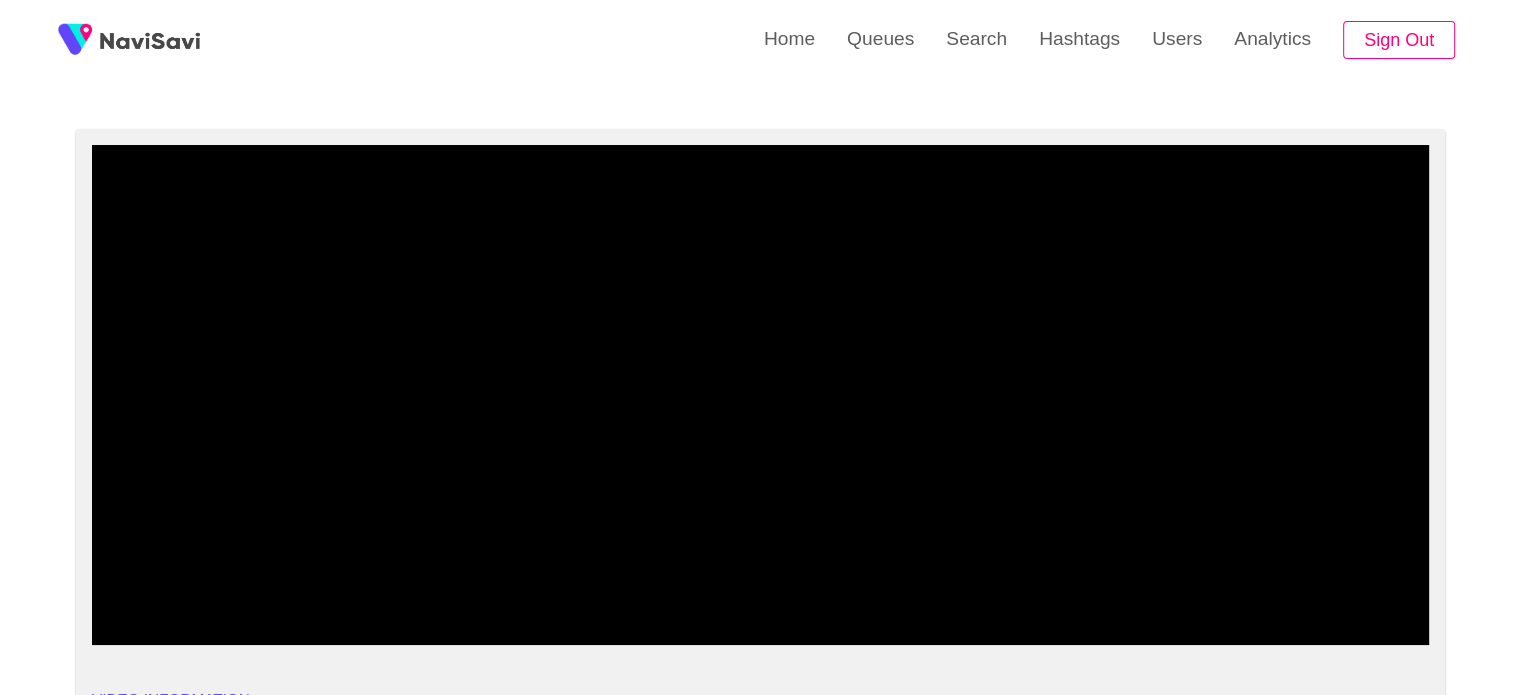 click at bounding box center [760, 591] 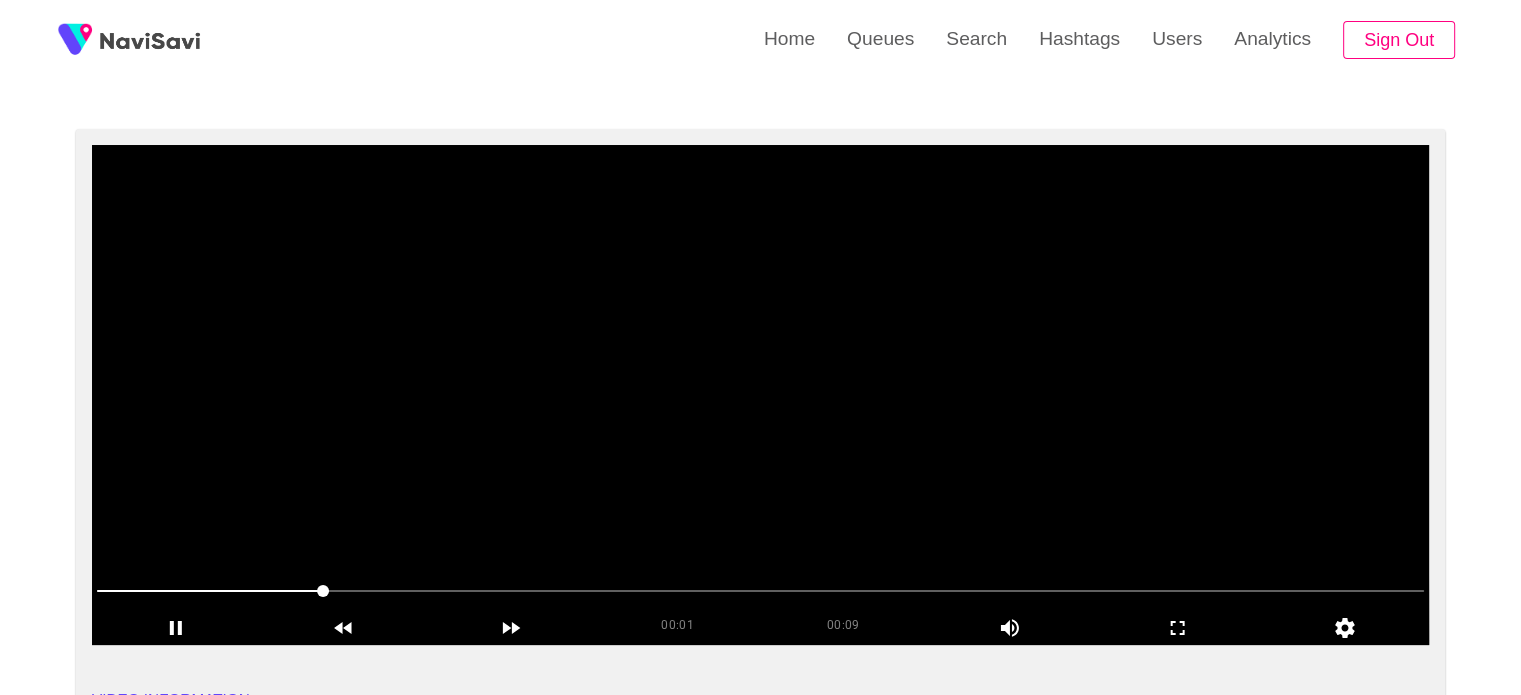 click at bounding box center [760, 395] 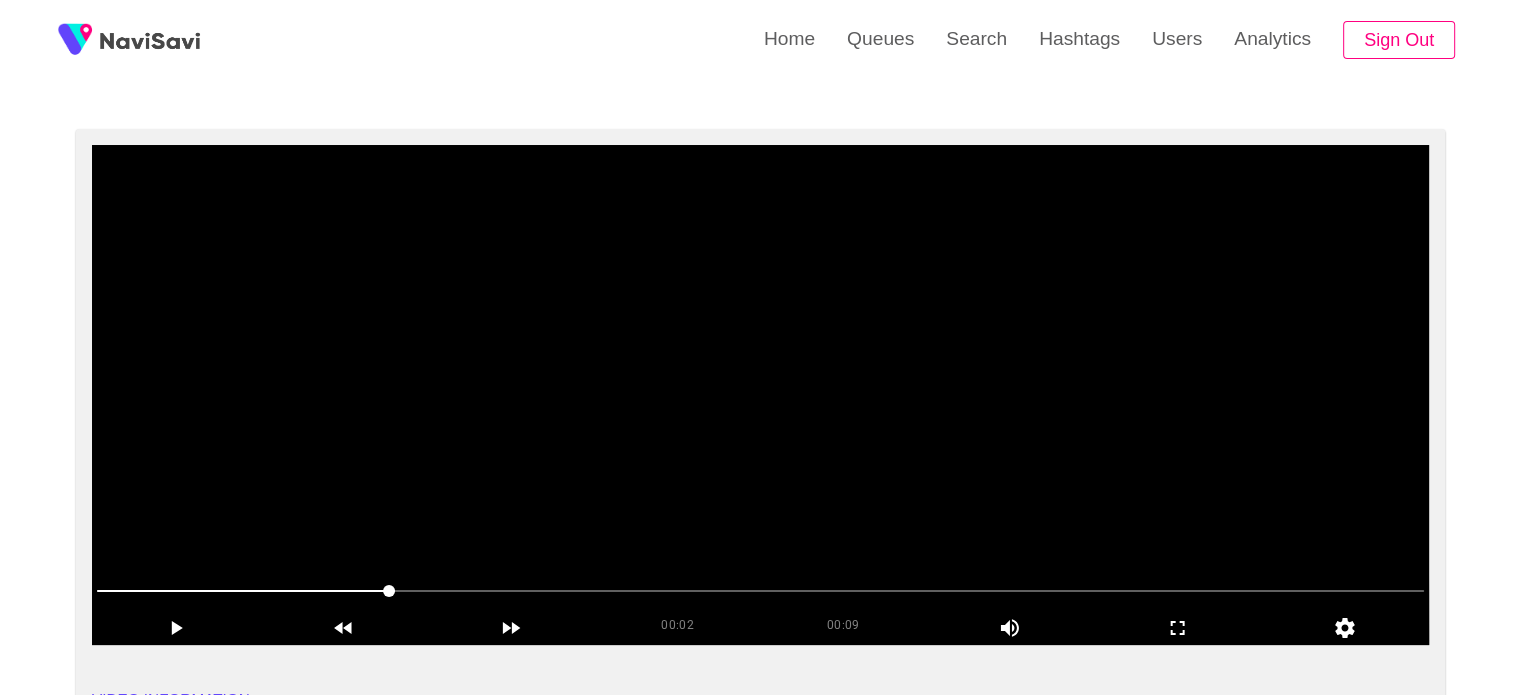 click at bounding box center [760, 395] 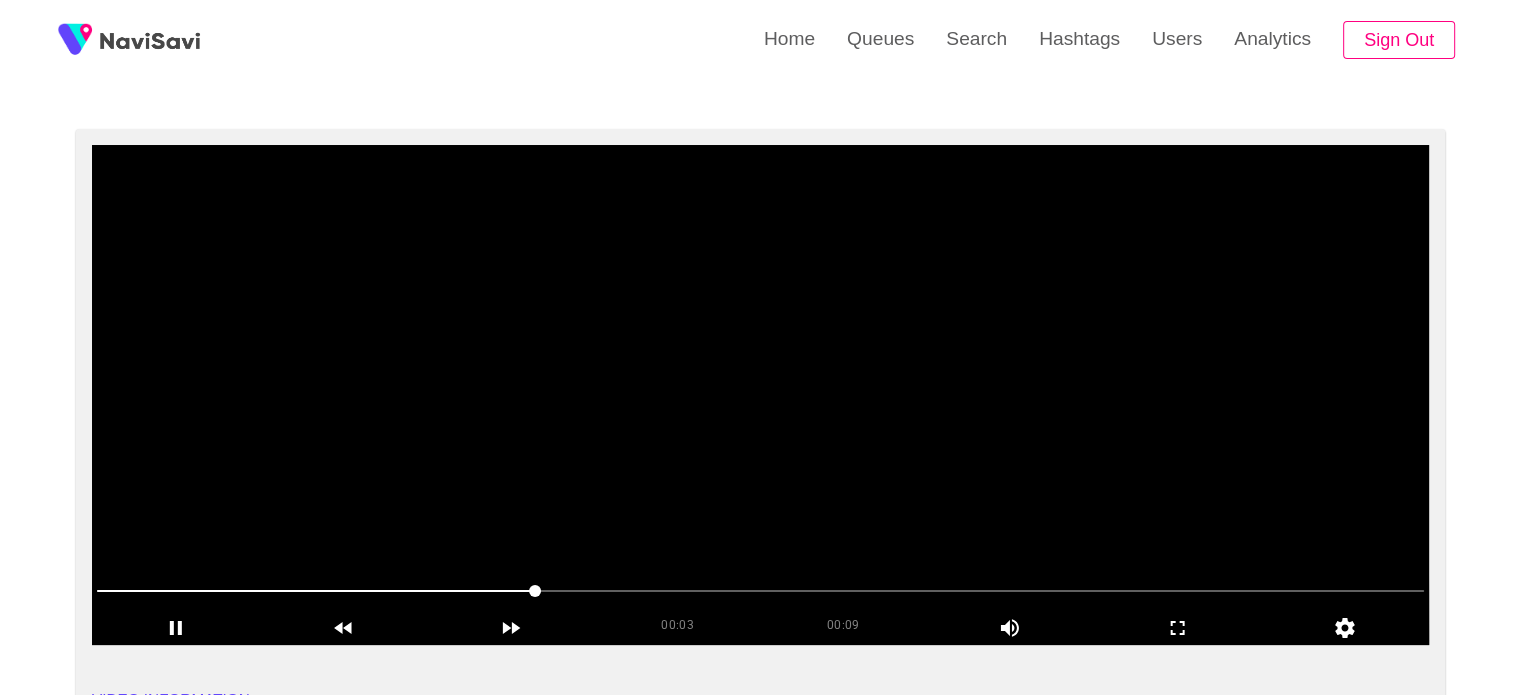 click at bounding box center (760, 395) 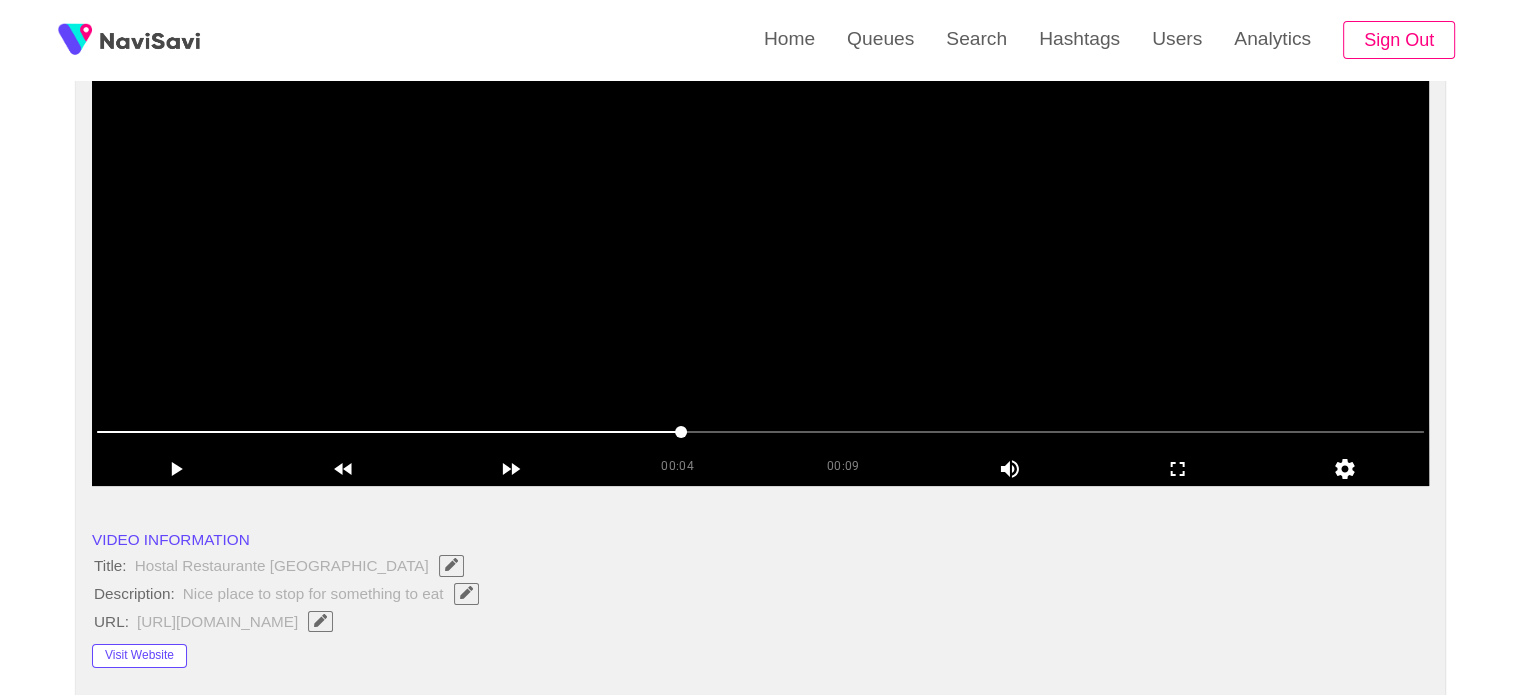 scroll, scrollTop: 278, scrollLeft: 0, axis: vertical 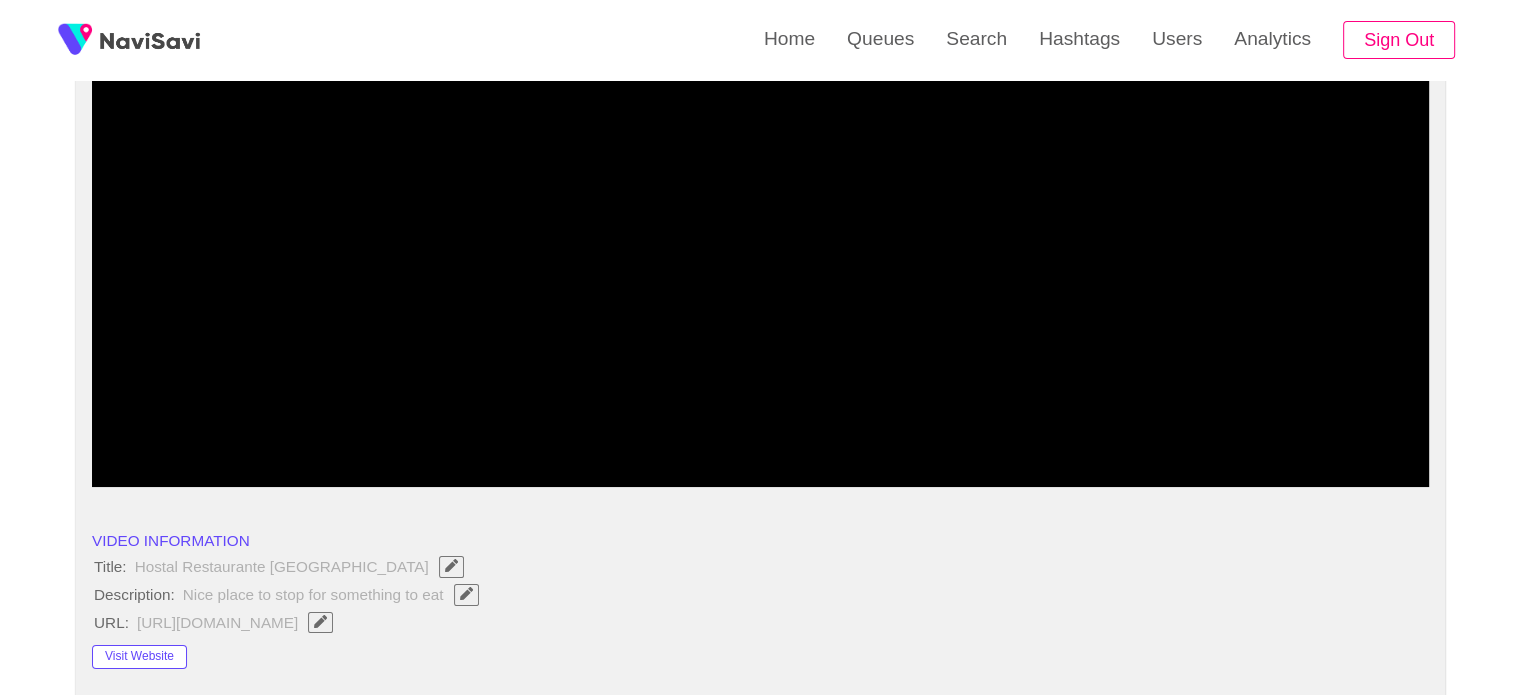 click at bounding box center (760, 433) 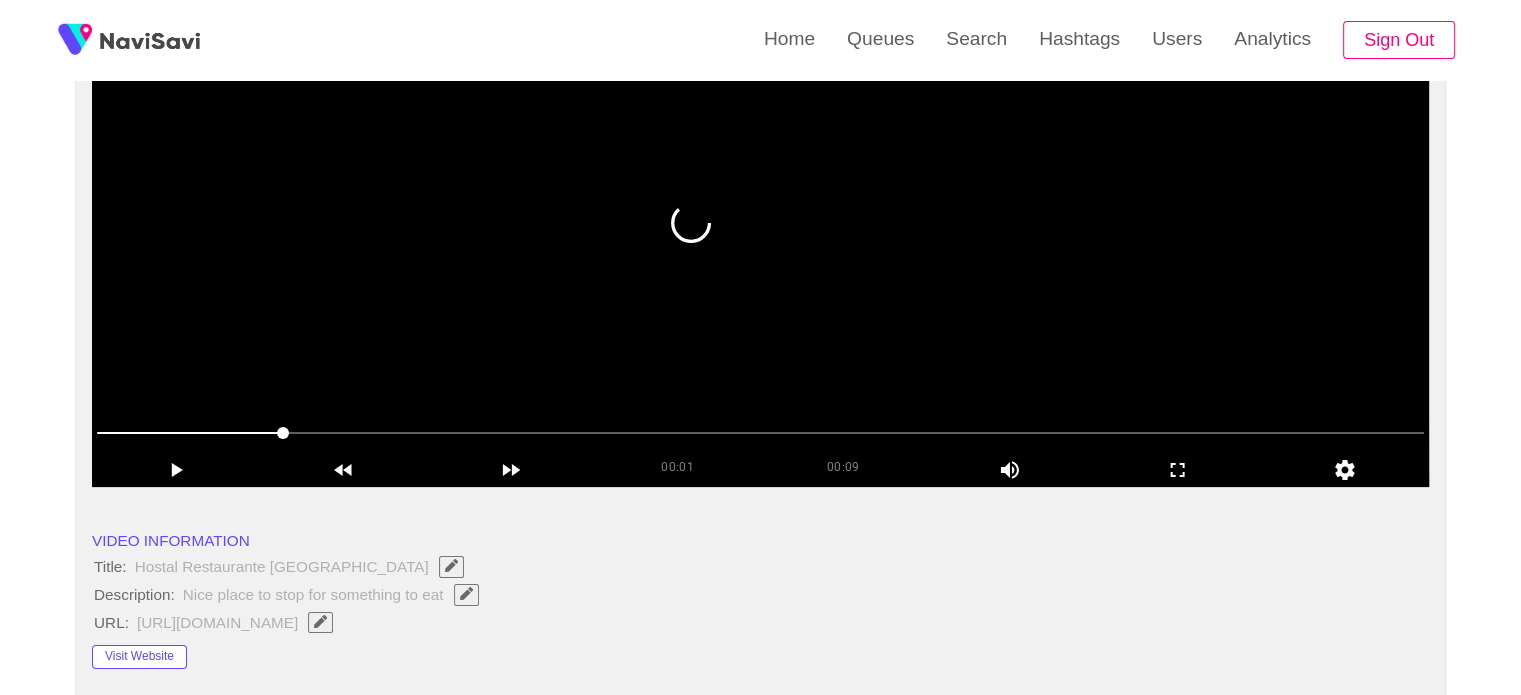 click at bounding box center [760, 237] 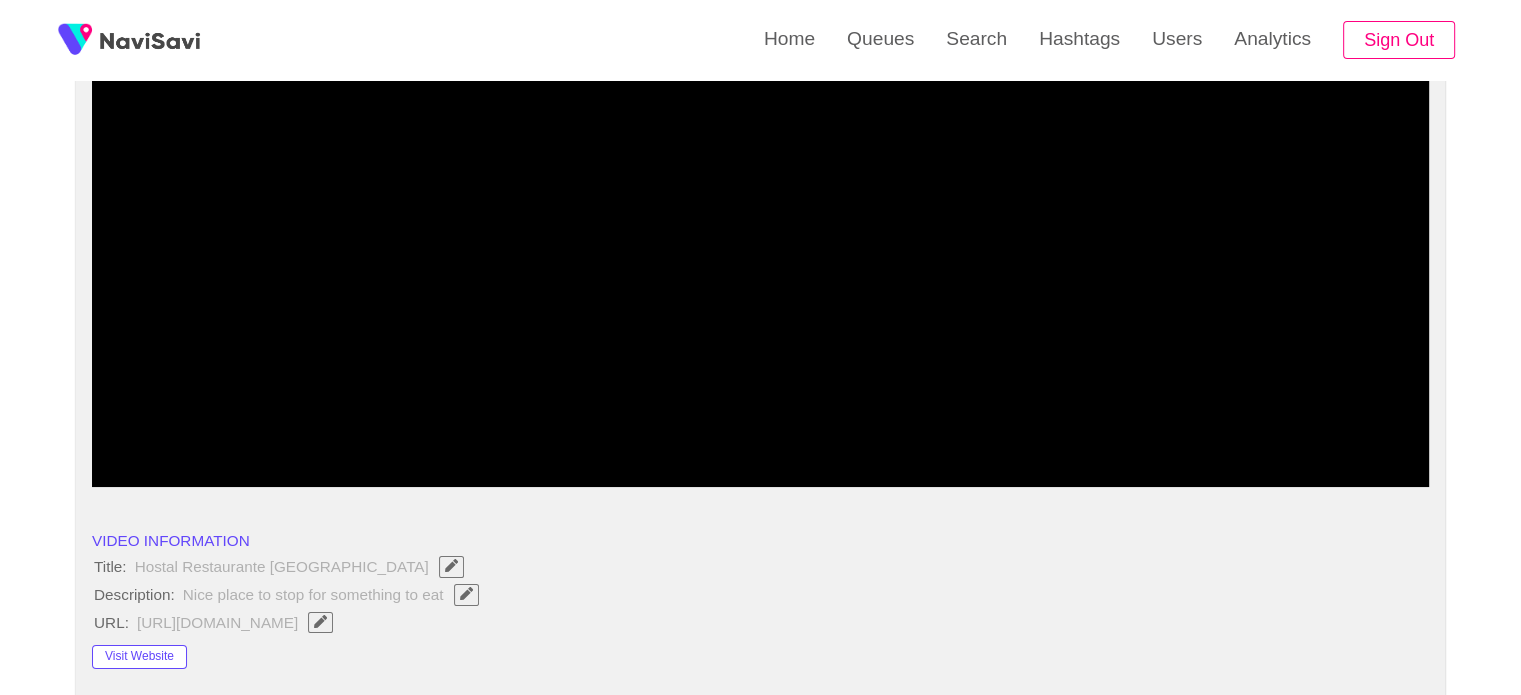 click at bounding box center [760, 433] 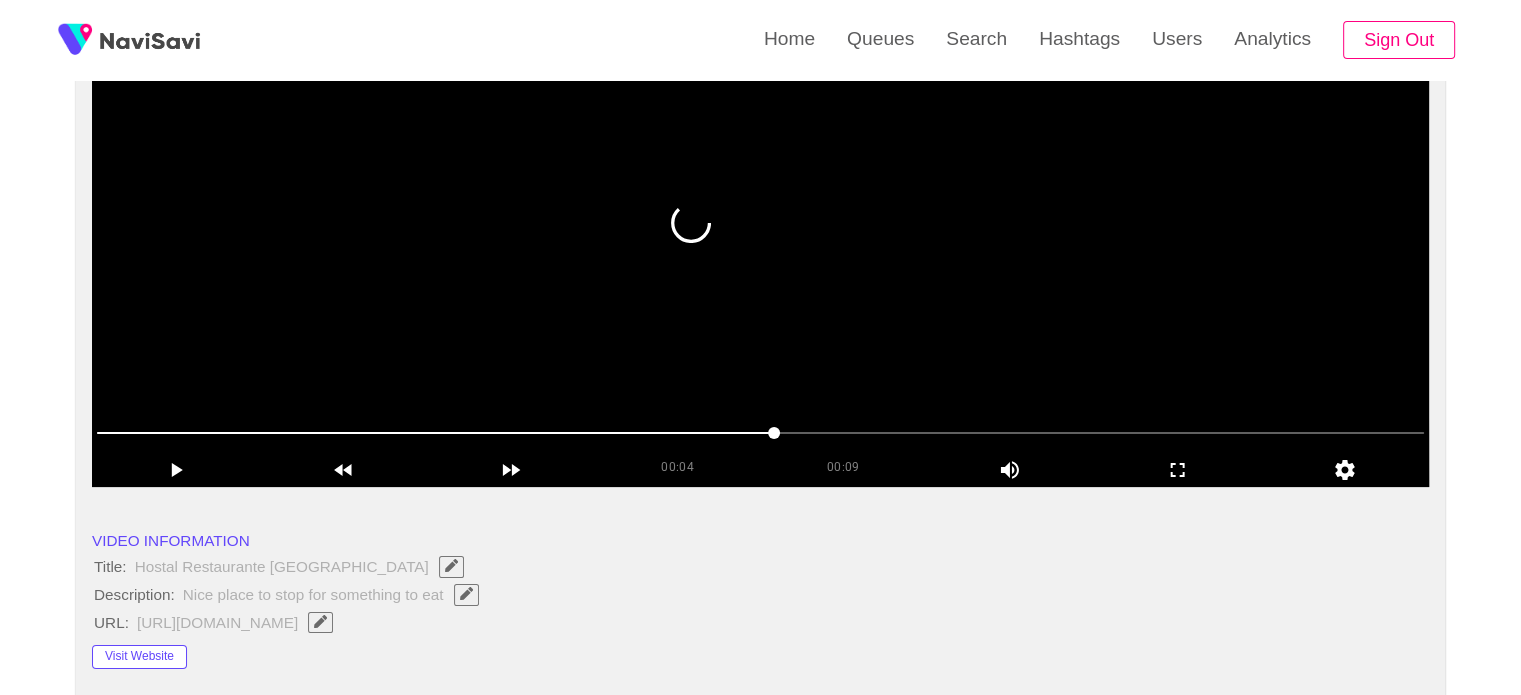 click at bounding box center (760, 237) 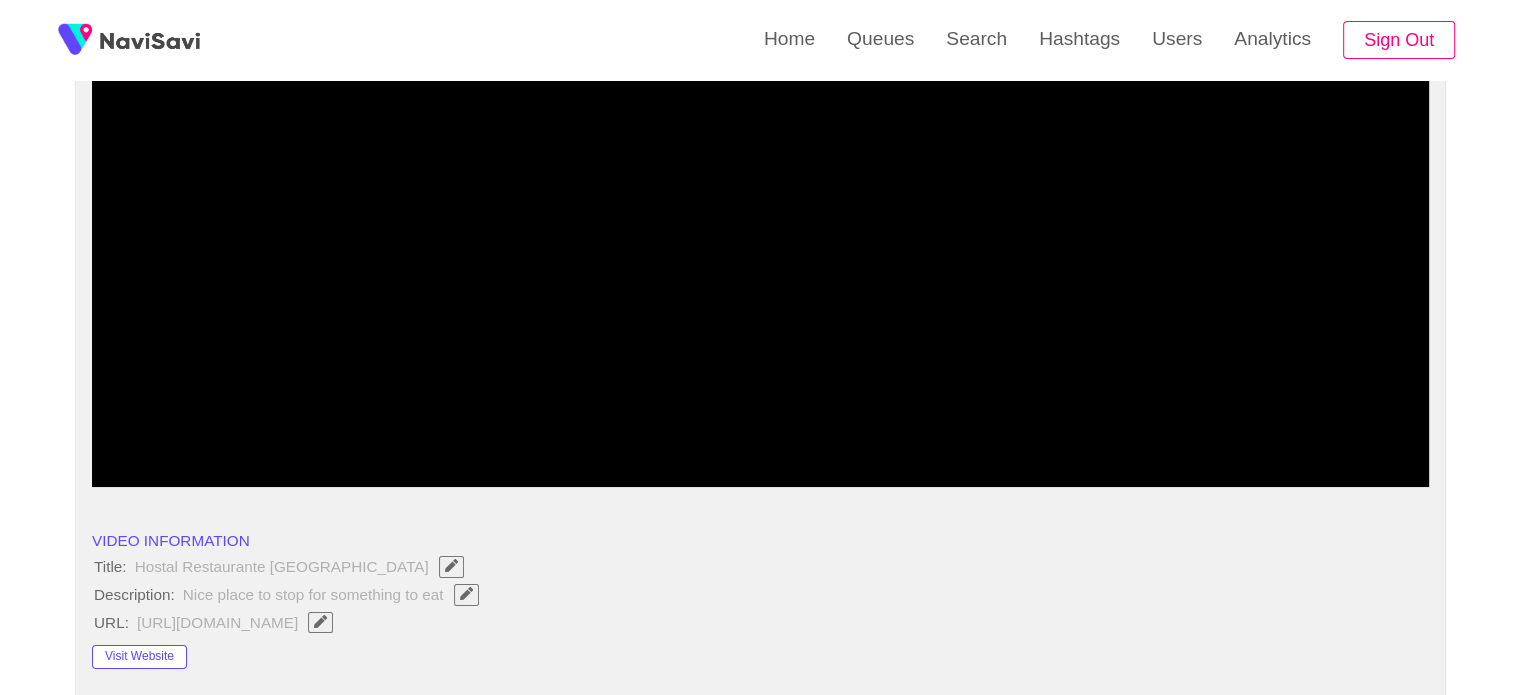 click at bounding box center [760, 433] 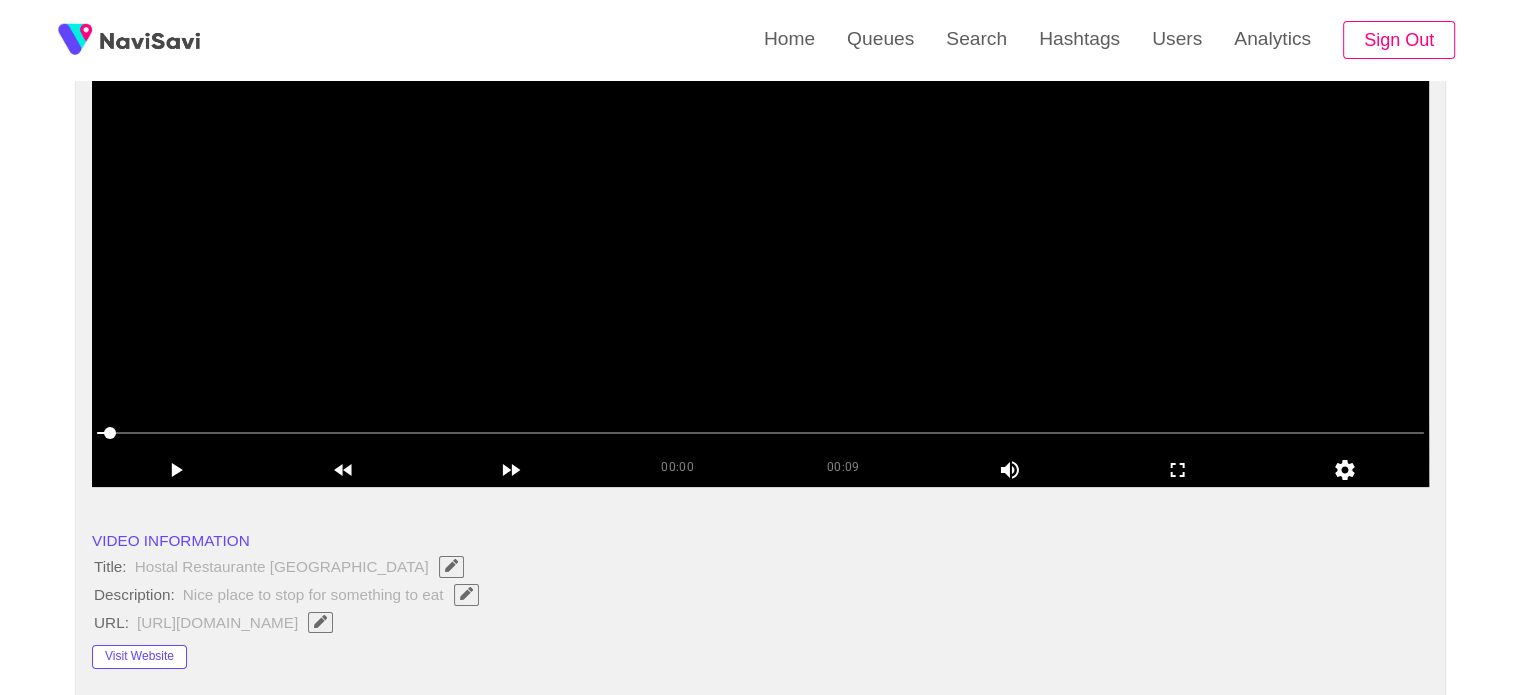 click at bounding box center (760, 237) 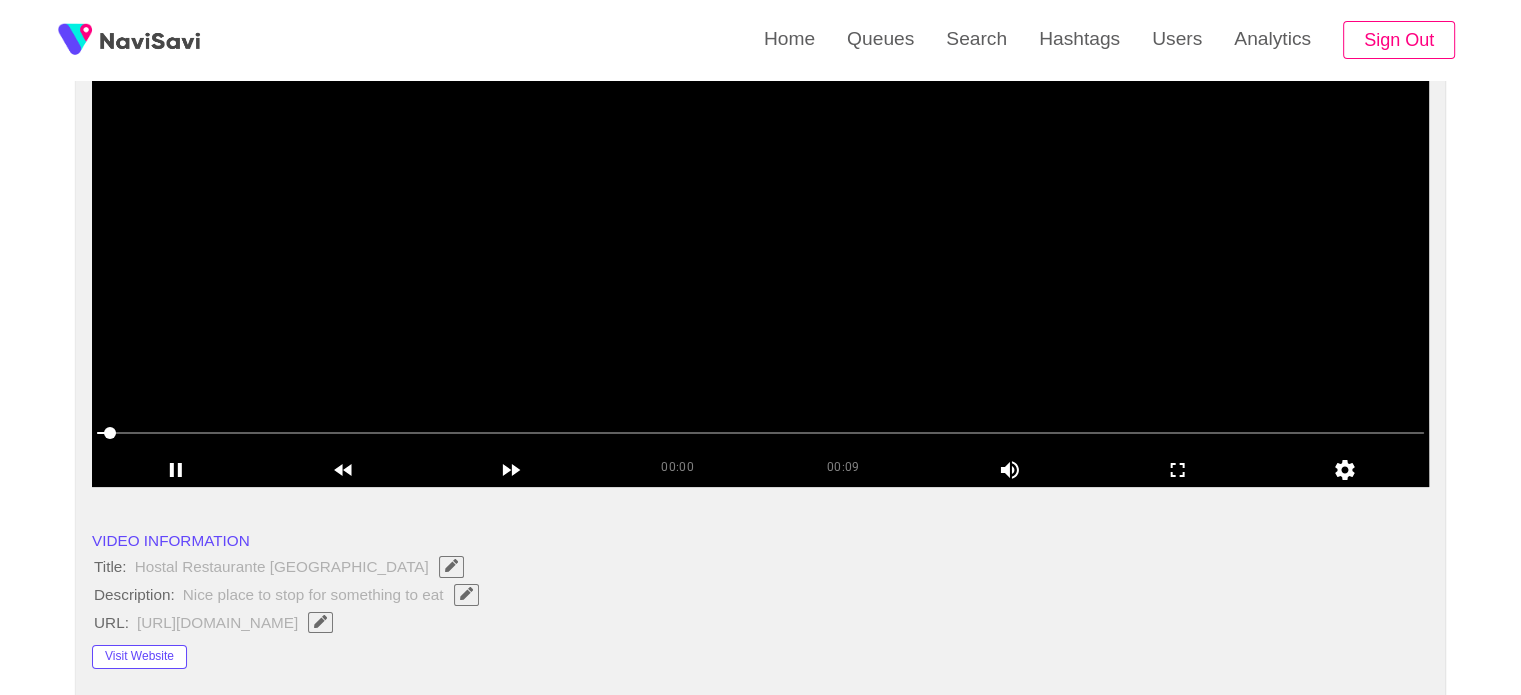 scroll, scrollTop: 163, scrollLeft: 0, axis: vertical 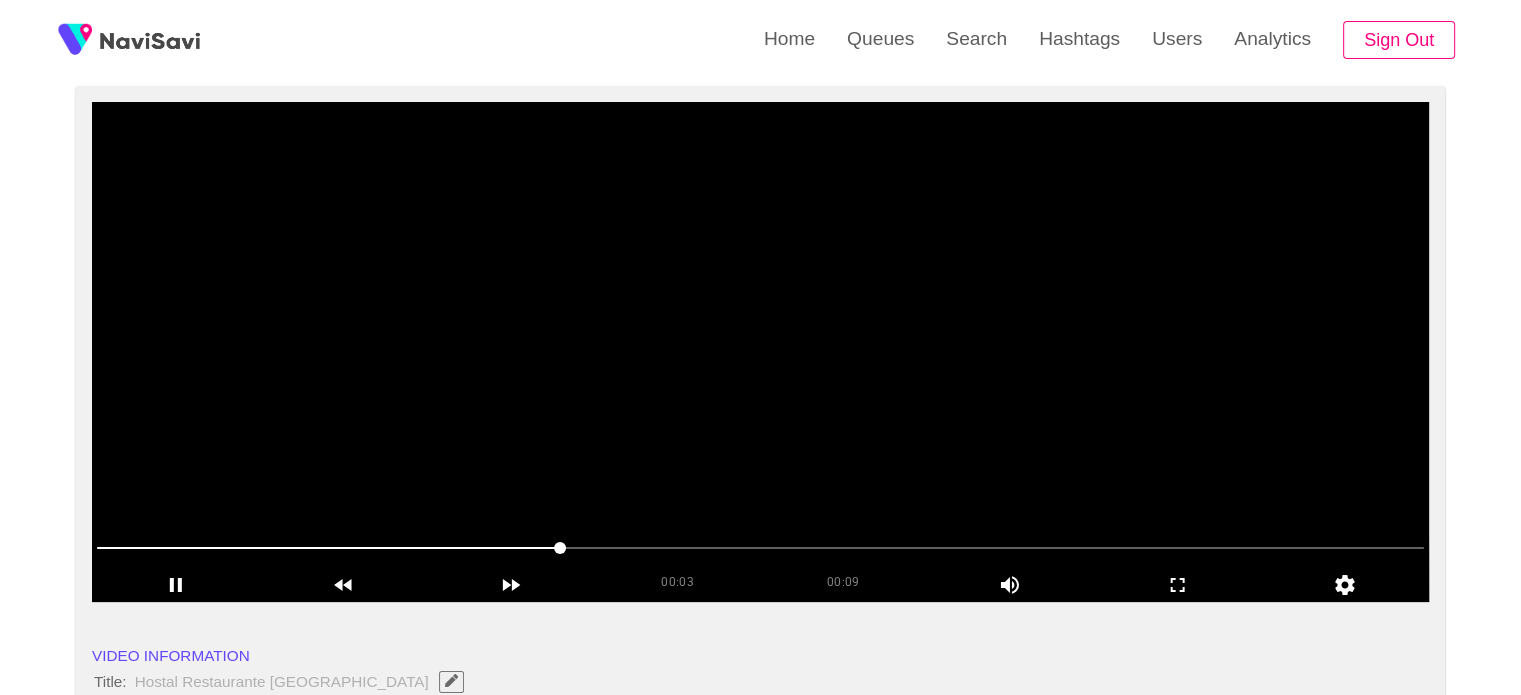 click at bounding box center (760, 352) 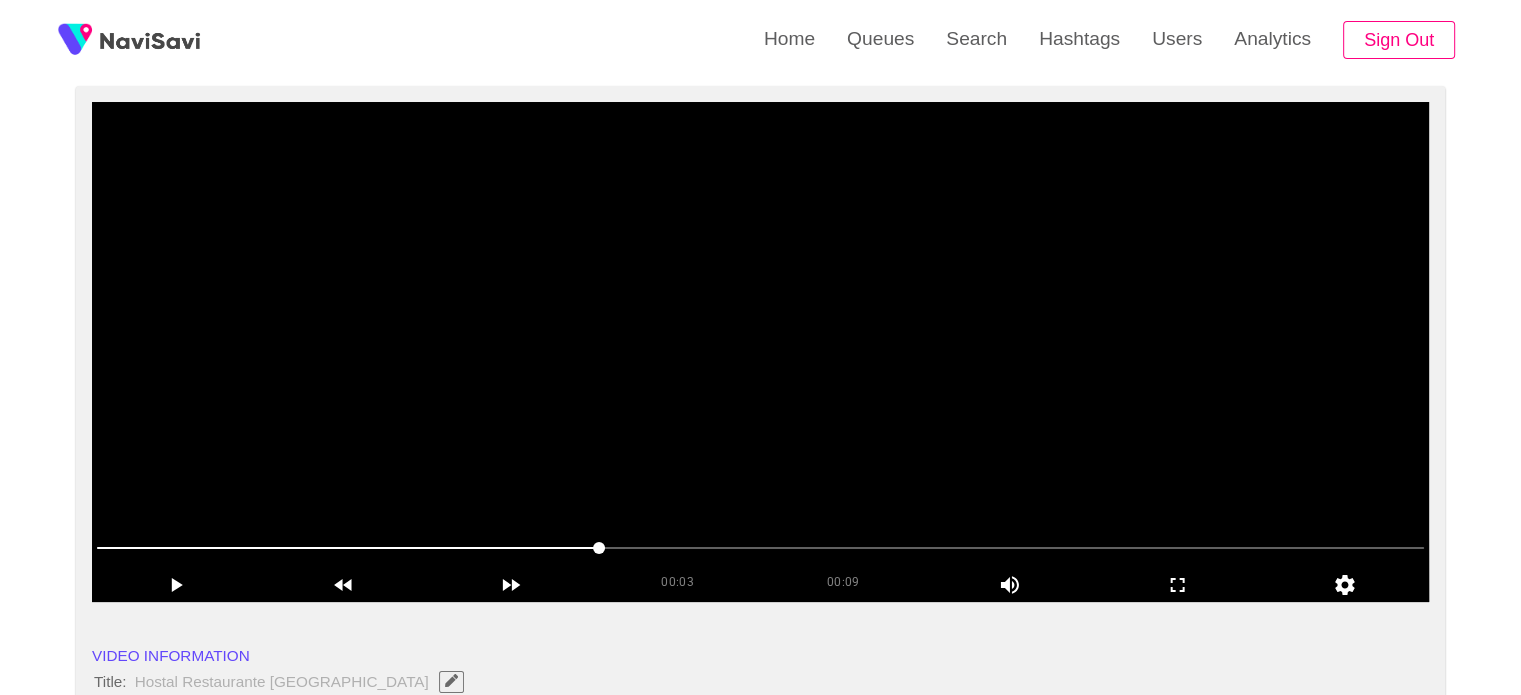click at bounding box center (760, 352) 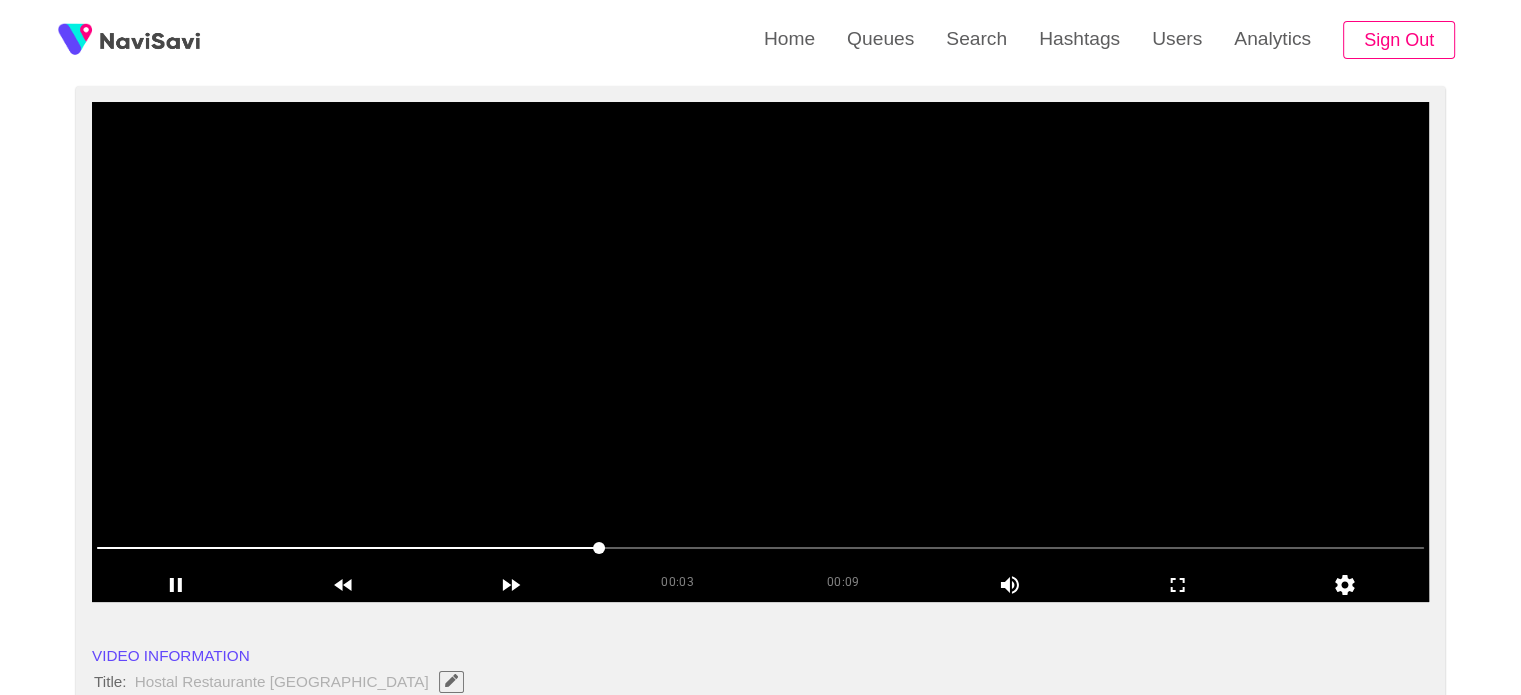 click at bounding box center (760, 352) 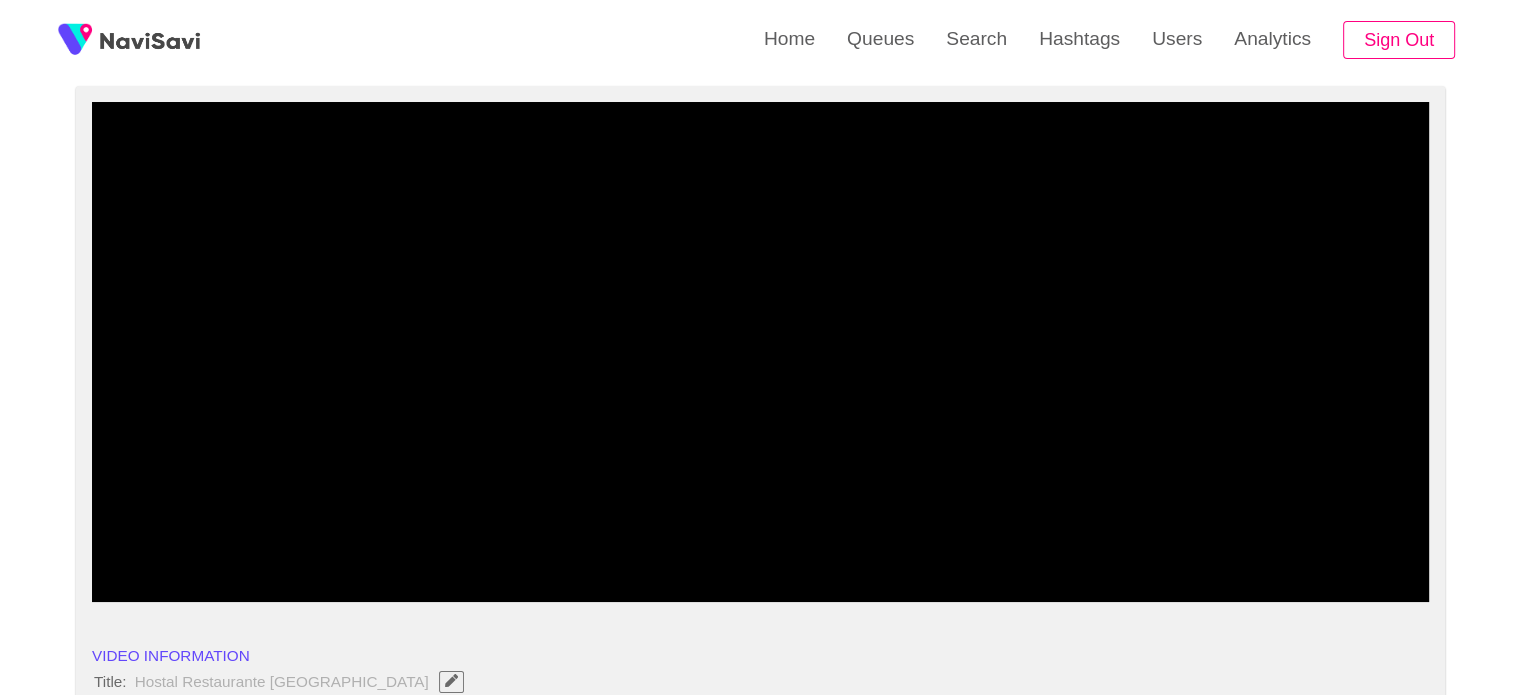 click at bounding box center (760, 548) 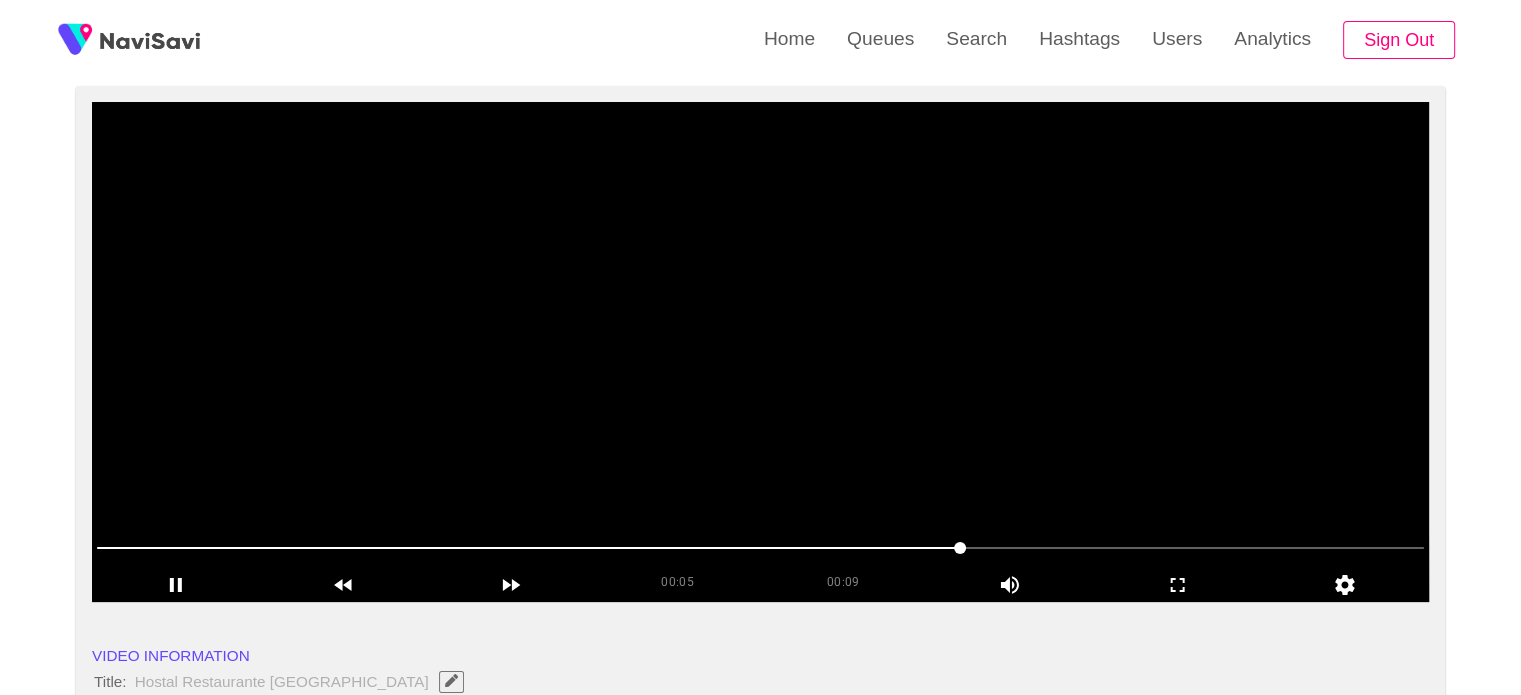 click at bounding box center [760, 352] 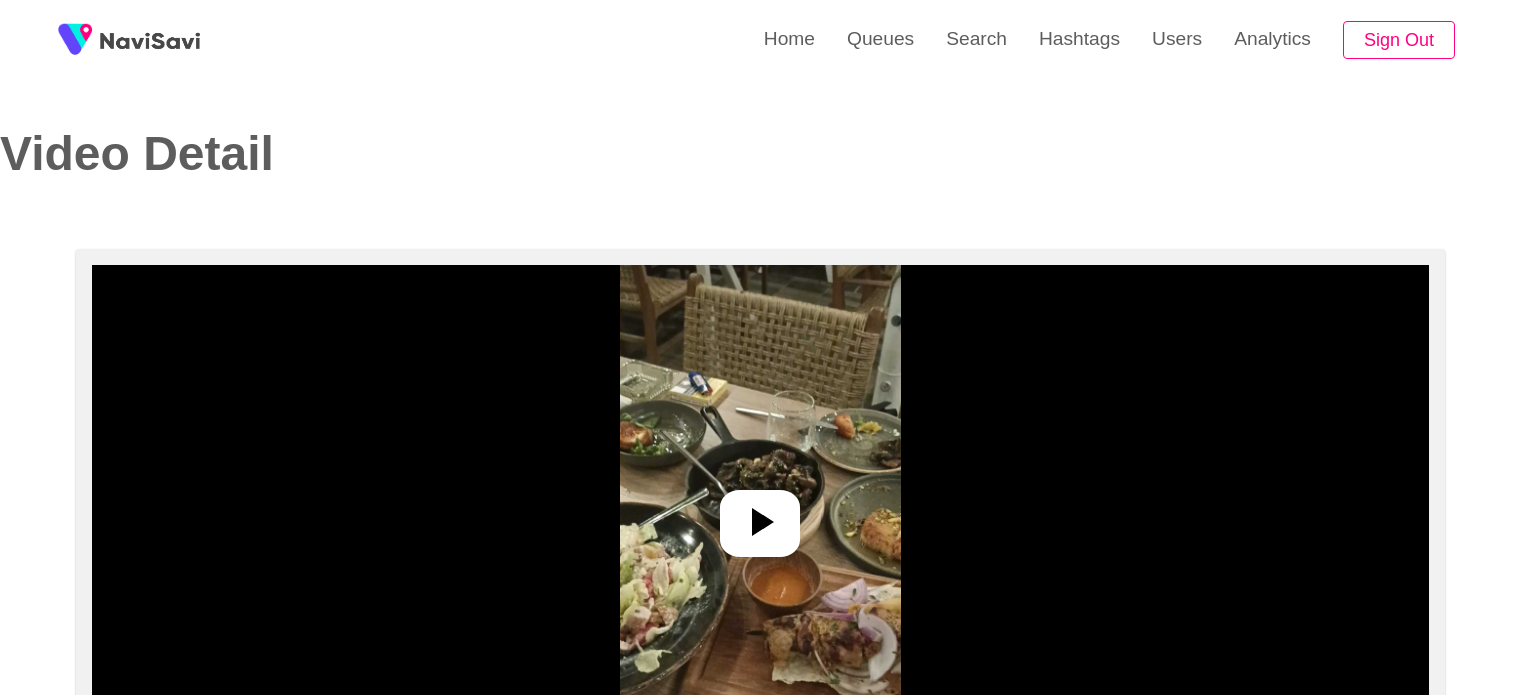 select on "**********" 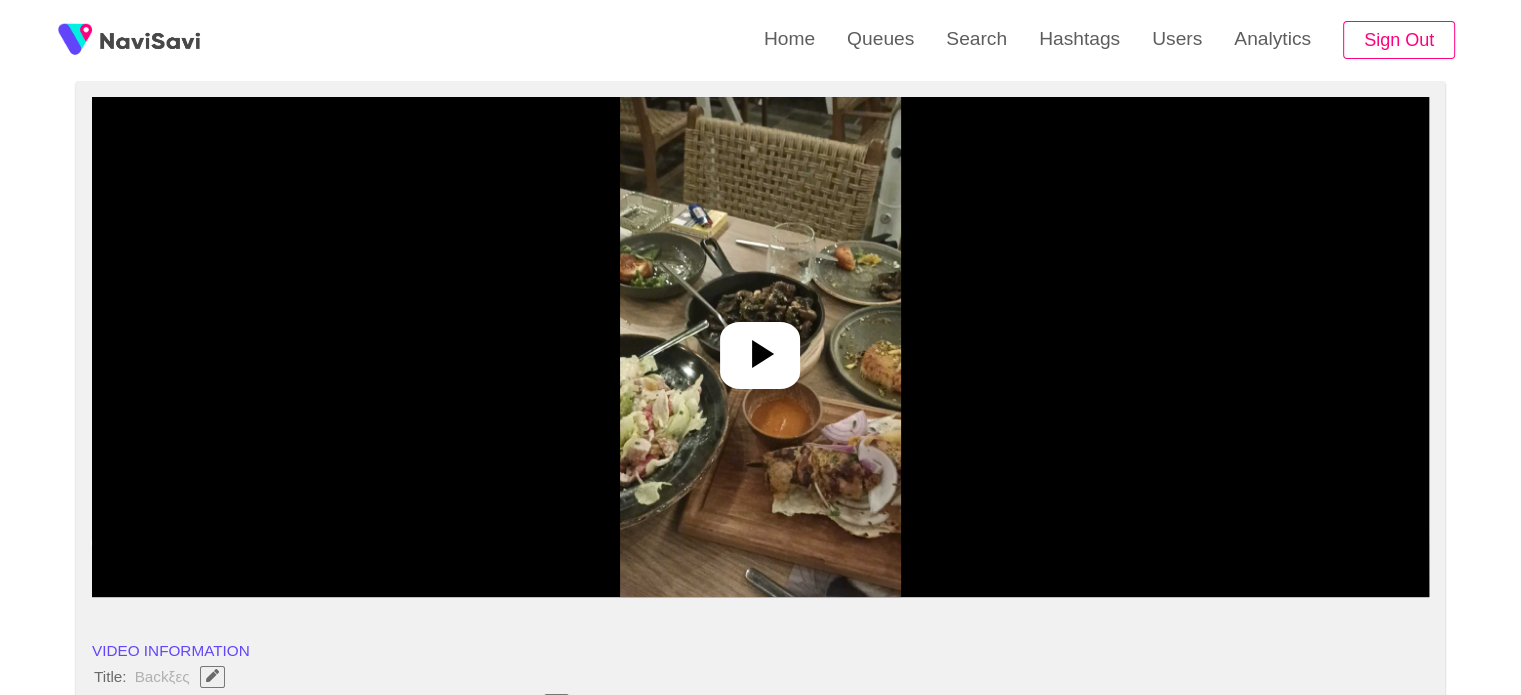 scroll, scrollTop: 206, scrollLeft: 0, axis: vertical 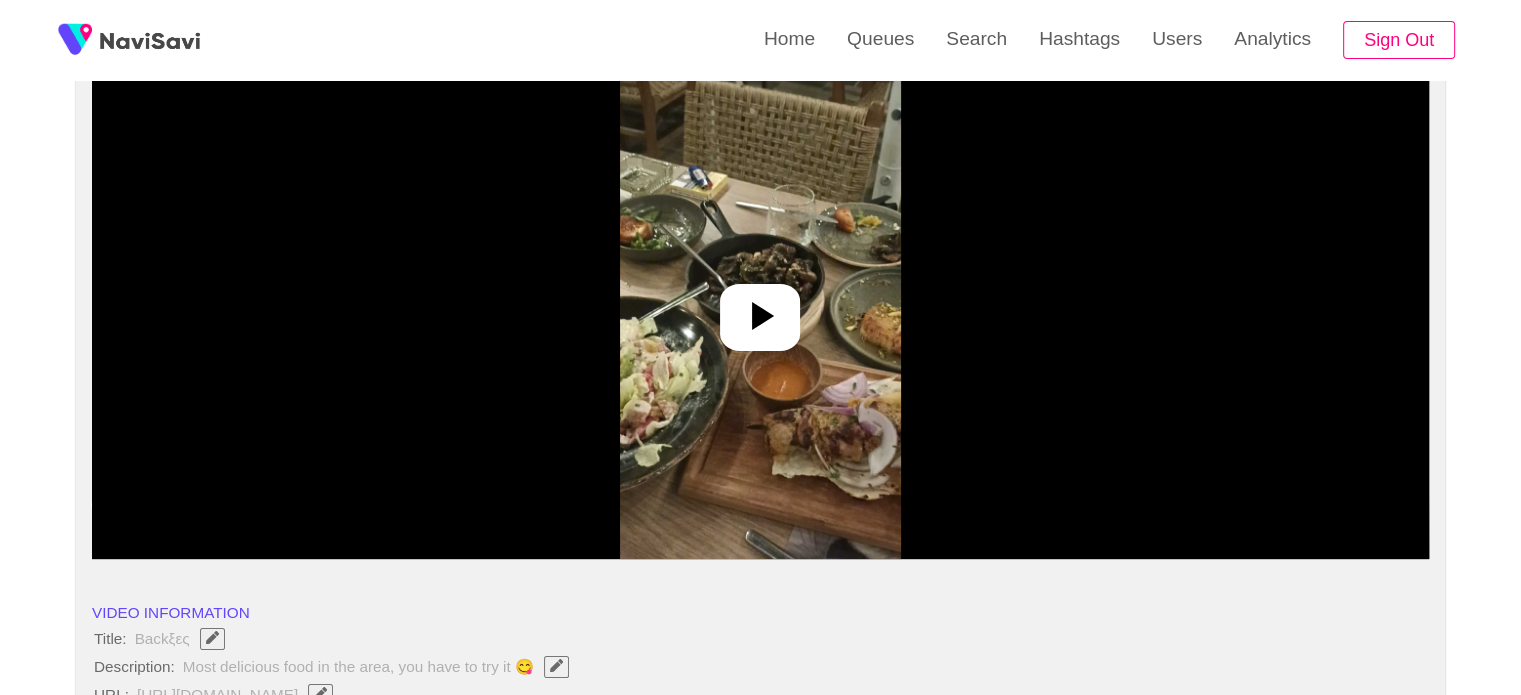 click at bounding box center [760, 309] 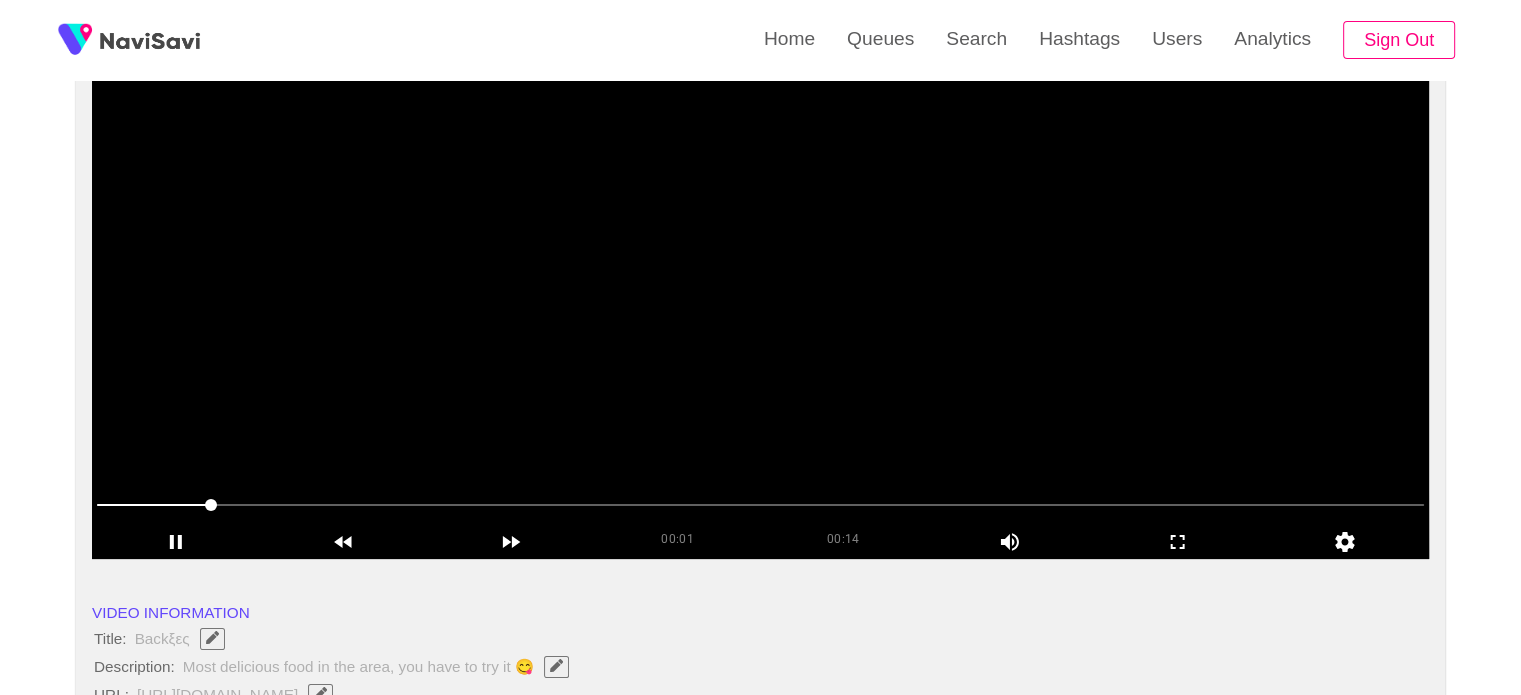 click at bounding box center (760, 505) 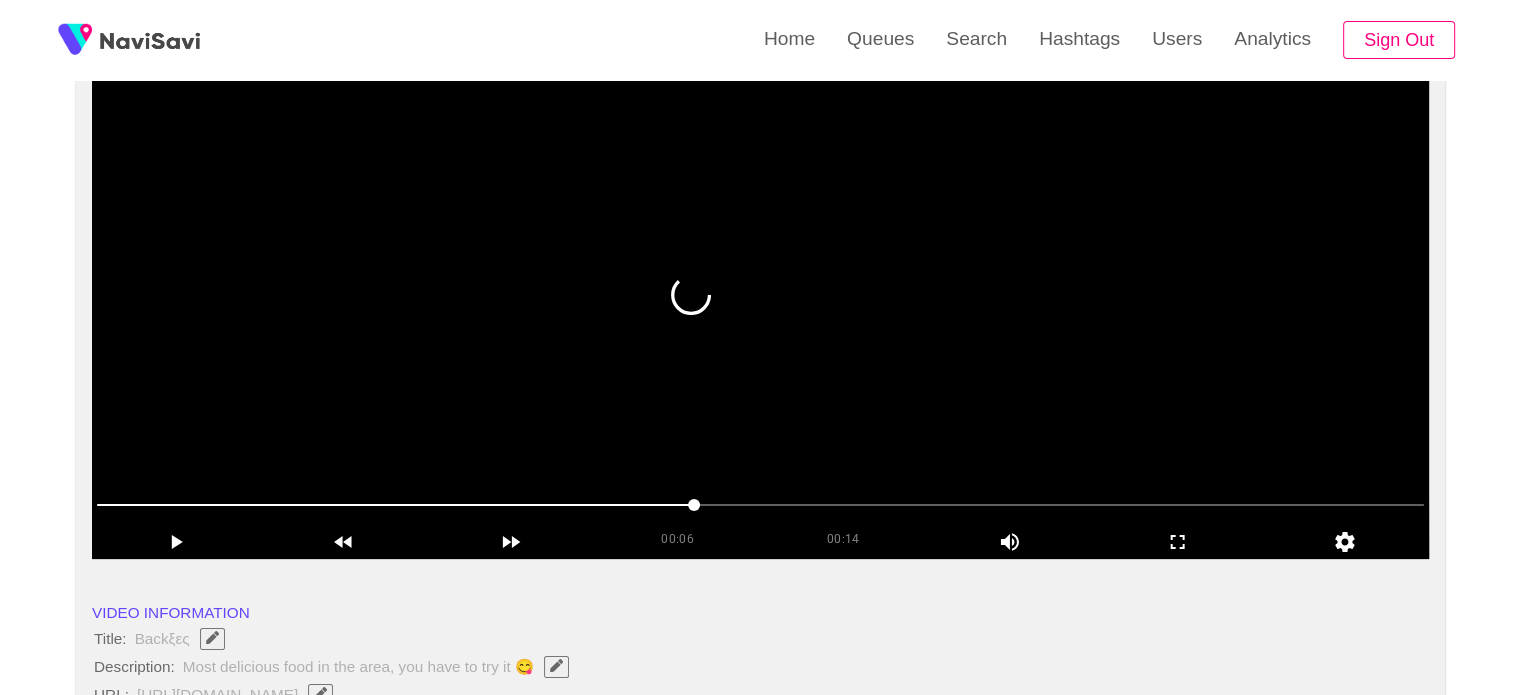 click at bounding box center (760, 309) 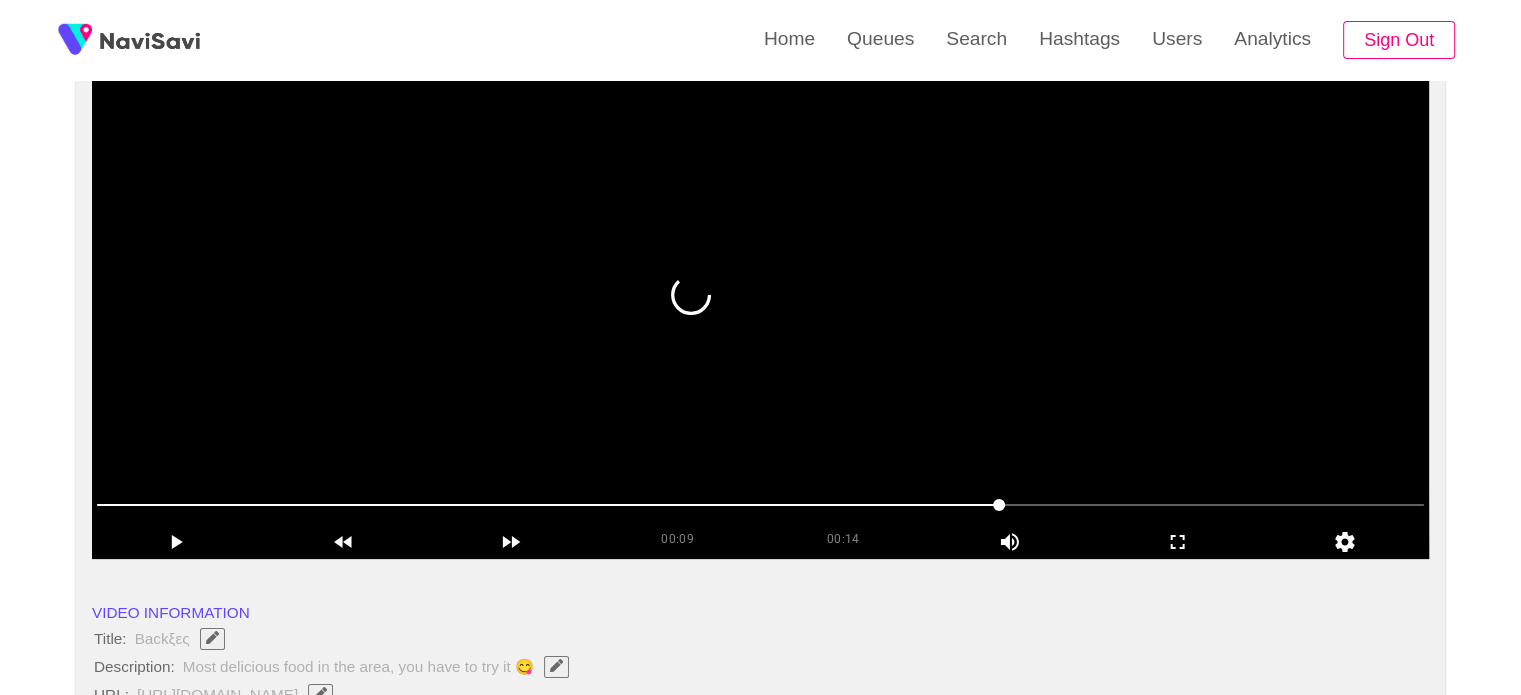 click at bounding box center [760, 309] 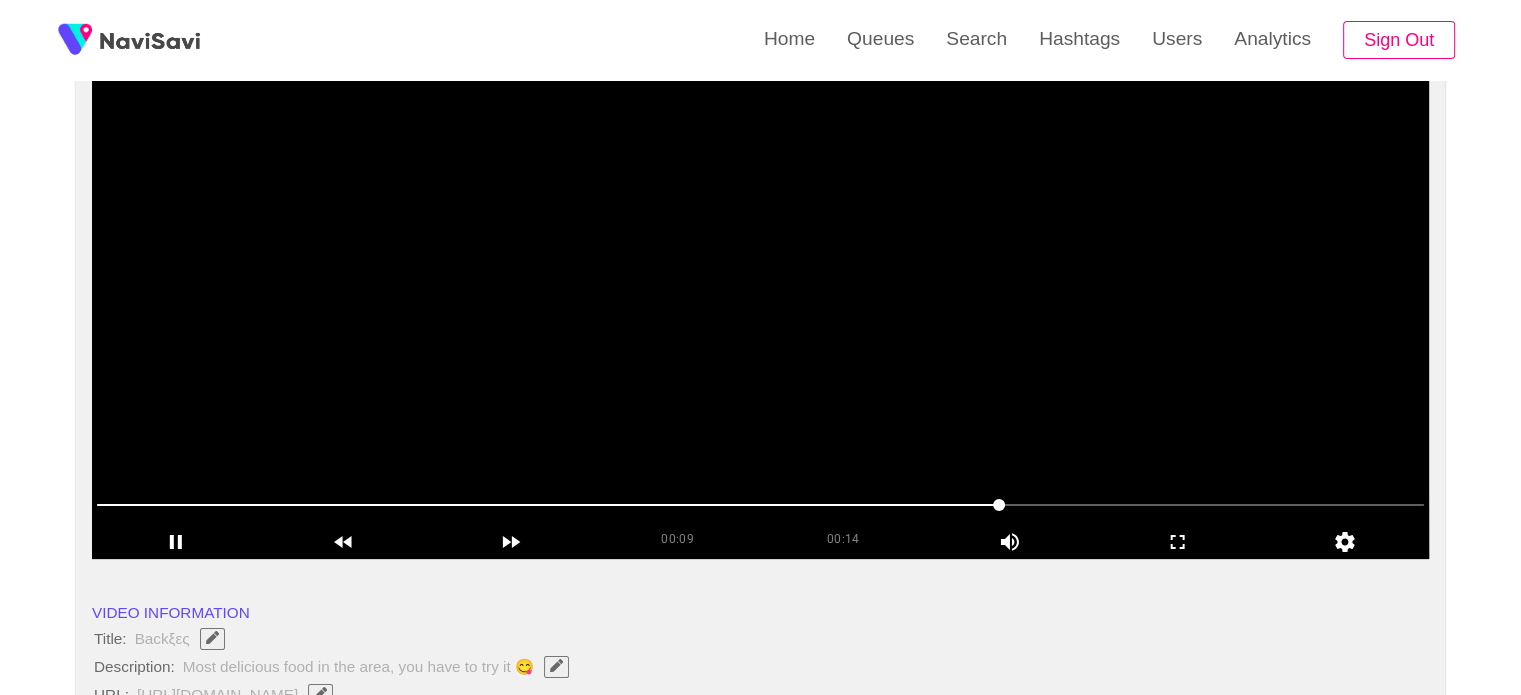 click at bounding box center (760, 309) 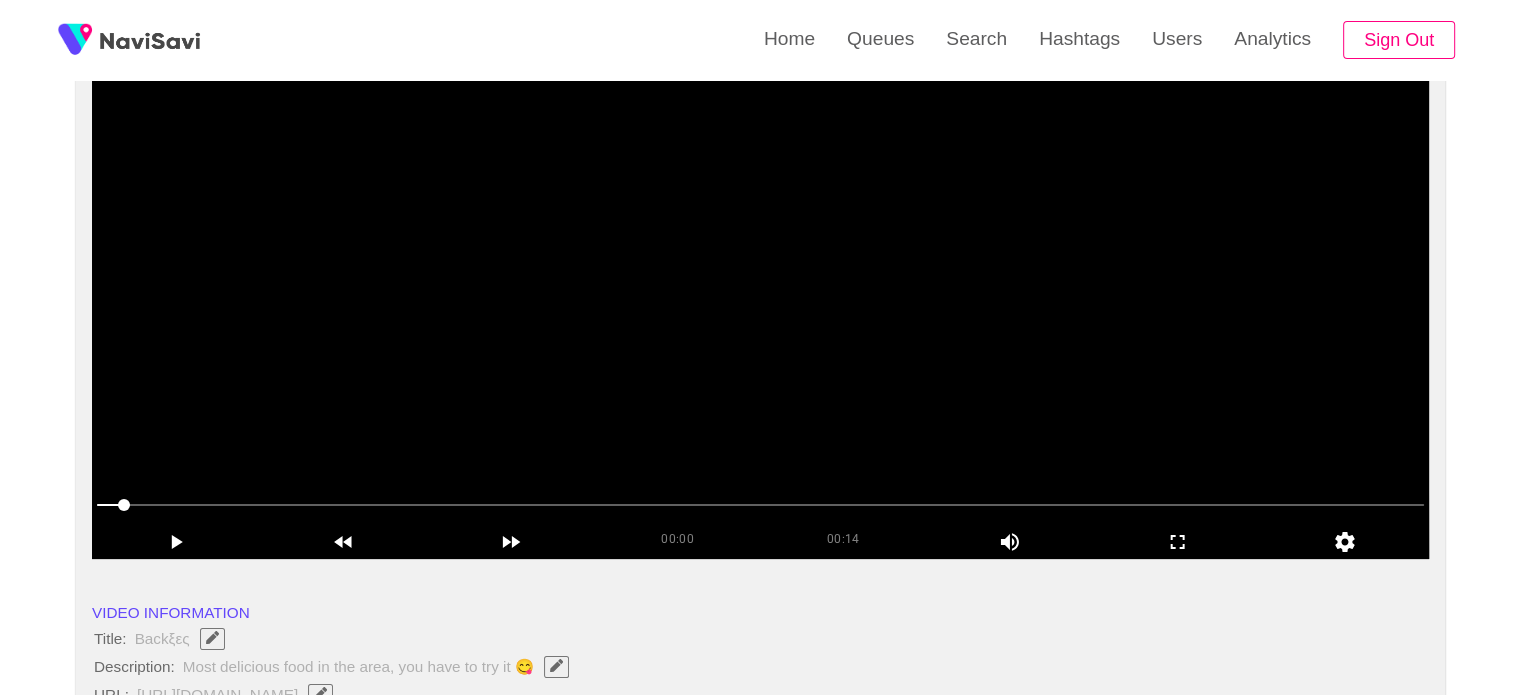 click at bounding box center [760, 309] 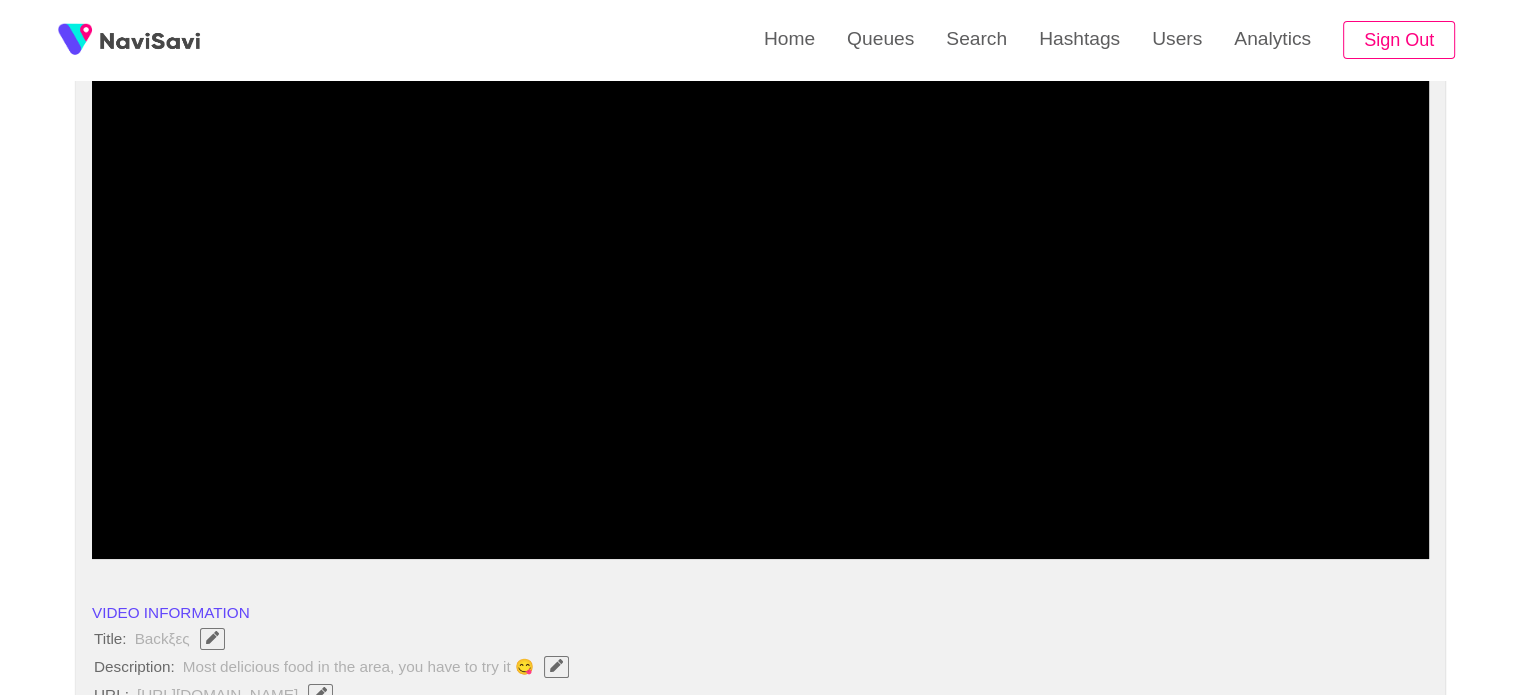 scroll, scrollTop: 164, scrollLeft: 0, axis: vertical 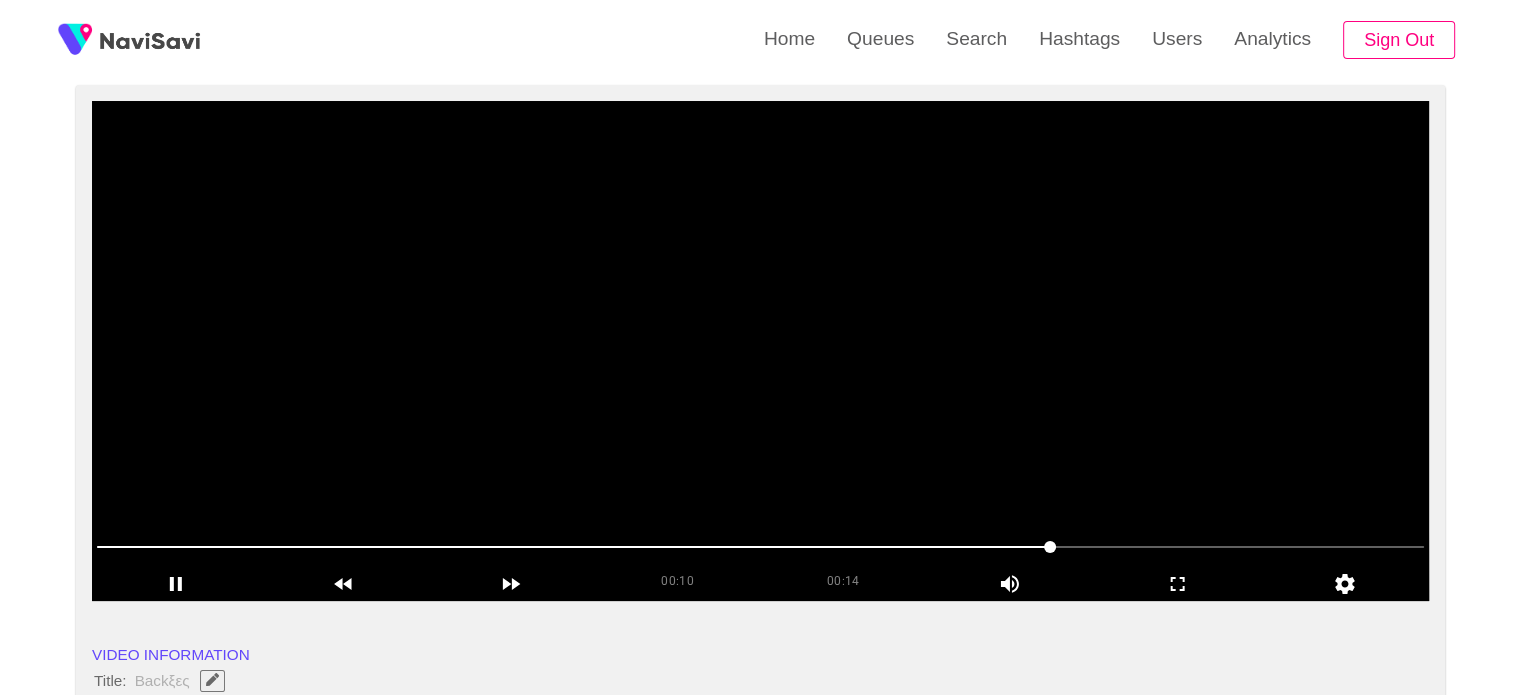 click at bounding box center [760, 351] 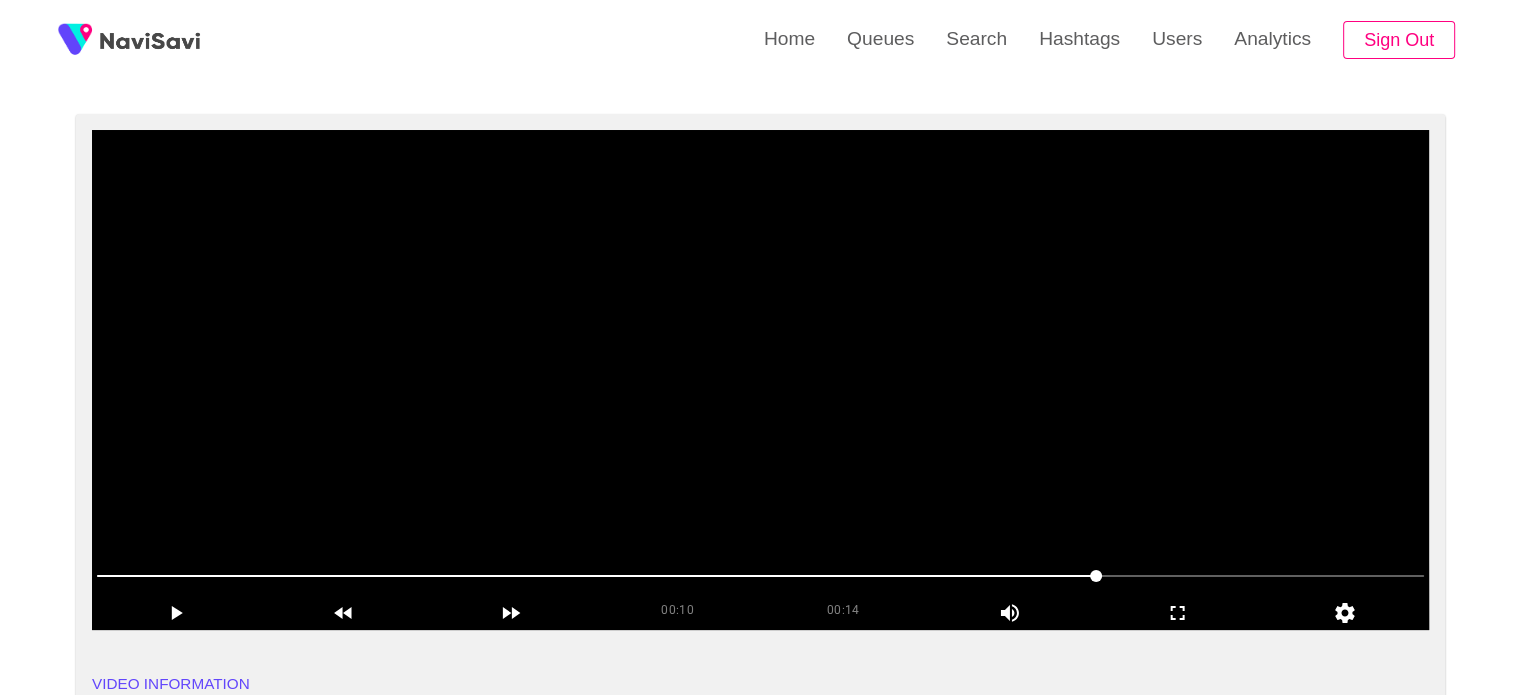 scroll, scrollTop: 134, scrollLeft: 0, axis: vertical 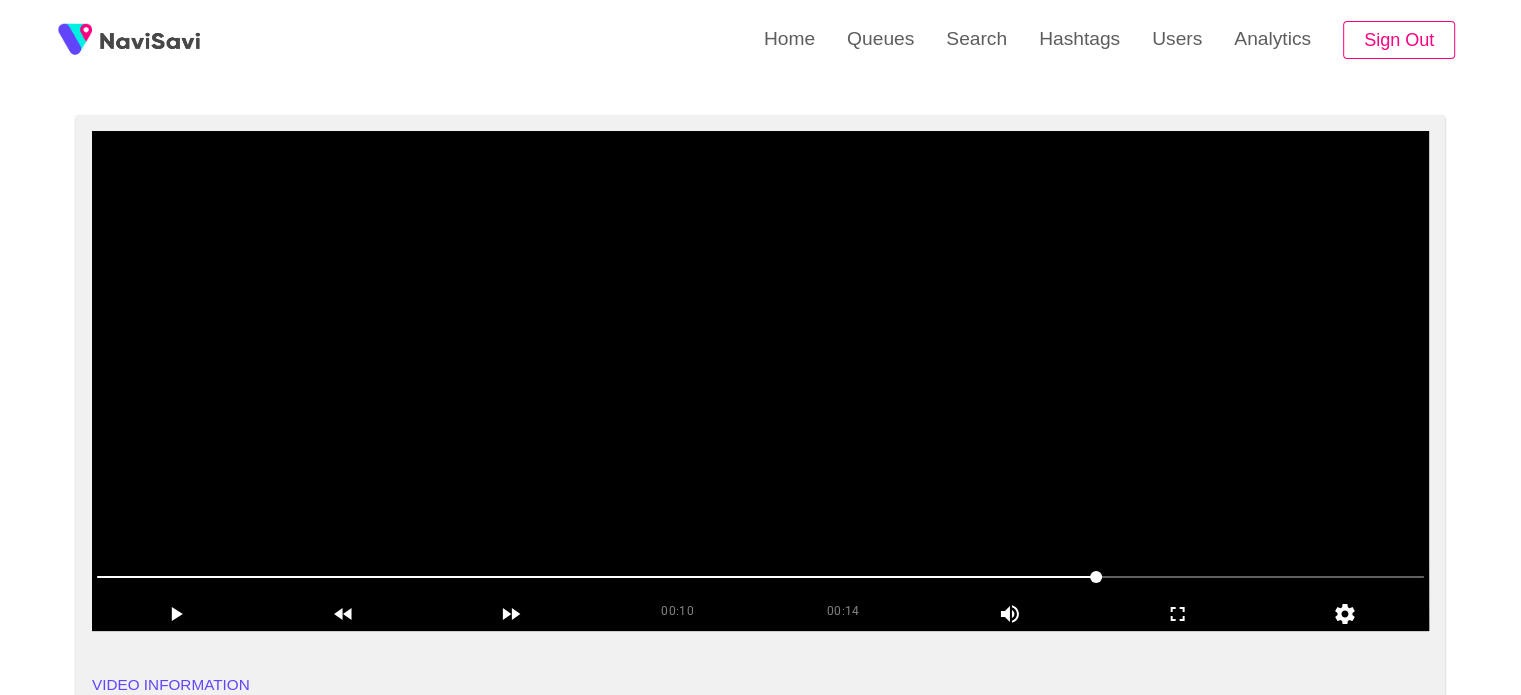 click at bounding box center (760, 381) 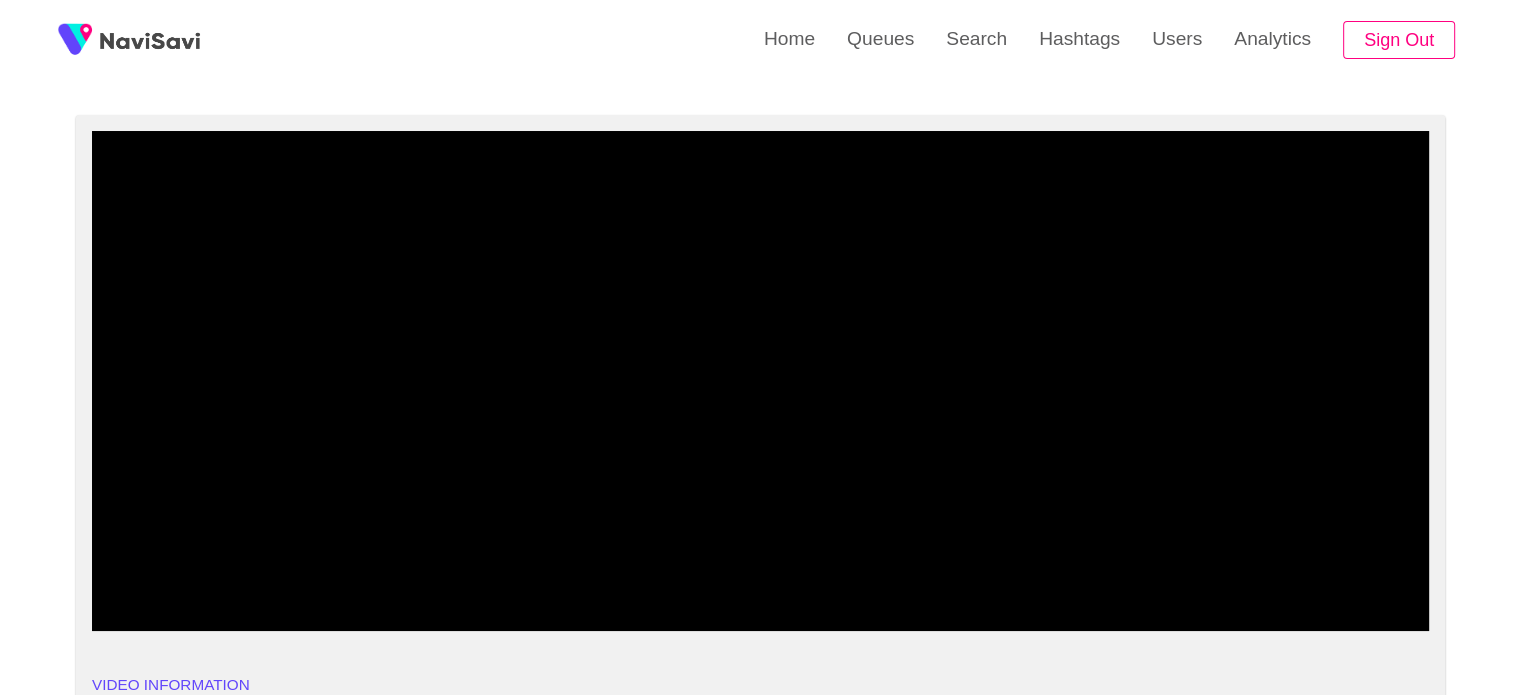 click at bounding box center [760, 577] 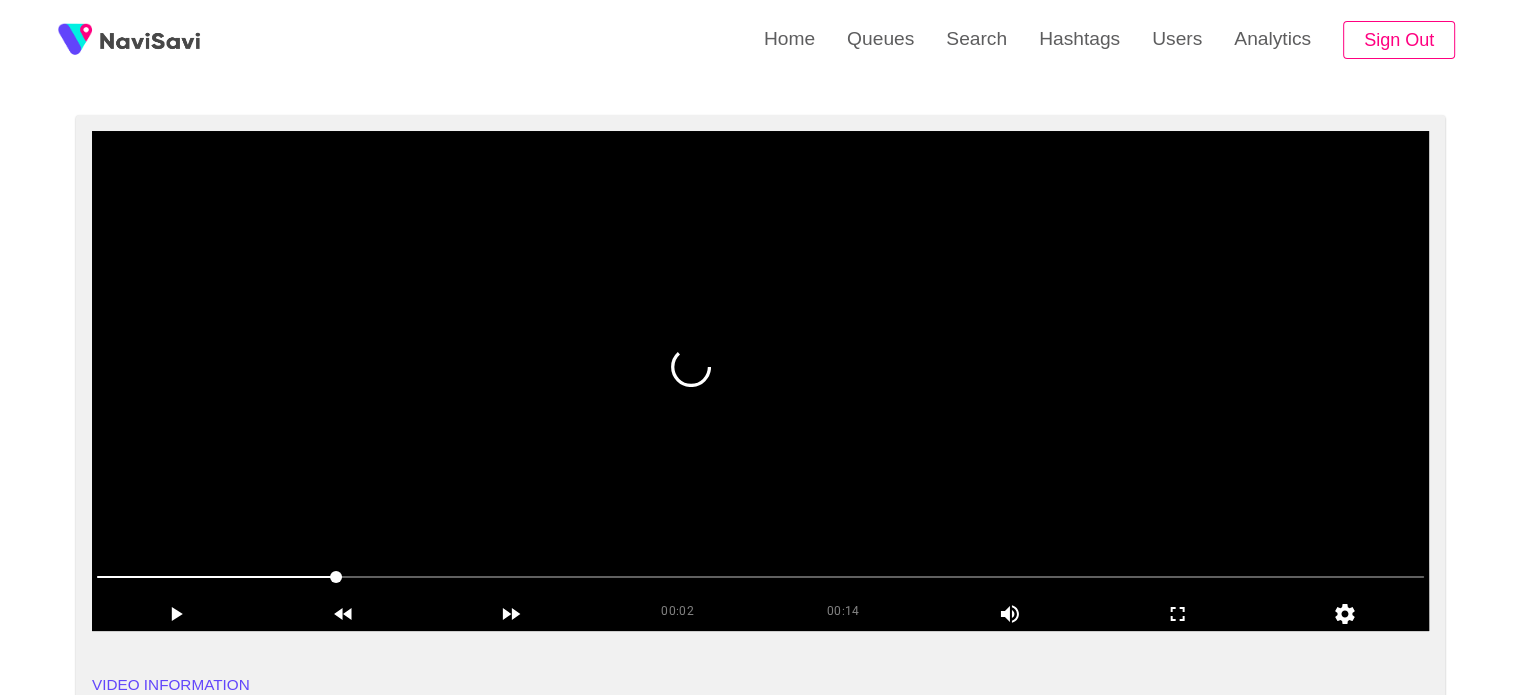 click at bounding box center (760, 381) 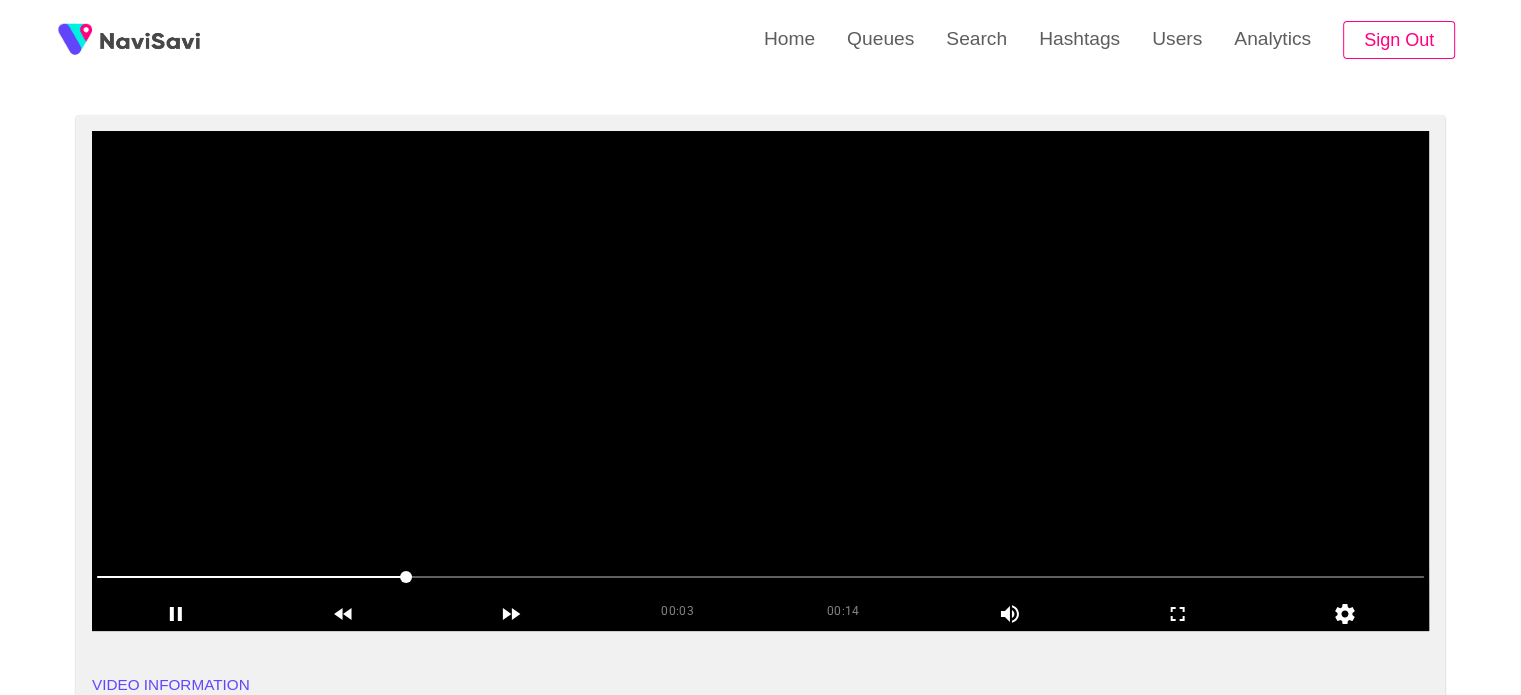 click at bounding box center [760, 381] 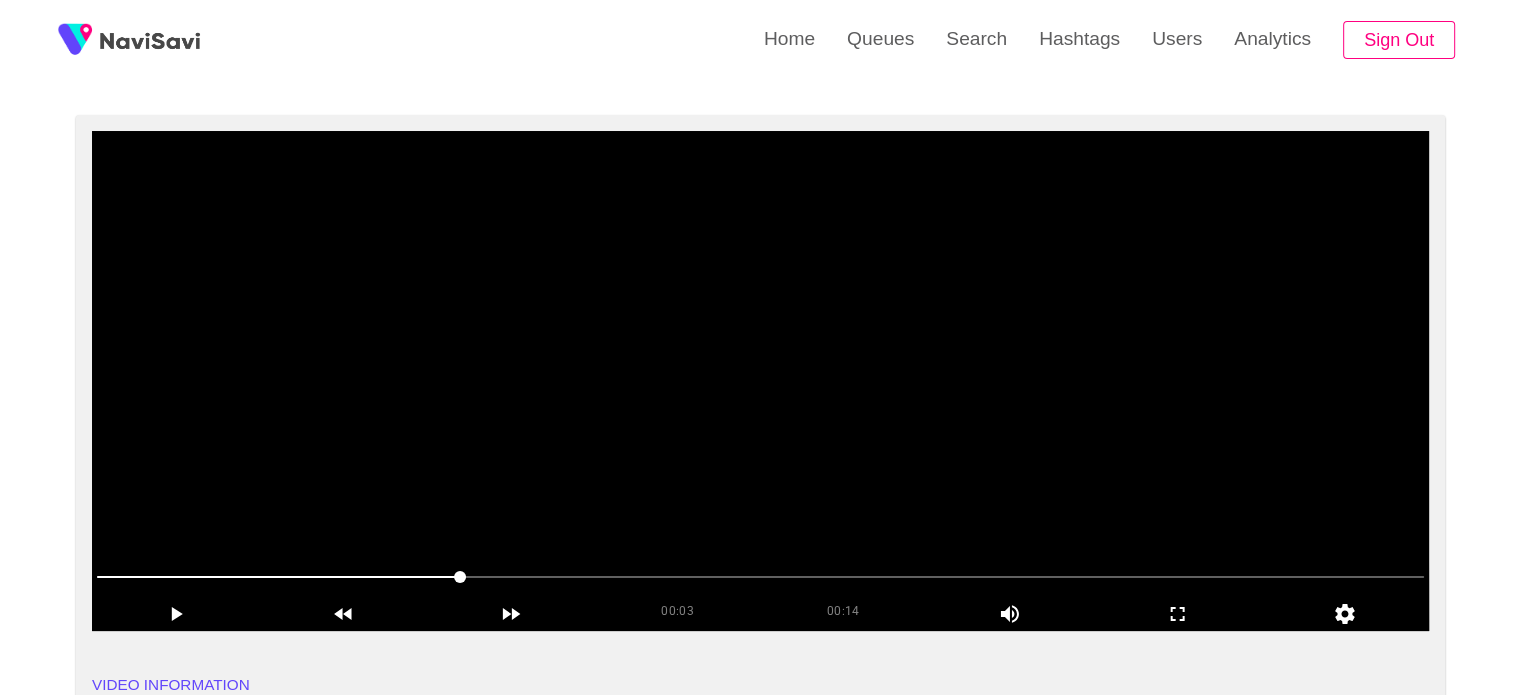 click at bounding box center (760, 381) 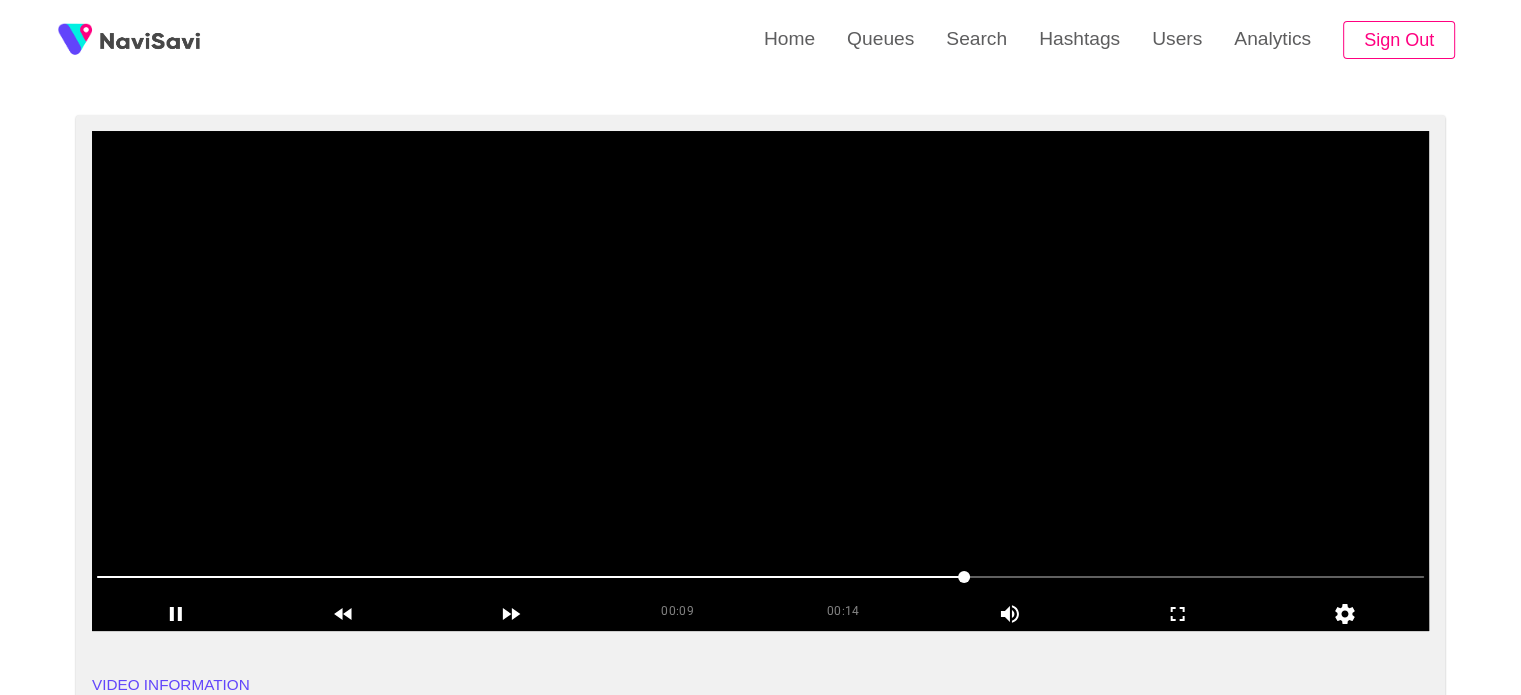 click at bounding box center [760, 381] 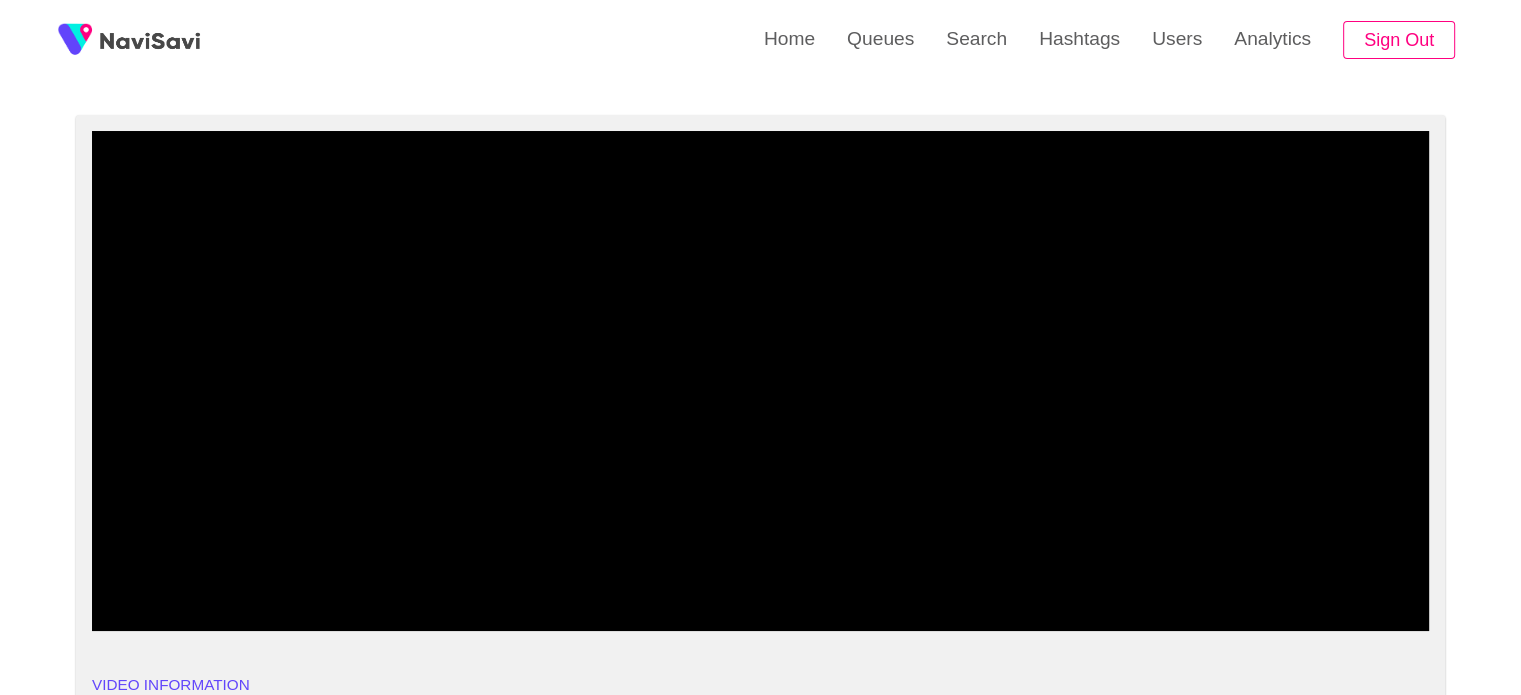 click at bounding box center (760, 577) 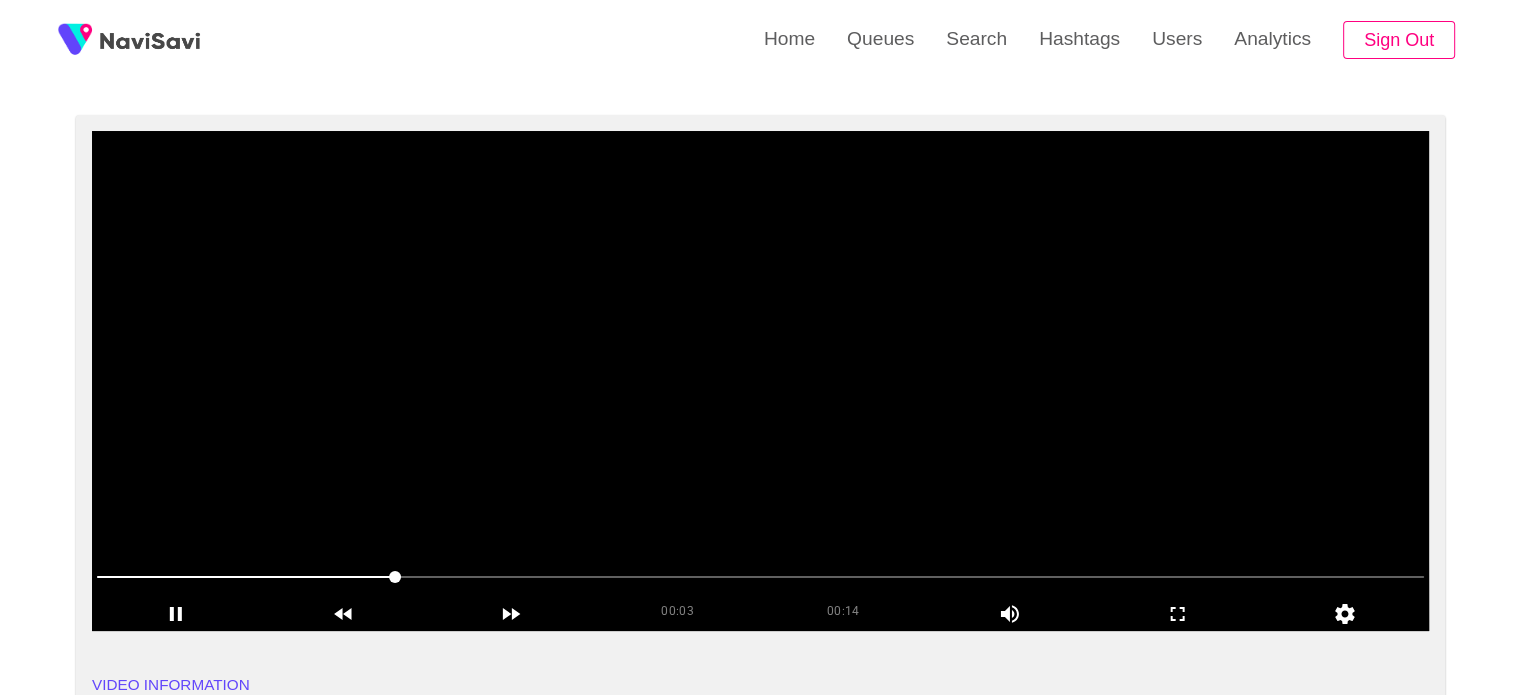 click at bounding box center (760, 381) 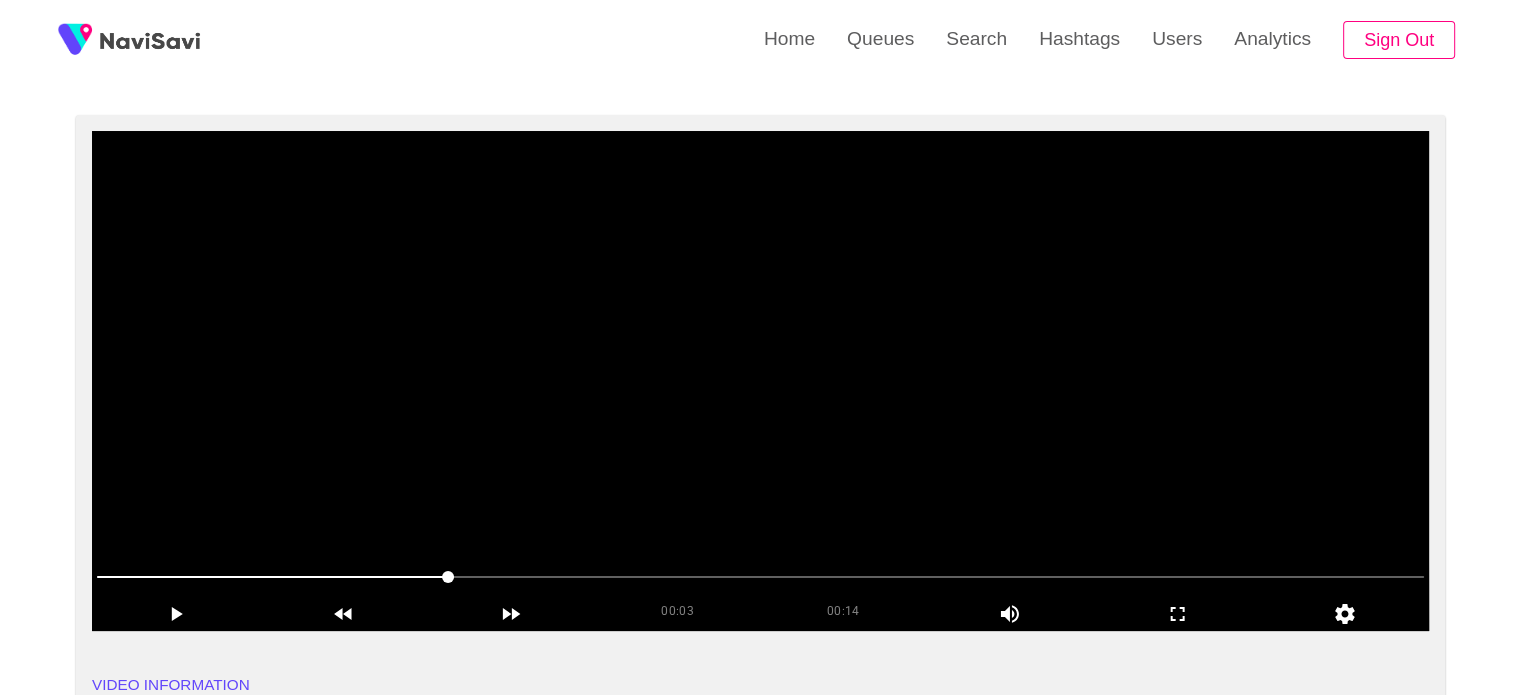 click at bounding box center (760, 381) 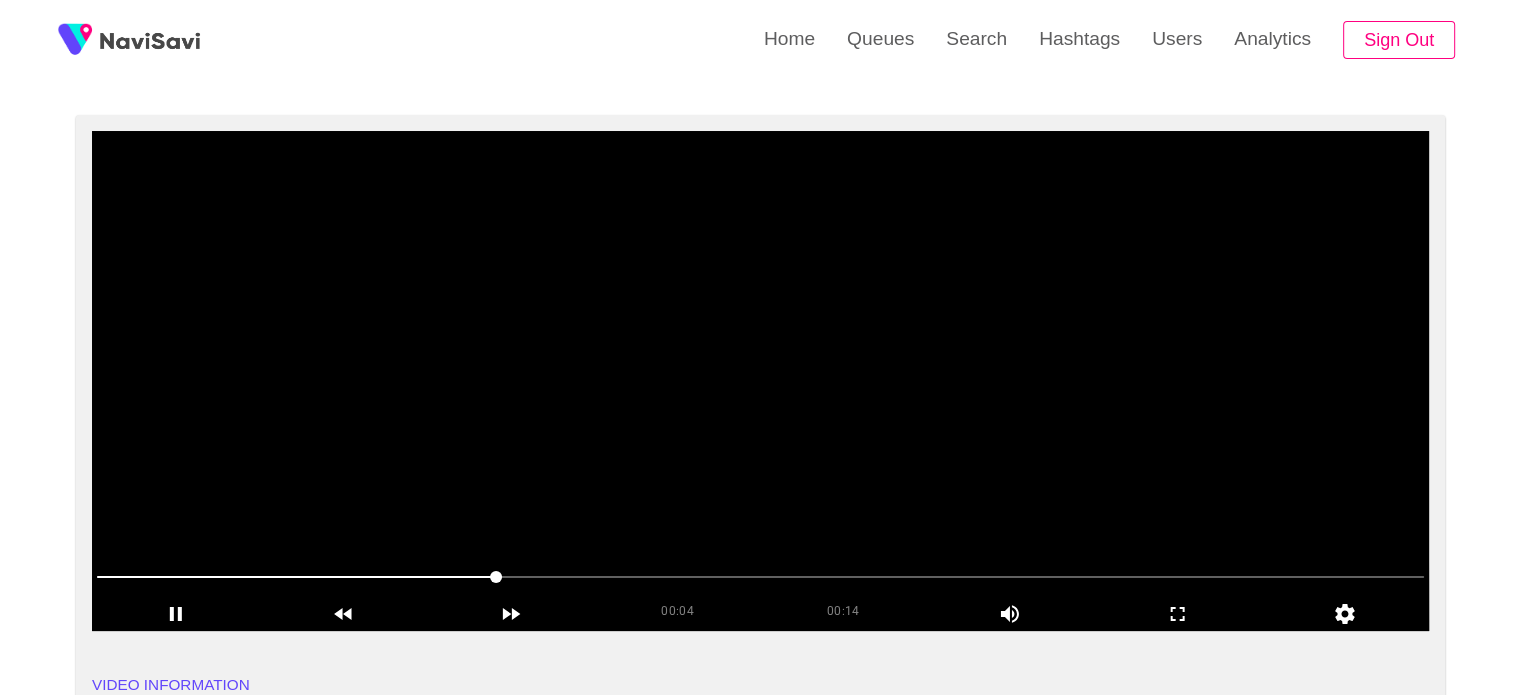 click at bounding box center (760, 381) 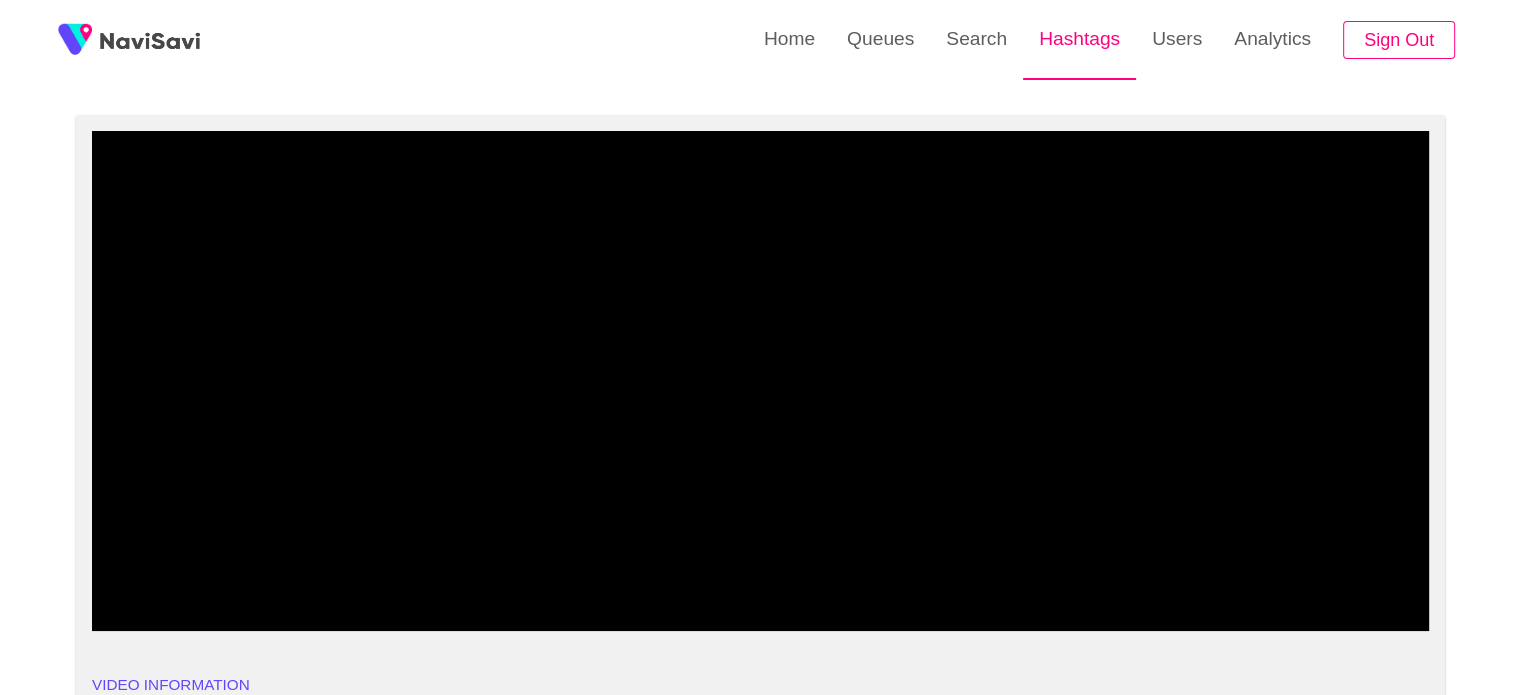 click on "Hashtags" at bounding box center [1079, 39] 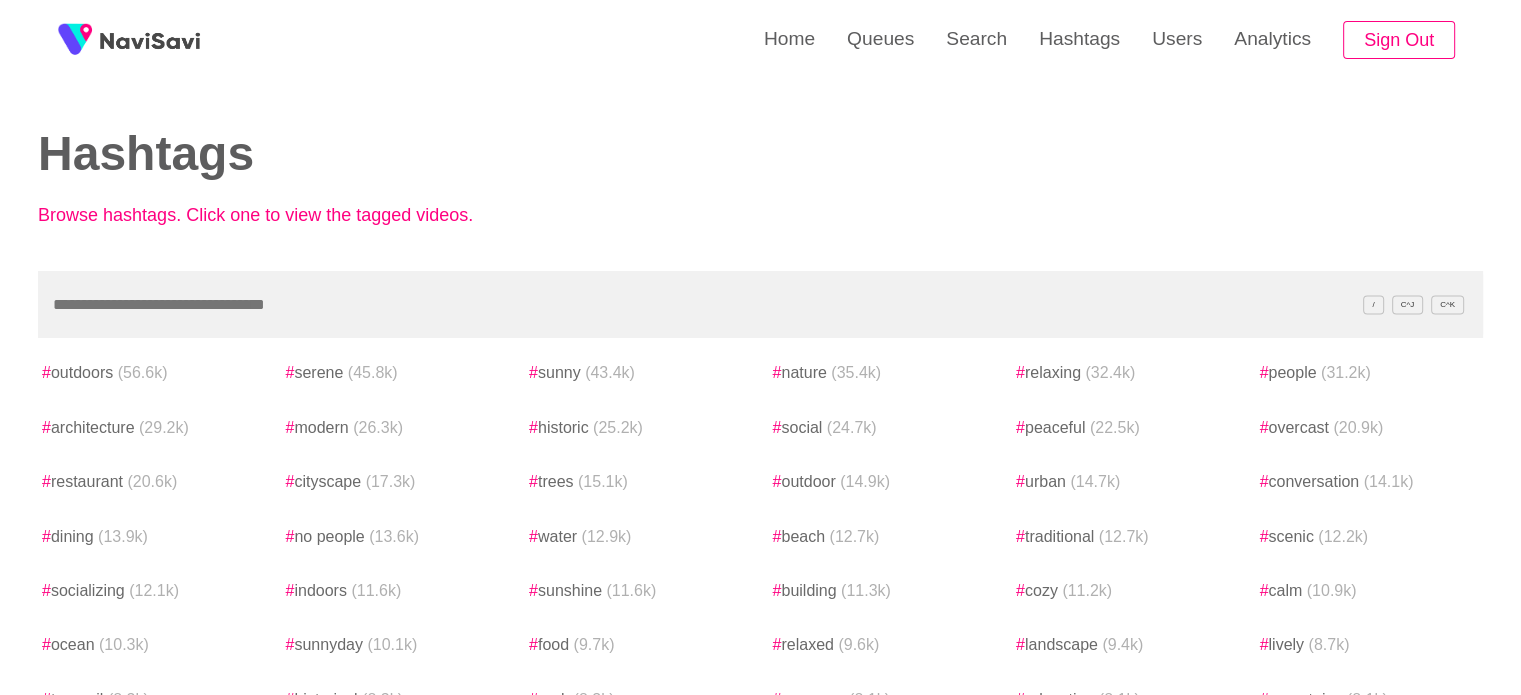 click at bounding box center [760, 304] 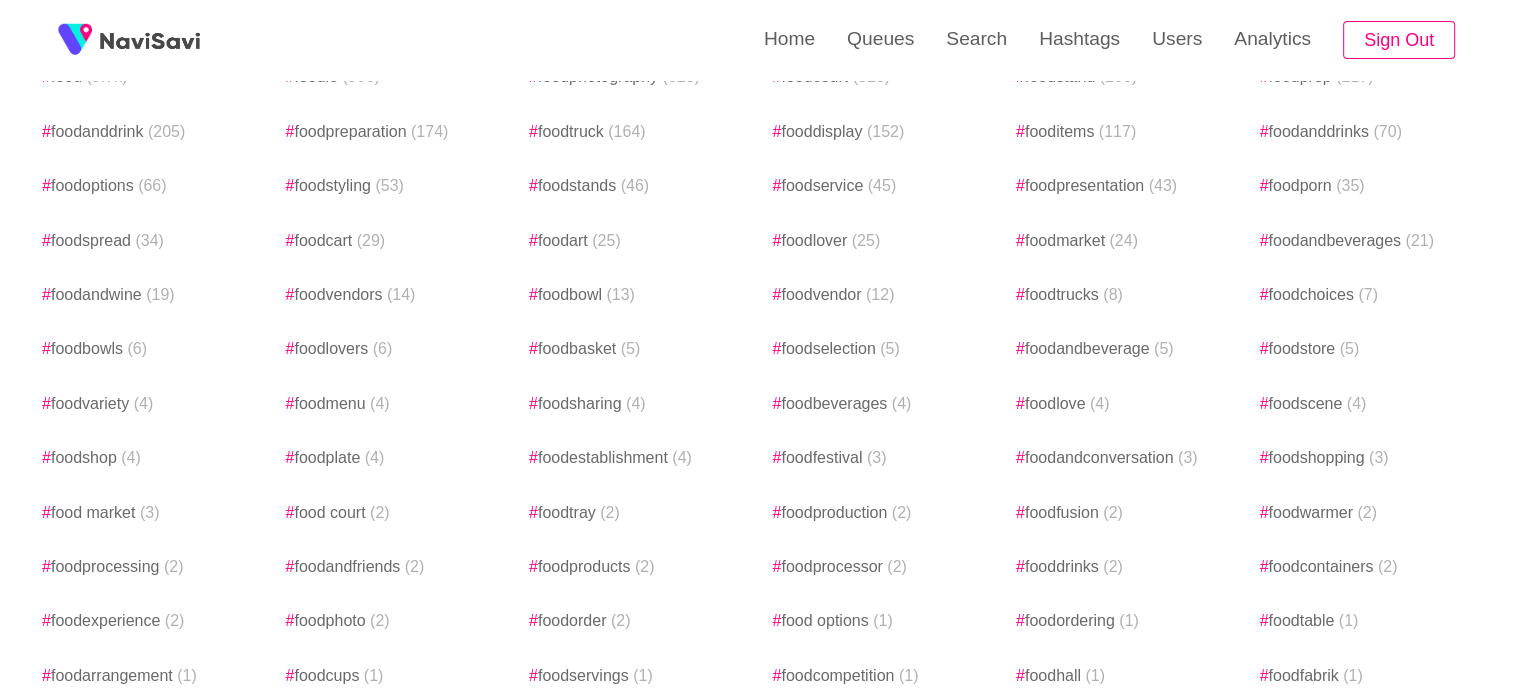 scroll, scrollTop: 5744, scrollLeft: 0, axis: vertical 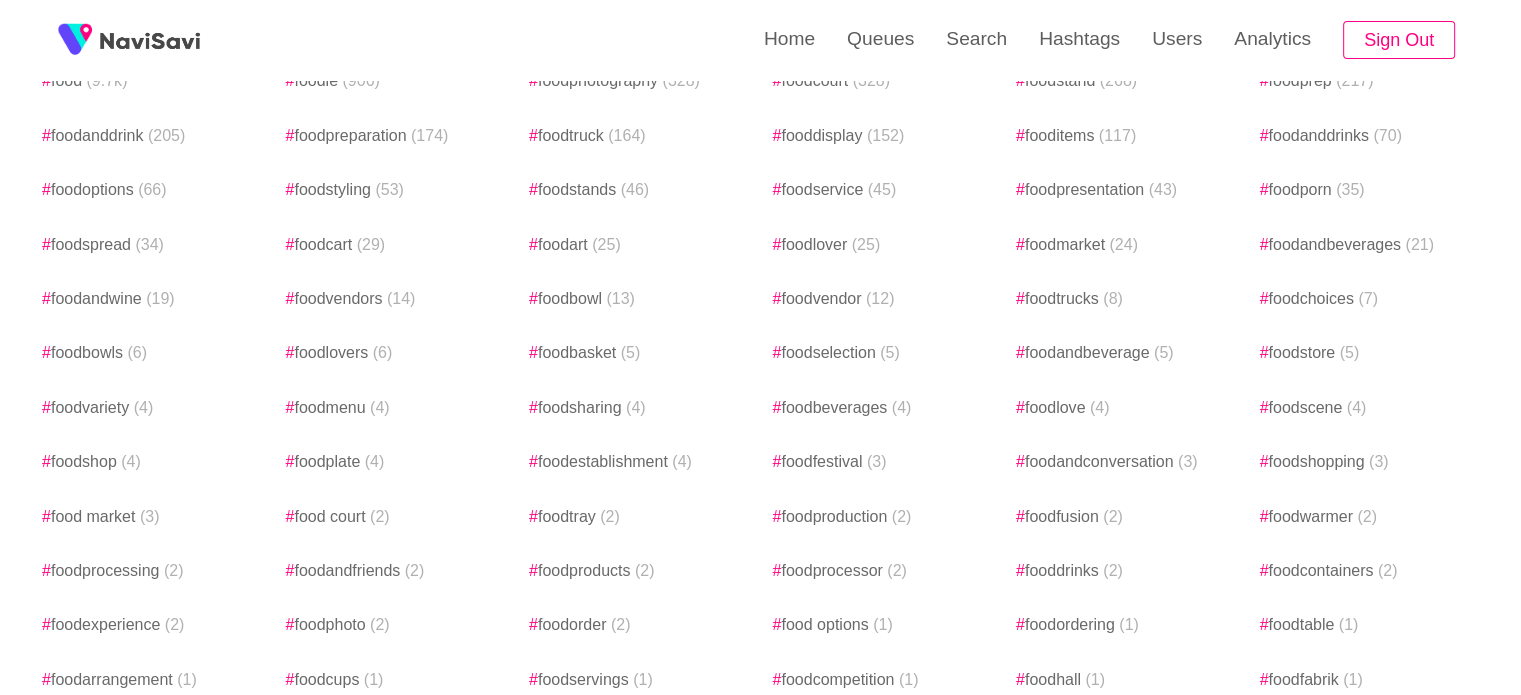 type on "****" 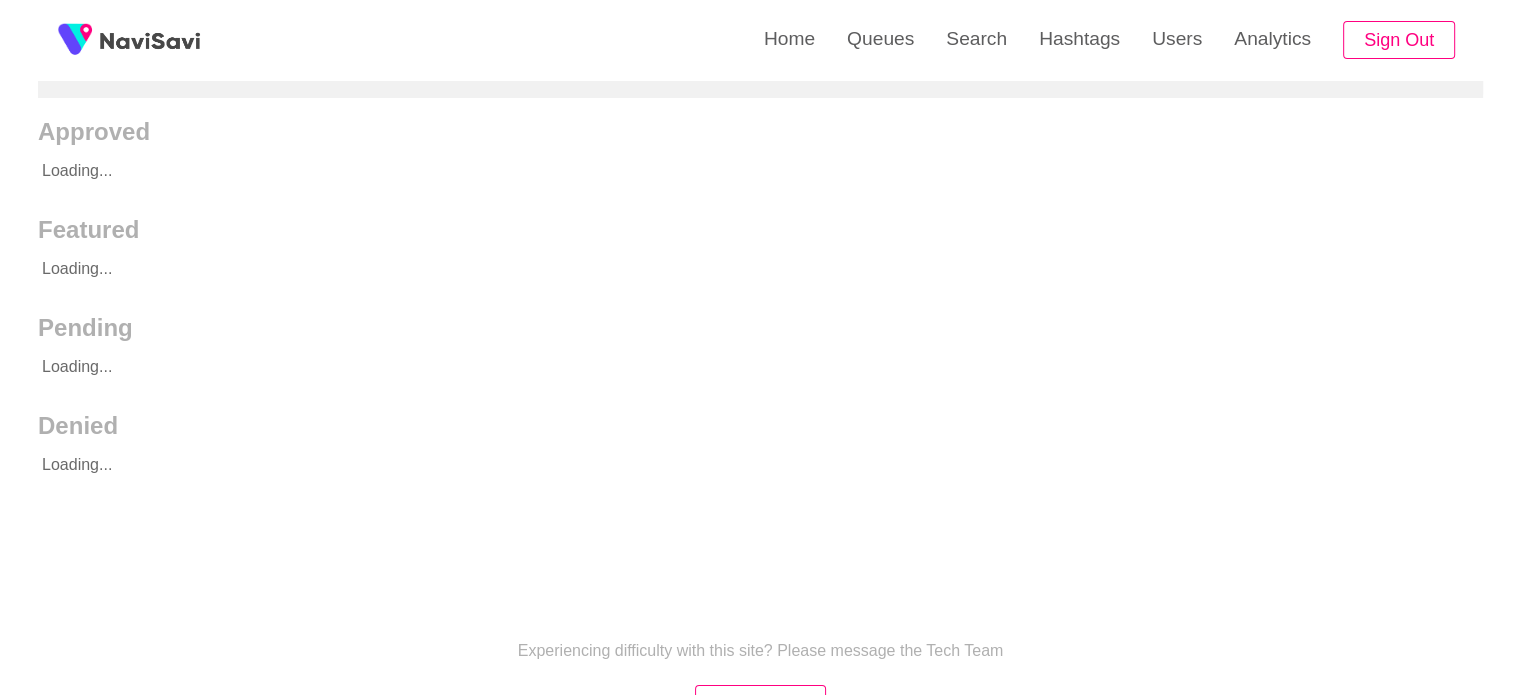 scroll, scrollTop: 236, scrollLeft: 0, axis: vertical 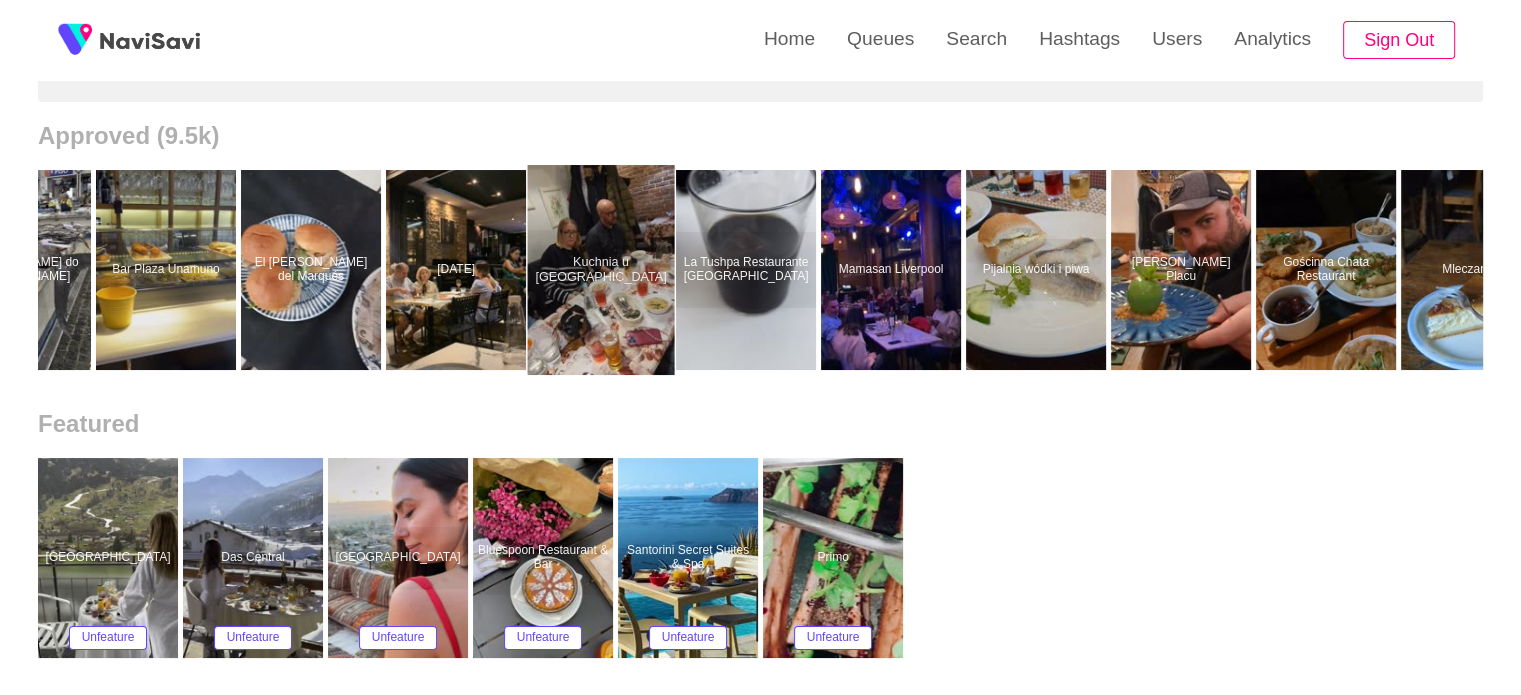 click at bounding box center [601, 270] 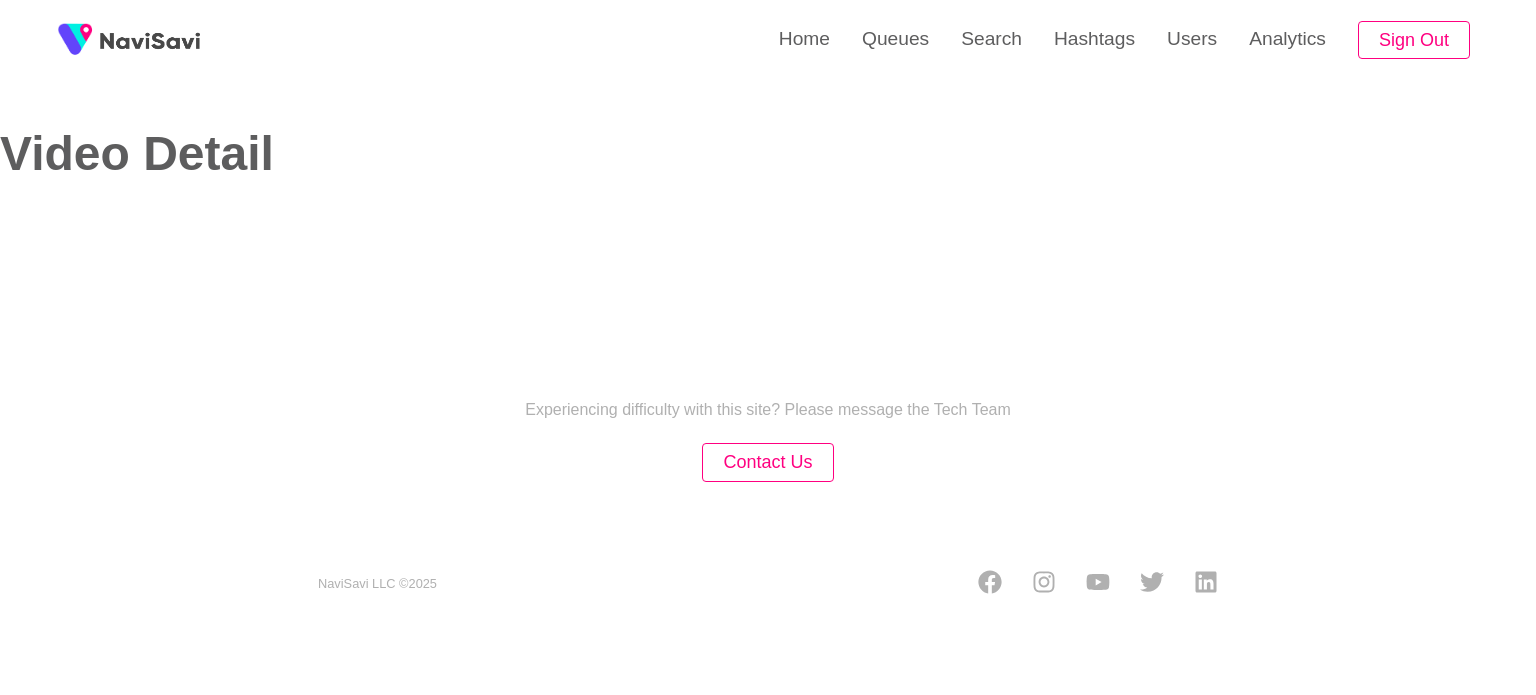 select on "**" 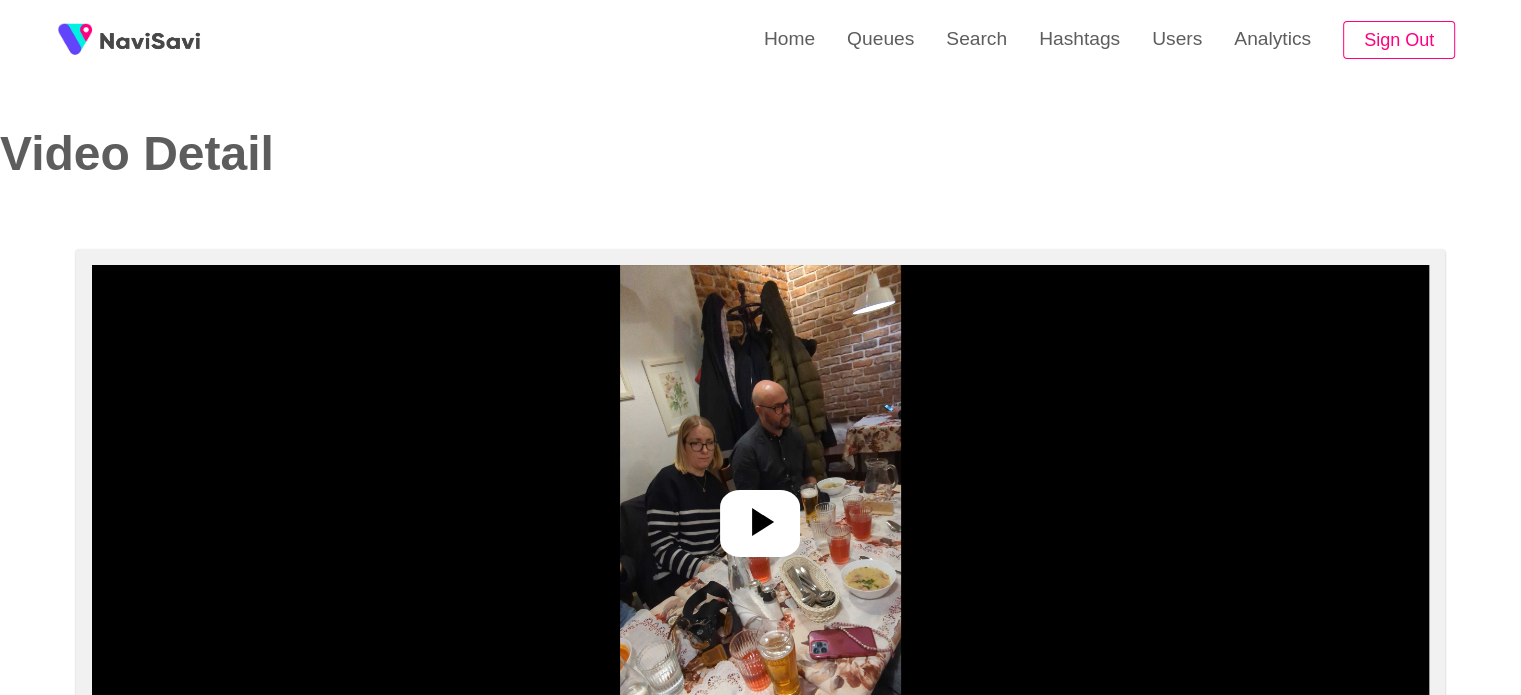 select on "**********" 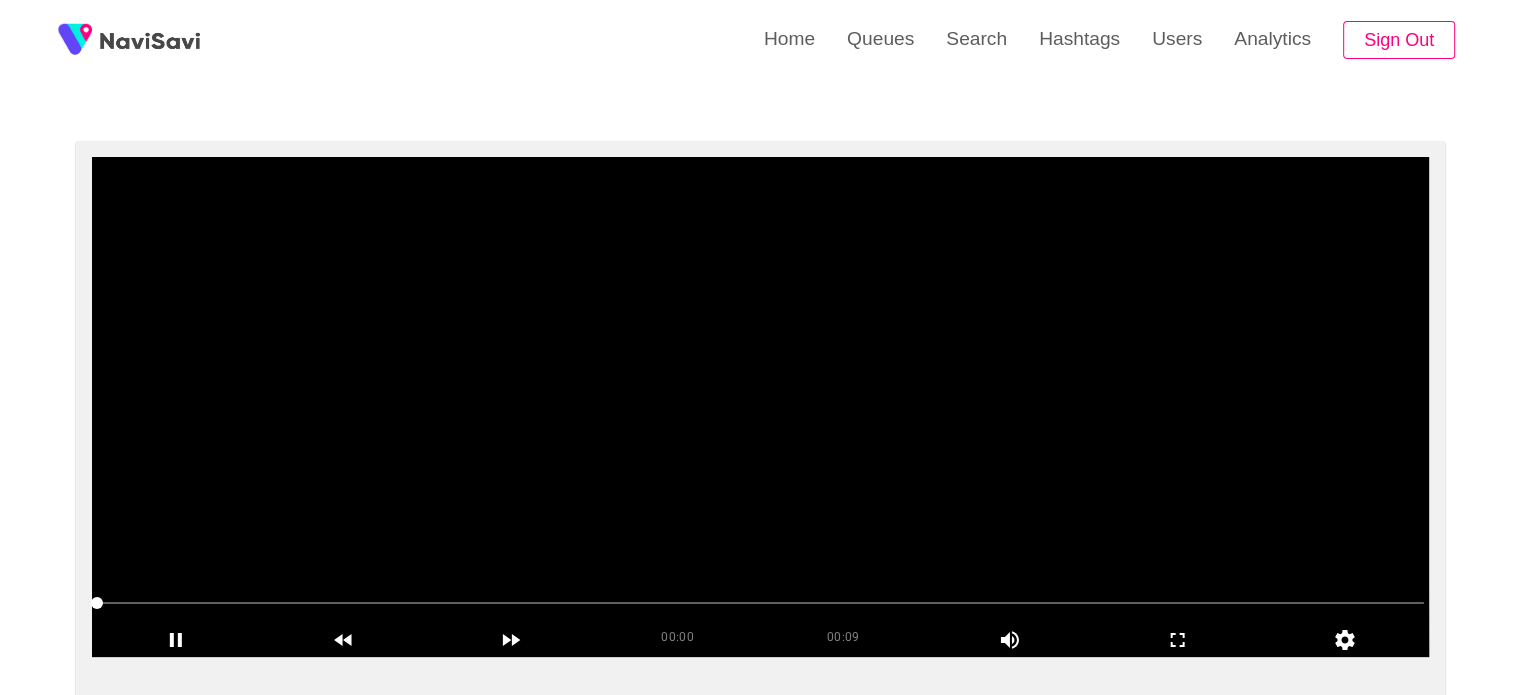 scroll, scrollTop: 128, scrollLeft: 0, axis: vertical 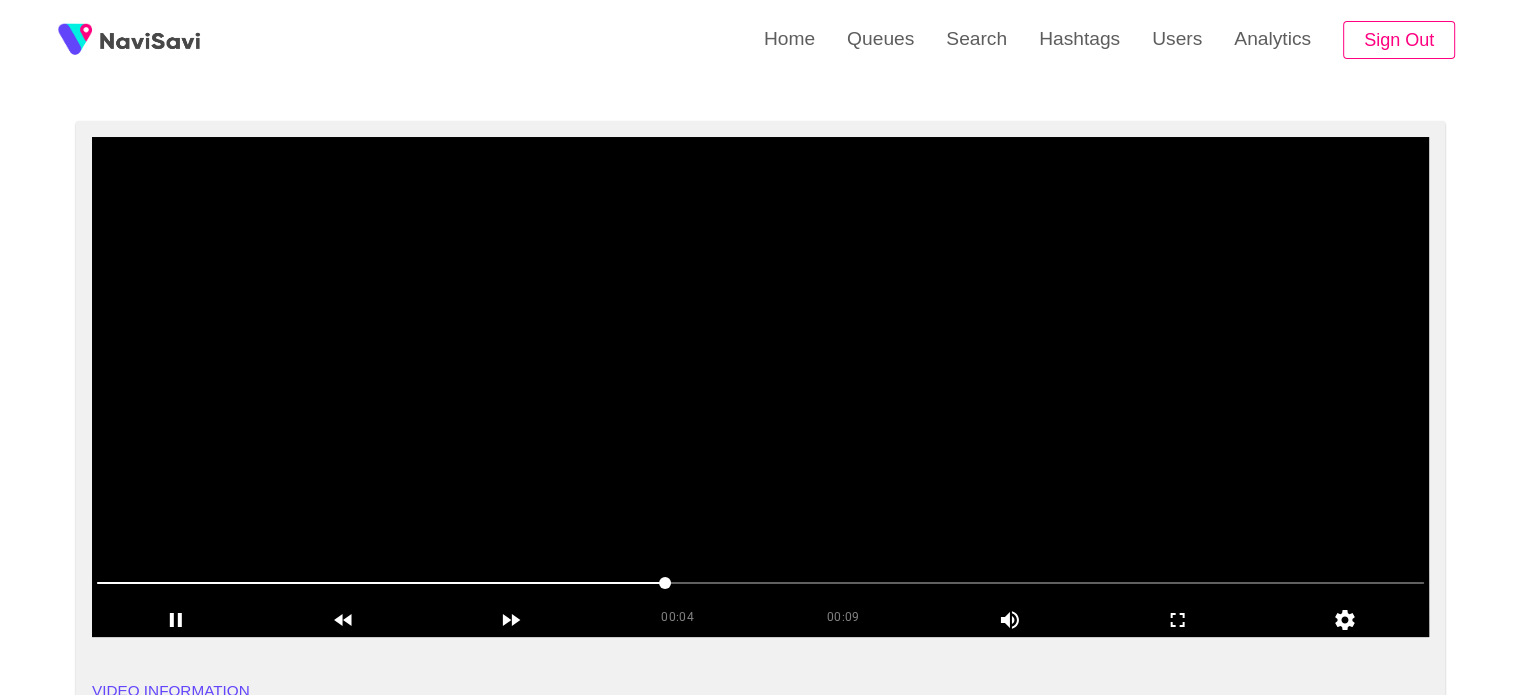 click at bounding box center [760, 387] 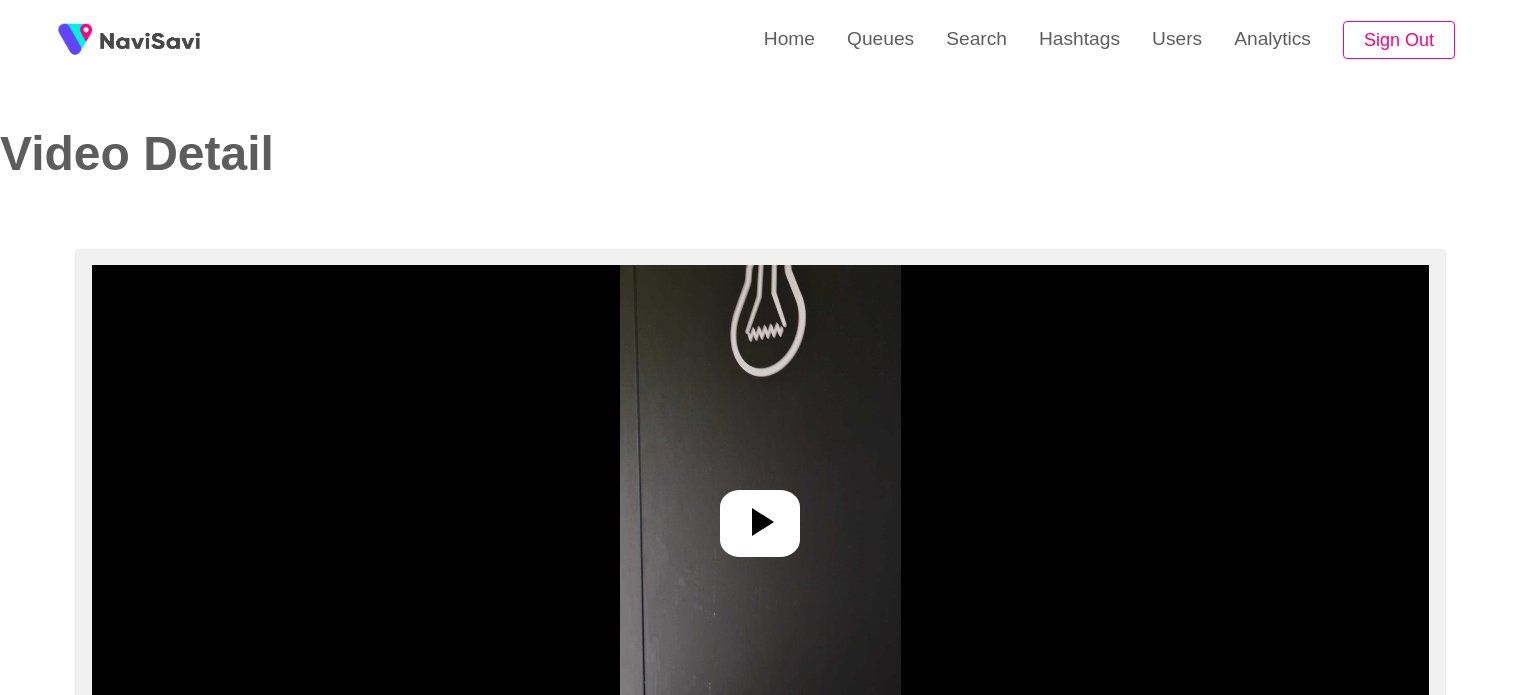 select on "**********" 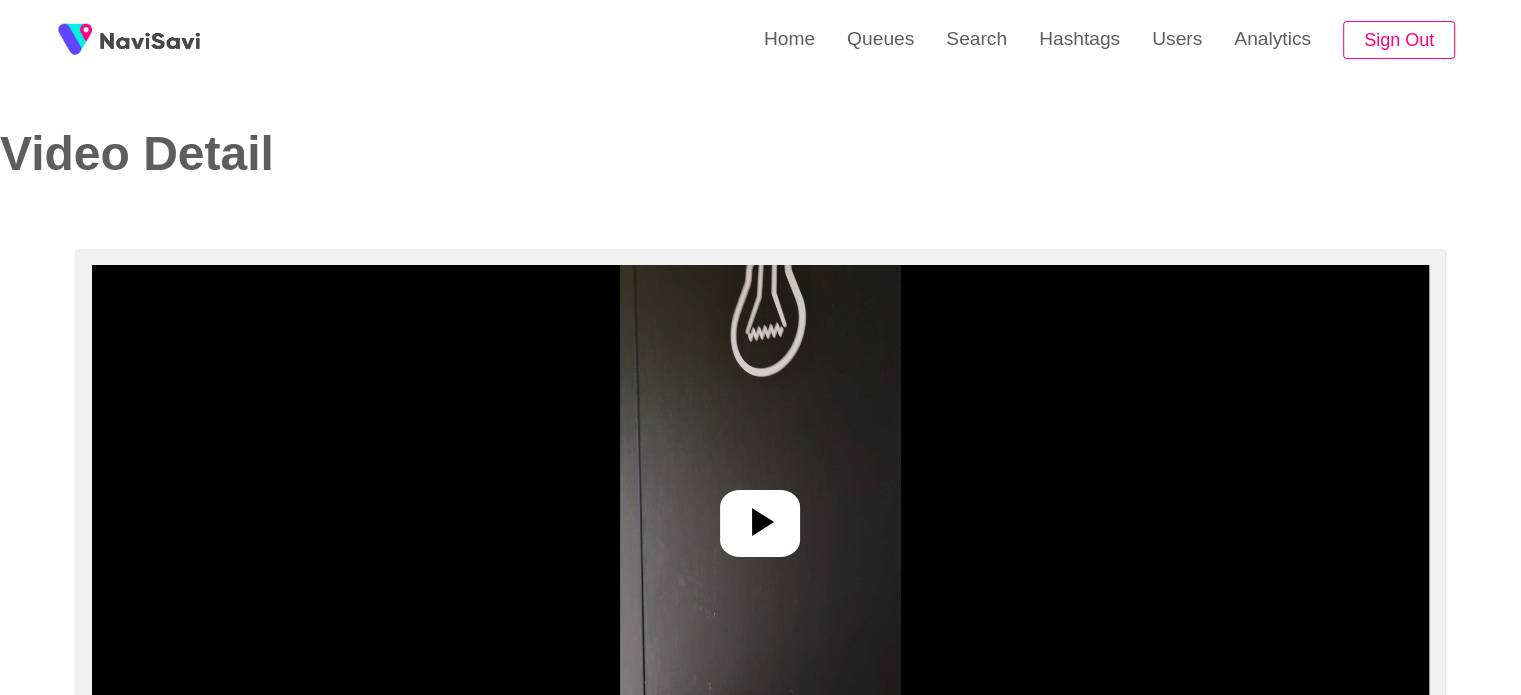 click at bounding box center [760, 515] 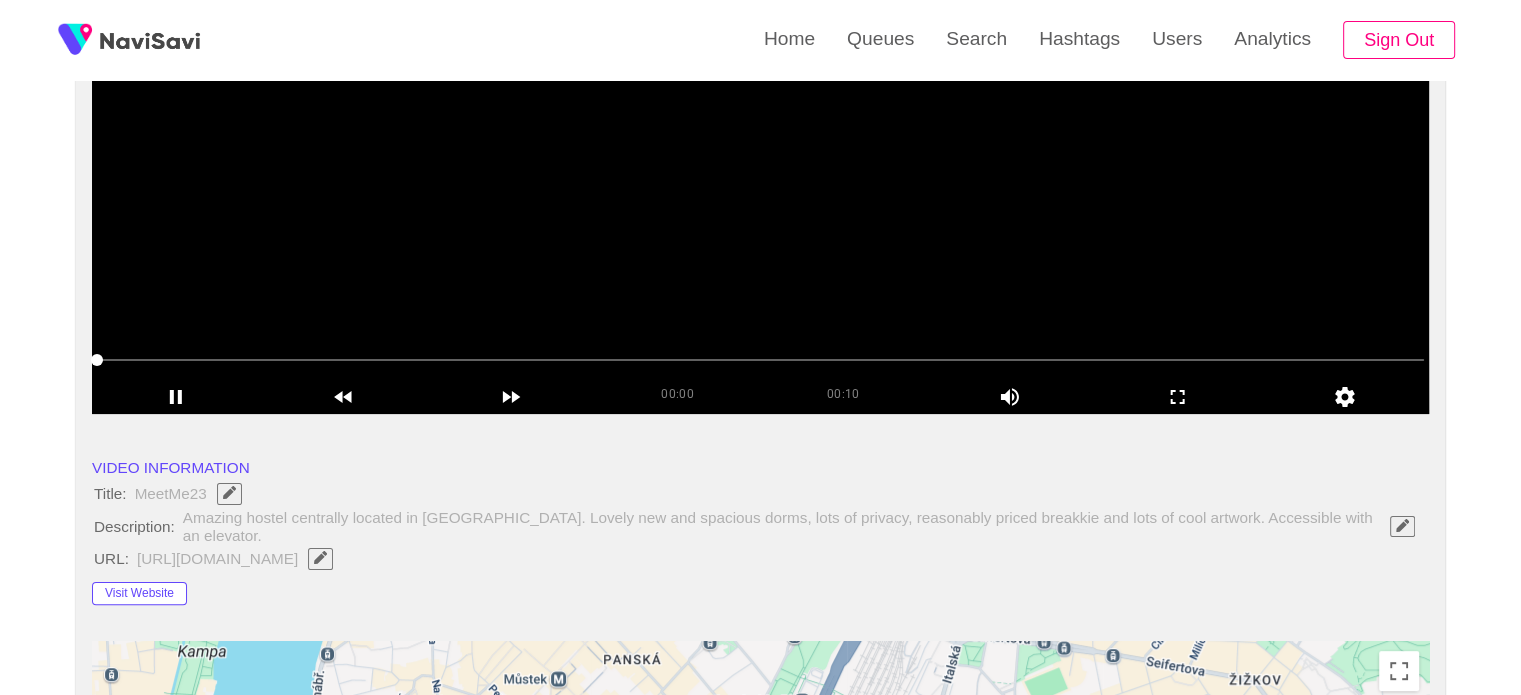 scroll, scrollTop: 146, scrollLeft: 0, axis: vertical 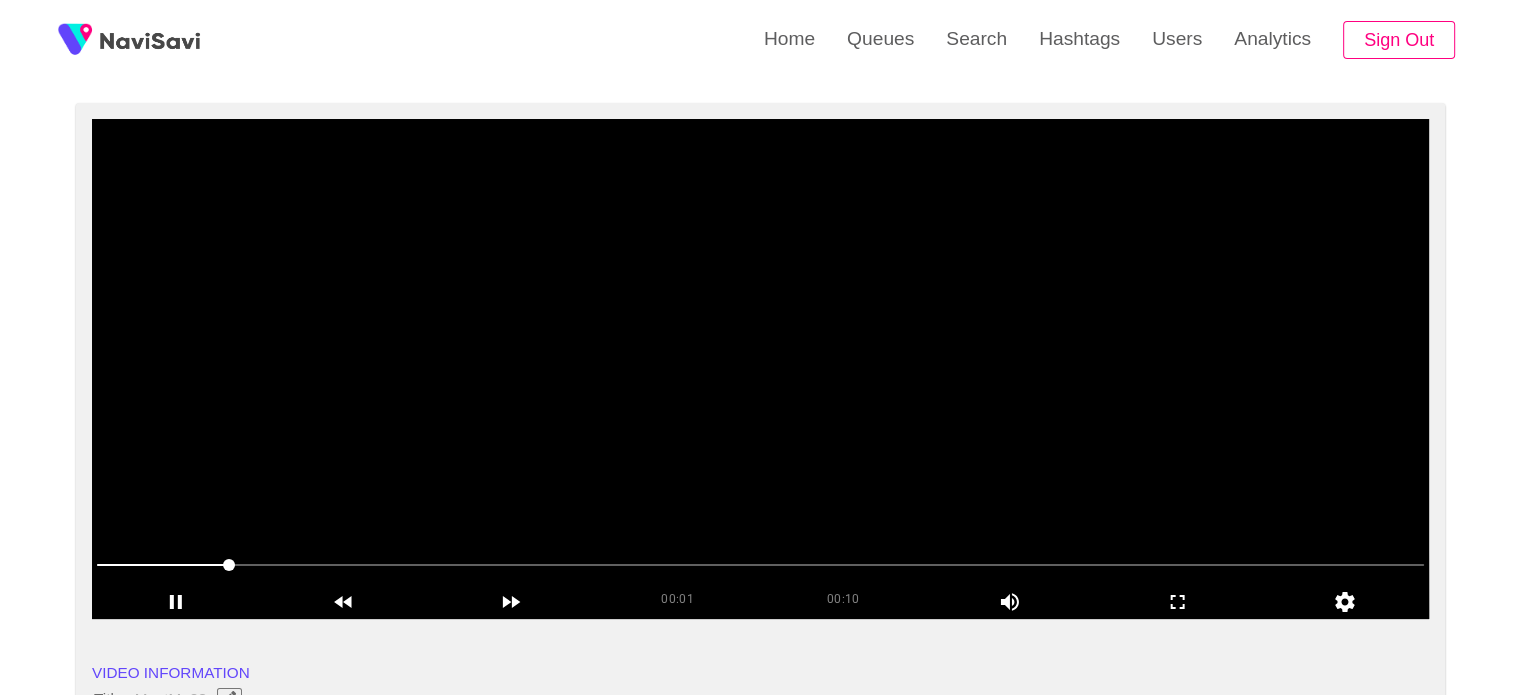 click at bounding box center [760, 369] 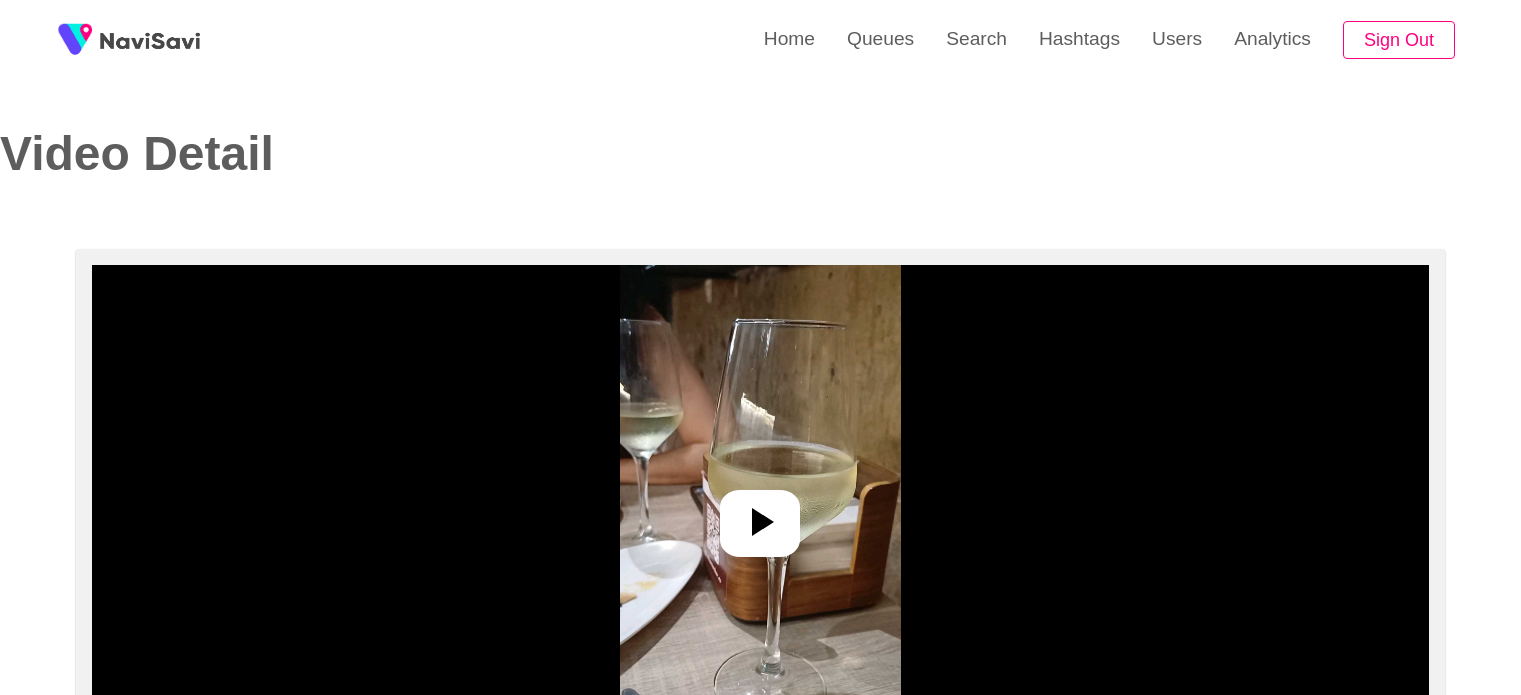 select on "**********" 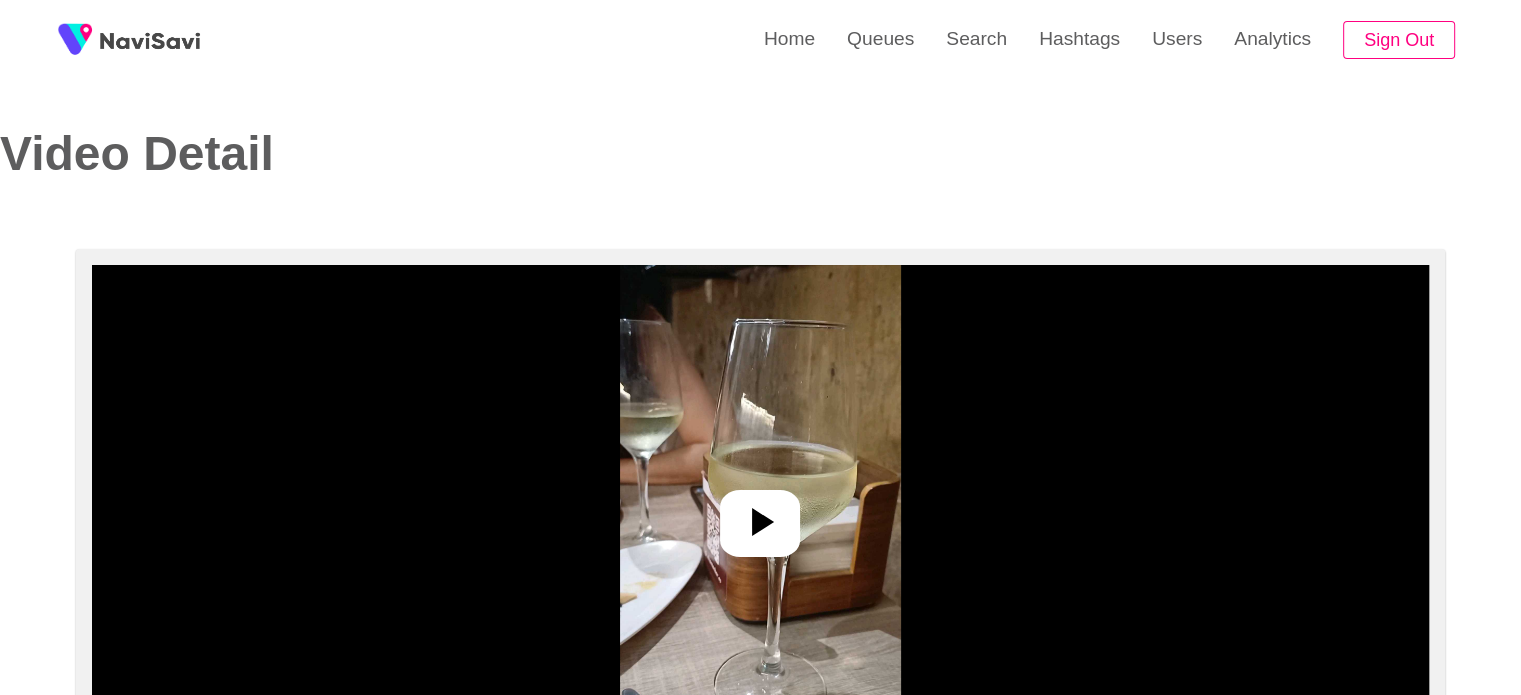 scroll, scrollTop: 74, scrollLeft: 0, axis: vertical 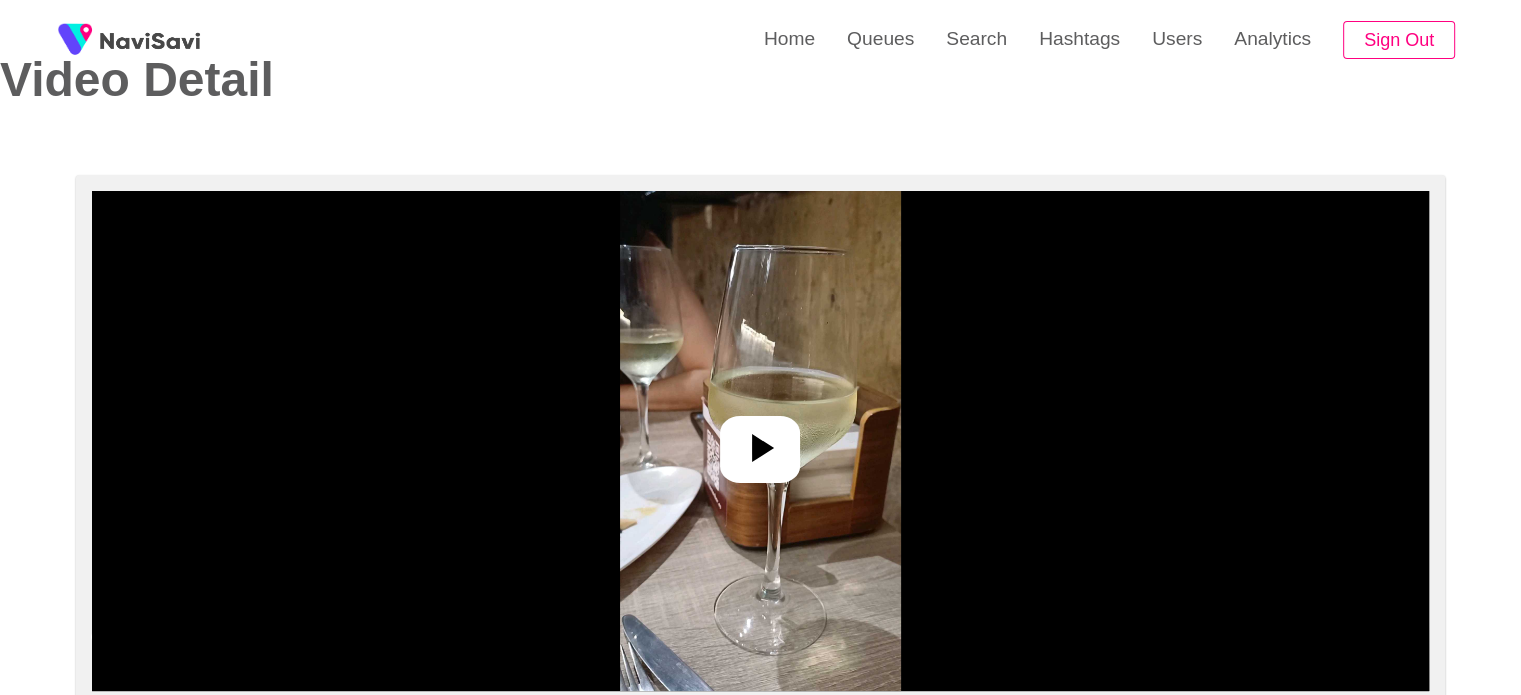 click at bounding box center (760, 441) 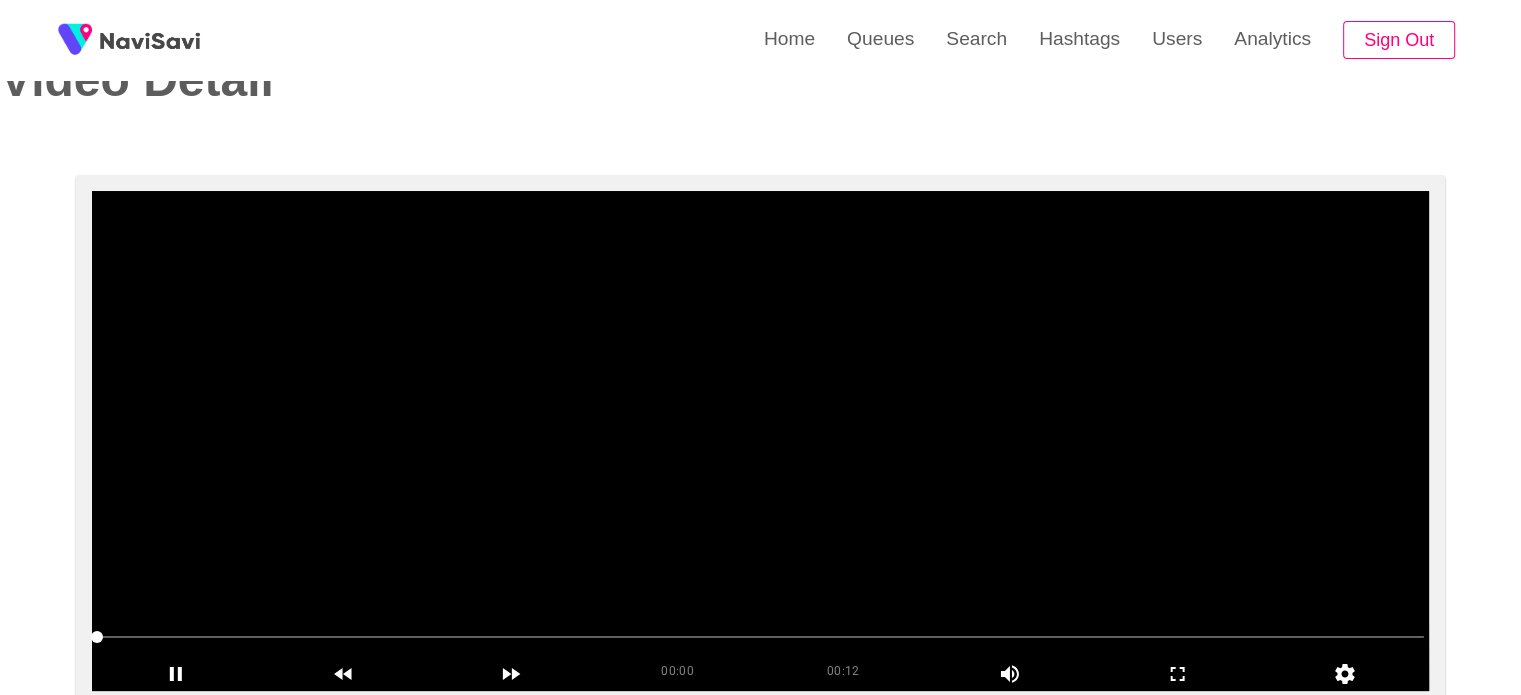 scroll, scrollTop: 200, scrollLeft: 0, axis: vertical 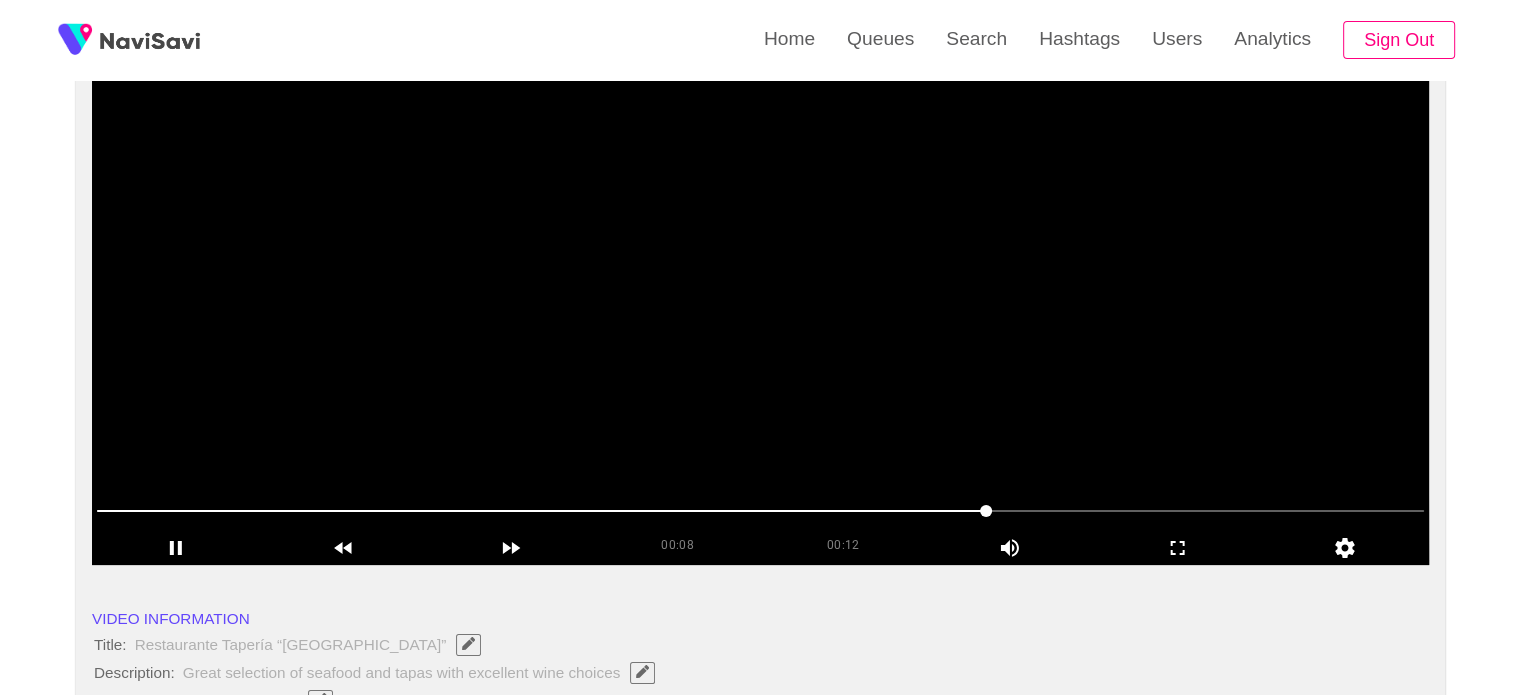 click at bounding box center (760, 315) 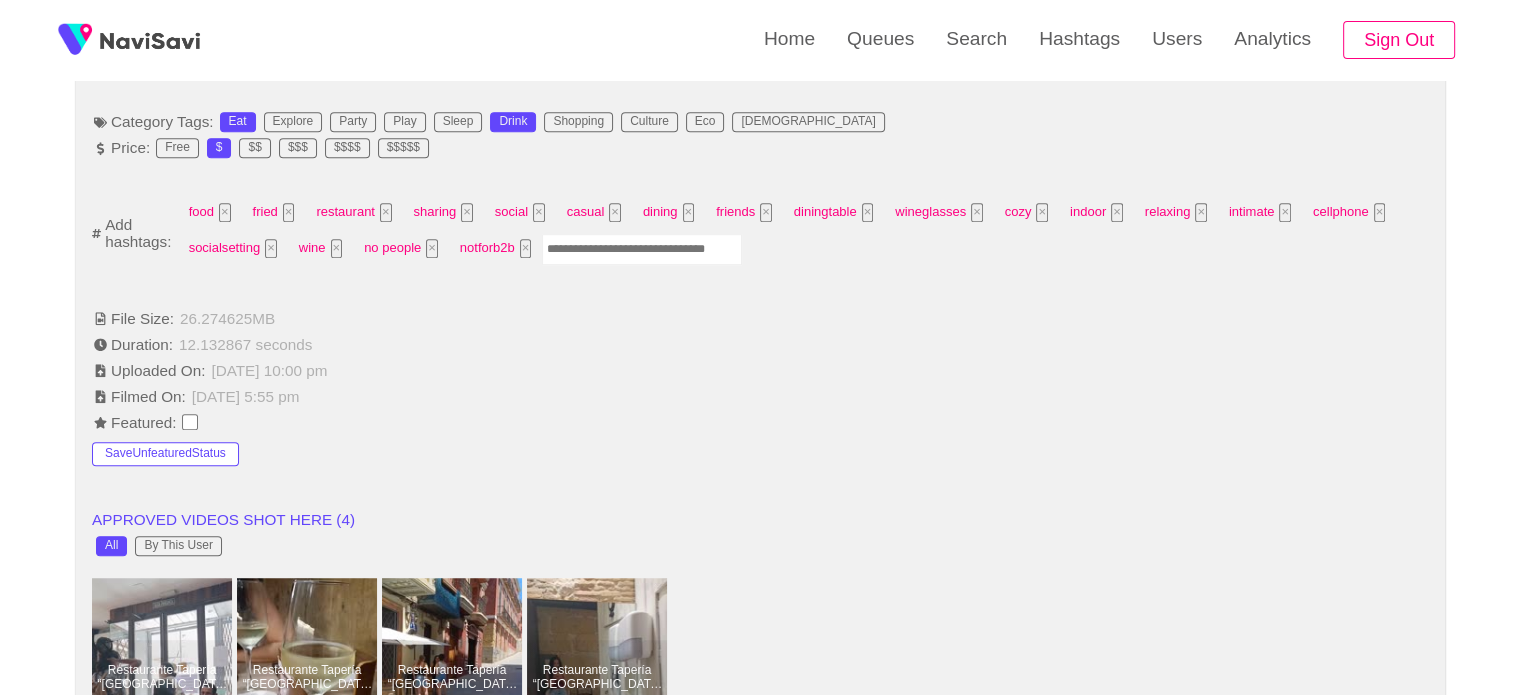 scroll, scrollTop: 1486, scrollLeft: 0, axis: vertical 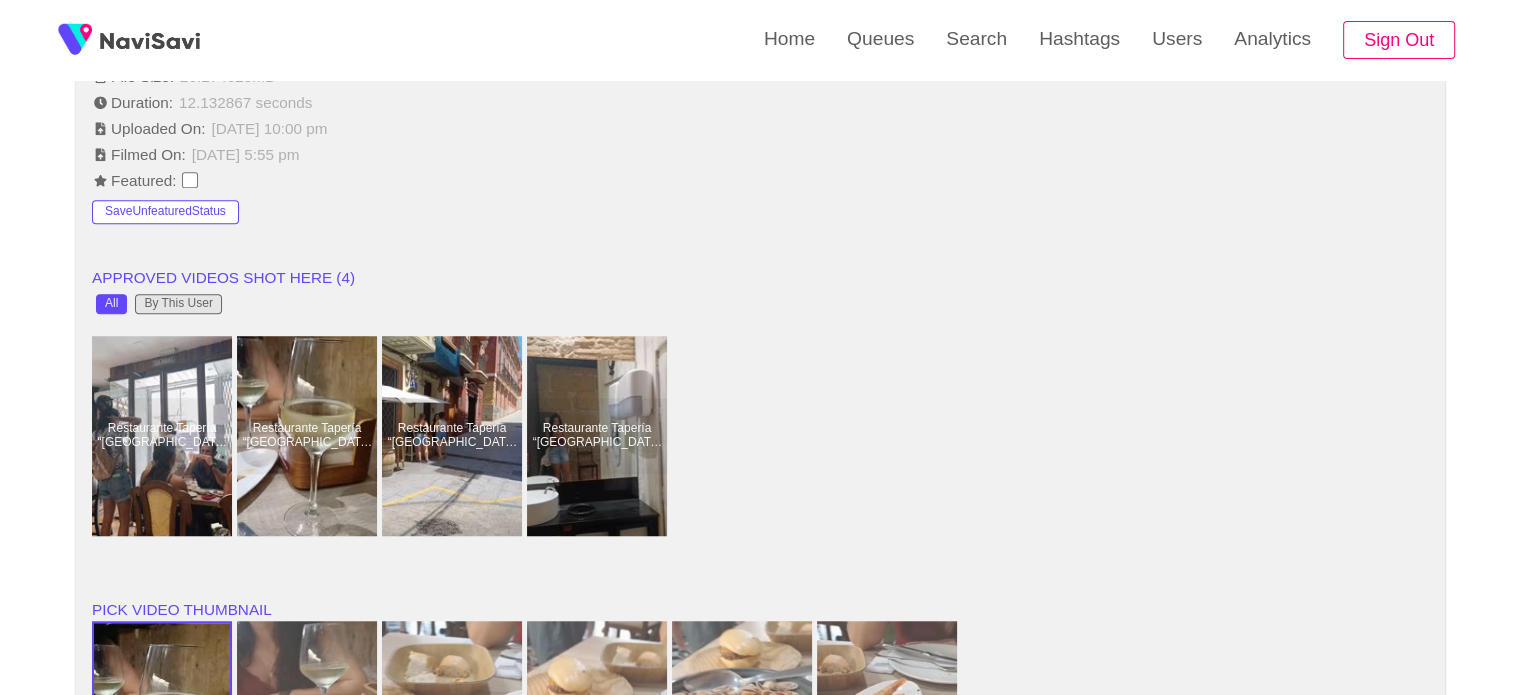 click on "By This User" at bounding box center (178, 304) 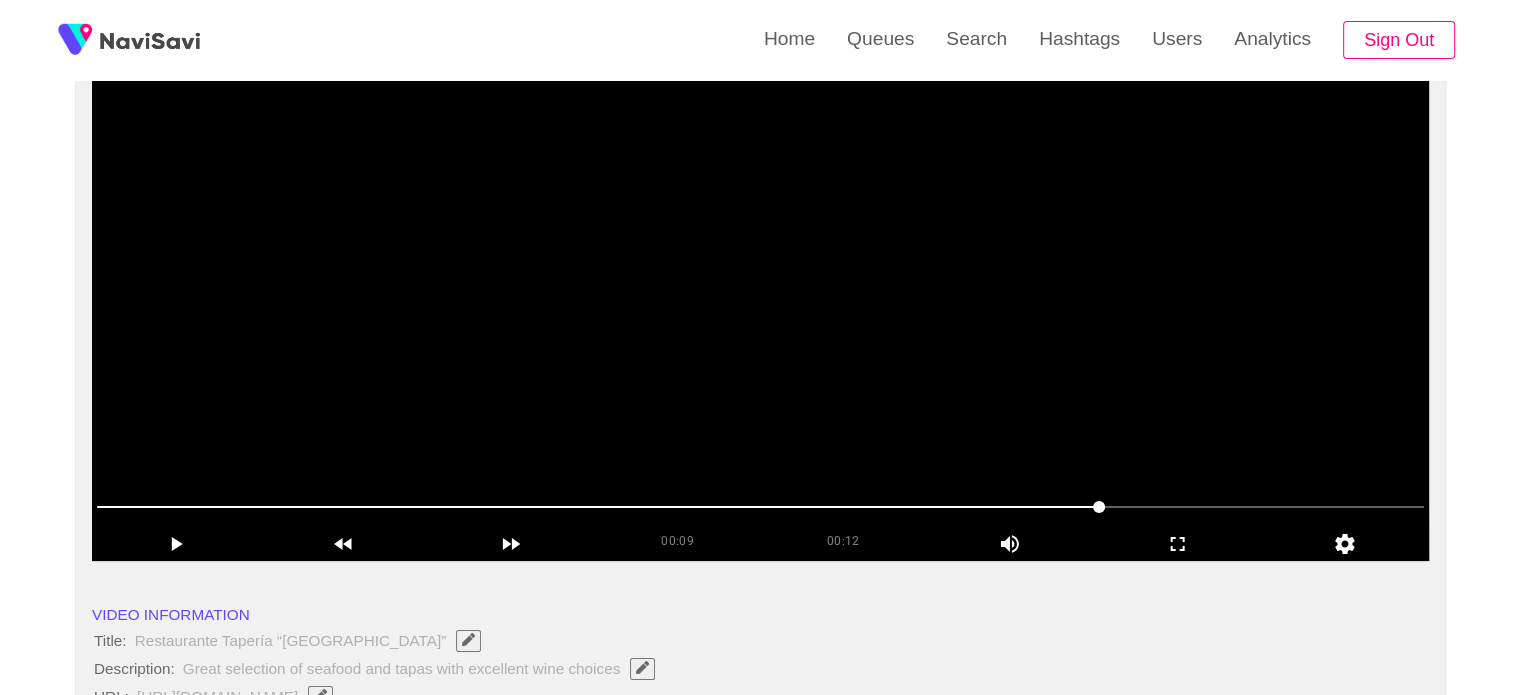 scroll, scrollTop: 204, scrollLeft: 0, axis: vertical 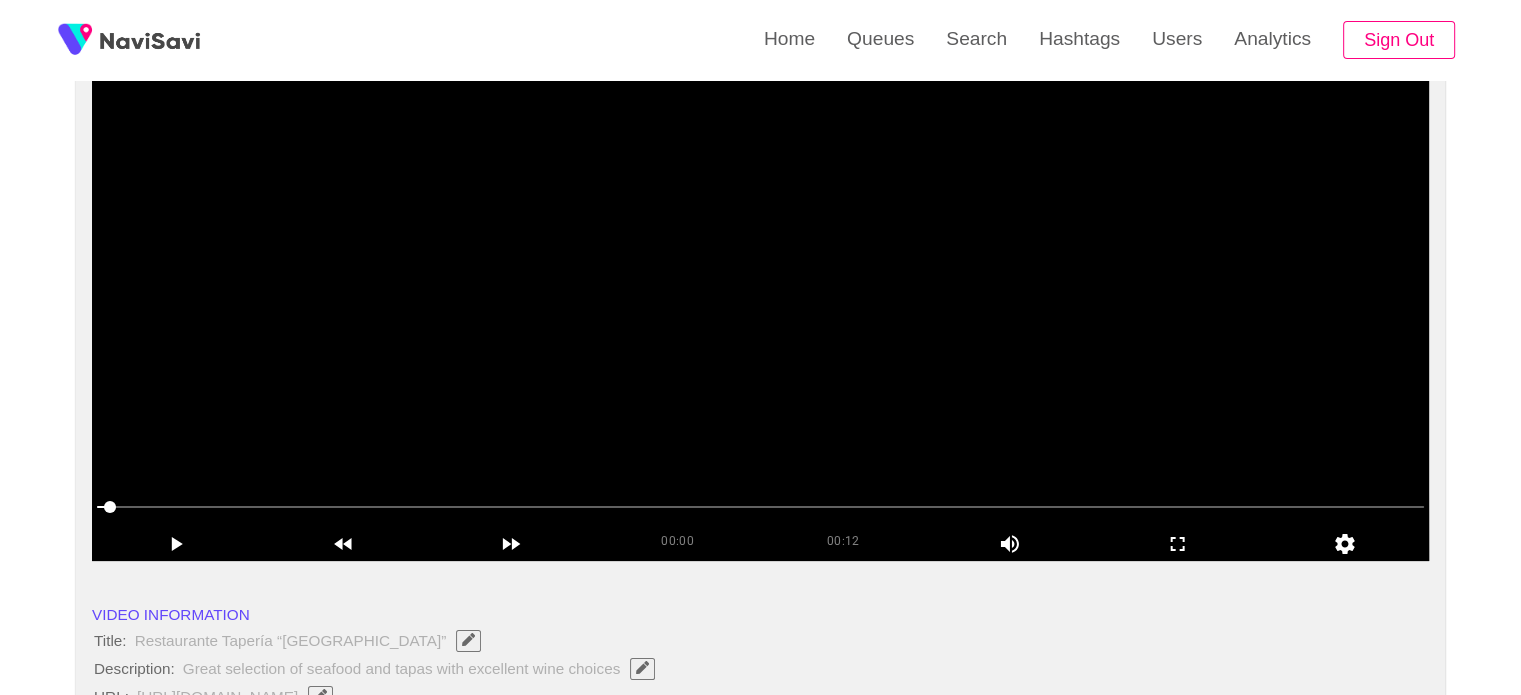 click at bounding box center [760, 311] 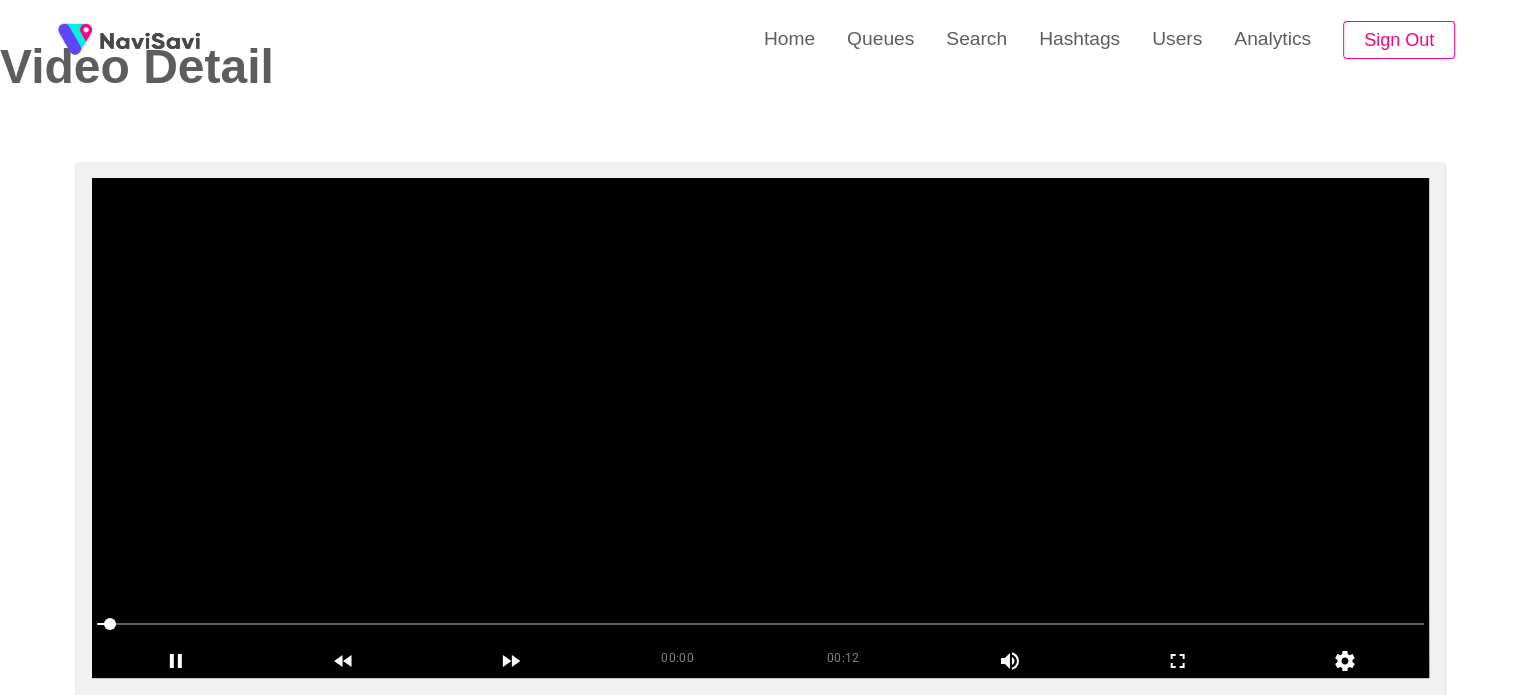 scroll, scrollTop: 84, scrollLeft: 0, axis: vertical 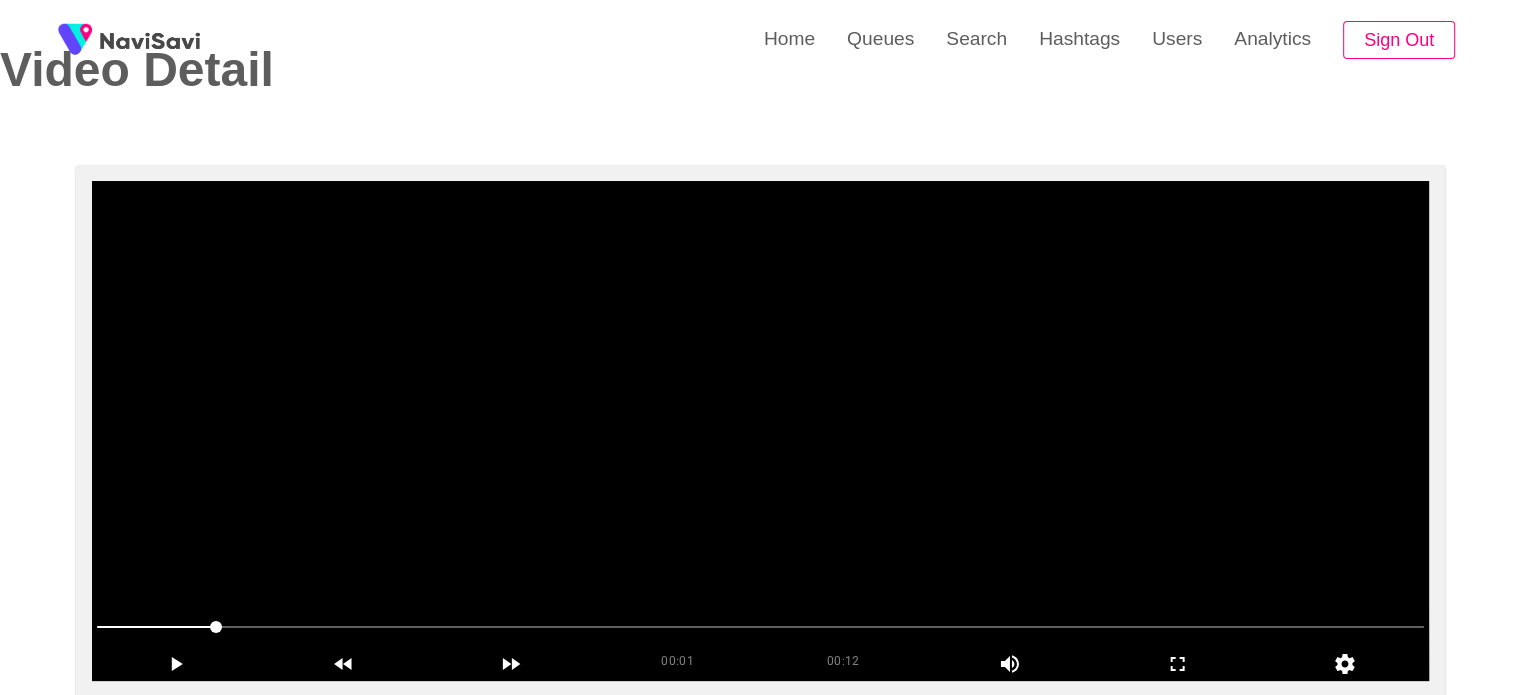 click at bounding box center [760, 431] 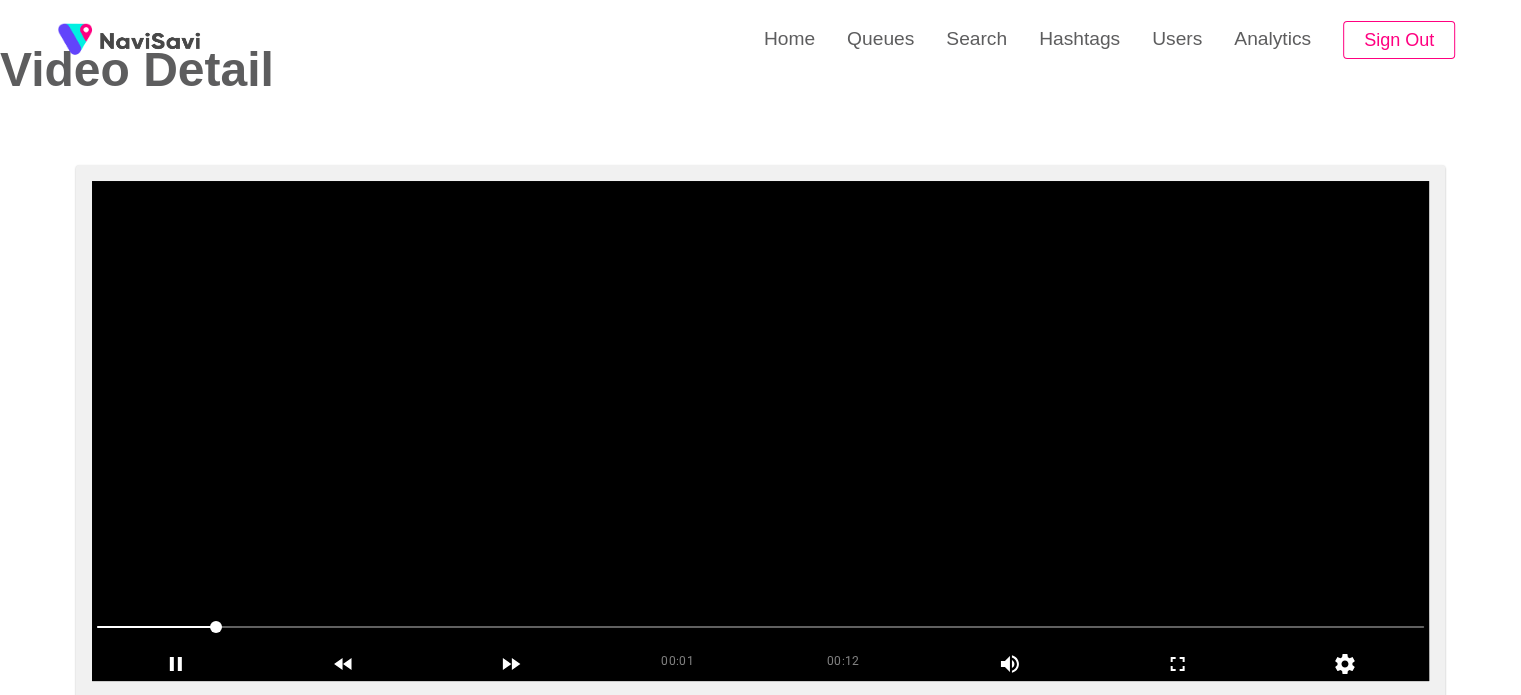 click at bounding box center (760, 431) 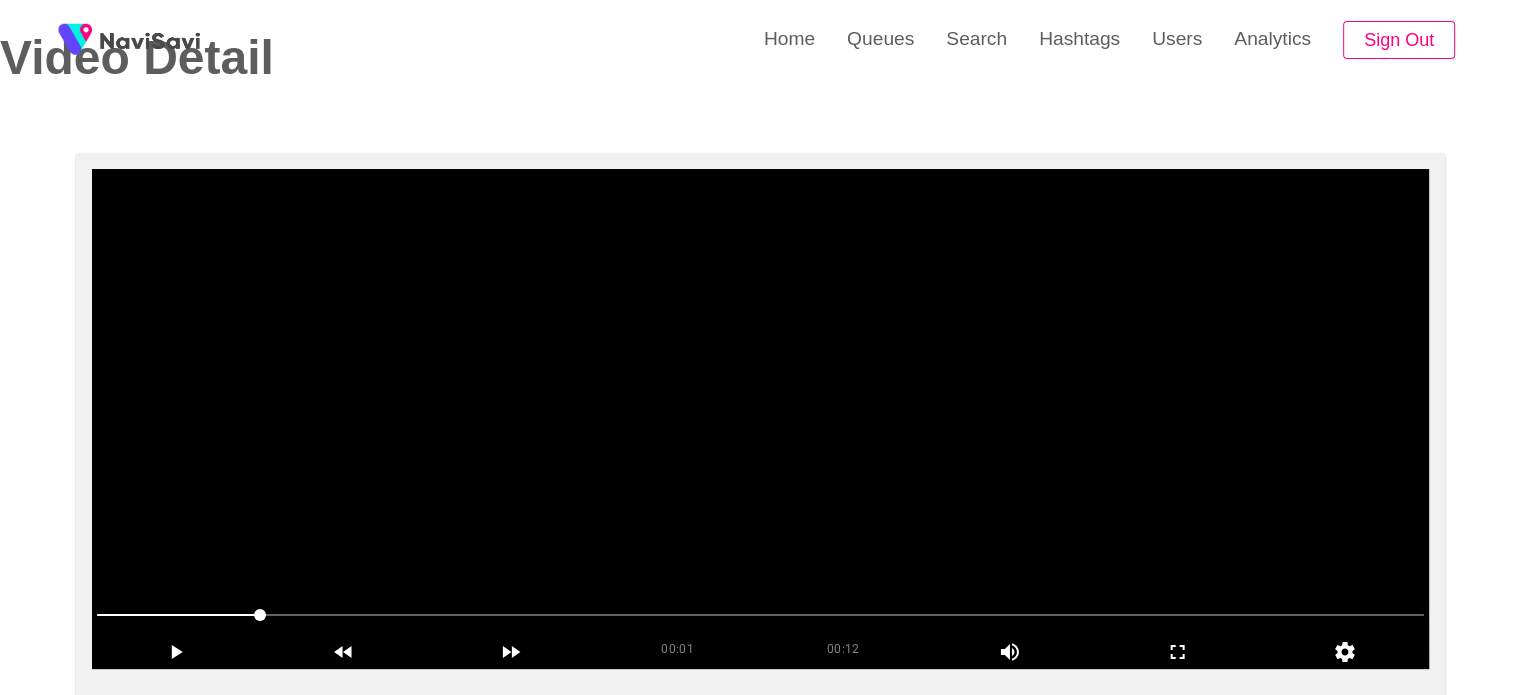 scroll, scrollTop: 95, scrollLeft: 0, axis: vertical 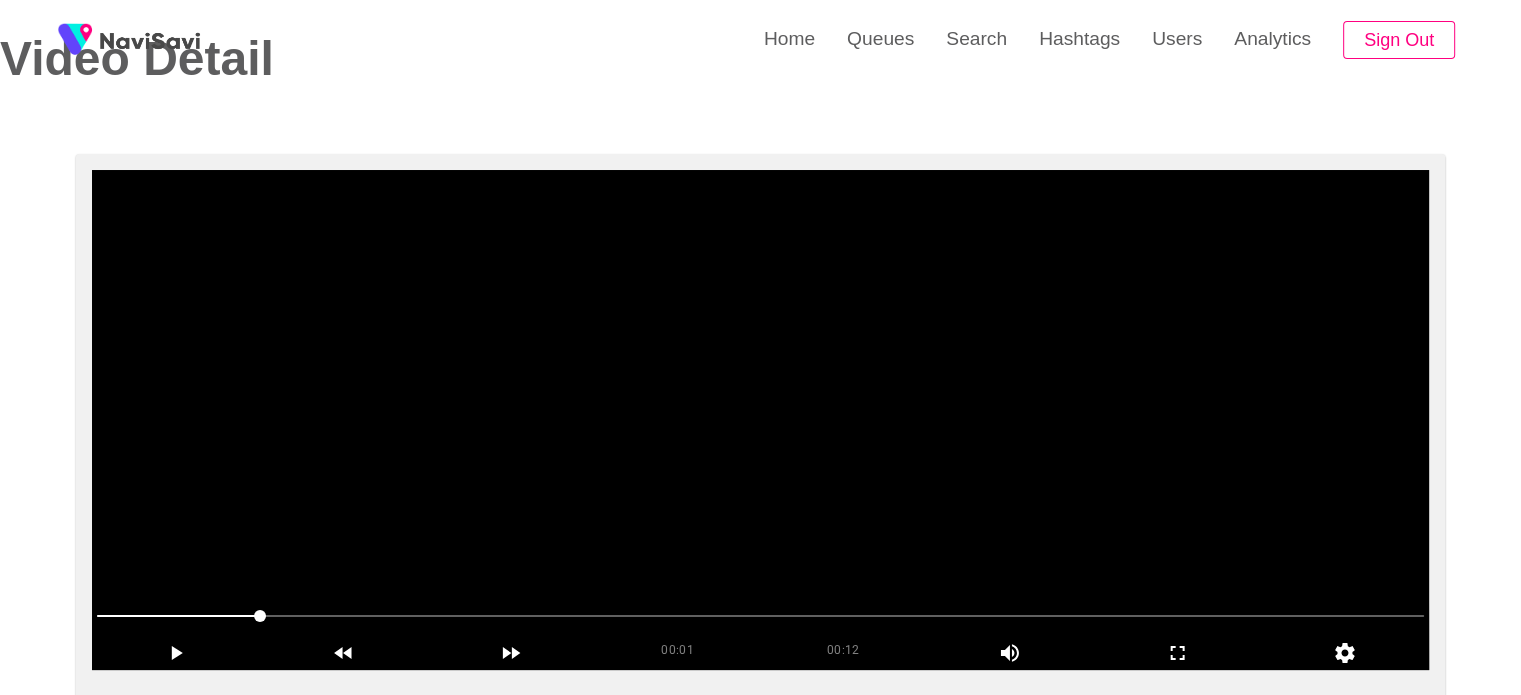 click at bounding box center (760, 420) 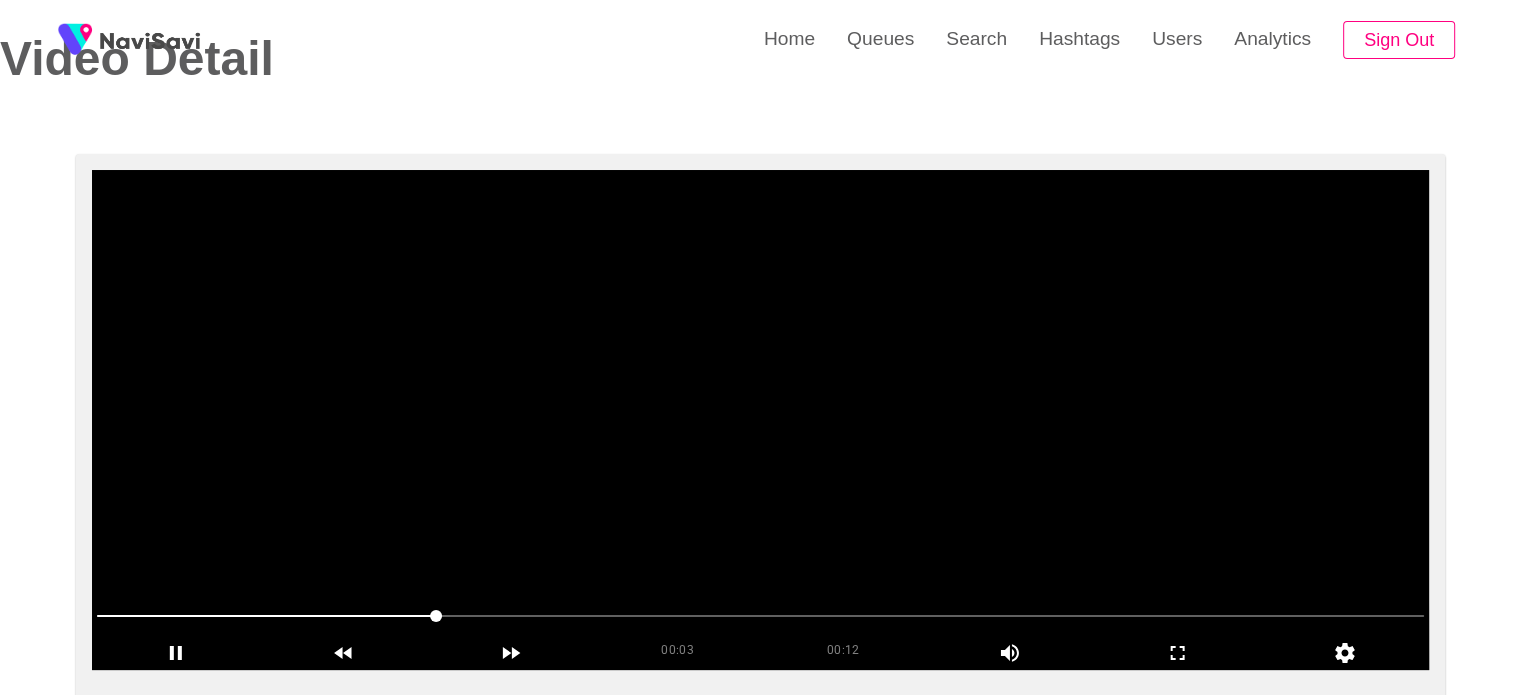 click at bounding box center [760, 420] 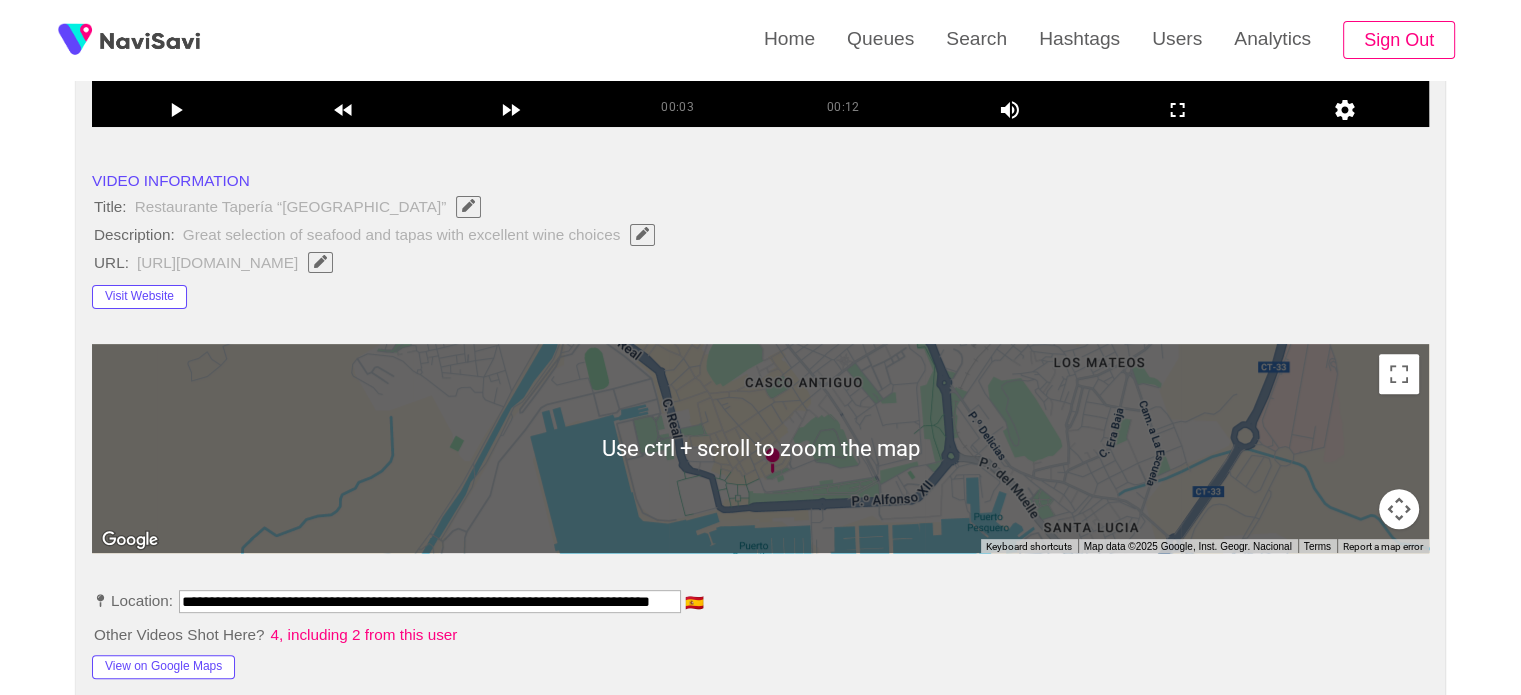 scroll, scrollTop: 142, scrollLeft: 0, axis: vertical 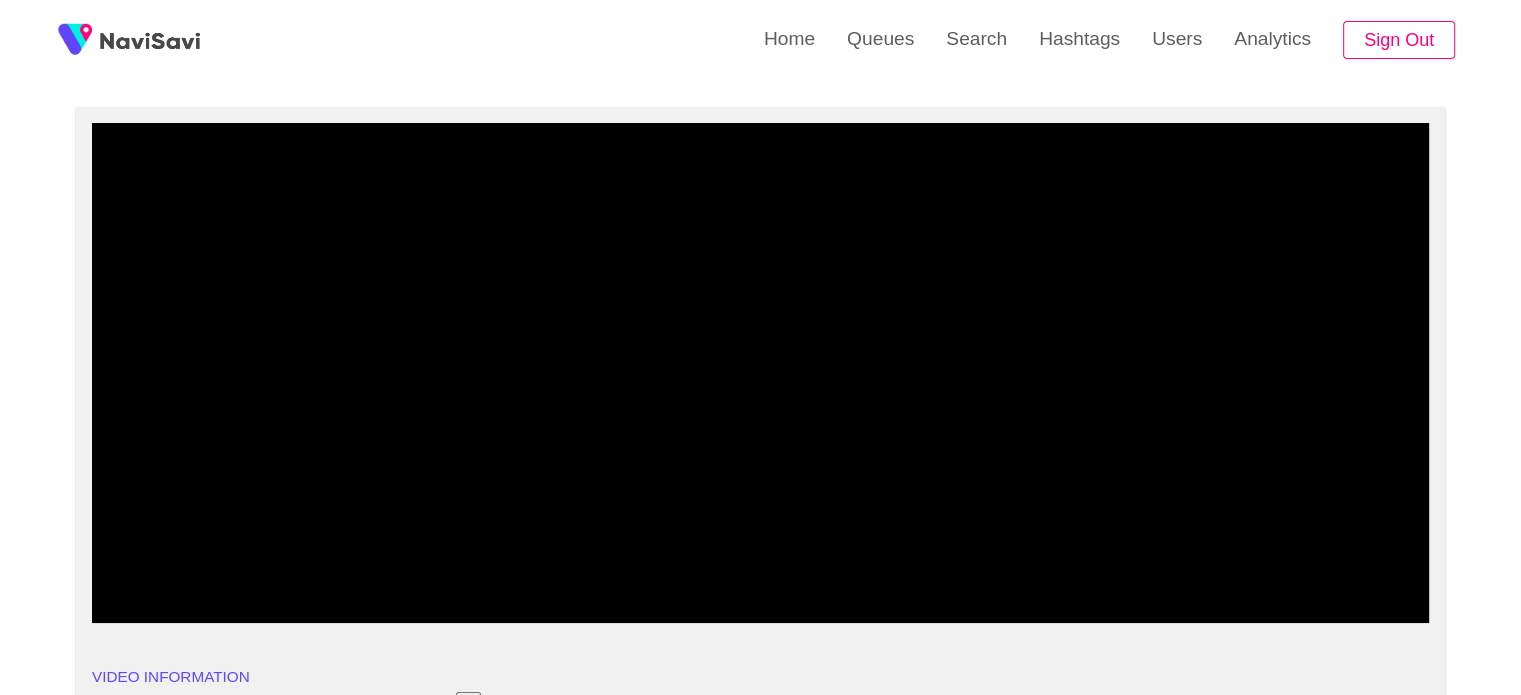 click at bounding box center (760, 569) 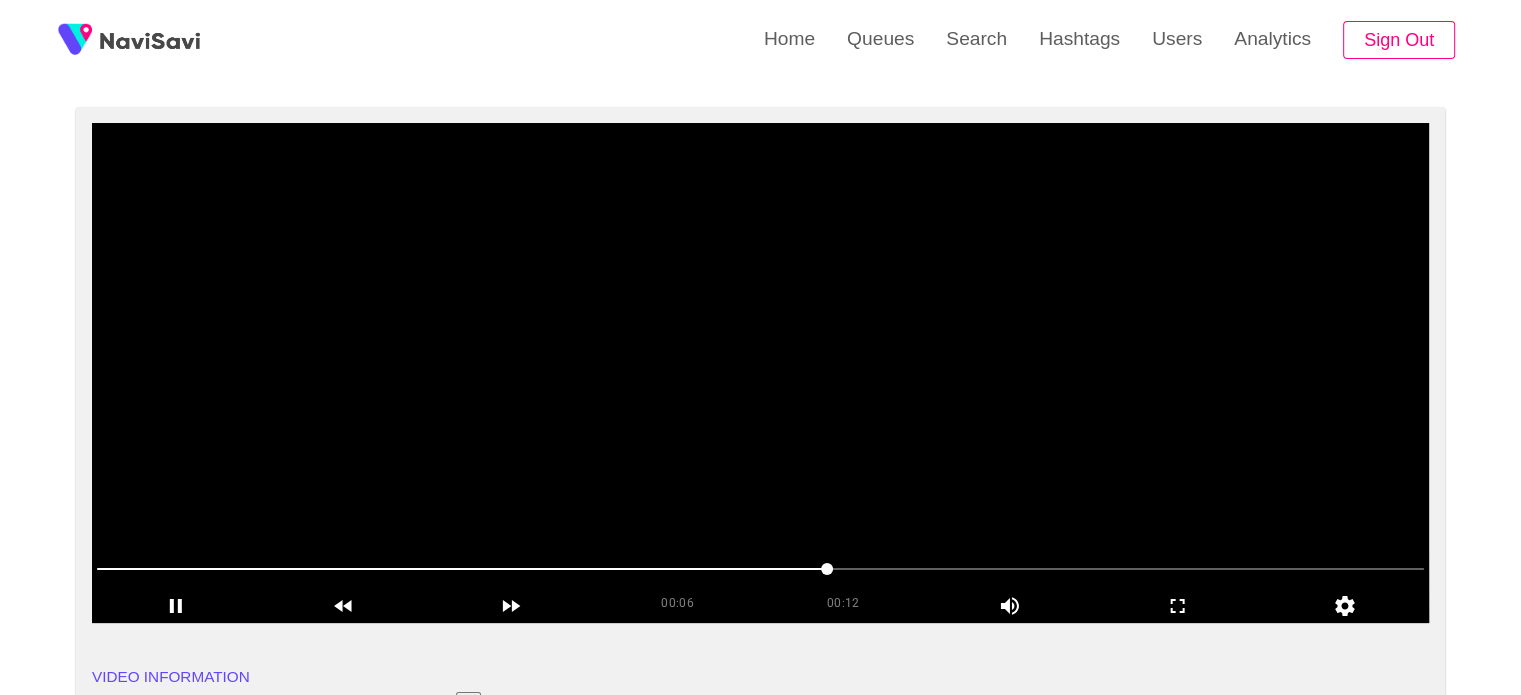 click at bounding box center [760, 373] 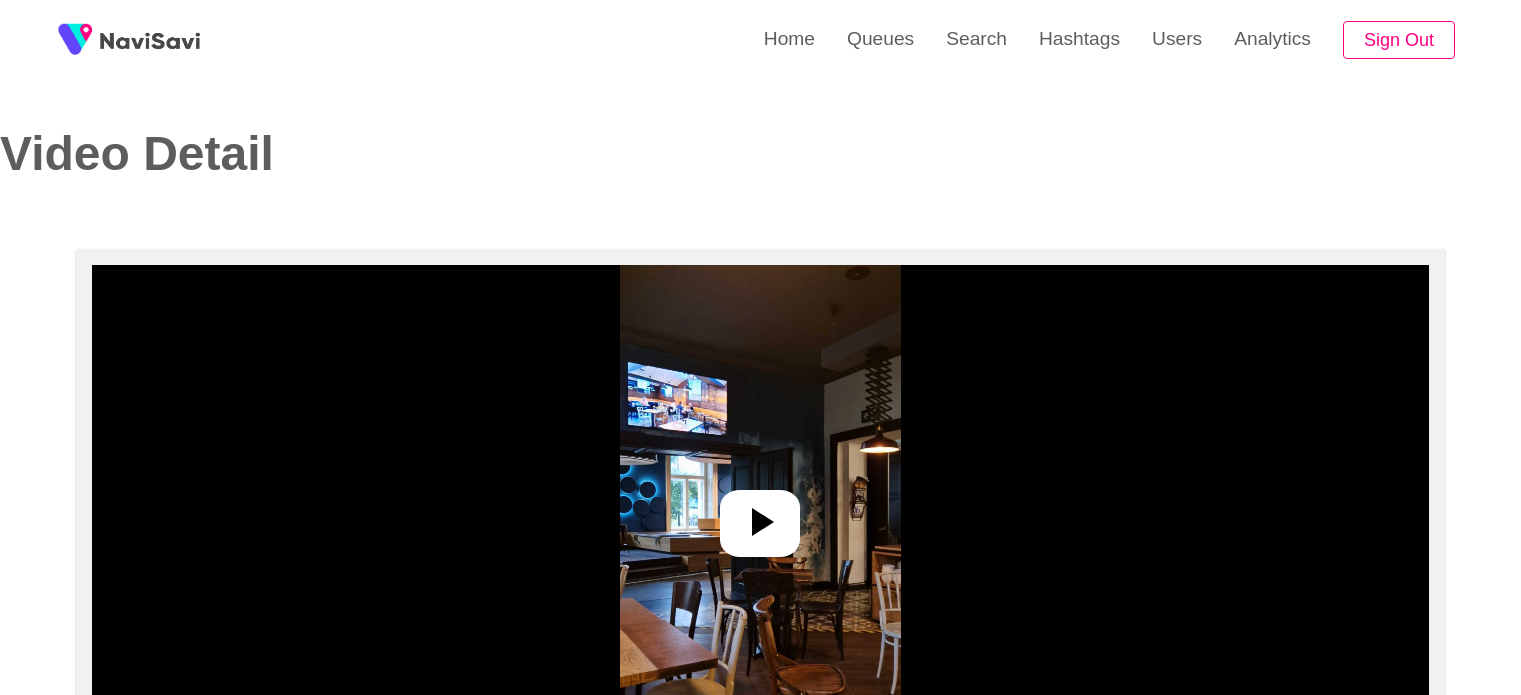 select on "**********" 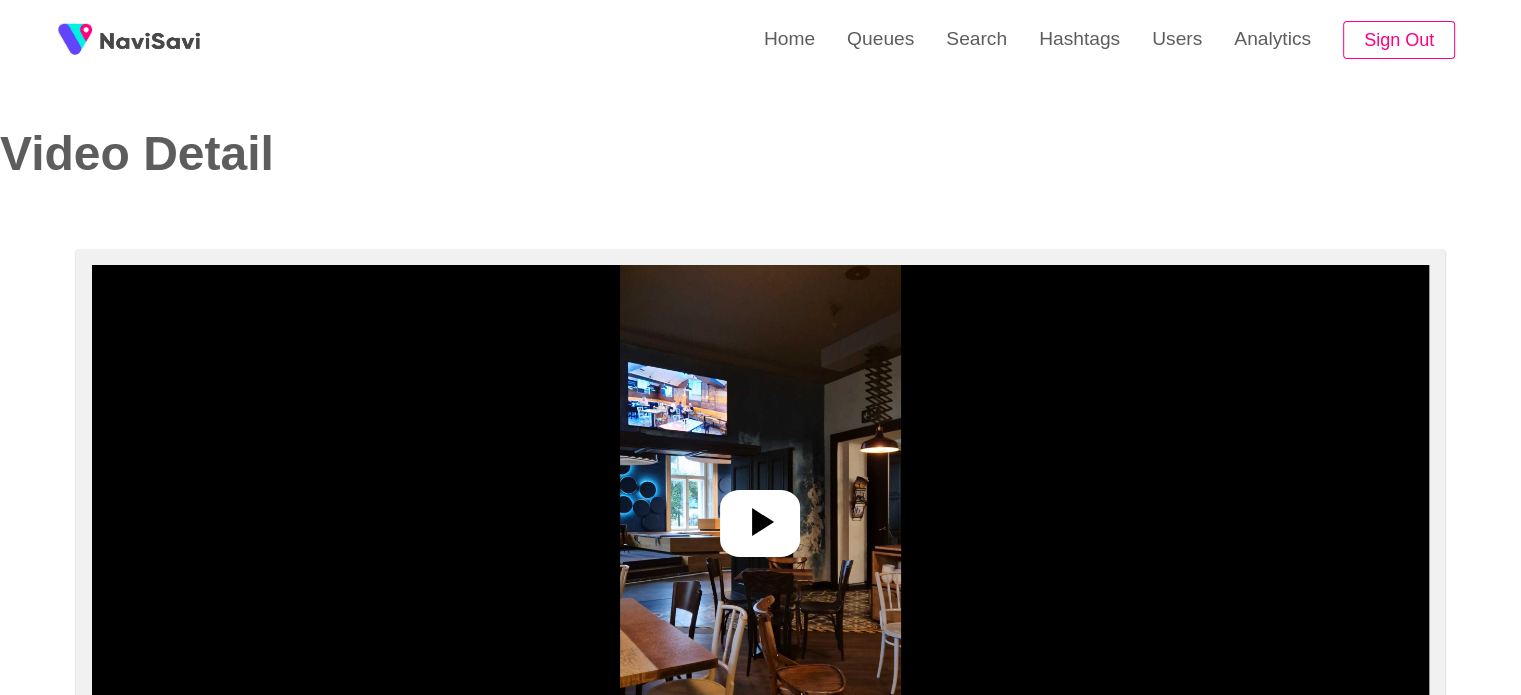 scroll, scrollTop: 247, scrollLeft: 0, axis: vertical 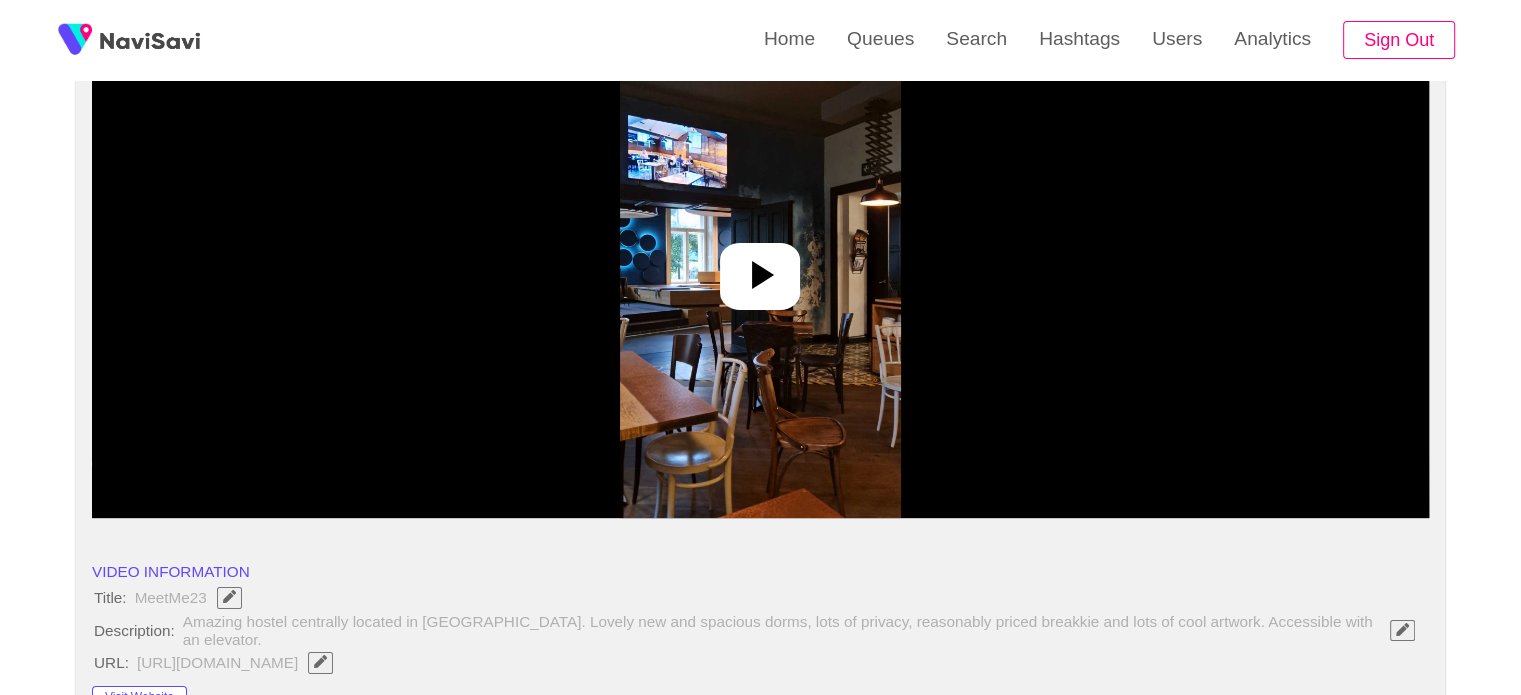 click at bounding box center [760, 268] 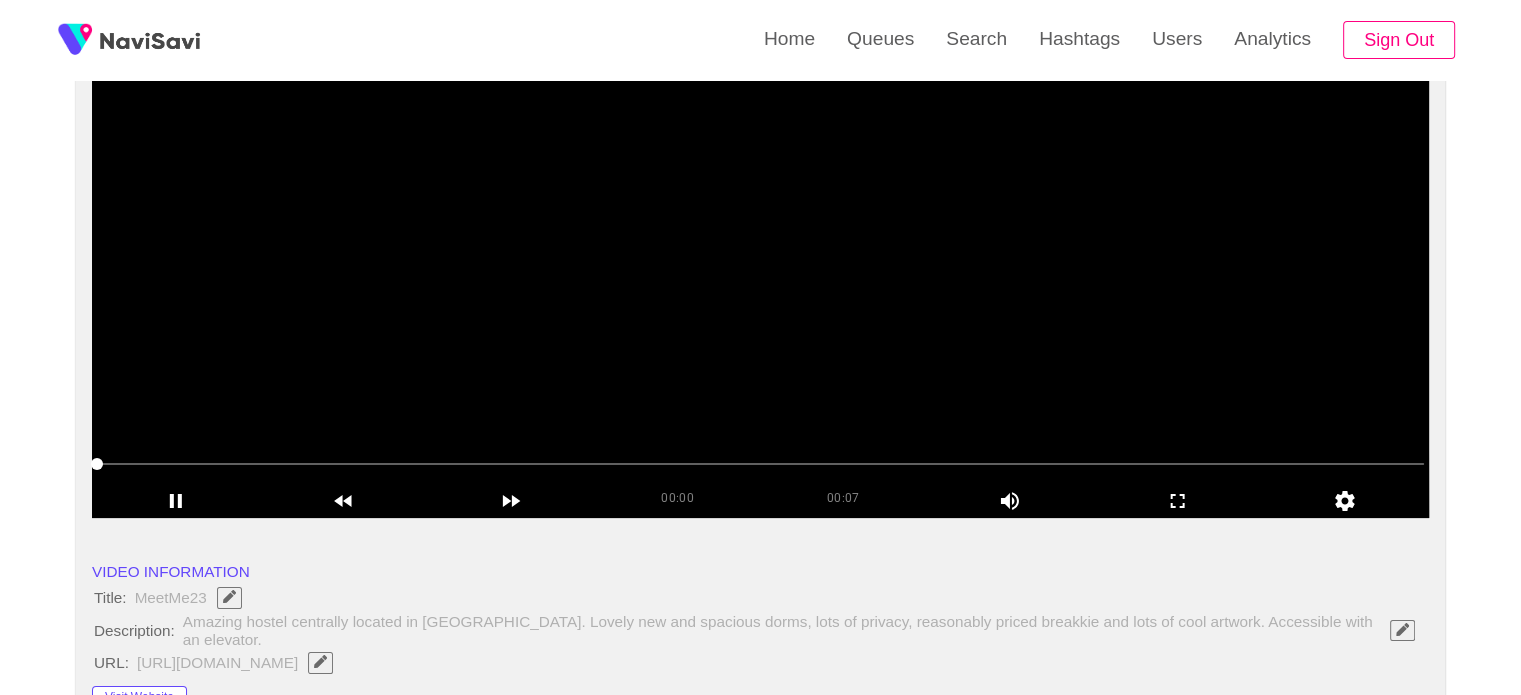 click at bounding box center [760, 268] 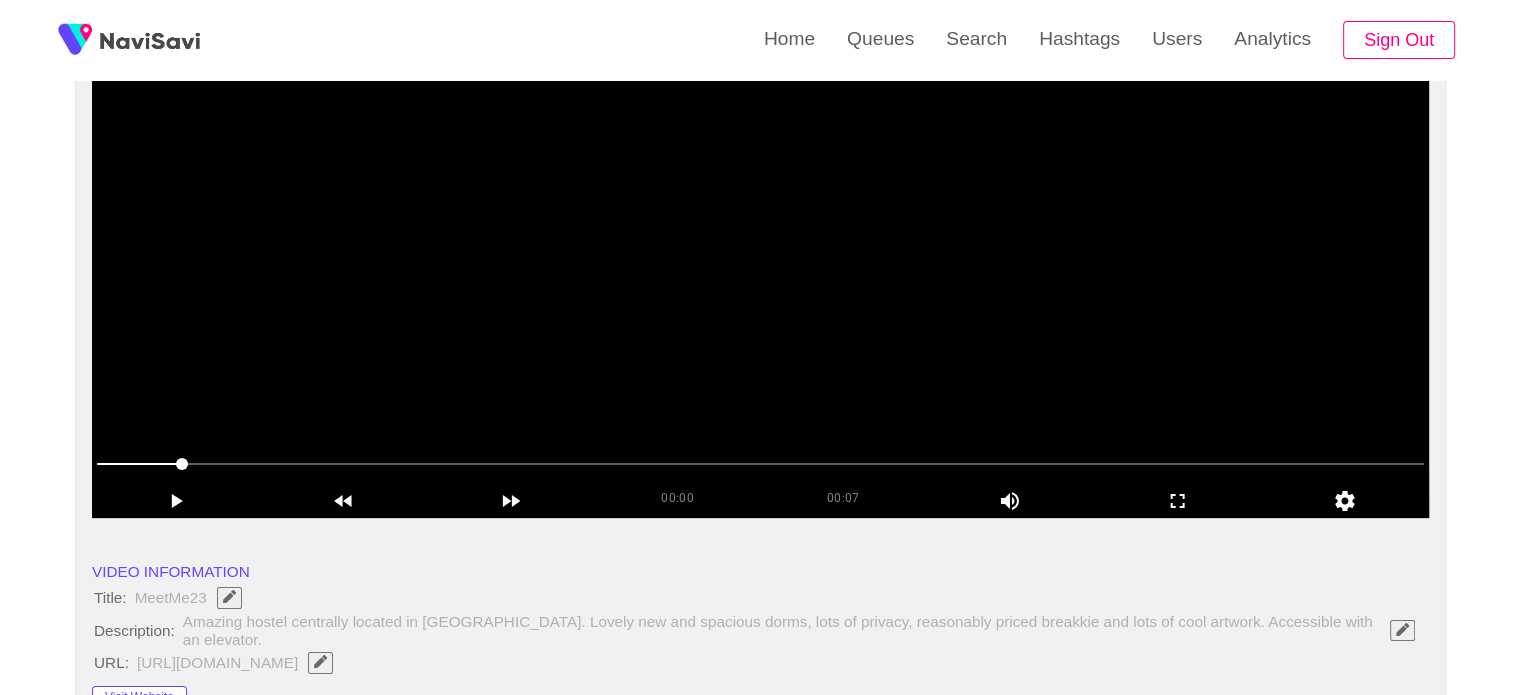 click at bounding box center (760, 268) 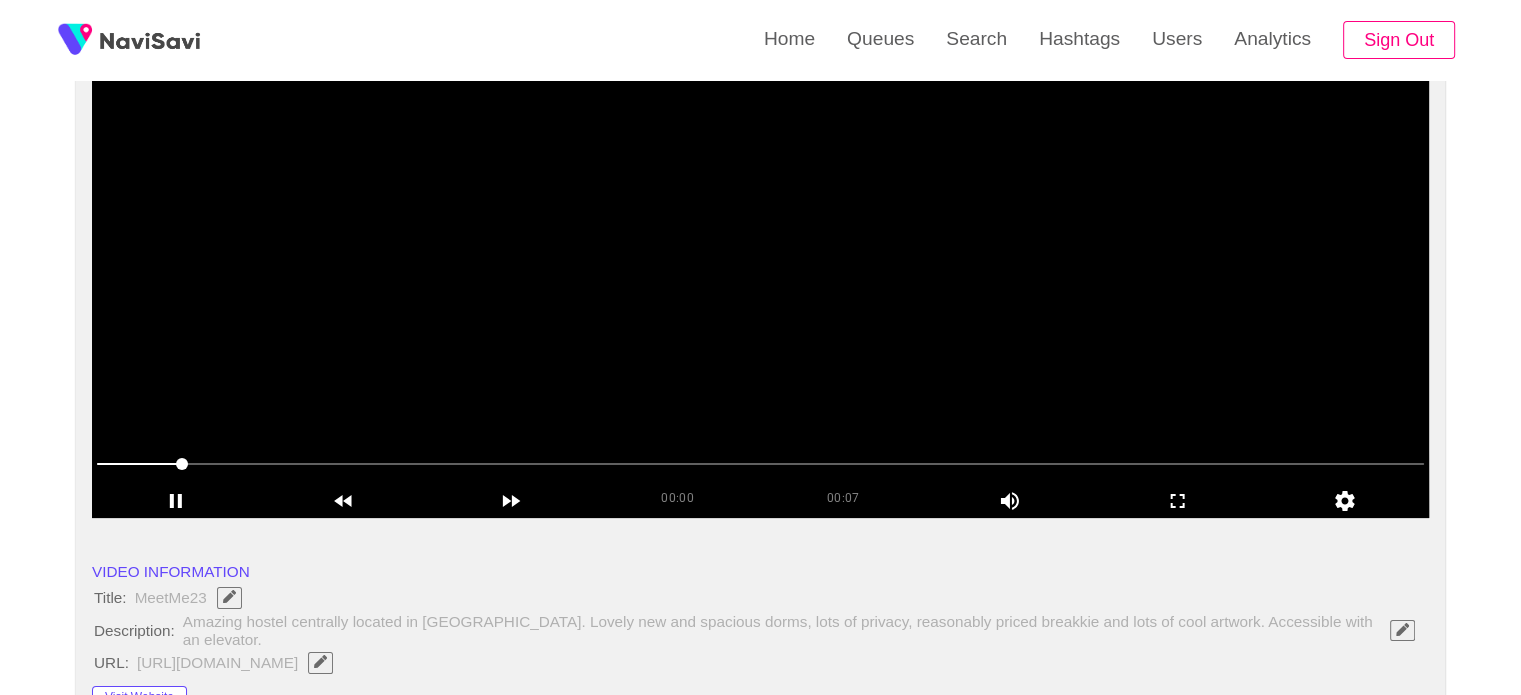 click at bounding box center (760, 268) 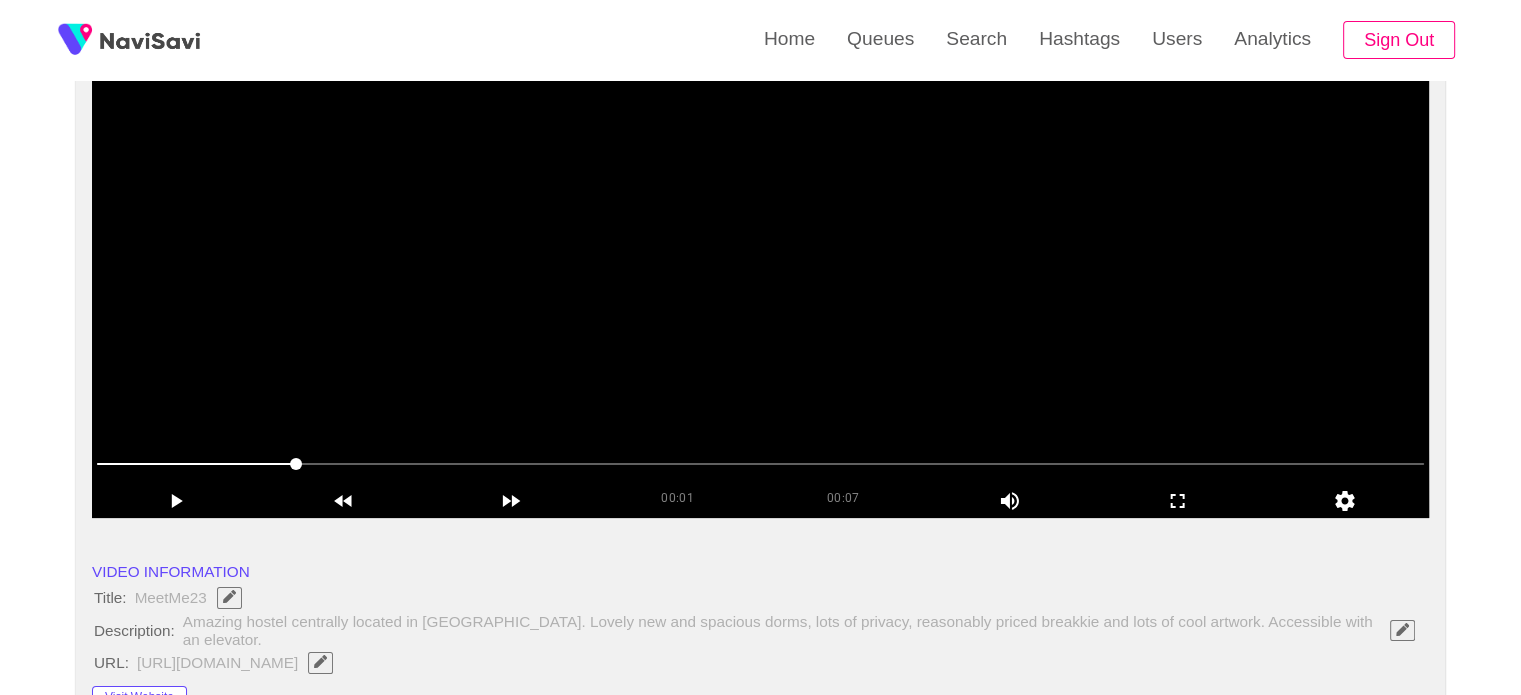 click at bounding box center (760, 268) 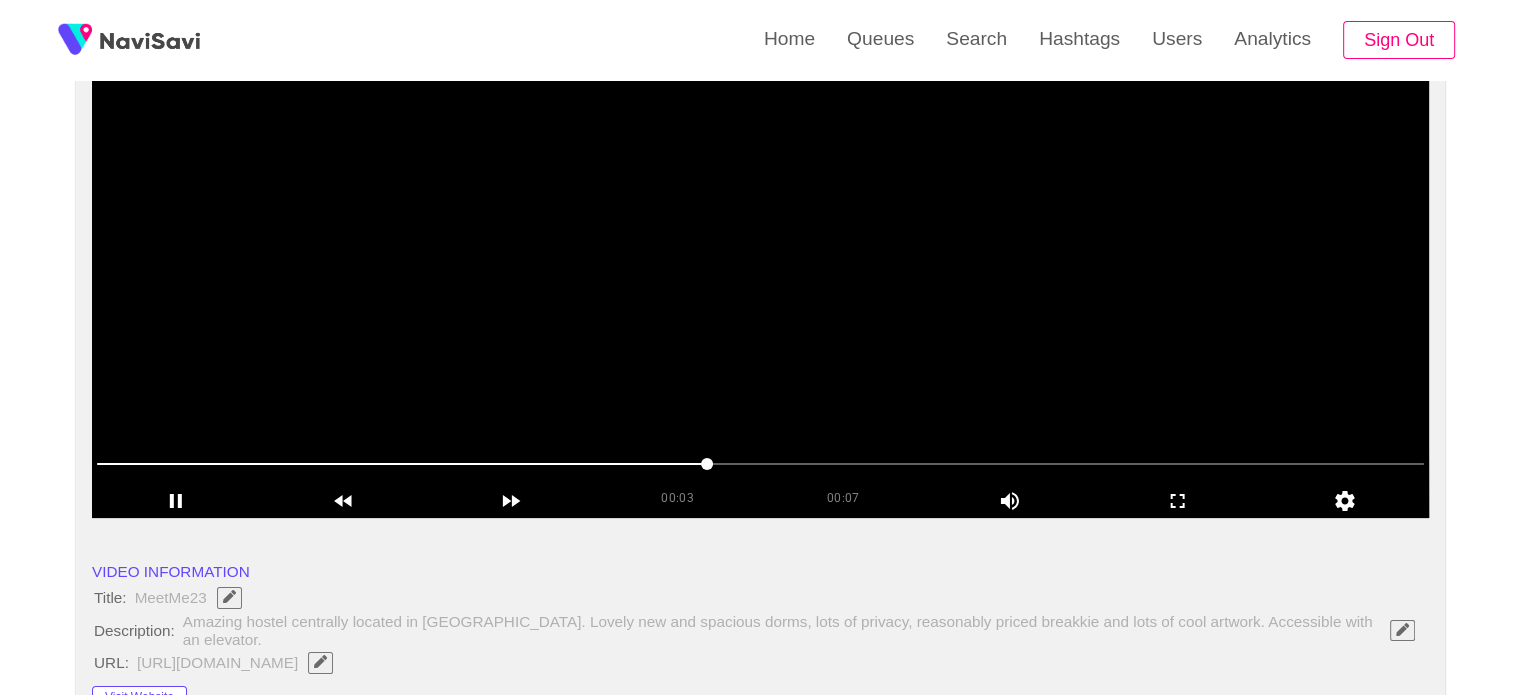 click at bounding box center (760, 268) 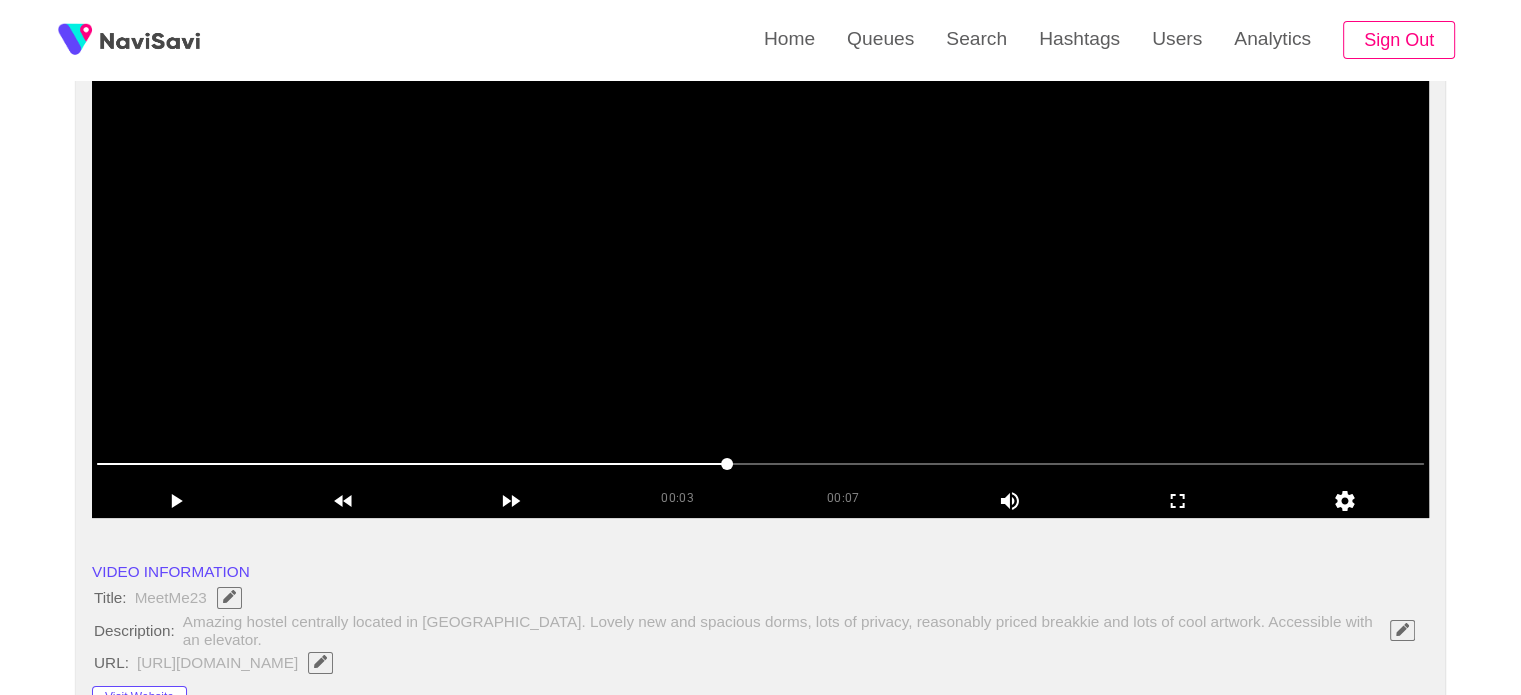 click at bounding box center (760, 268) 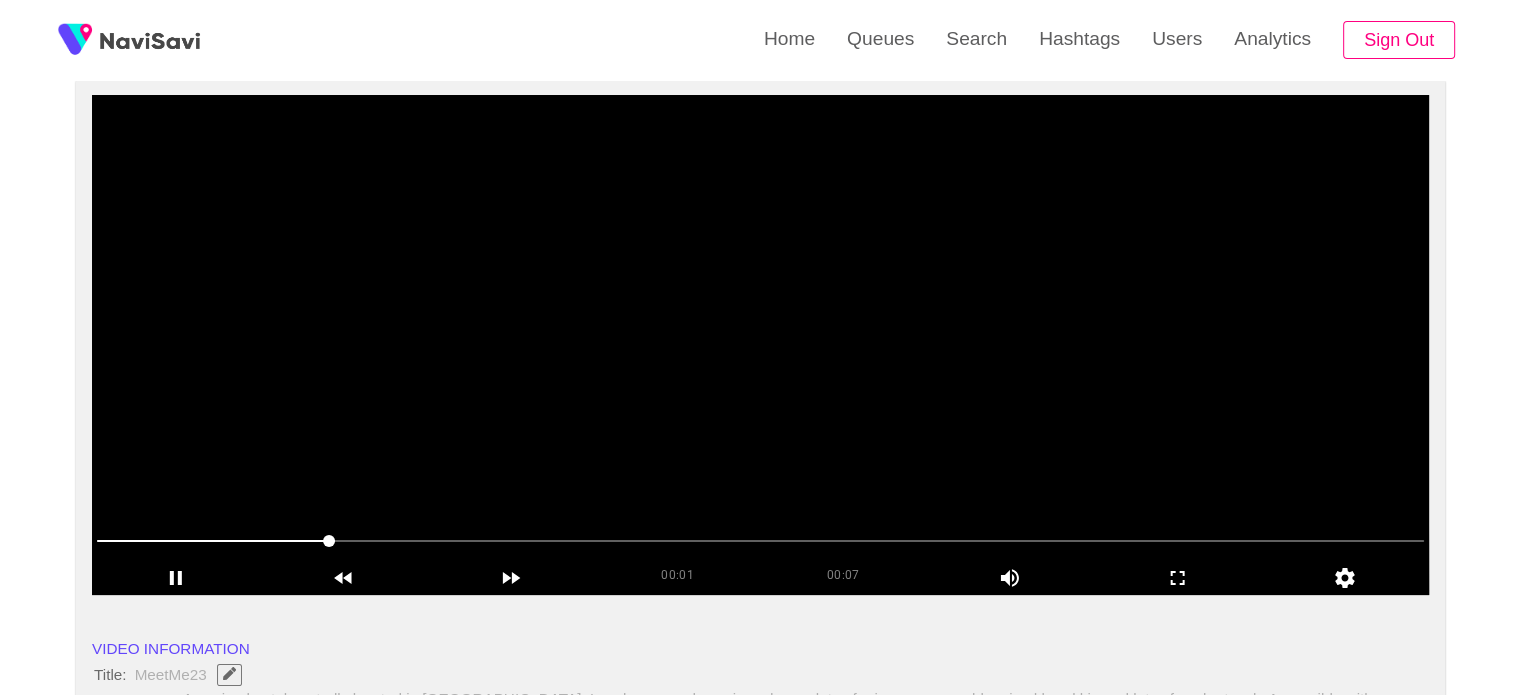 scroll, scrollTop: 167, scrollLeft: 0, axis: vertical 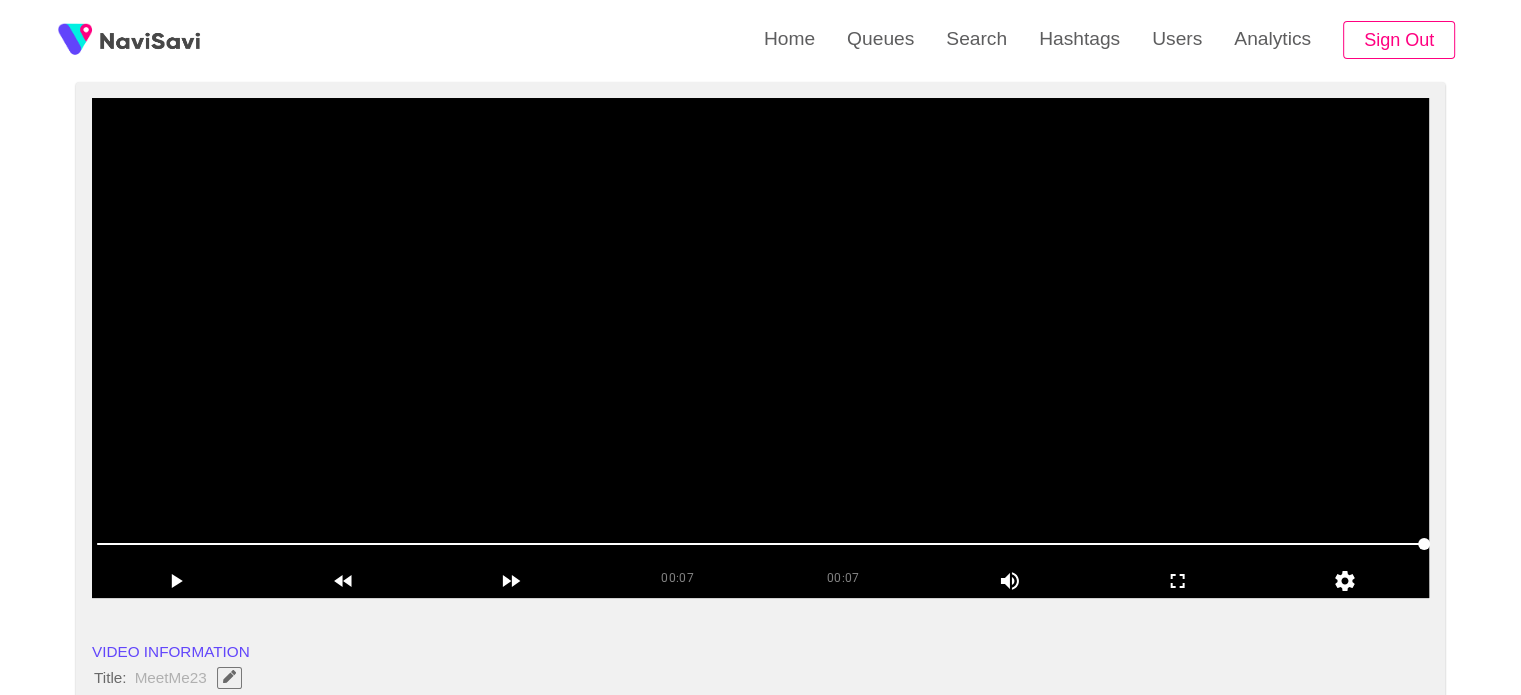 click at bounding box center [760, 348] 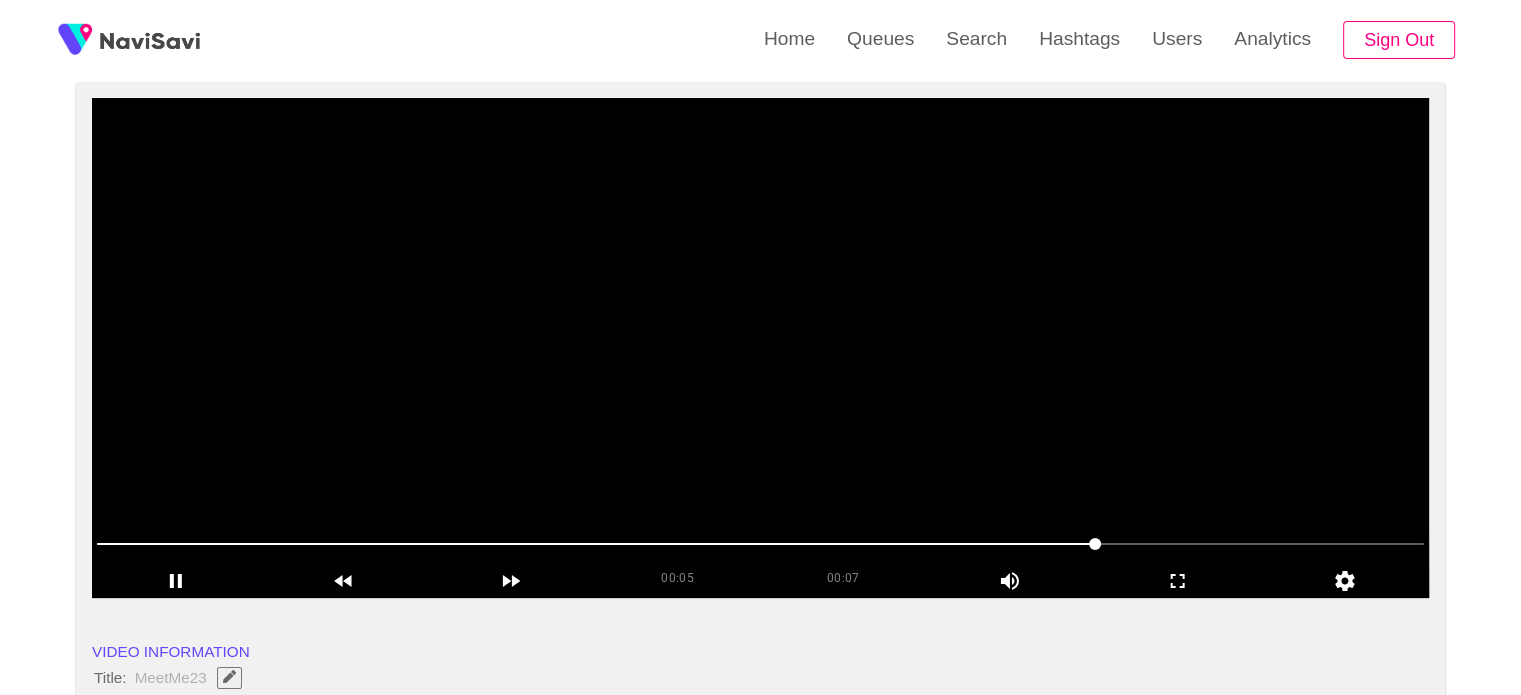 click at bounding box center [760, 348] 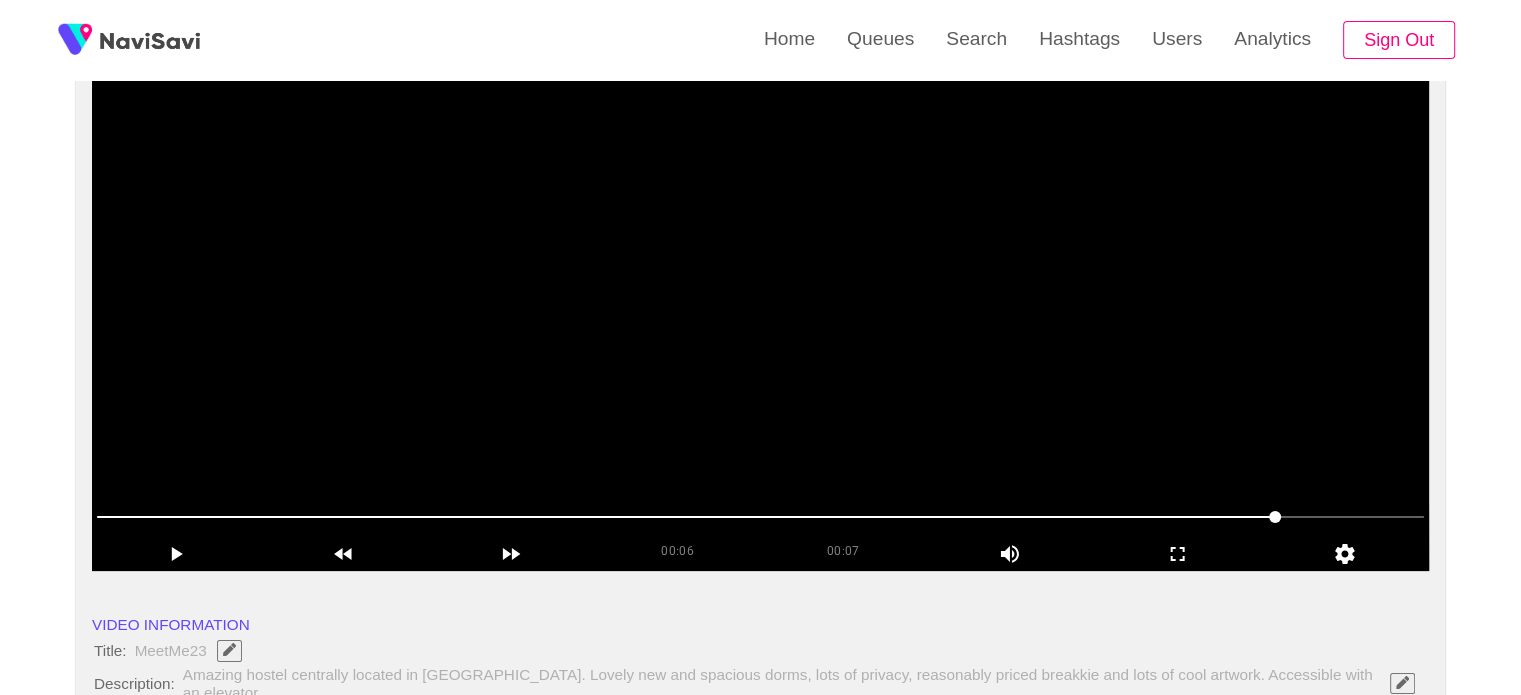 scroll, scrollTop: 175, scrollLeft: 0, axis: vertical 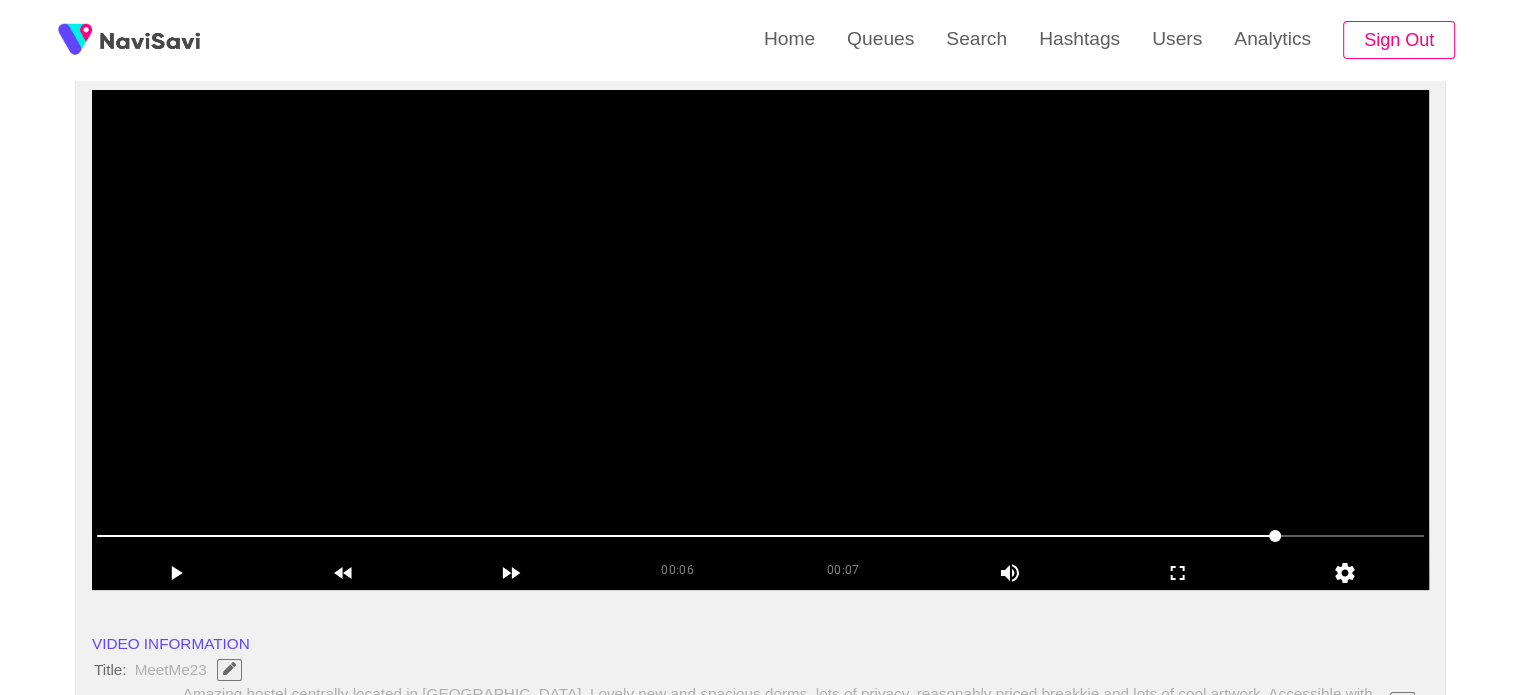 click at bounding box center (760, 340) 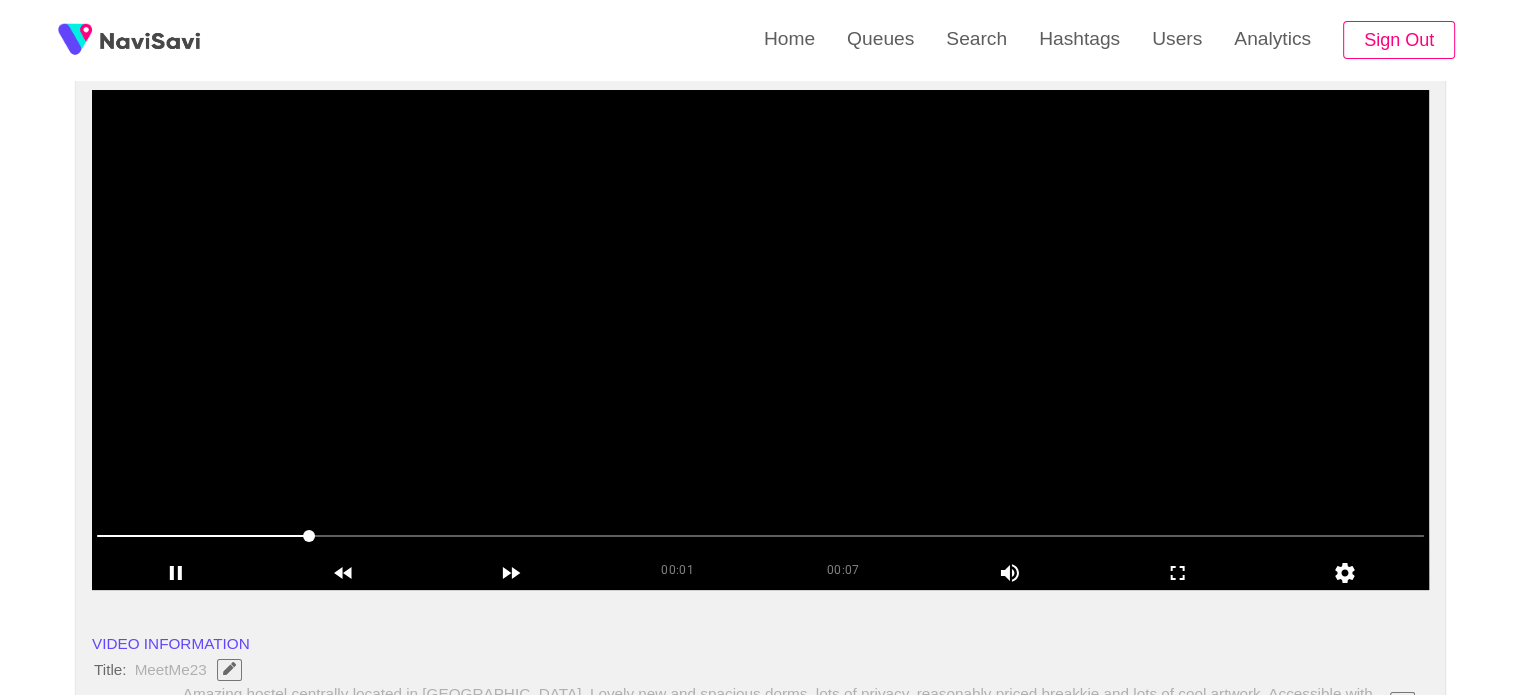 click at bounding box center (760, 340) 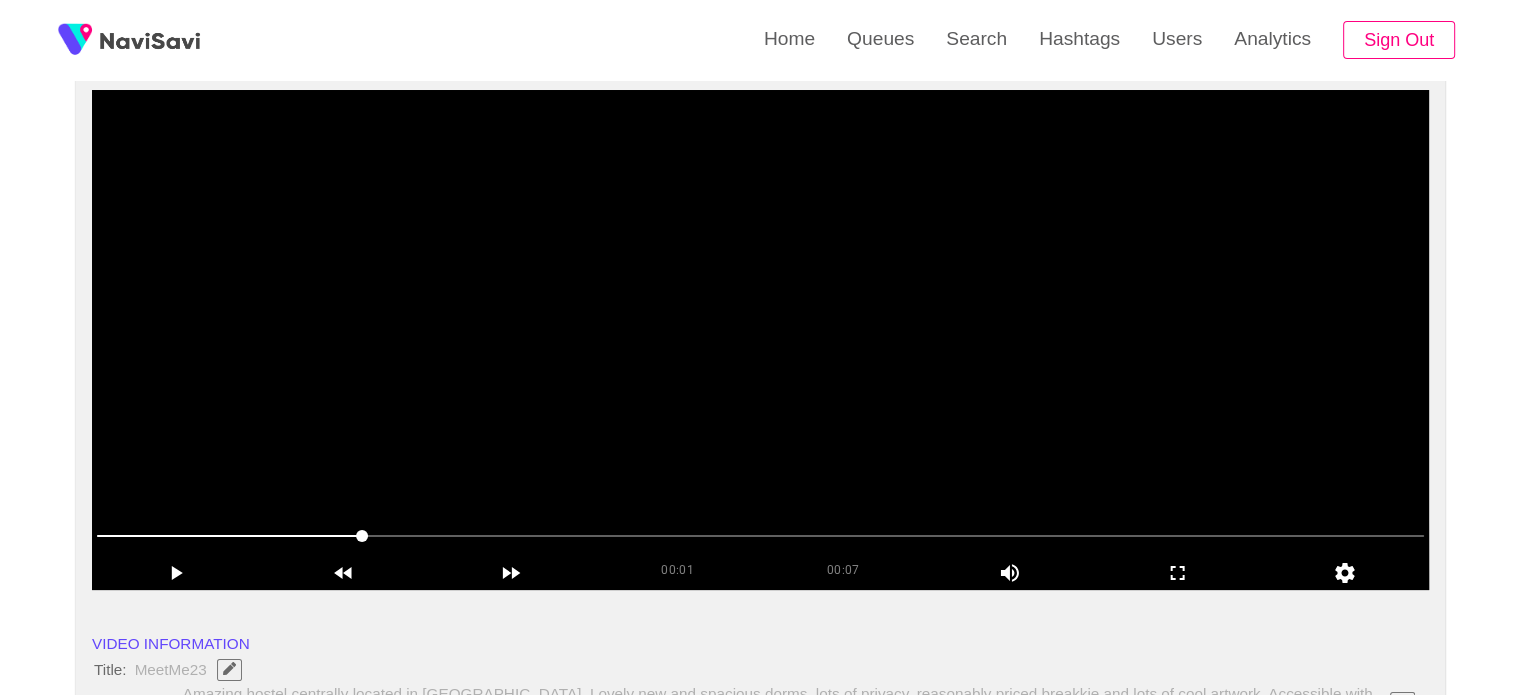 click at bounding box center (760, 340) 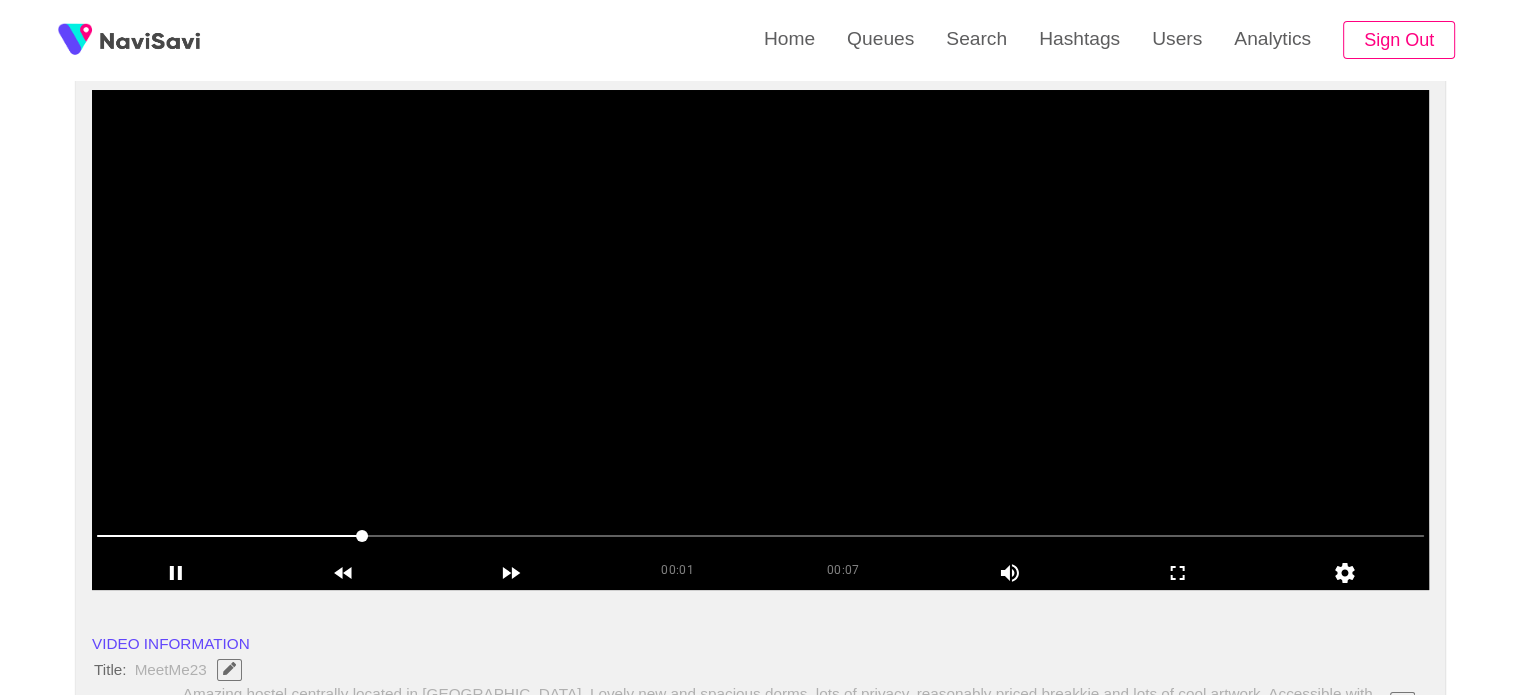 click at bounding box center [760, 340] 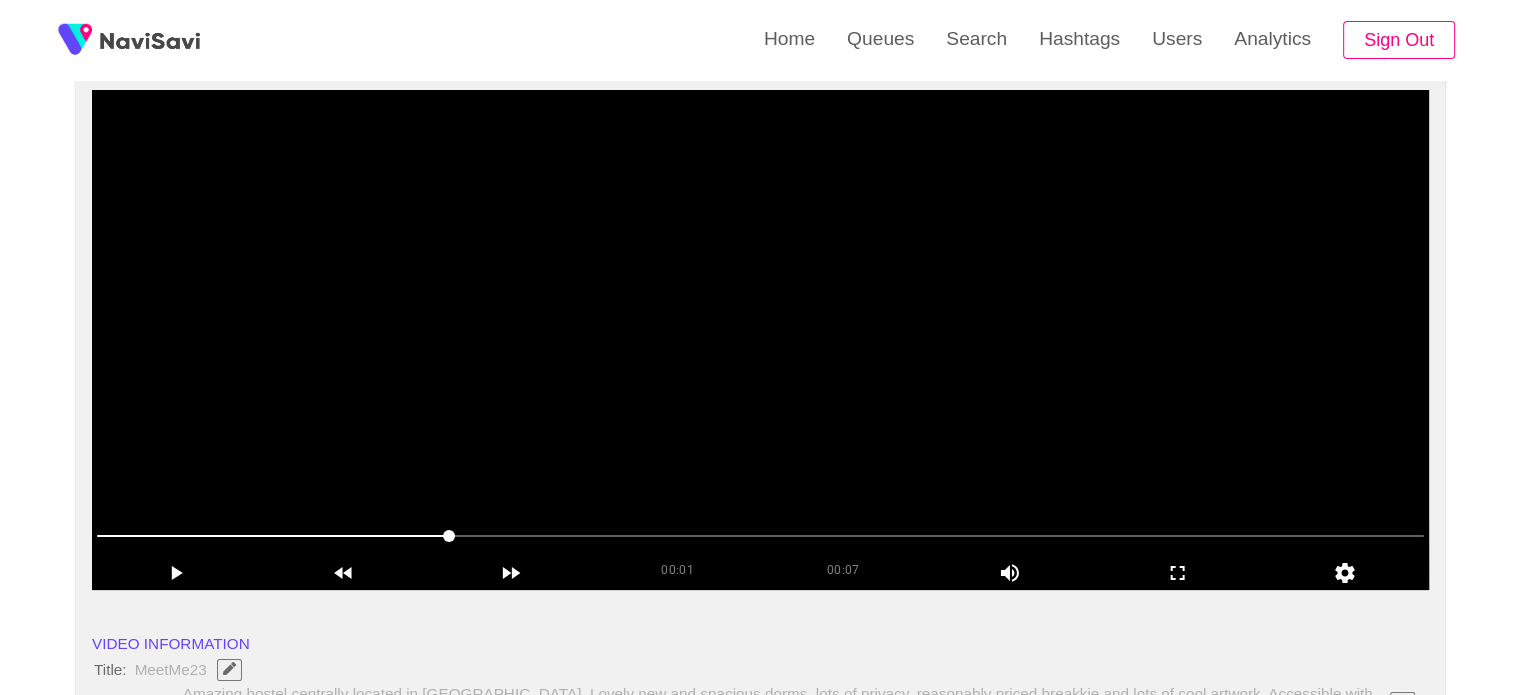 click at bounding box center [760, 340] 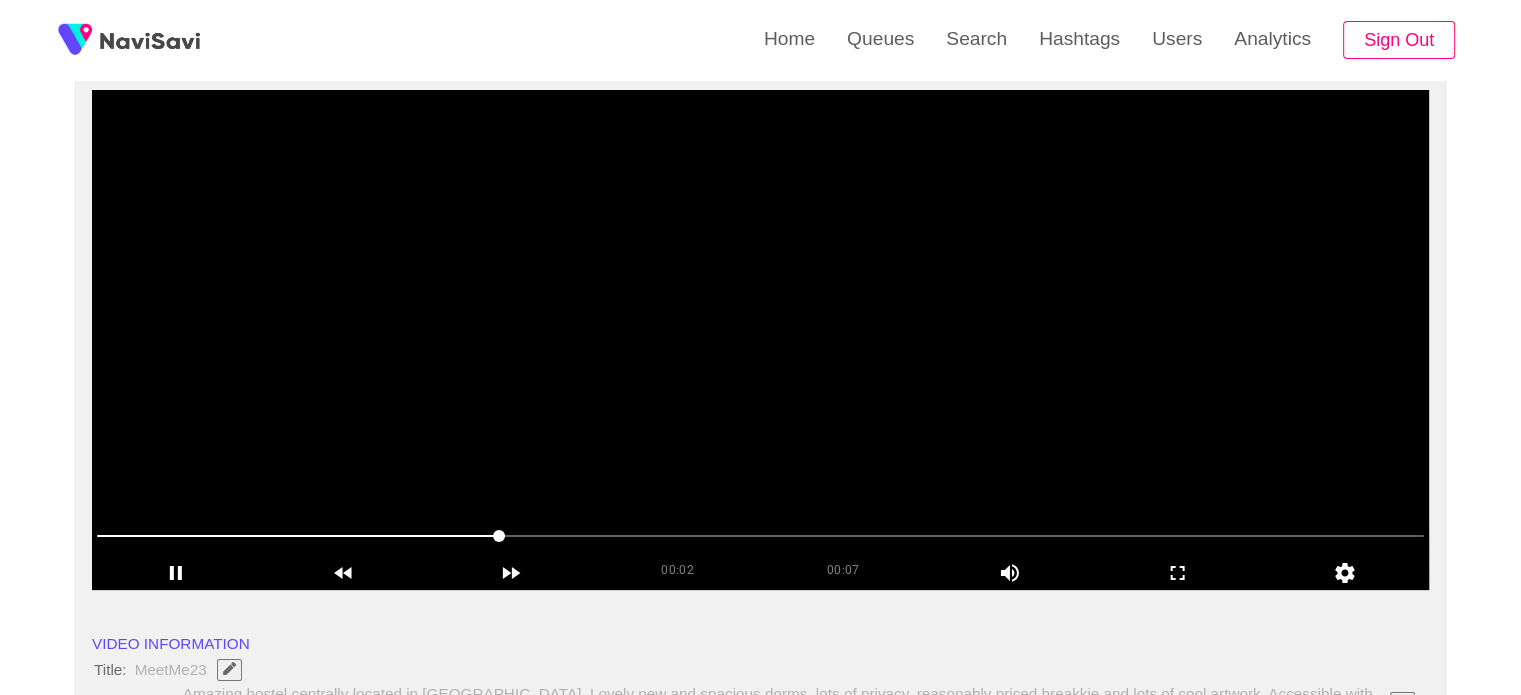 click at bounding box center [760, 340] 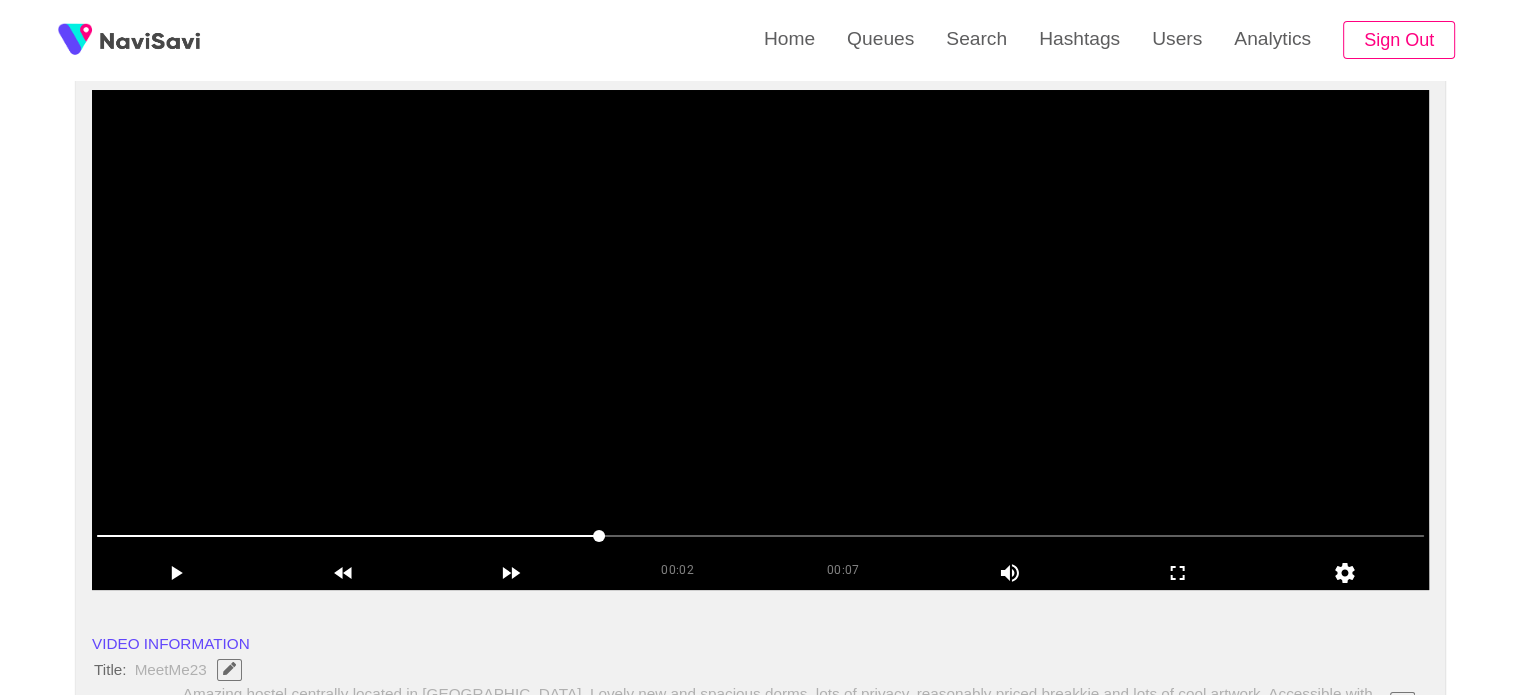 click at bounding box center (760, 340) 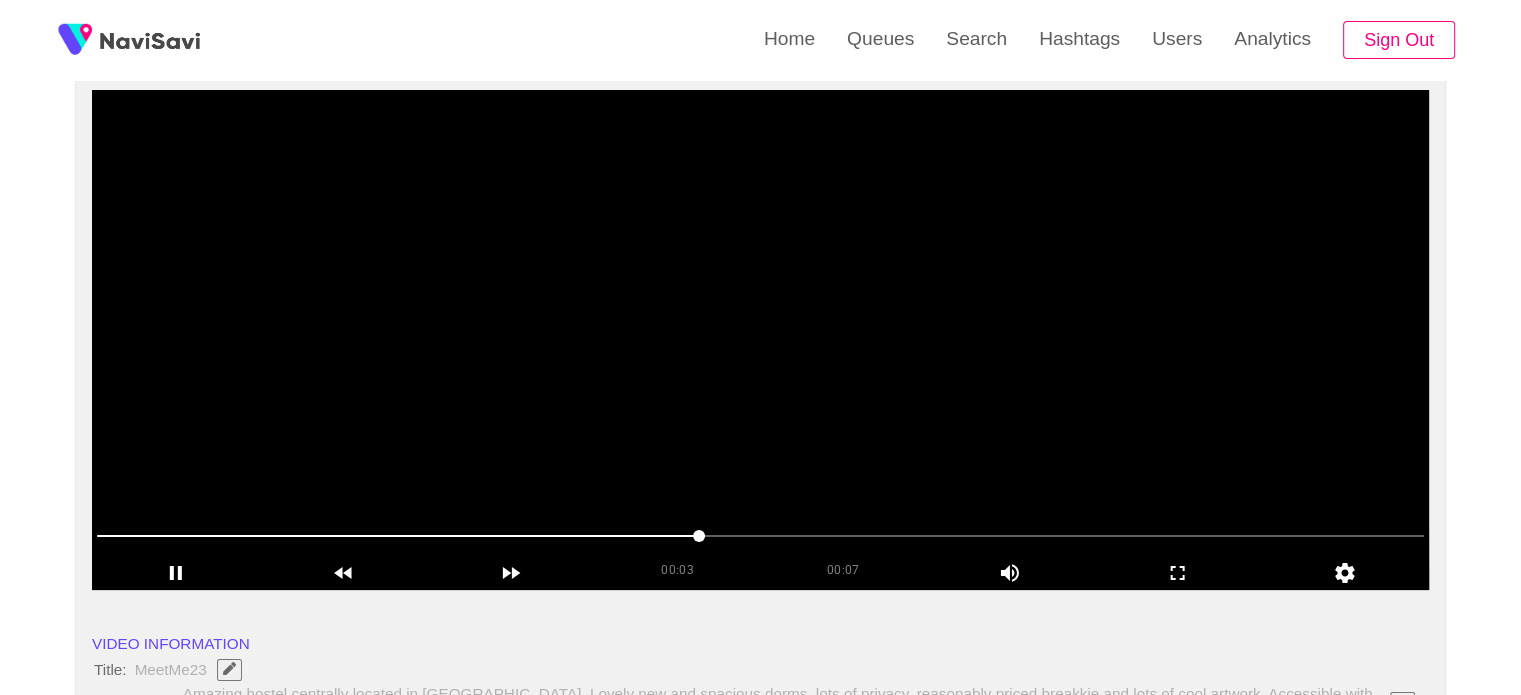 click at bounding box center (760, 340) 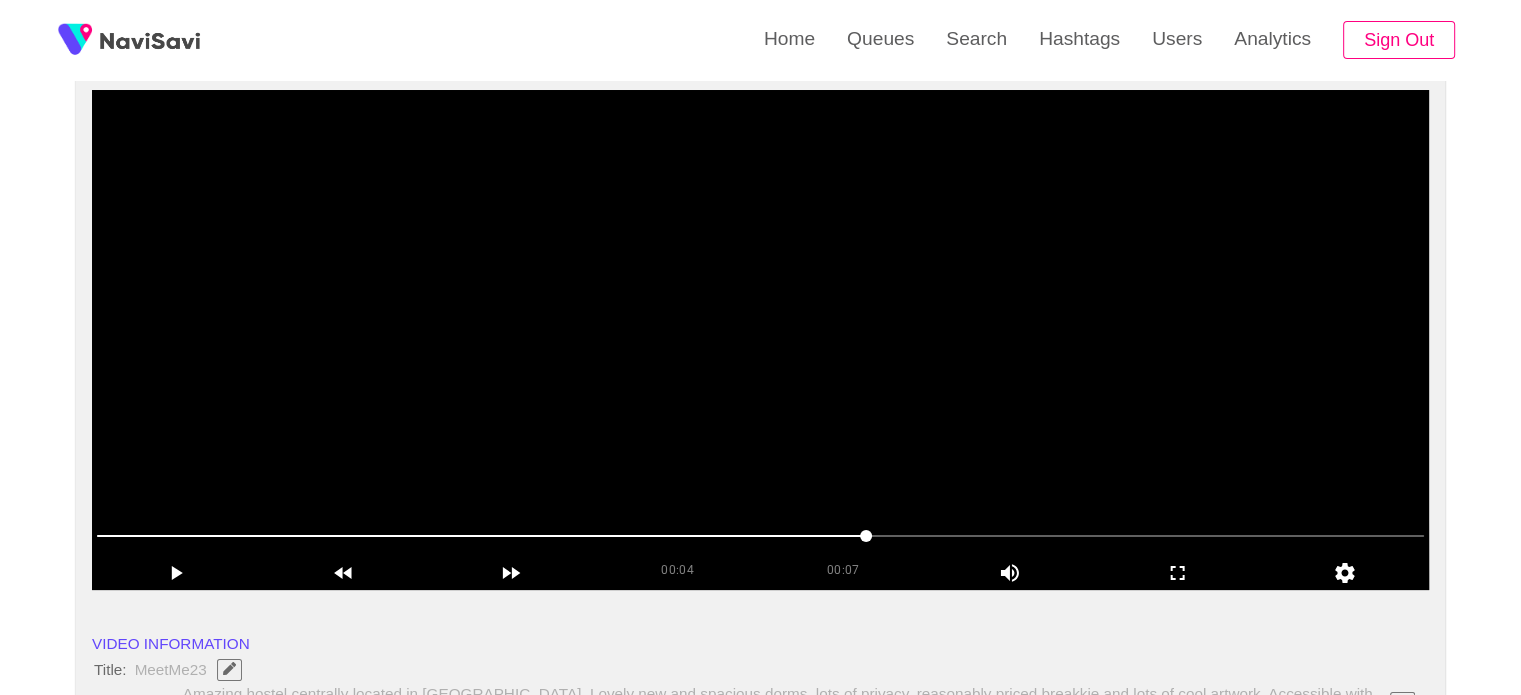 click at bounding box center [760, 340] 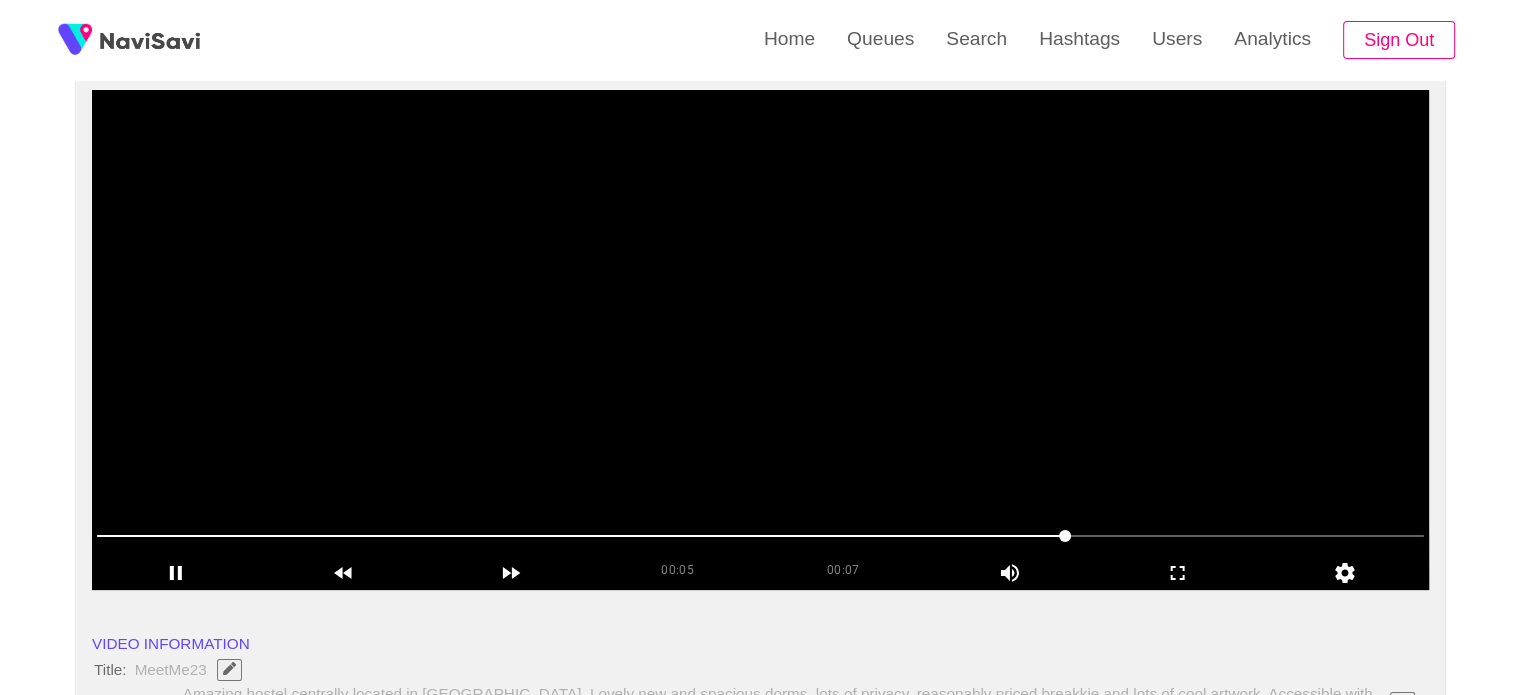 click at bounding box center [760, 340] 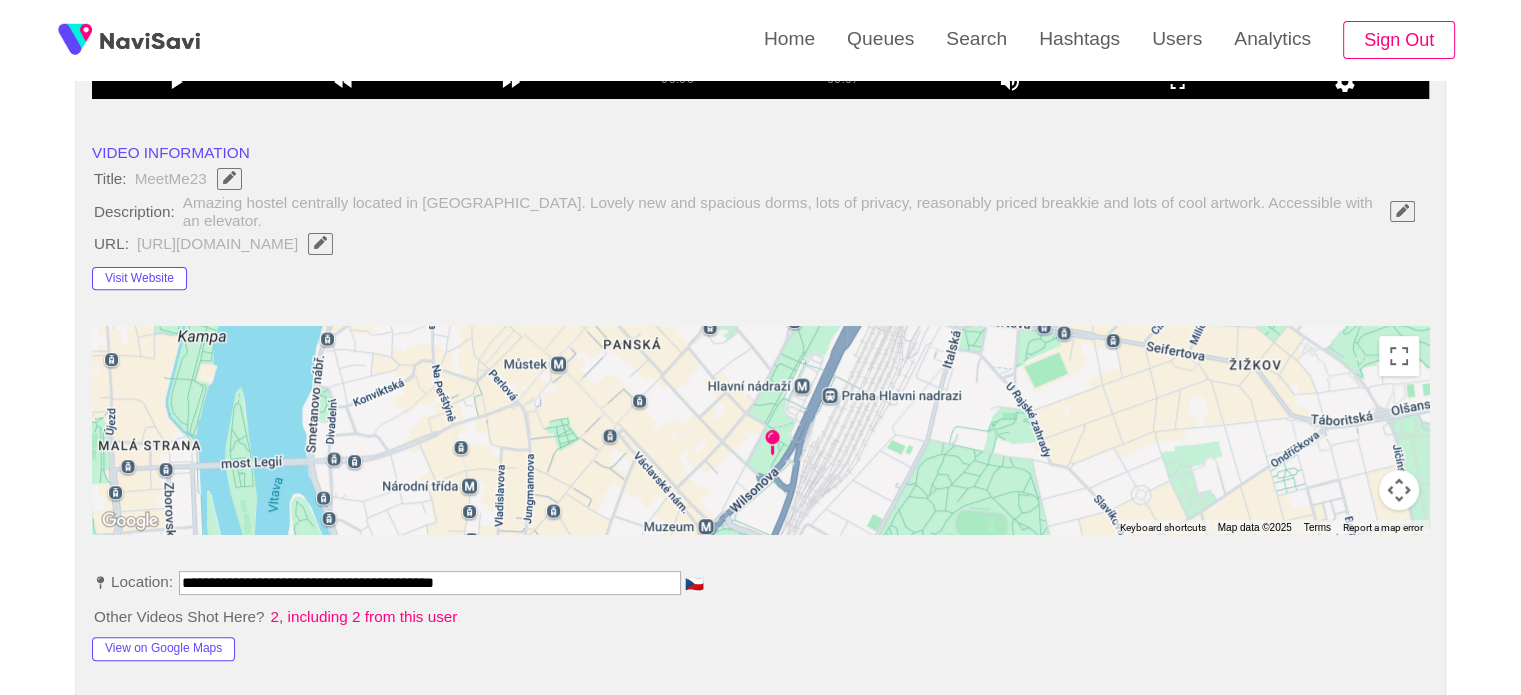 scroll, scrollTop: 664, scrollLeft: 0, axis: vertical 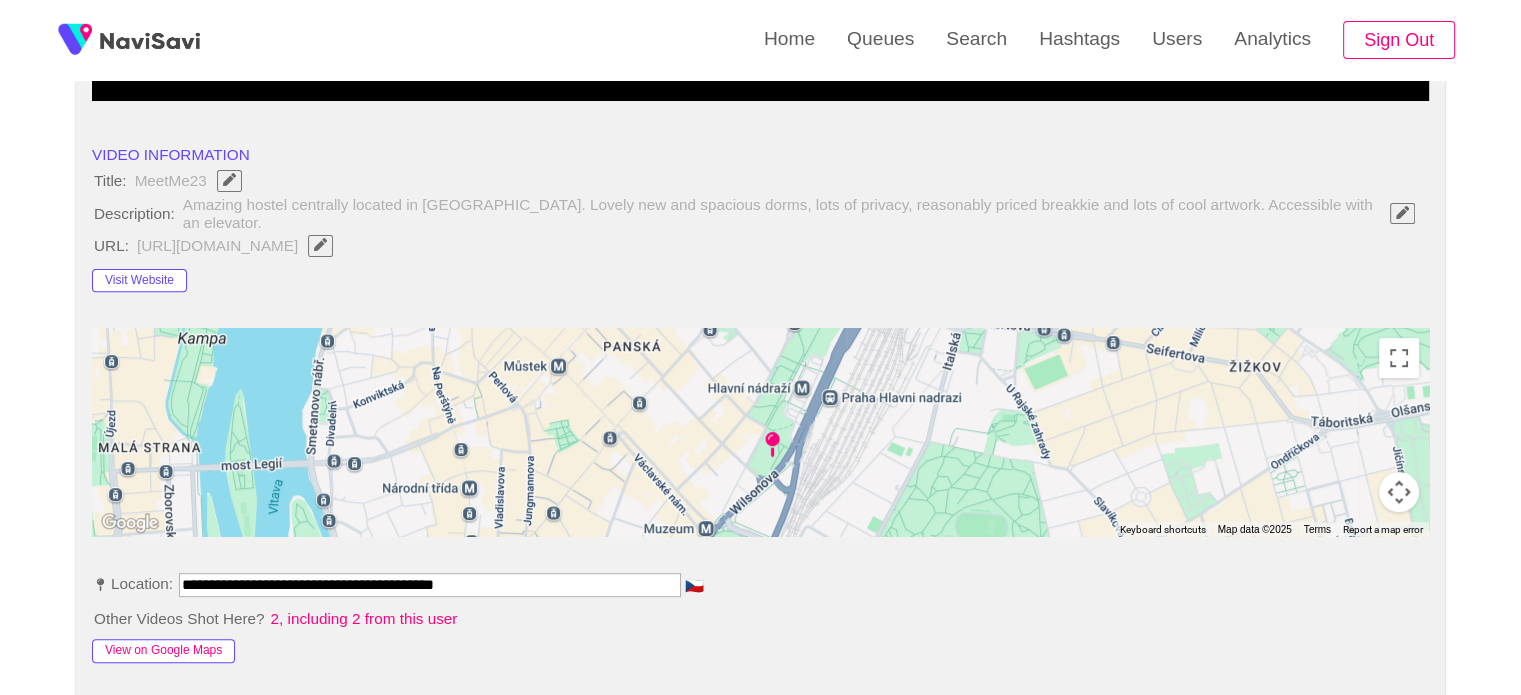 click on "View on Google Maps" at bounding box center [163, 651] 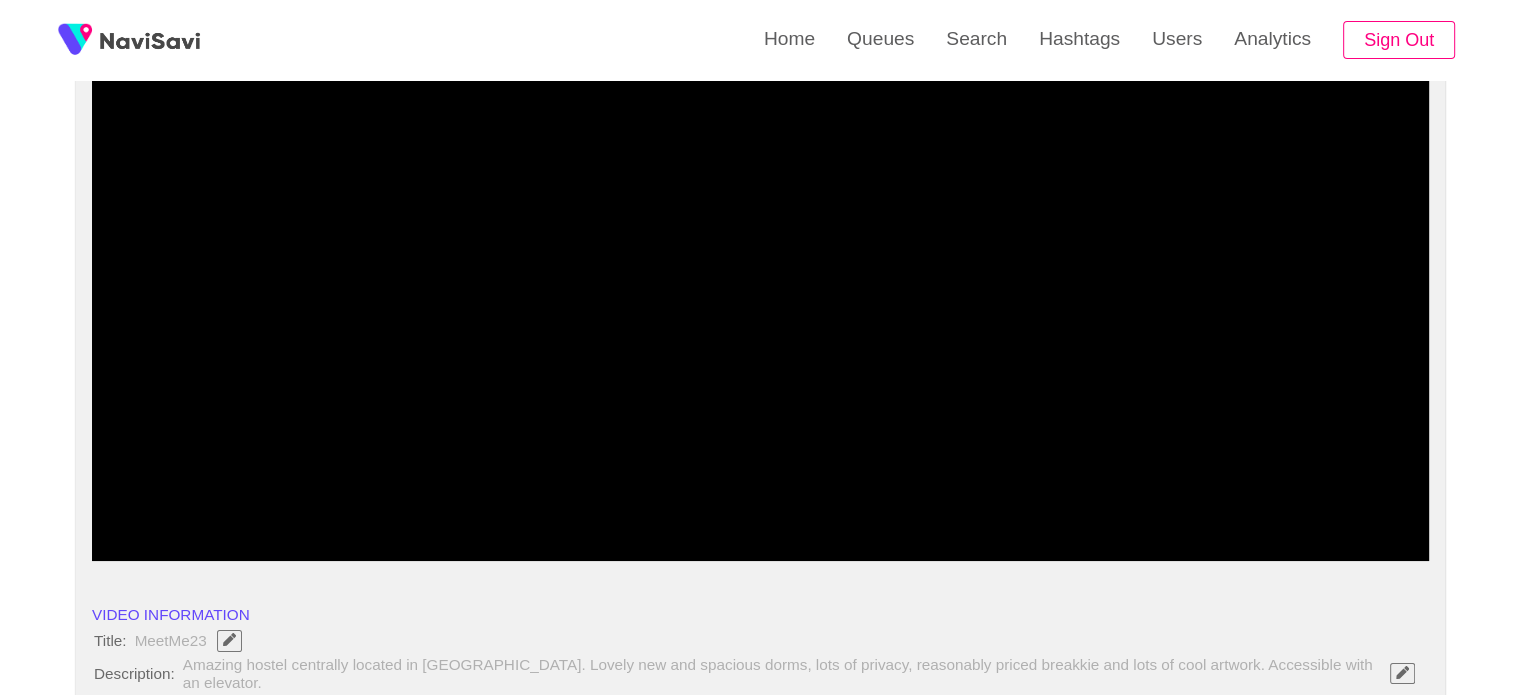 scroll, scrollTop: 206, scrollLeft: 0, axis: vertical 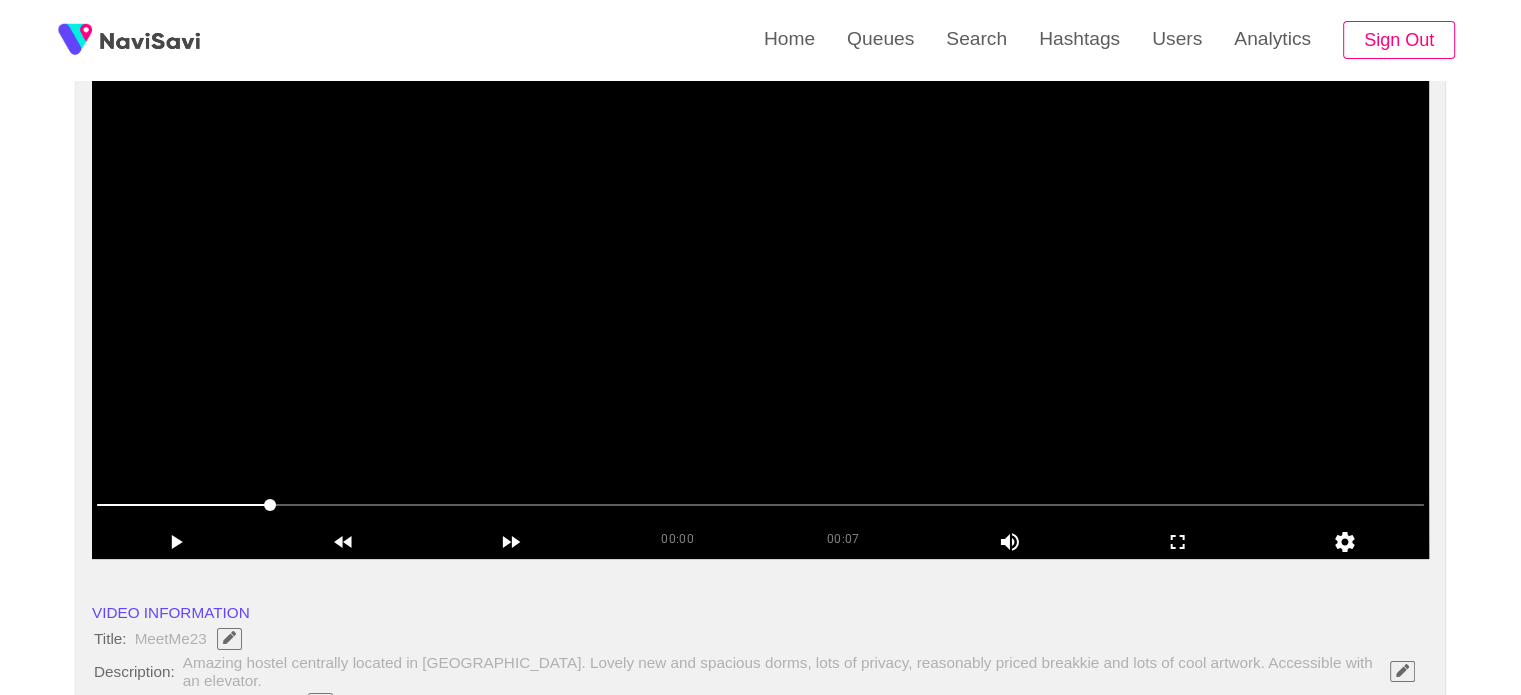 click at bounding box center (760, 309) 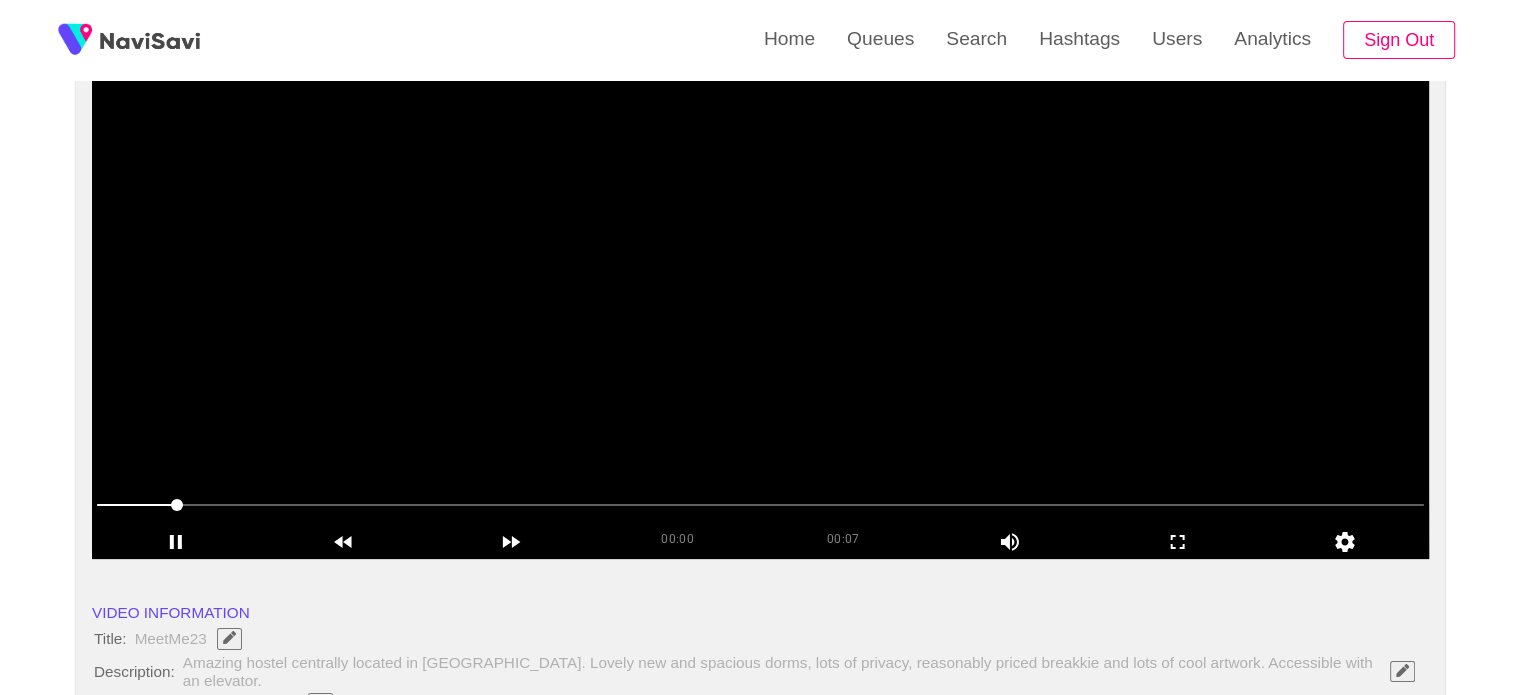 click at bounding box center [760, 309] 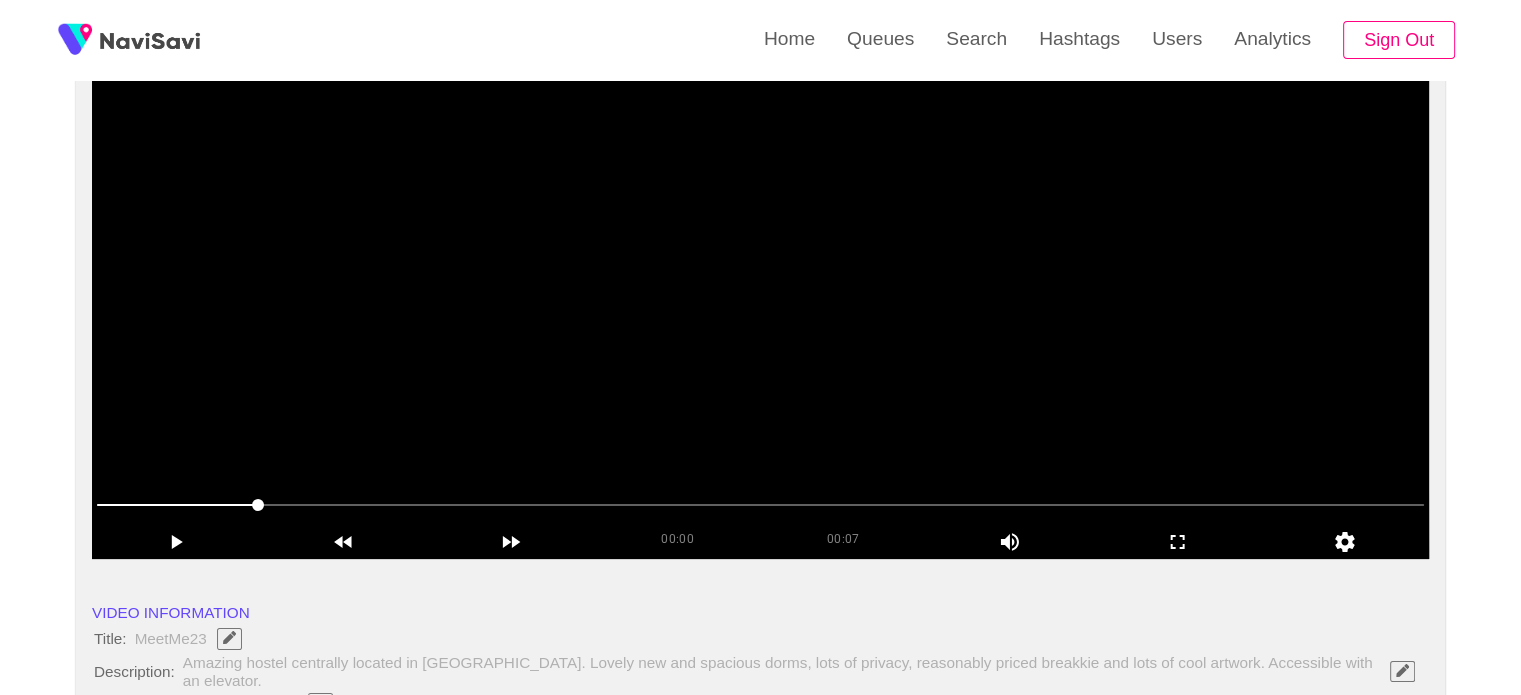 click at bounding box center [760, 309] 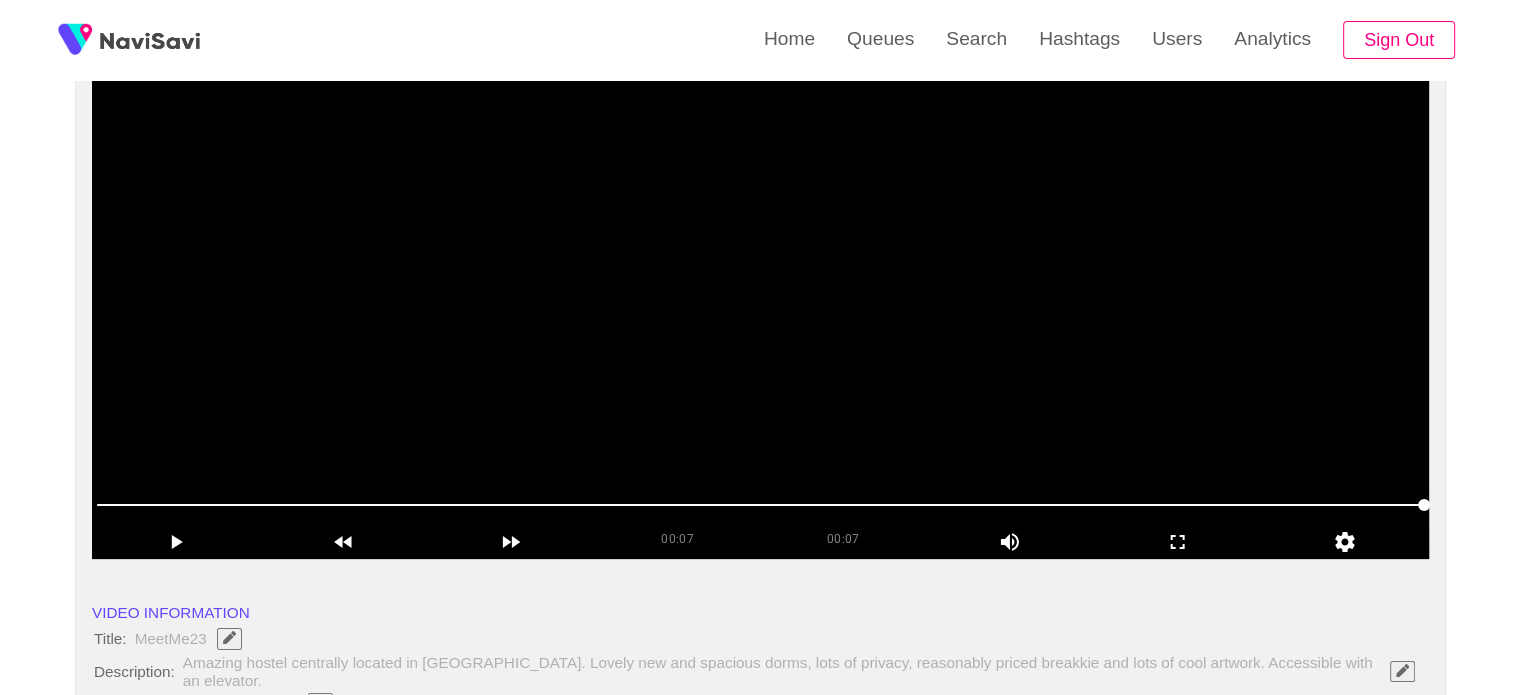 click at bounding box center [760, 309] 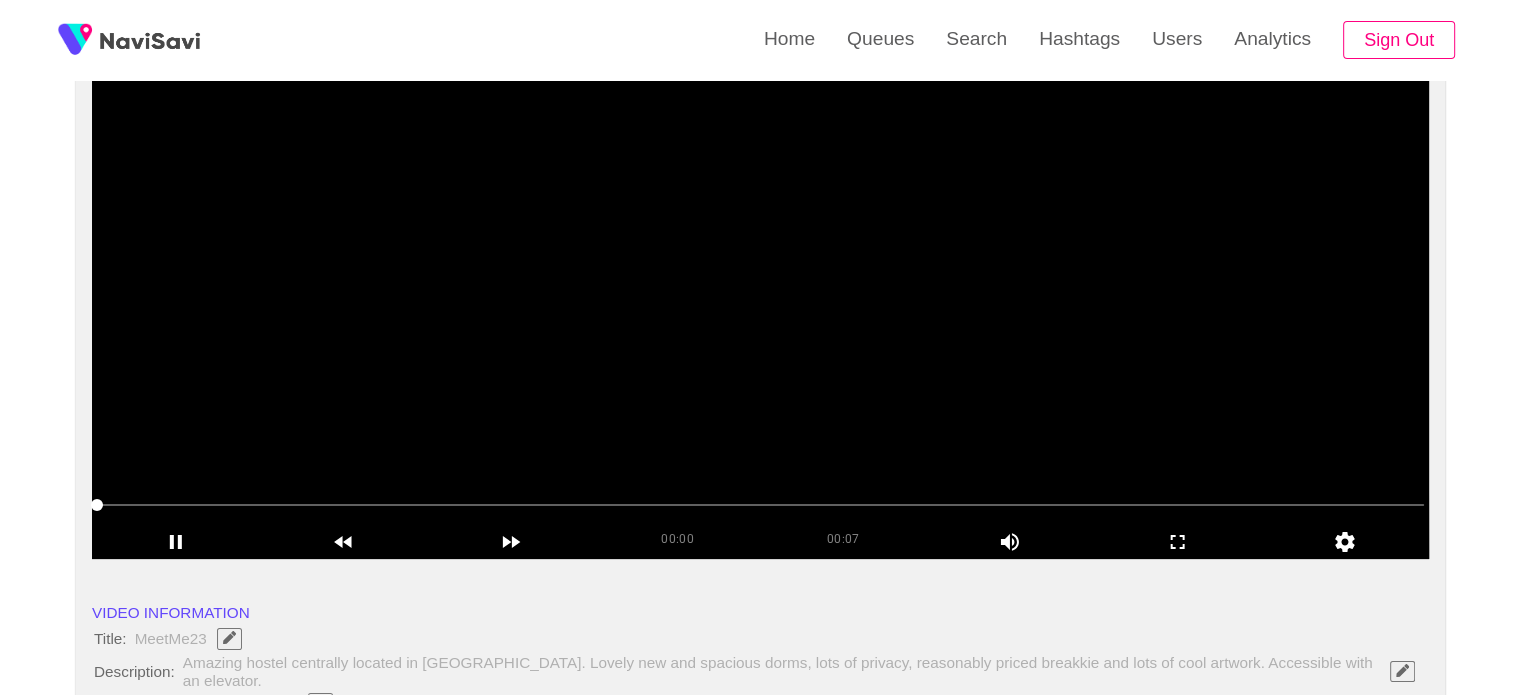 click at bounding box center (760, 309) 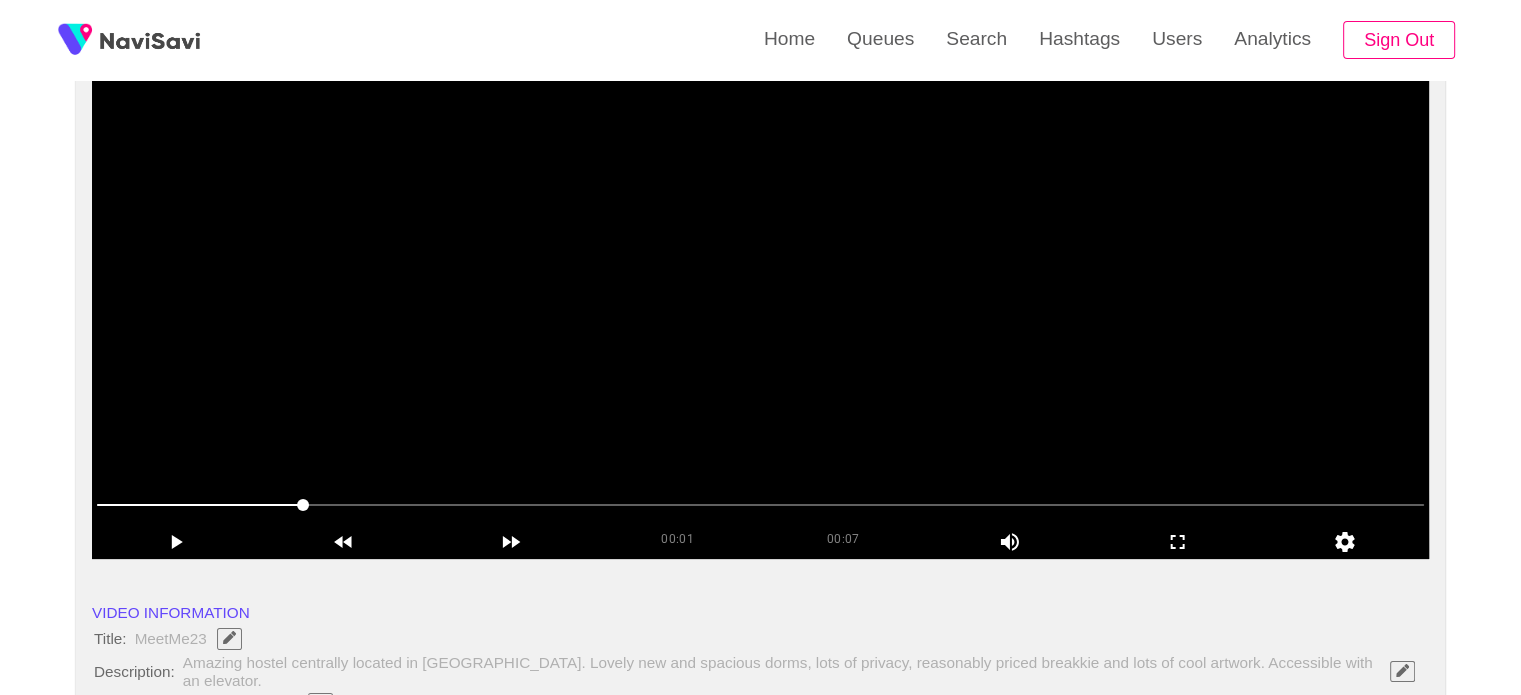 click at bounding box center (760, 309) 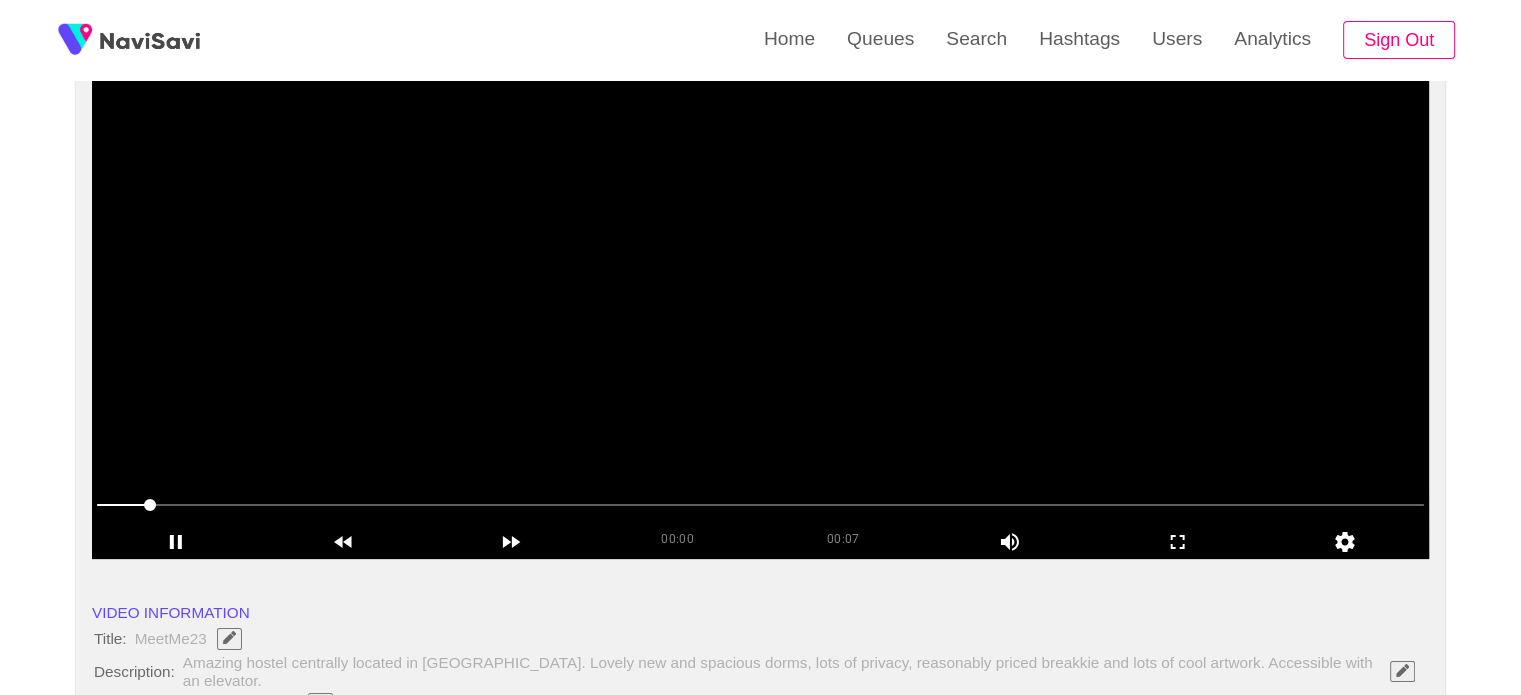 click at bounding box center [760, 309] 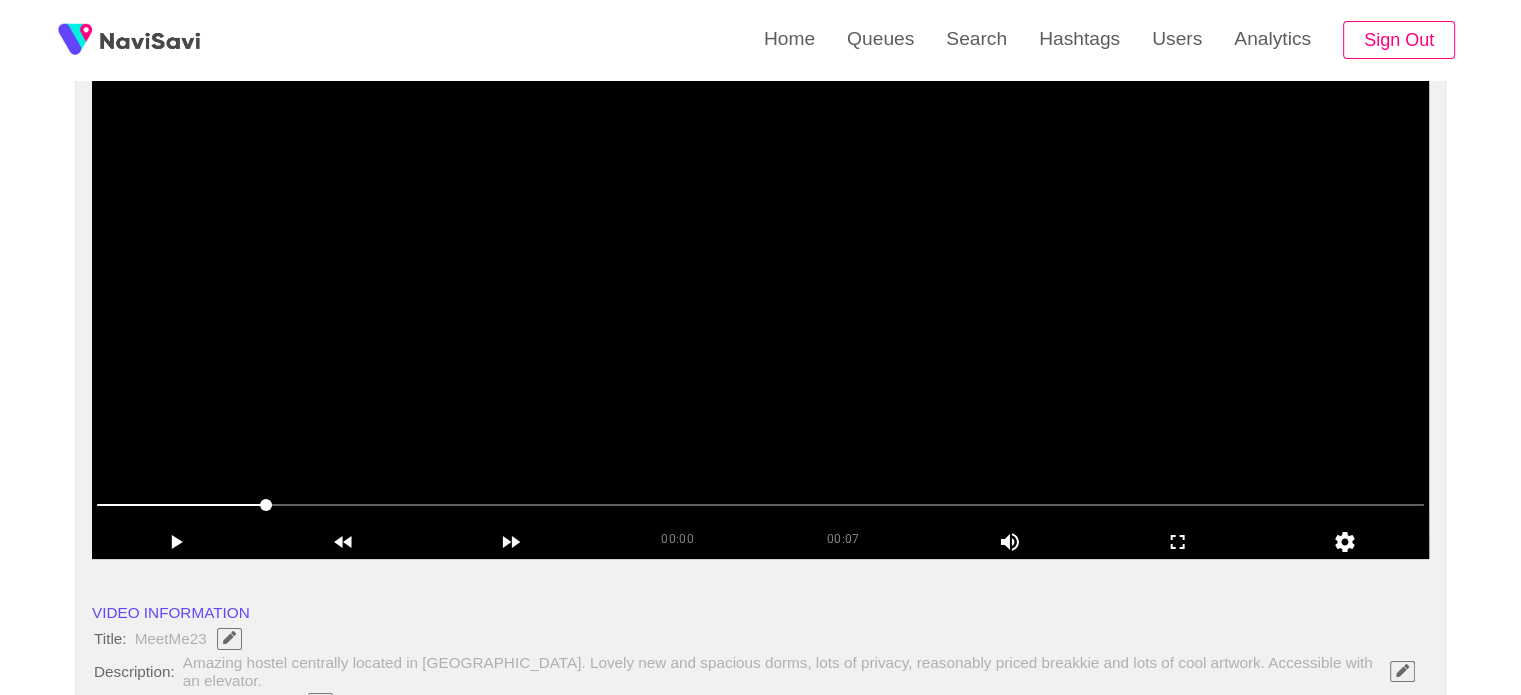 click at bounding box center (760, 309) 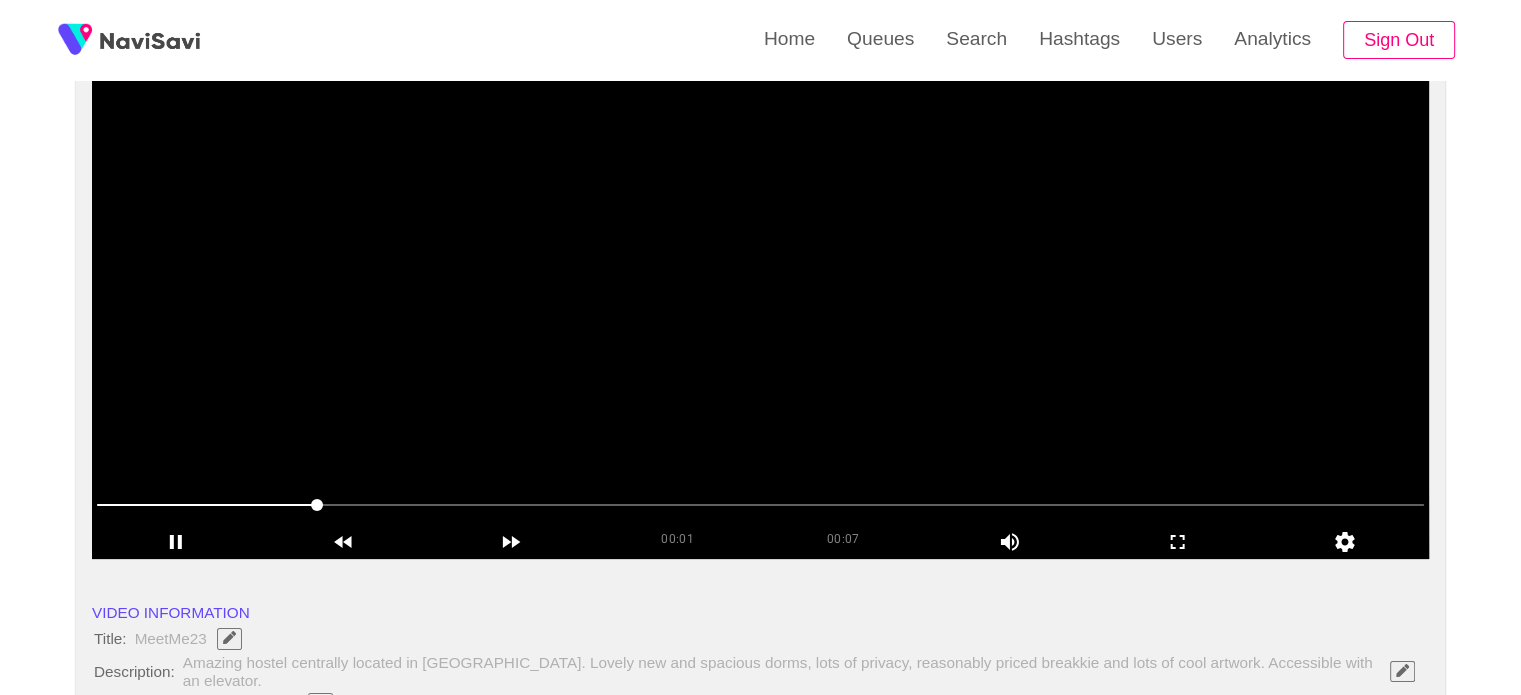 click at bounding box center (760, 309) 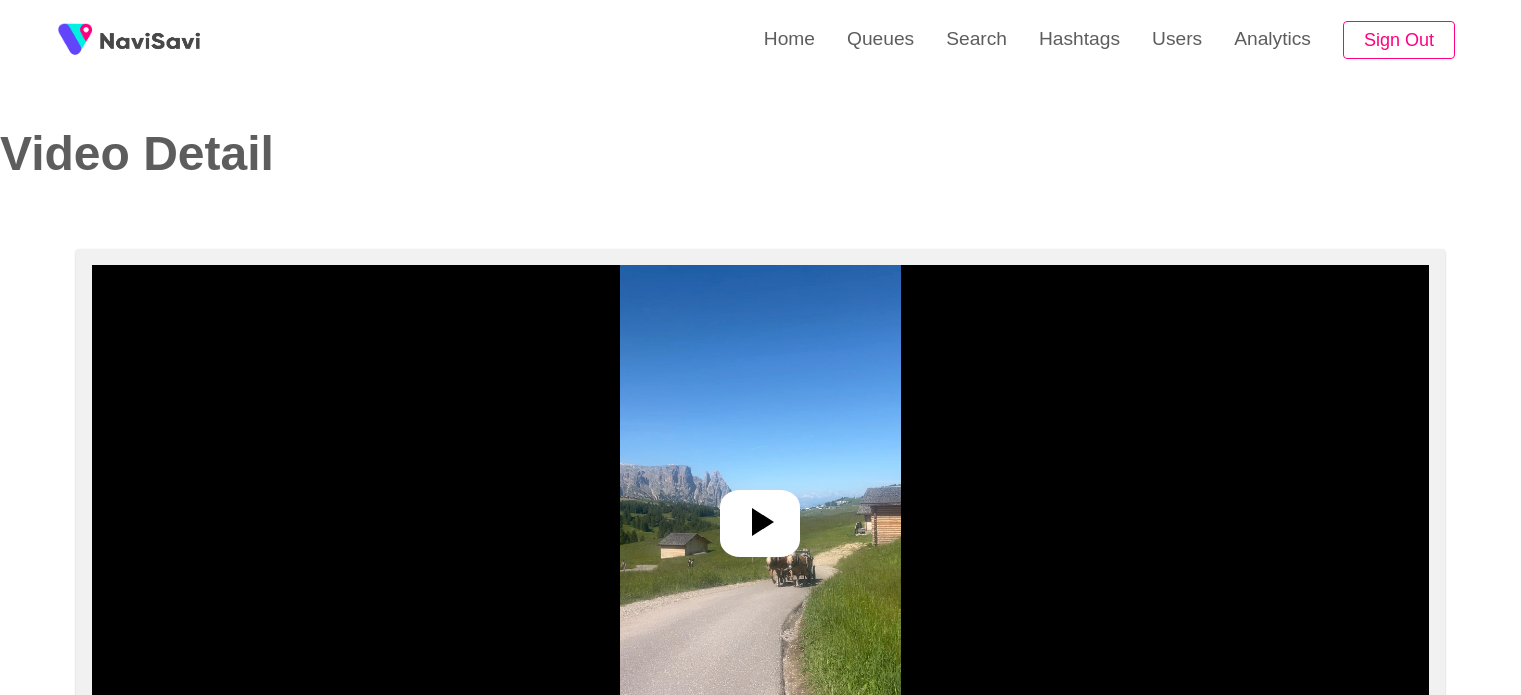 select on "**********" 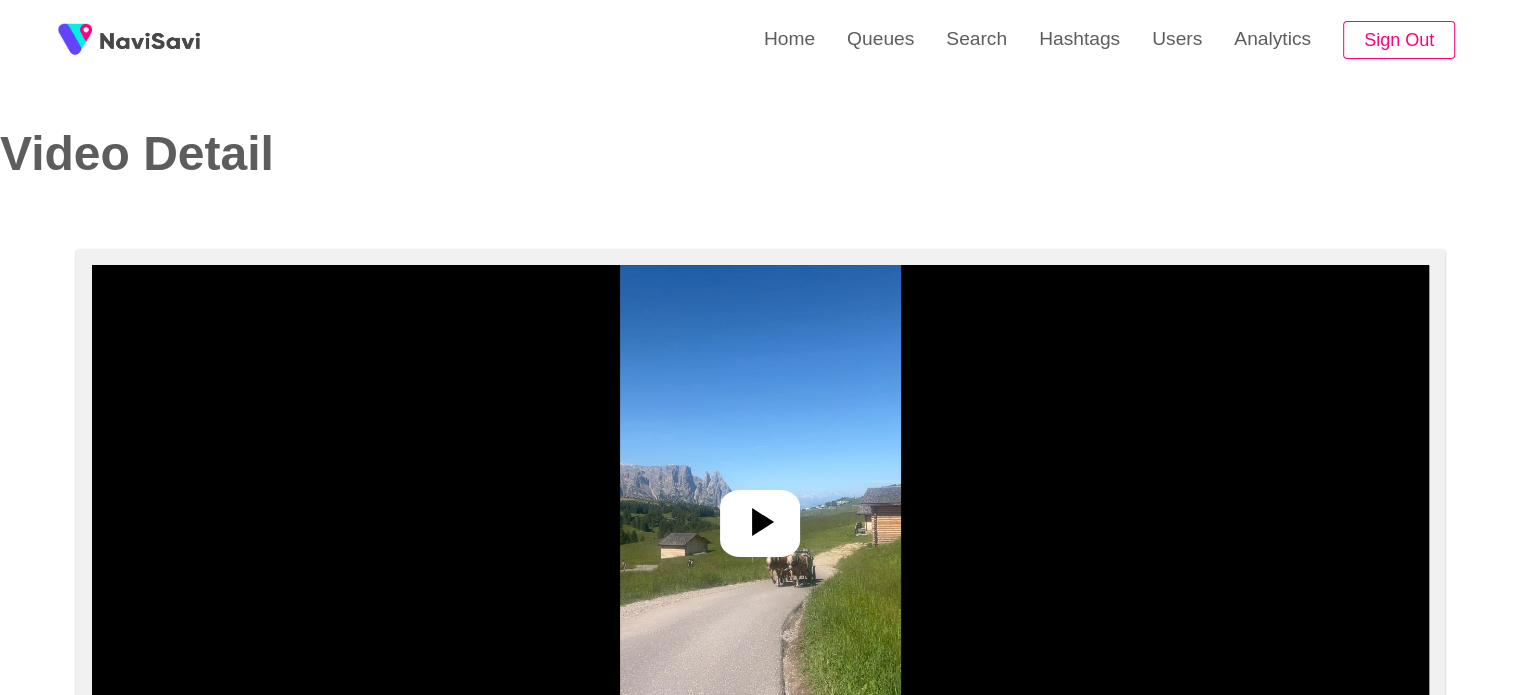 click at bounding box center [760, 515] 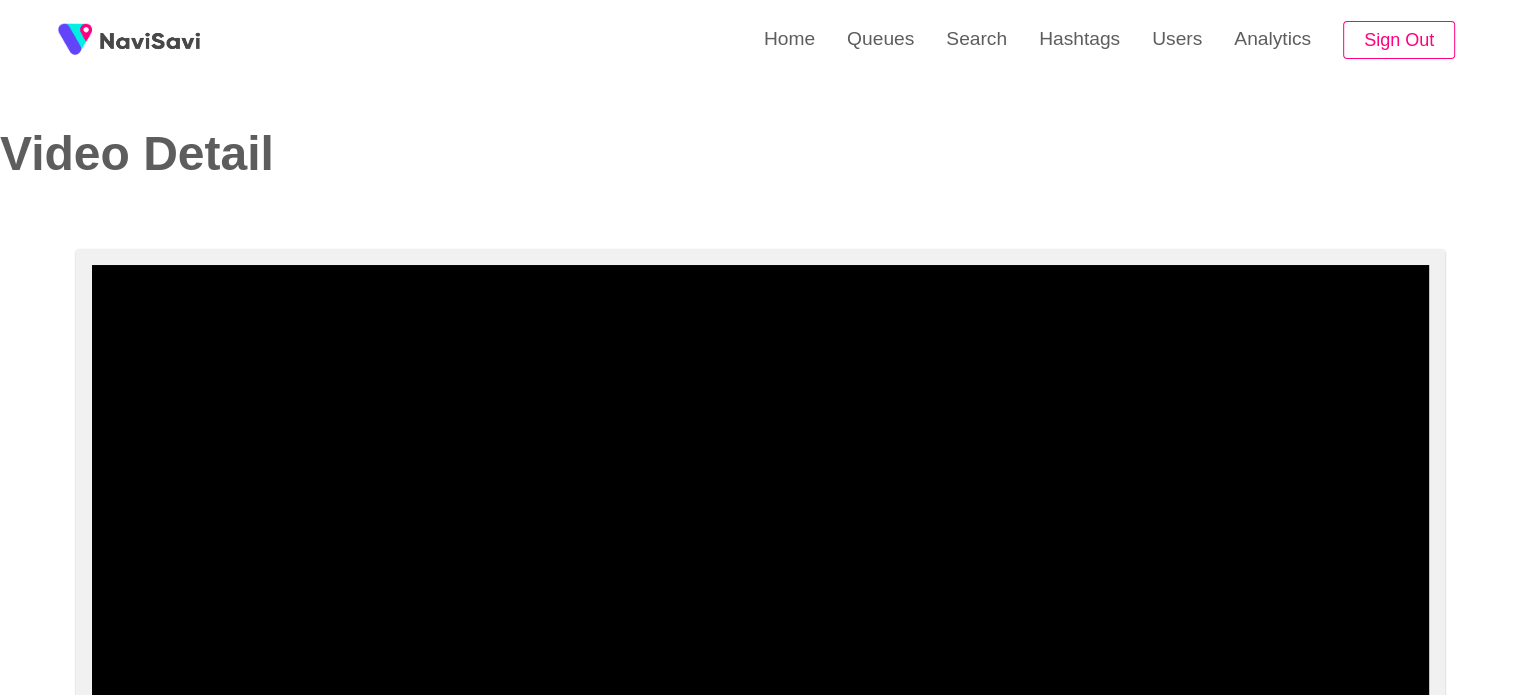 scroll, scrollTop: 132, scrollLeft: 0, axis: vertical 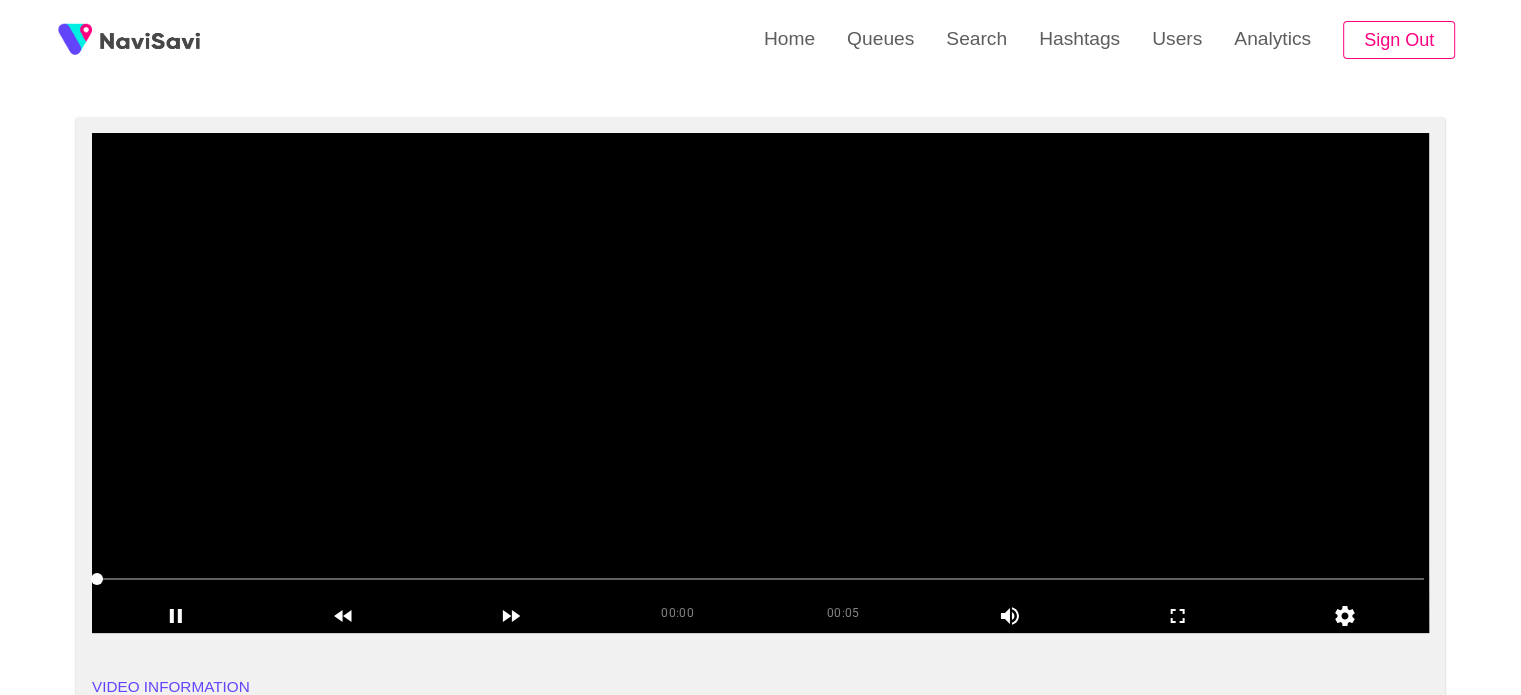 click at bounding box center [760, 383] 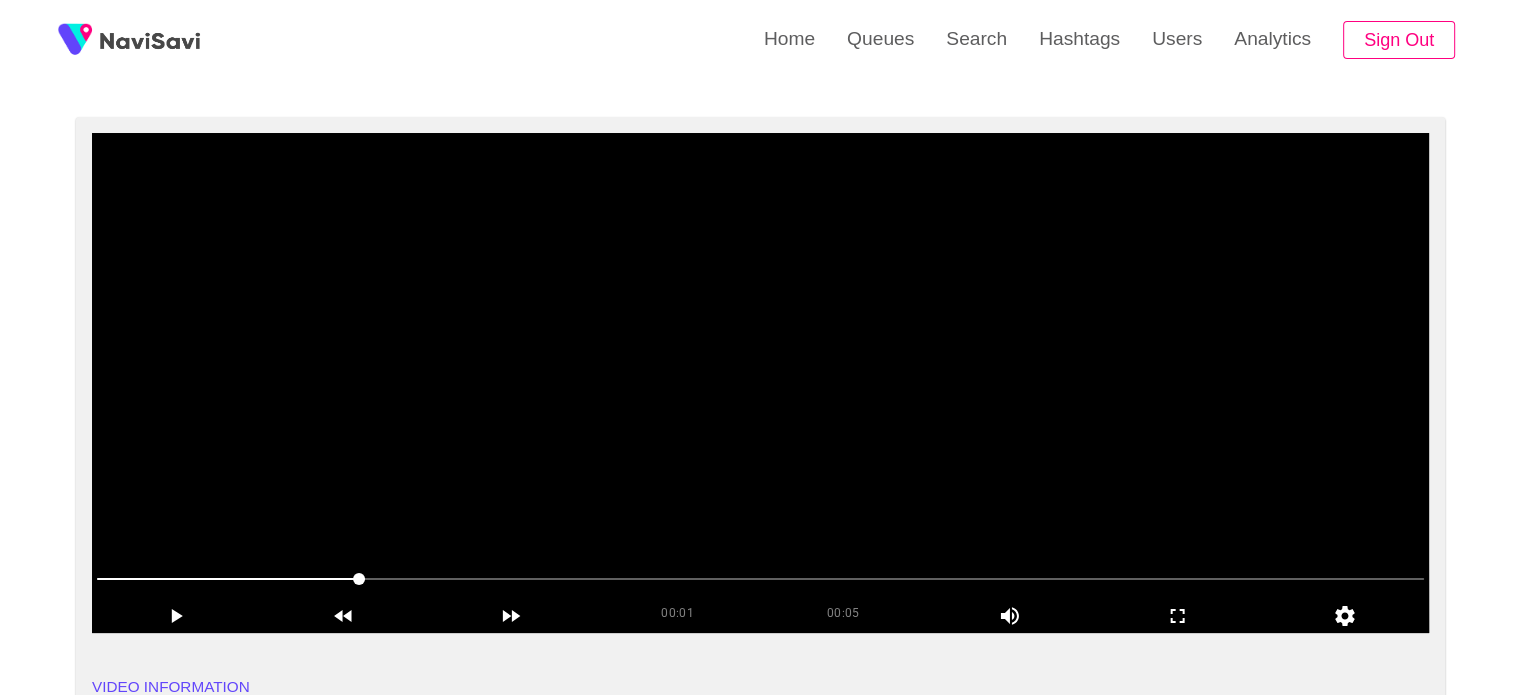 scroll, scrollTop: 208, scrollLeft: 0, axis: vertical 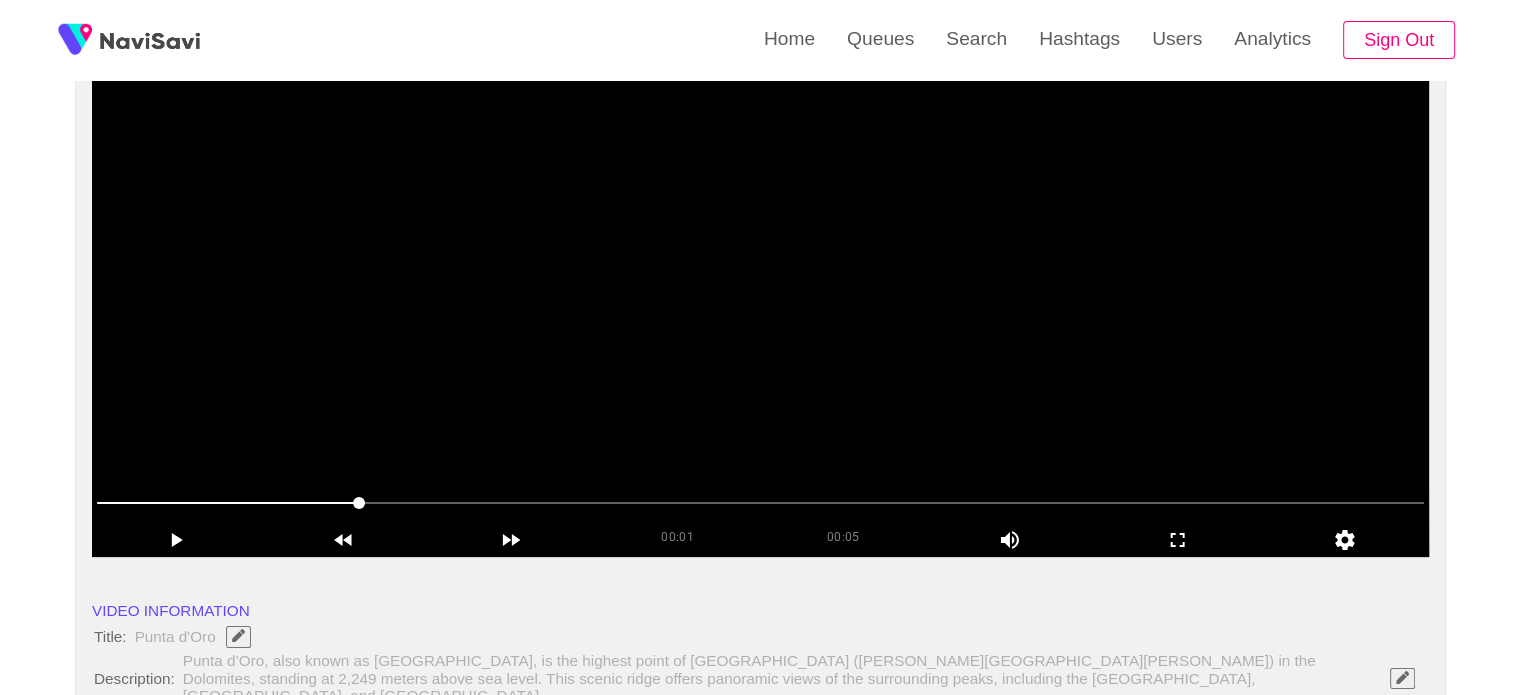 click at bounding box center (760, 307) 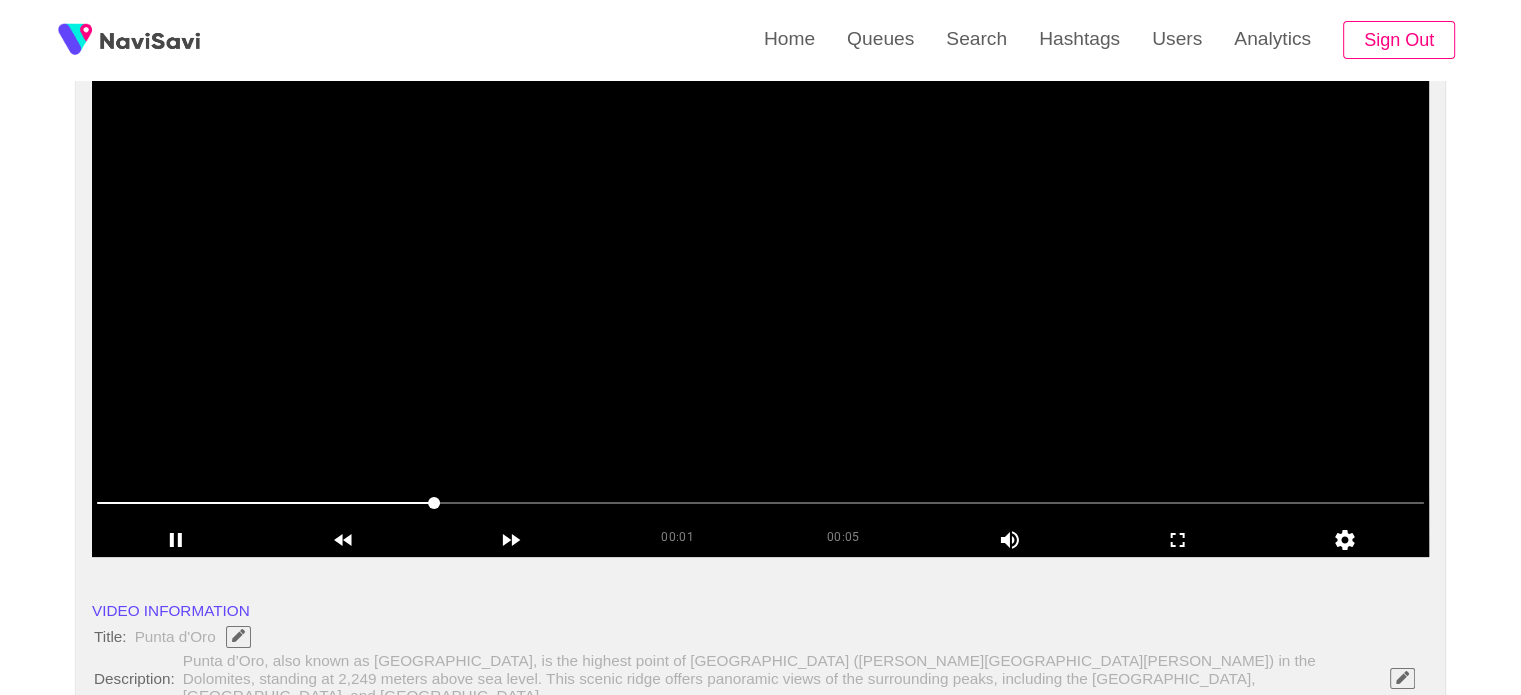click at bounding box center [760, 307] 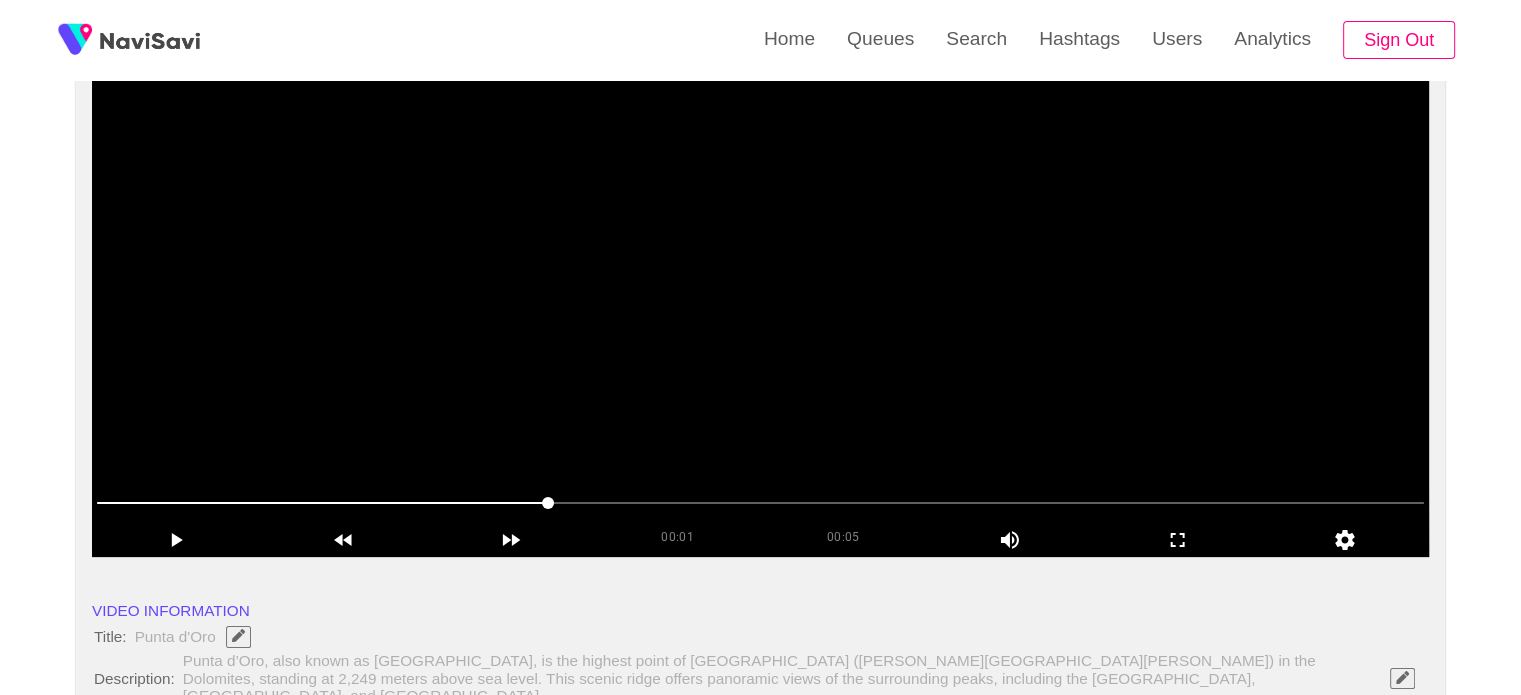 click at bounding box center (760, 307) 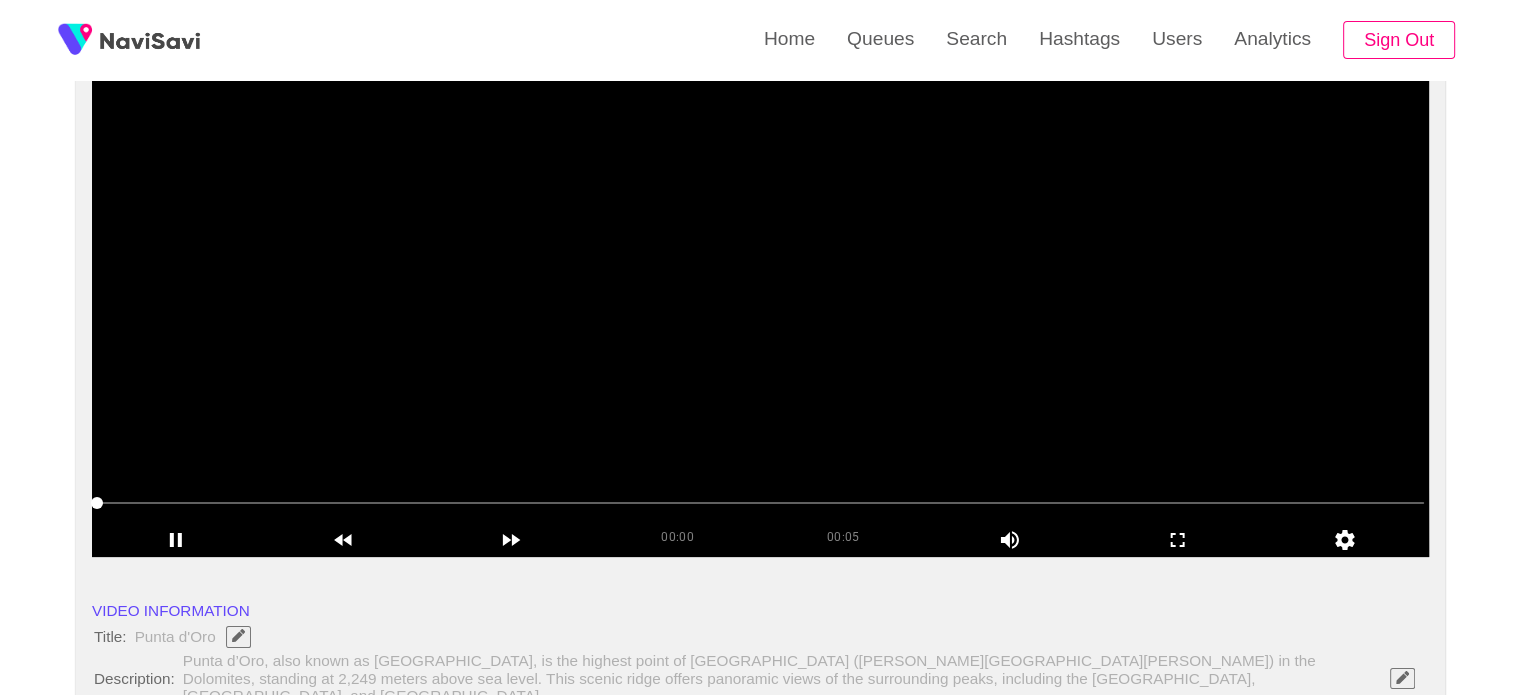 click at bounding box center [760, 307] 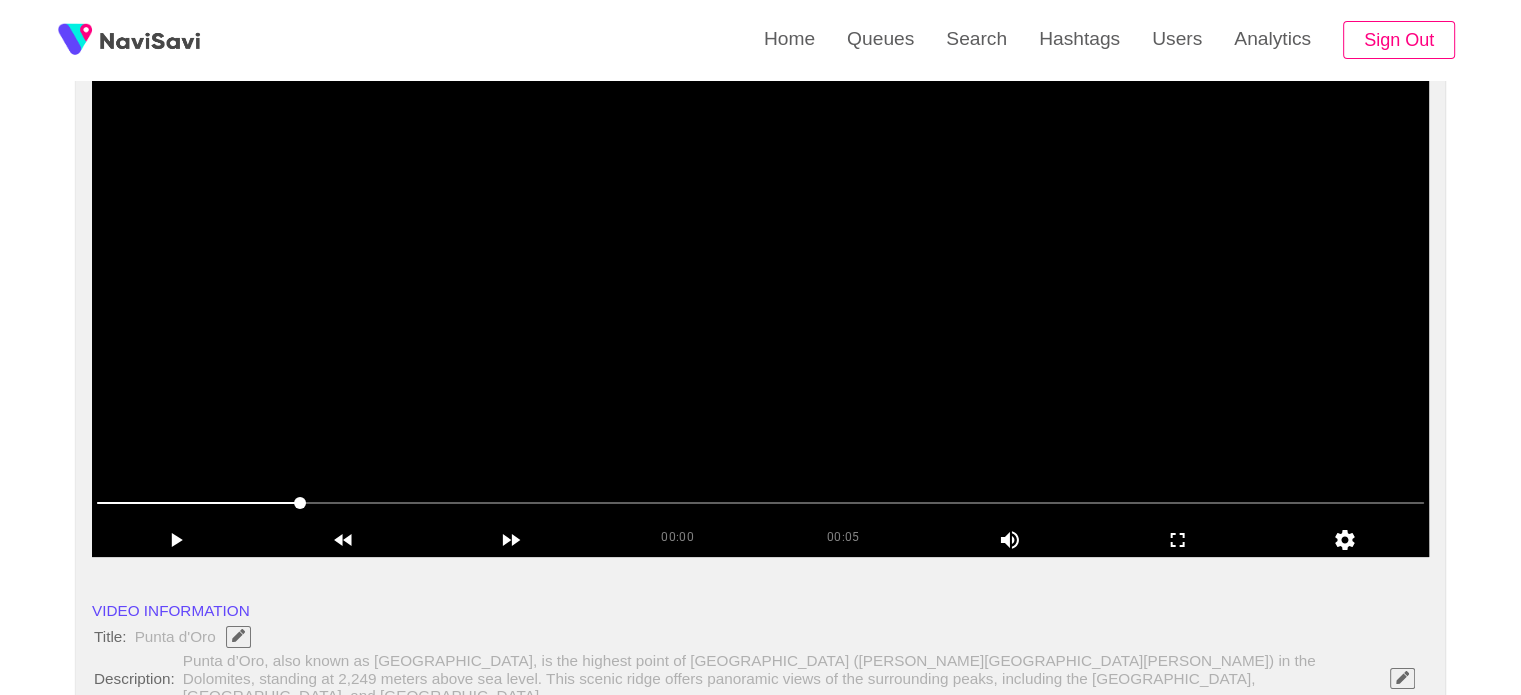 click at bounding box center [760, 307] 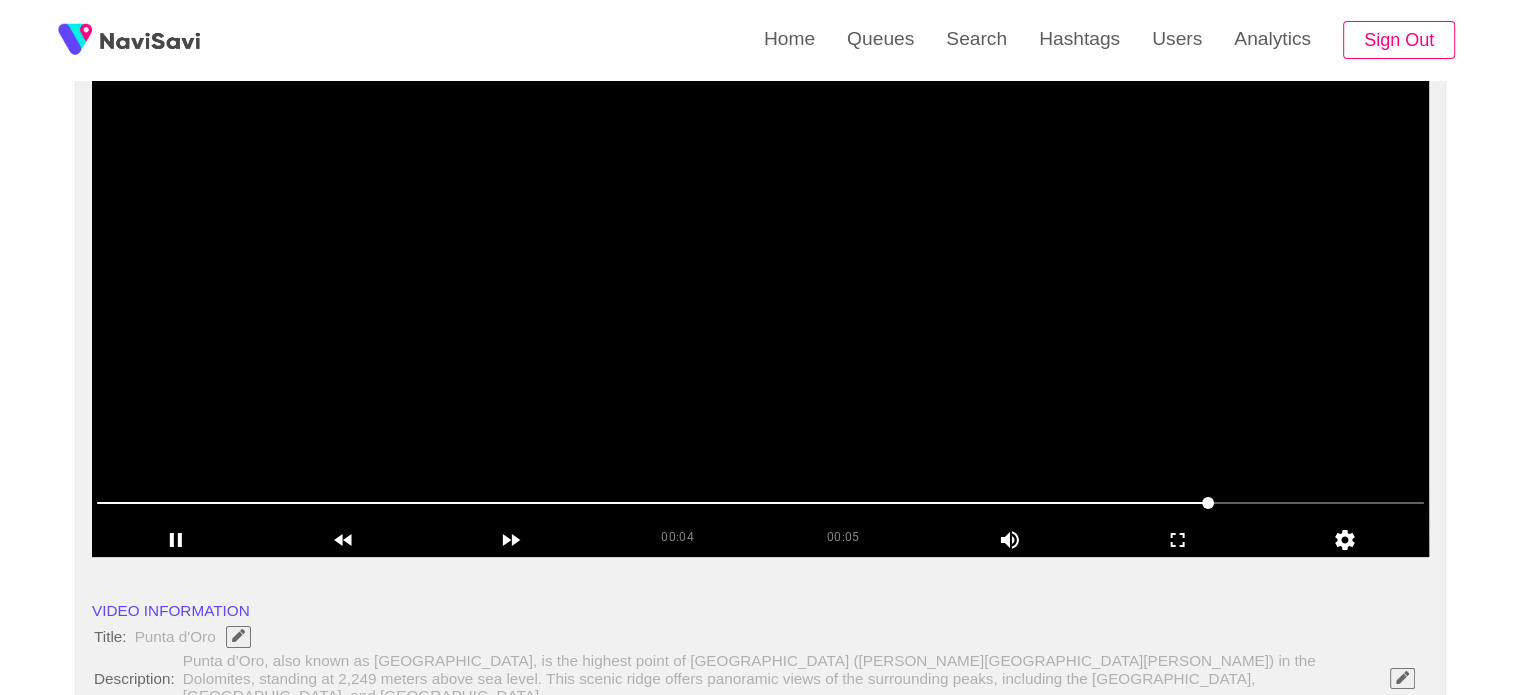 click at bounding box center [760, 307] 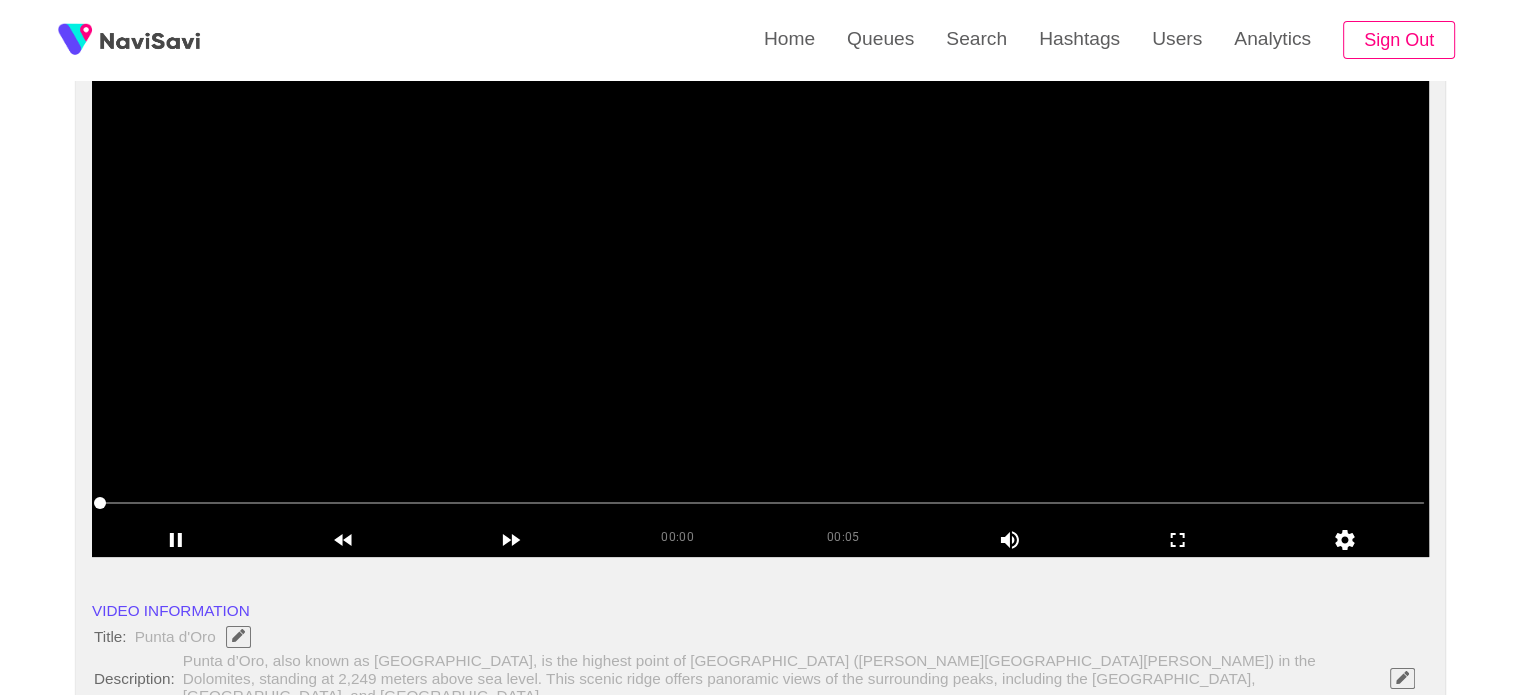 click at bounding box center (760, 307) 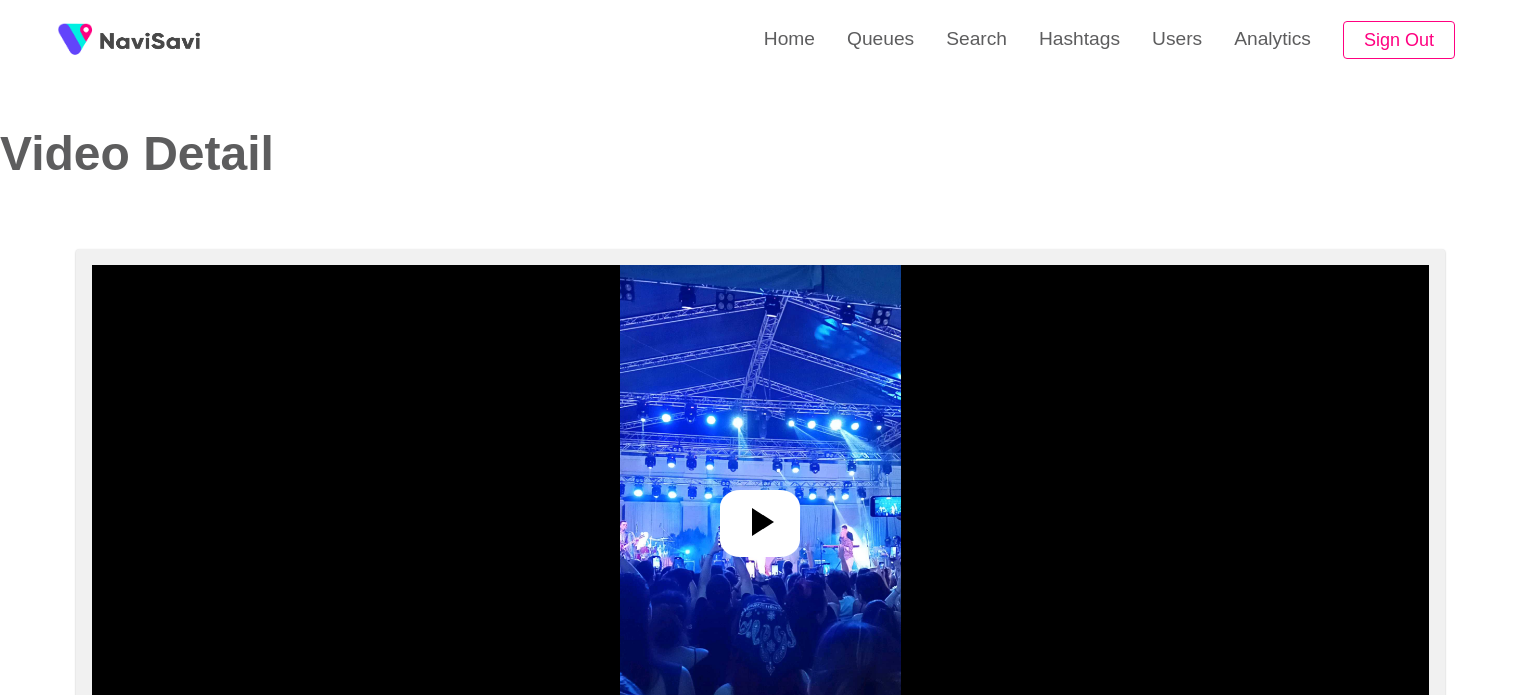 select on "**********" 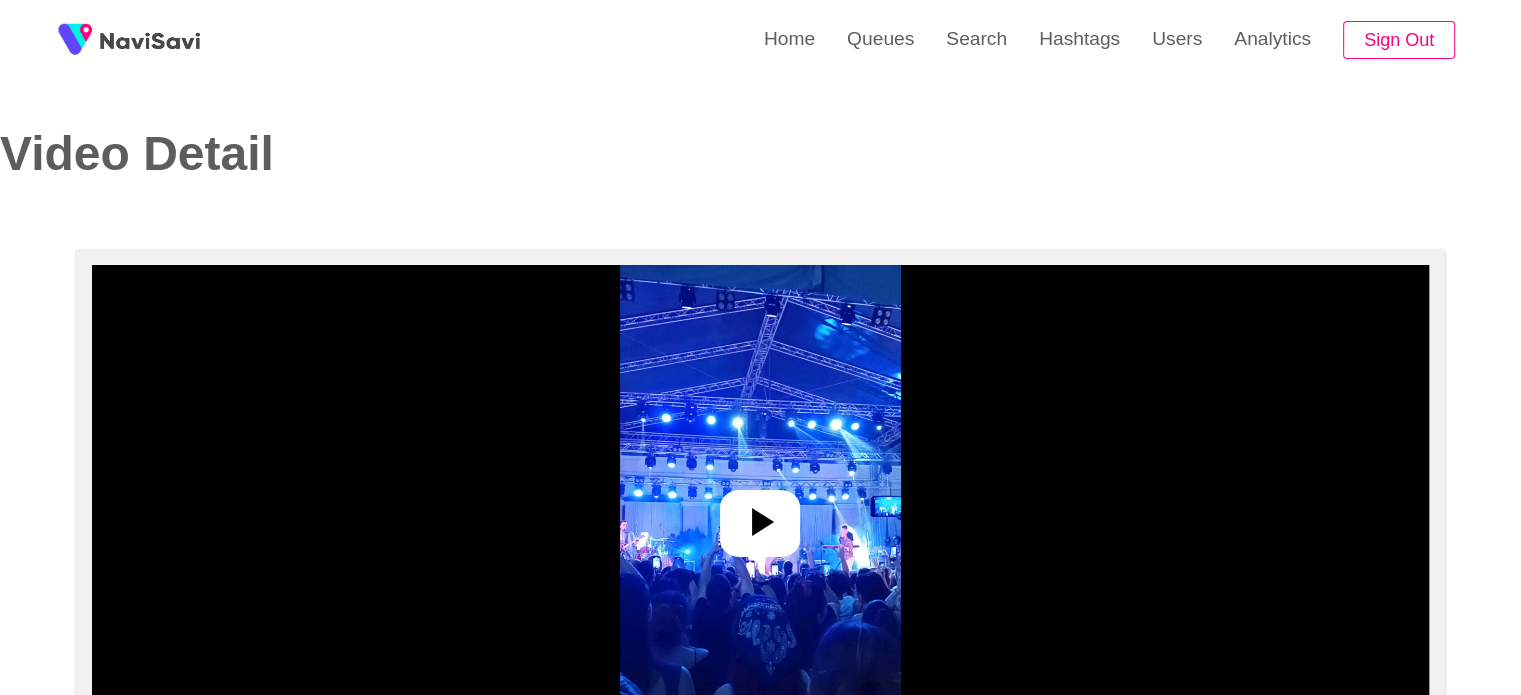 click at bounding box center [760, 515] 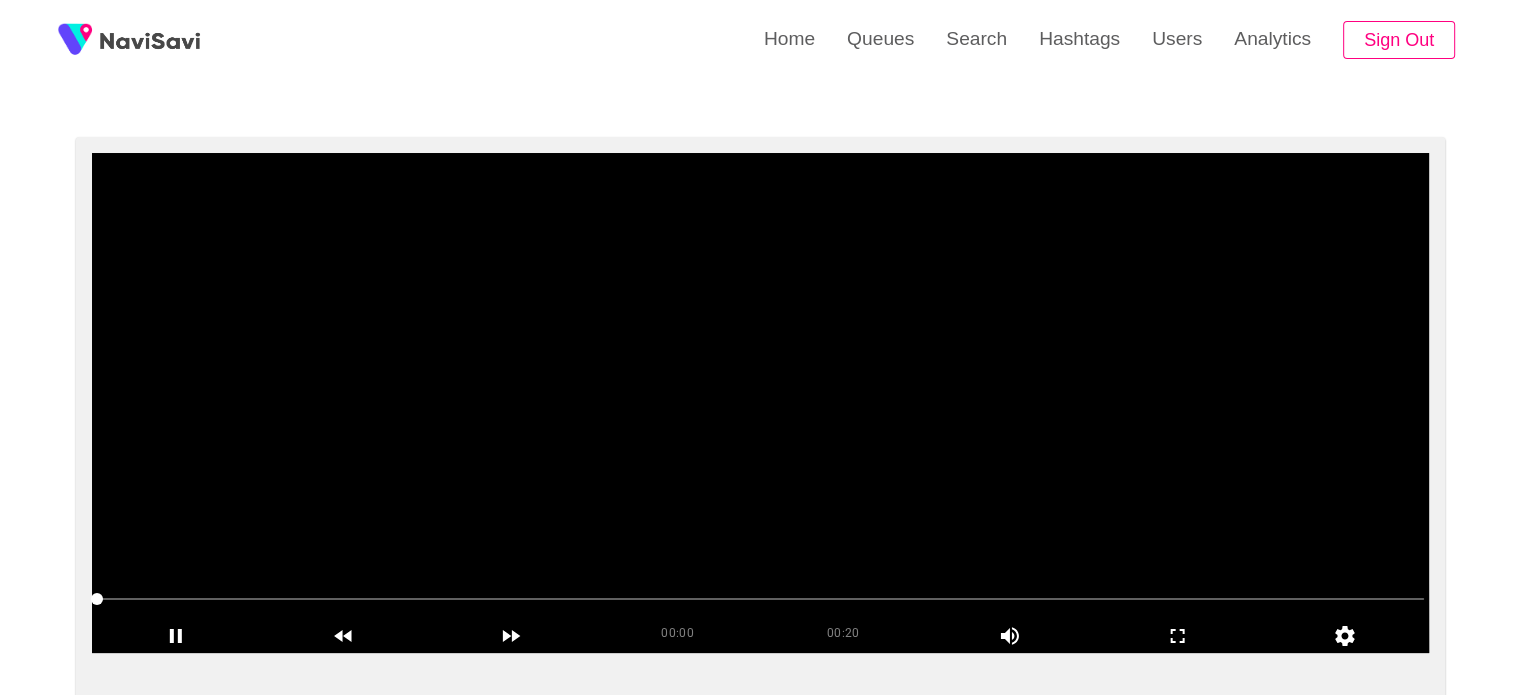 scroll, scrollTop: 160, scrollLeft: 0, axis: vertical 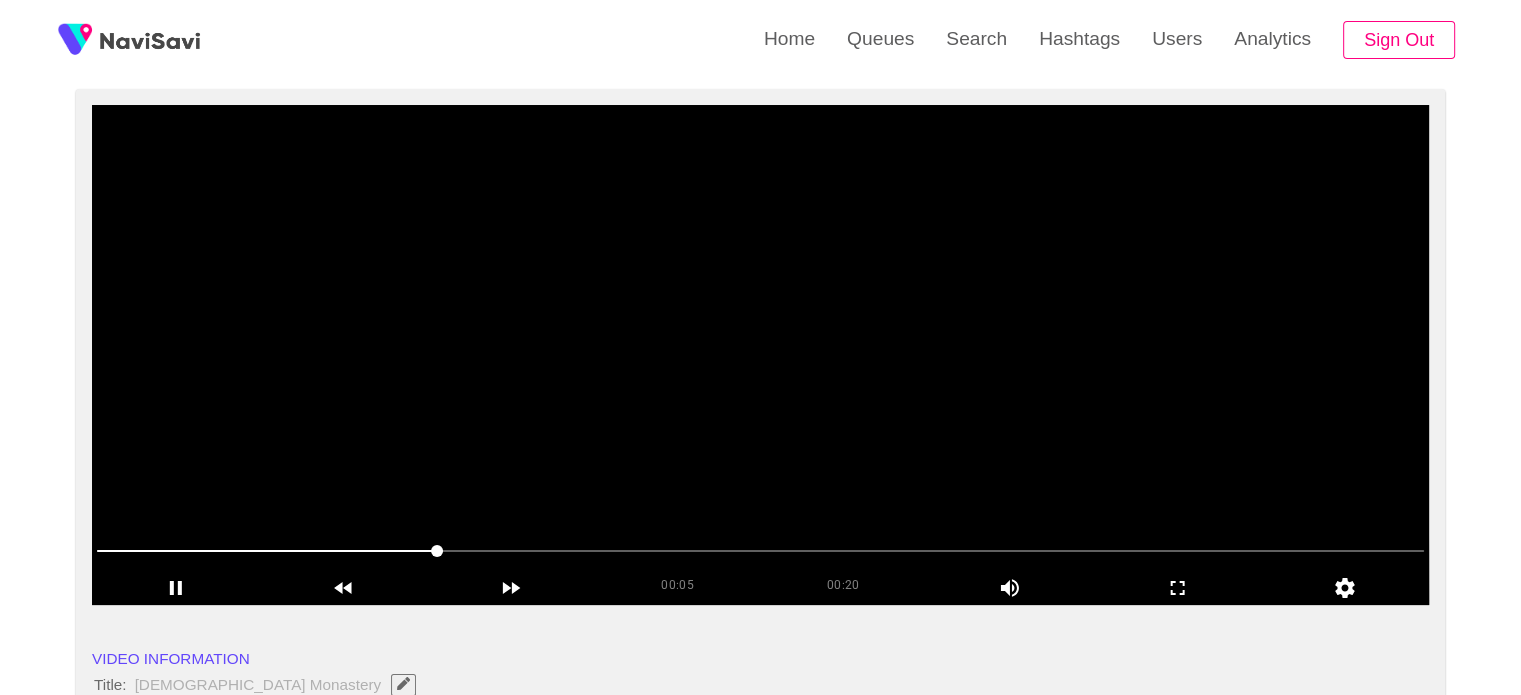 click at bounding box center (760, 355) 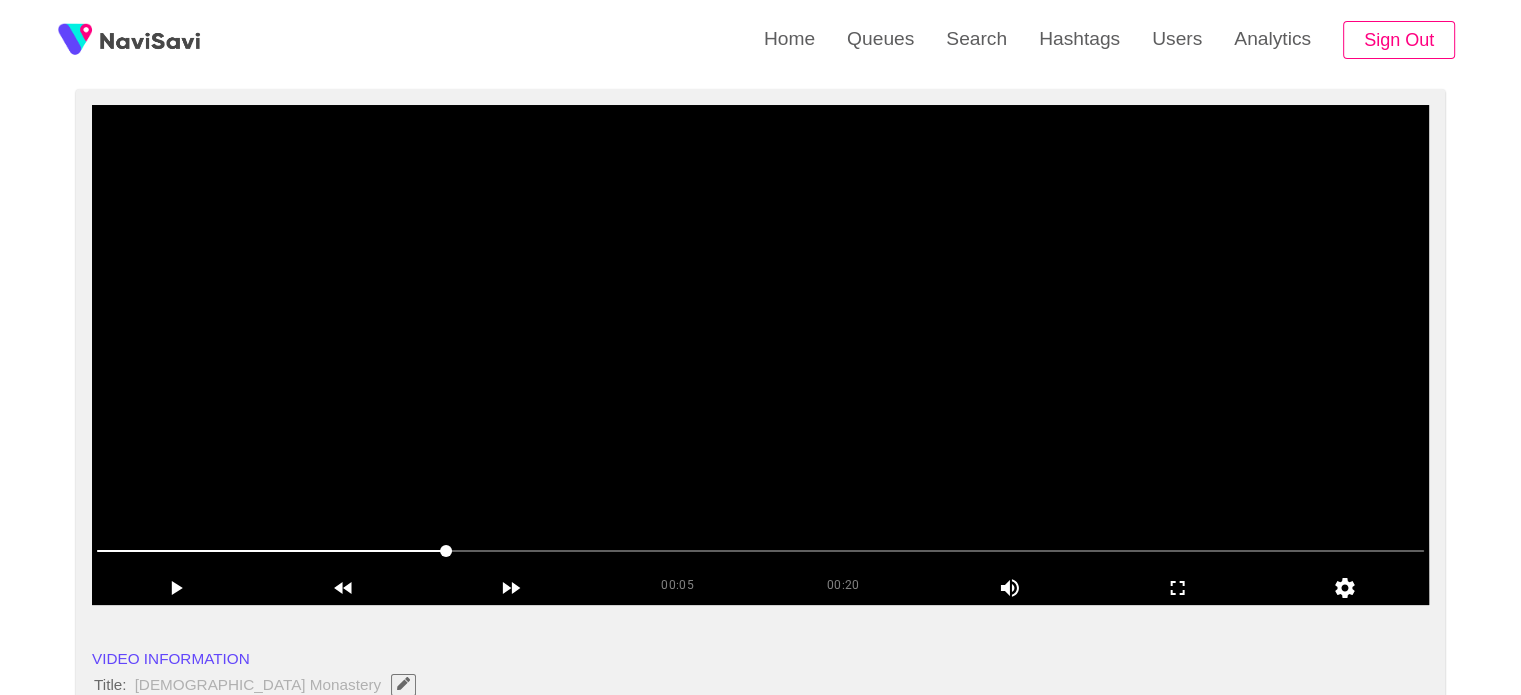 click at bounding box center [760, 355] 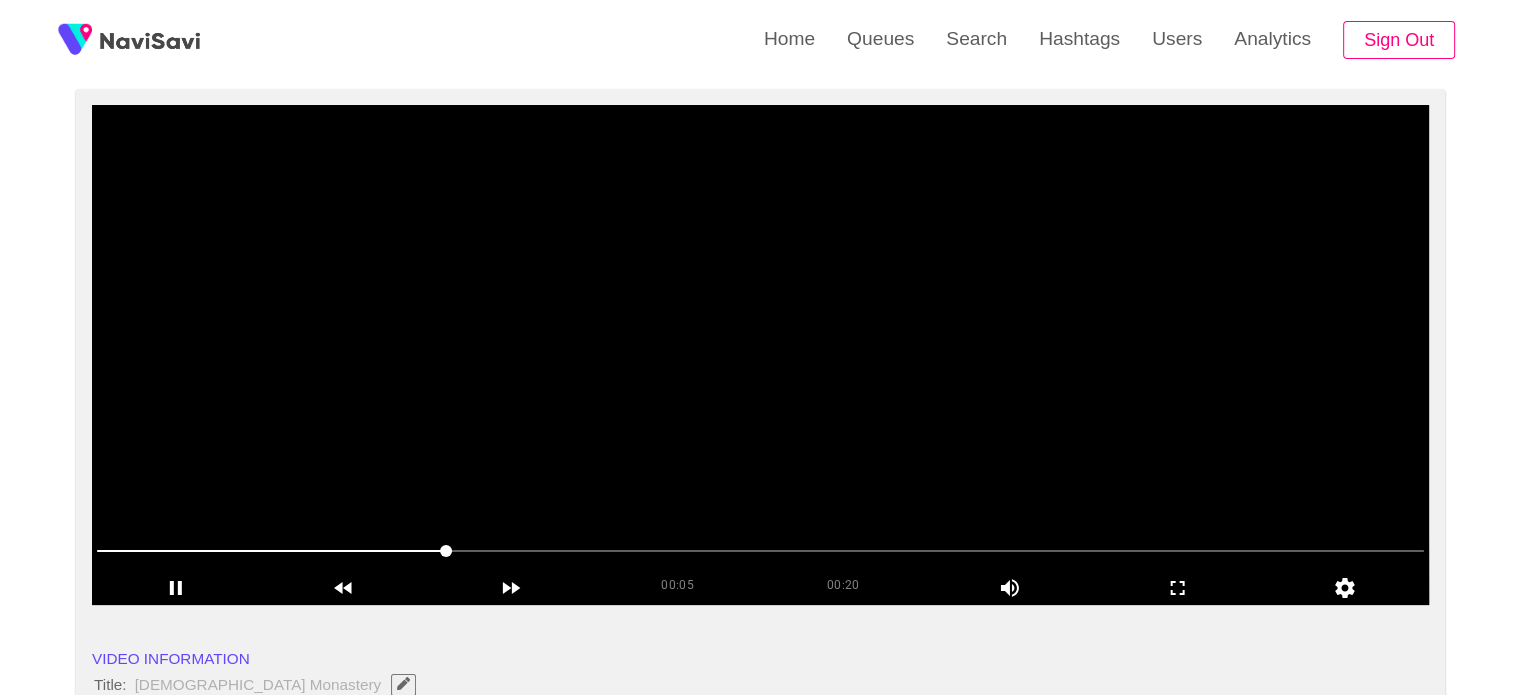 click at bounding box center (760, 355) 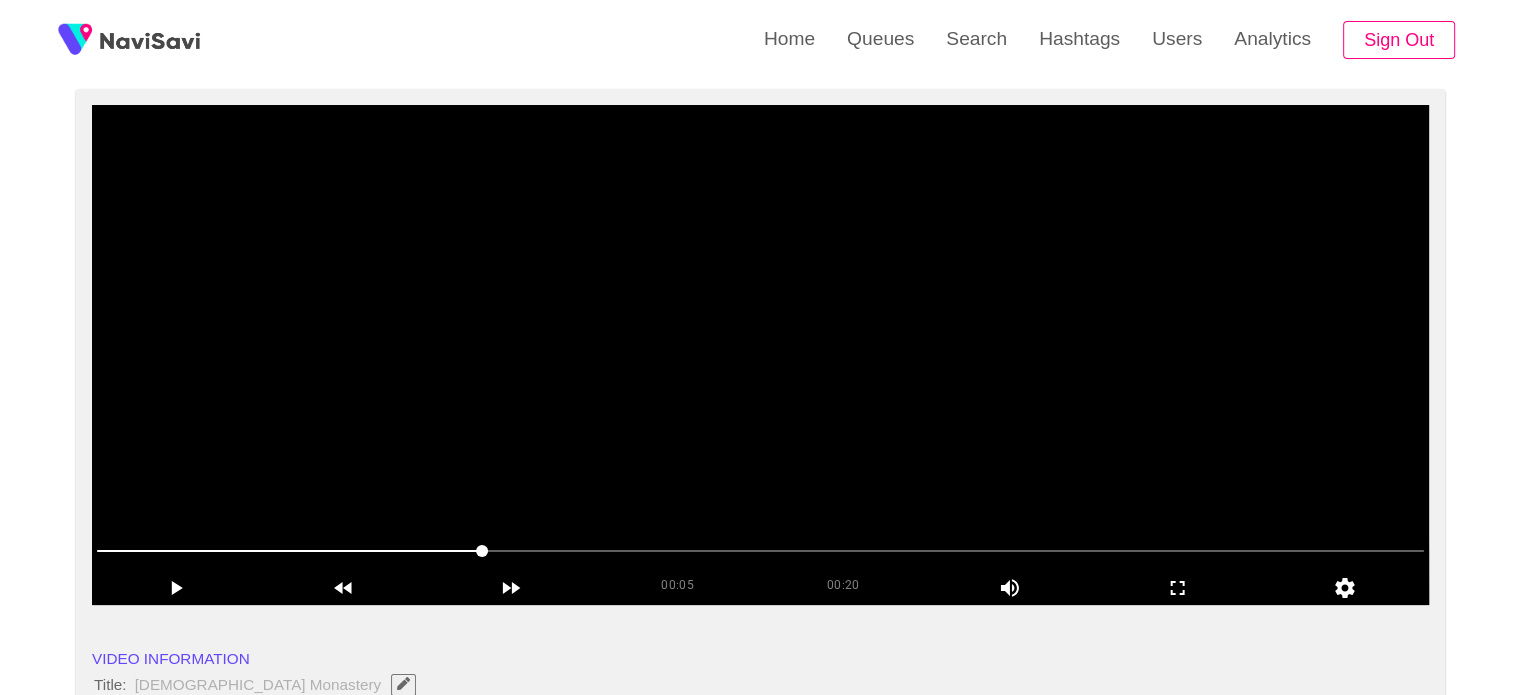 click at bounding box center [760, 355] 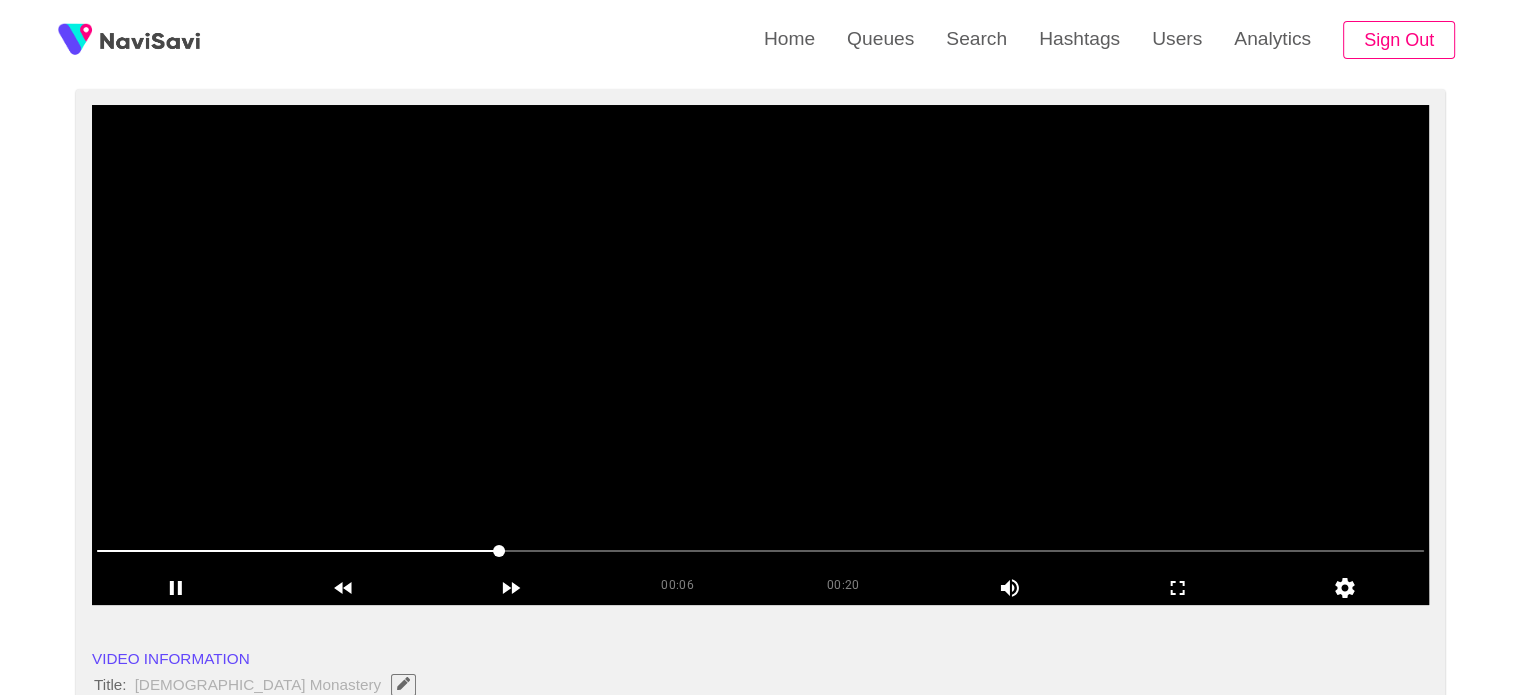 click at bounding box center (760, 355) 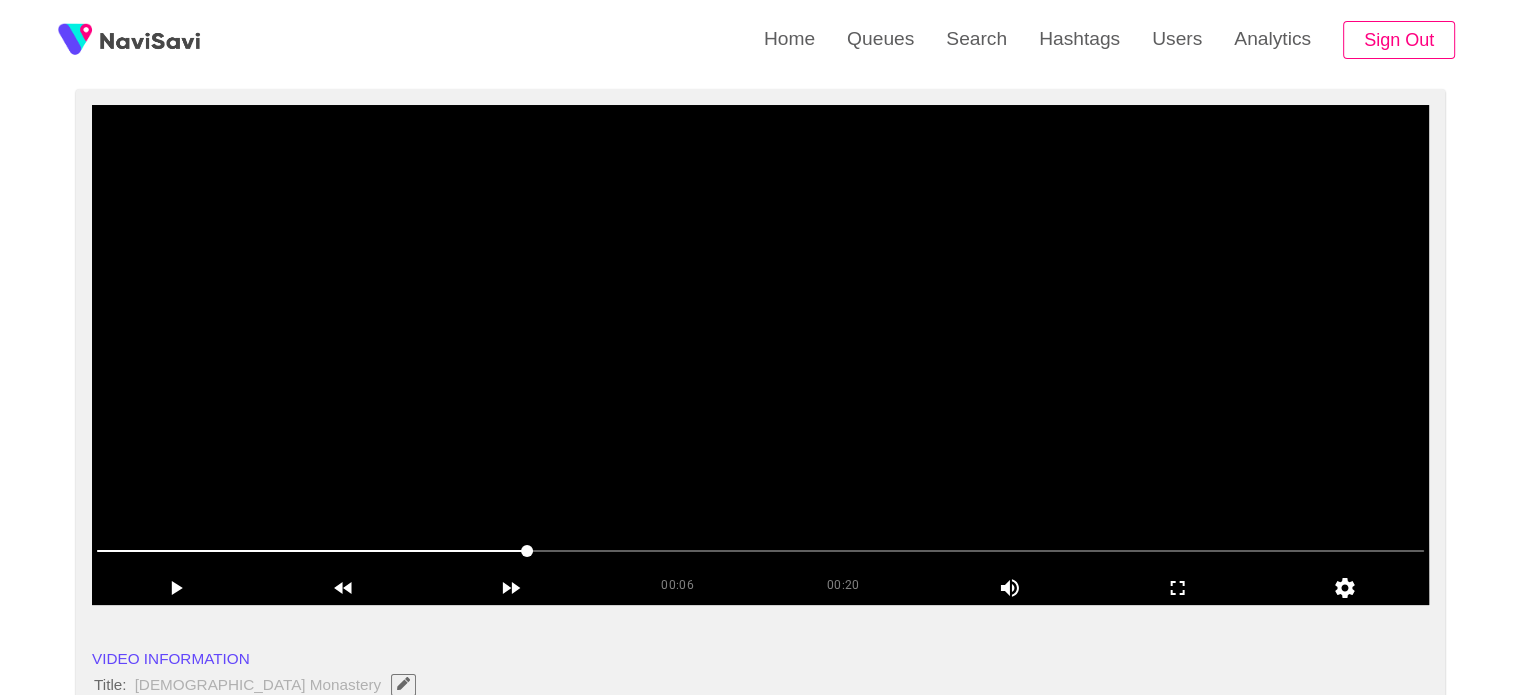 click at bounding box center (760, 355) 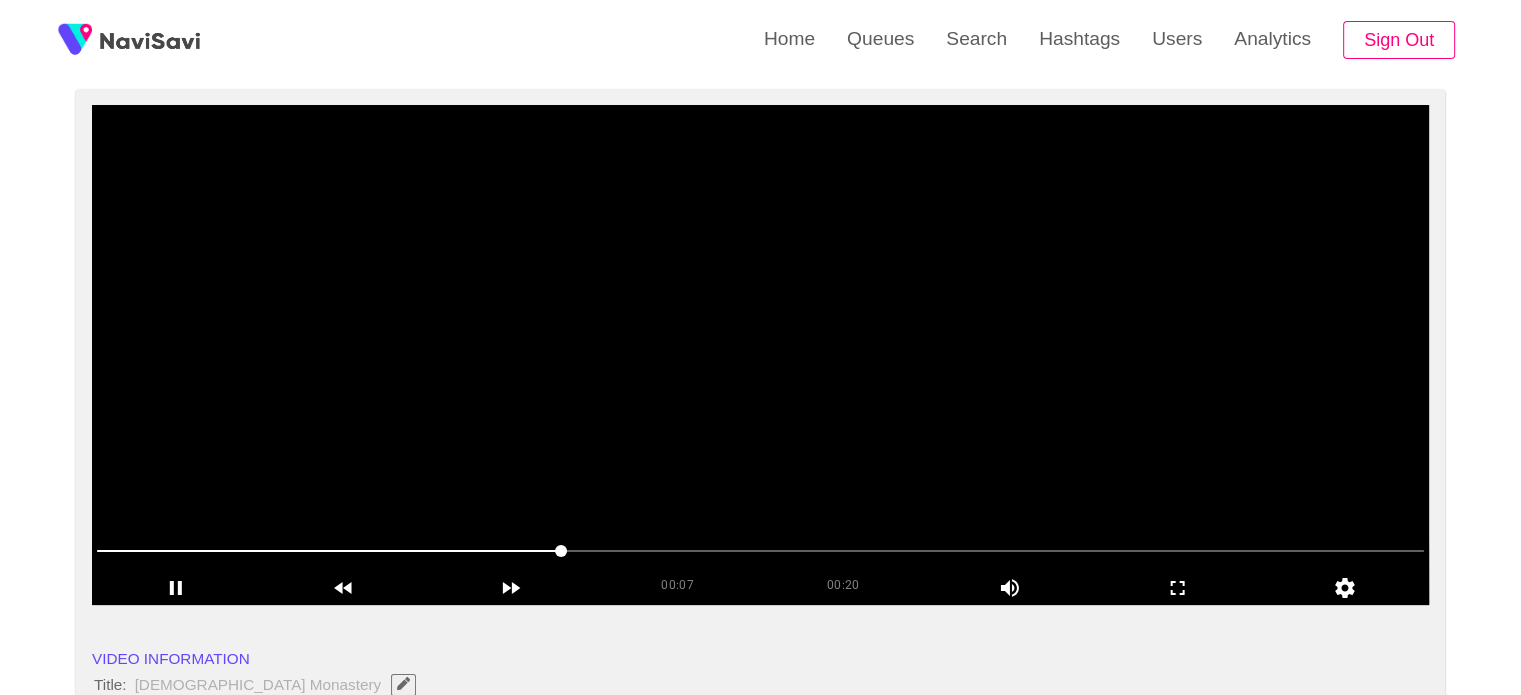 click at bounding box center [760, 355] 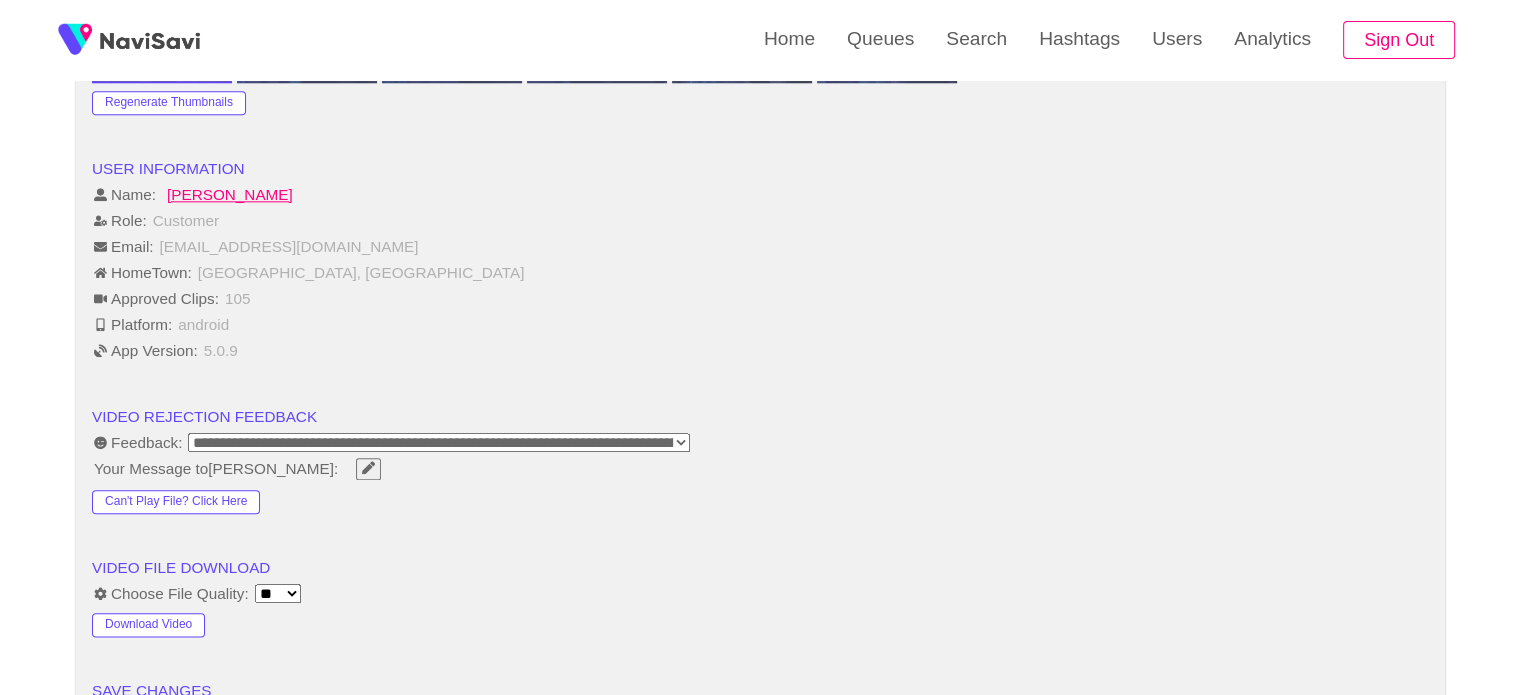 scroll, scrollTop: 2216, scrollLeft: 0, axis: vertical 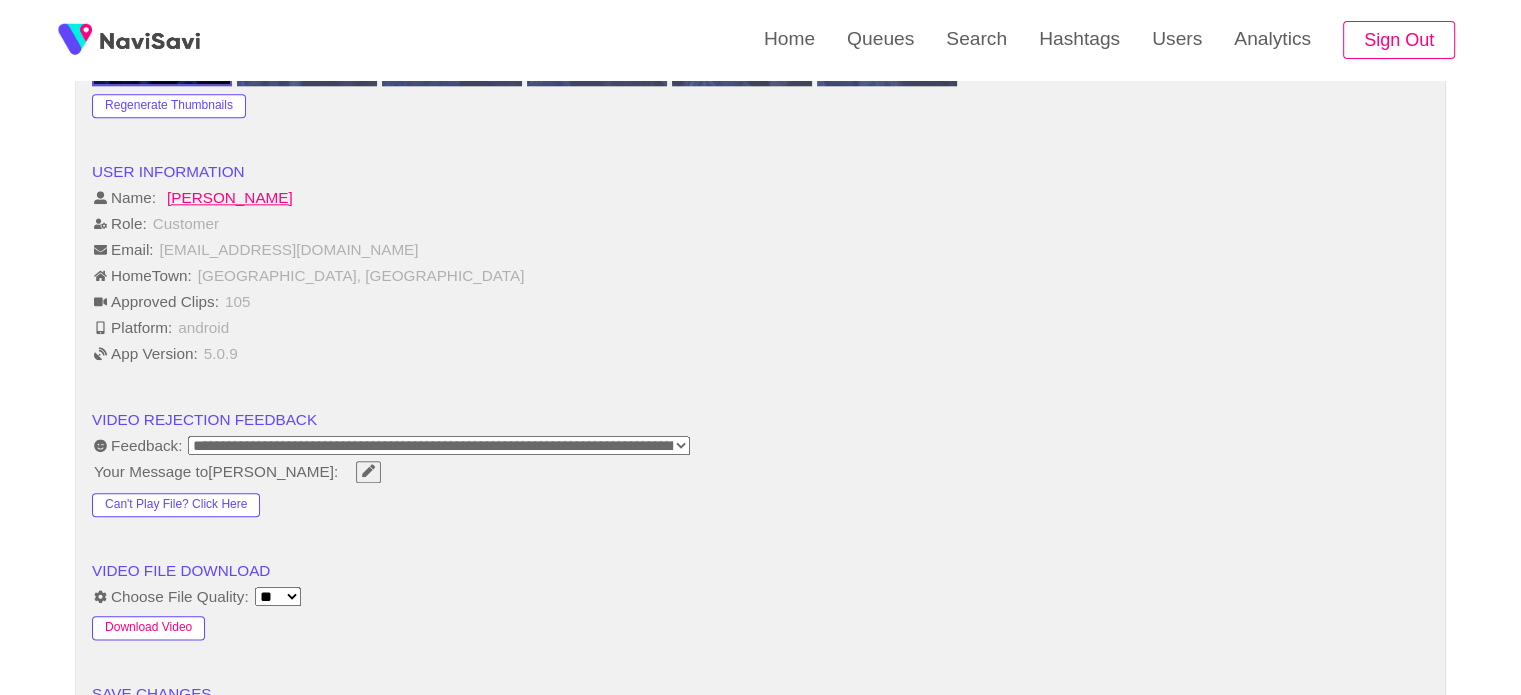 click on "Download Video" at bounding box center [148, 628] 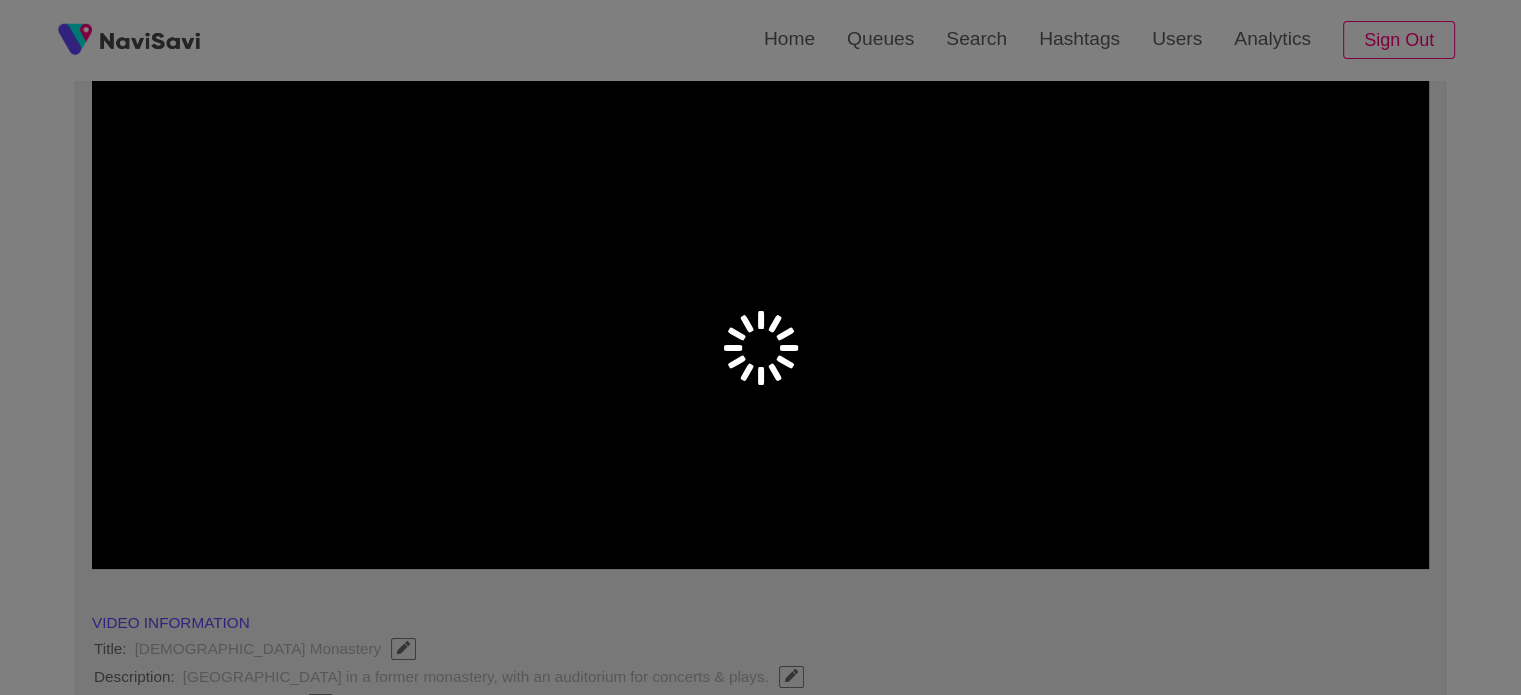 scroll, scrollTop: 184, scrollLeft: 0, axis: vertical 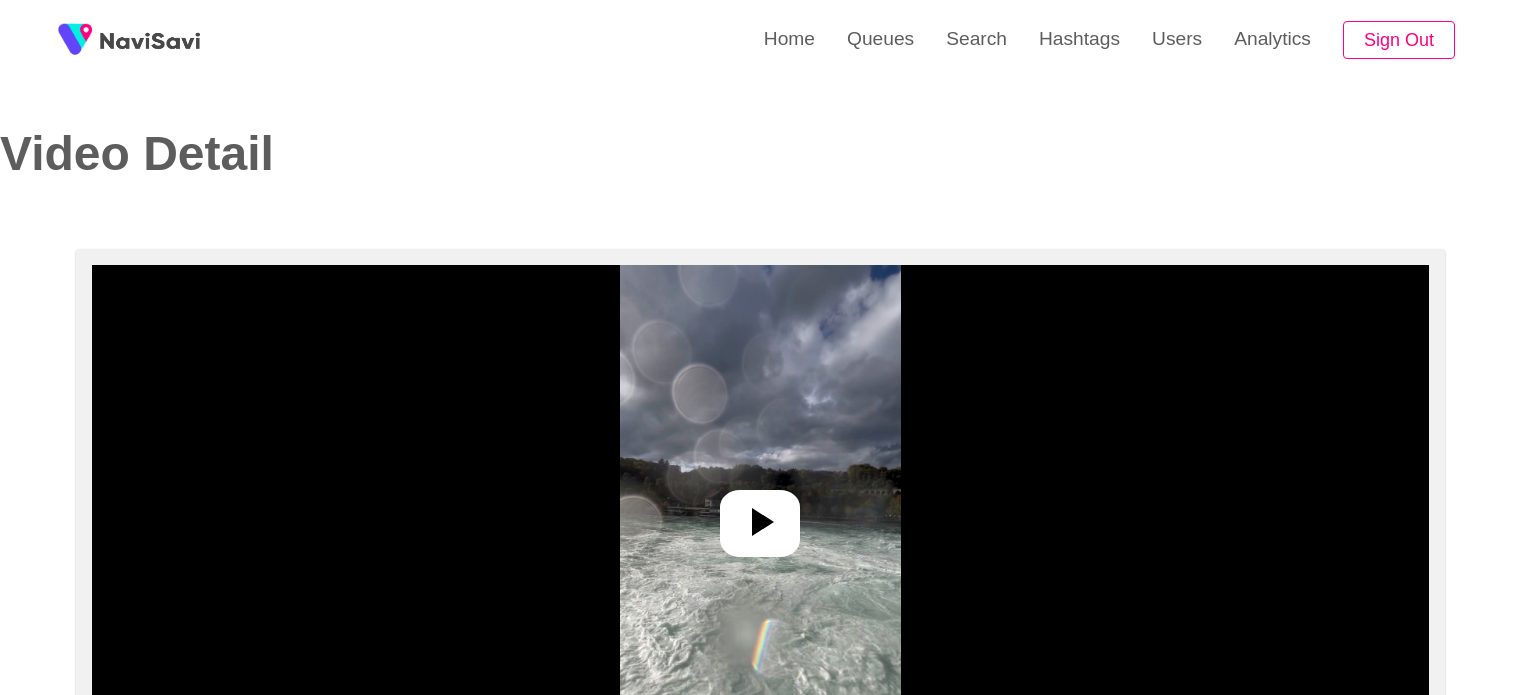 select on "**********" 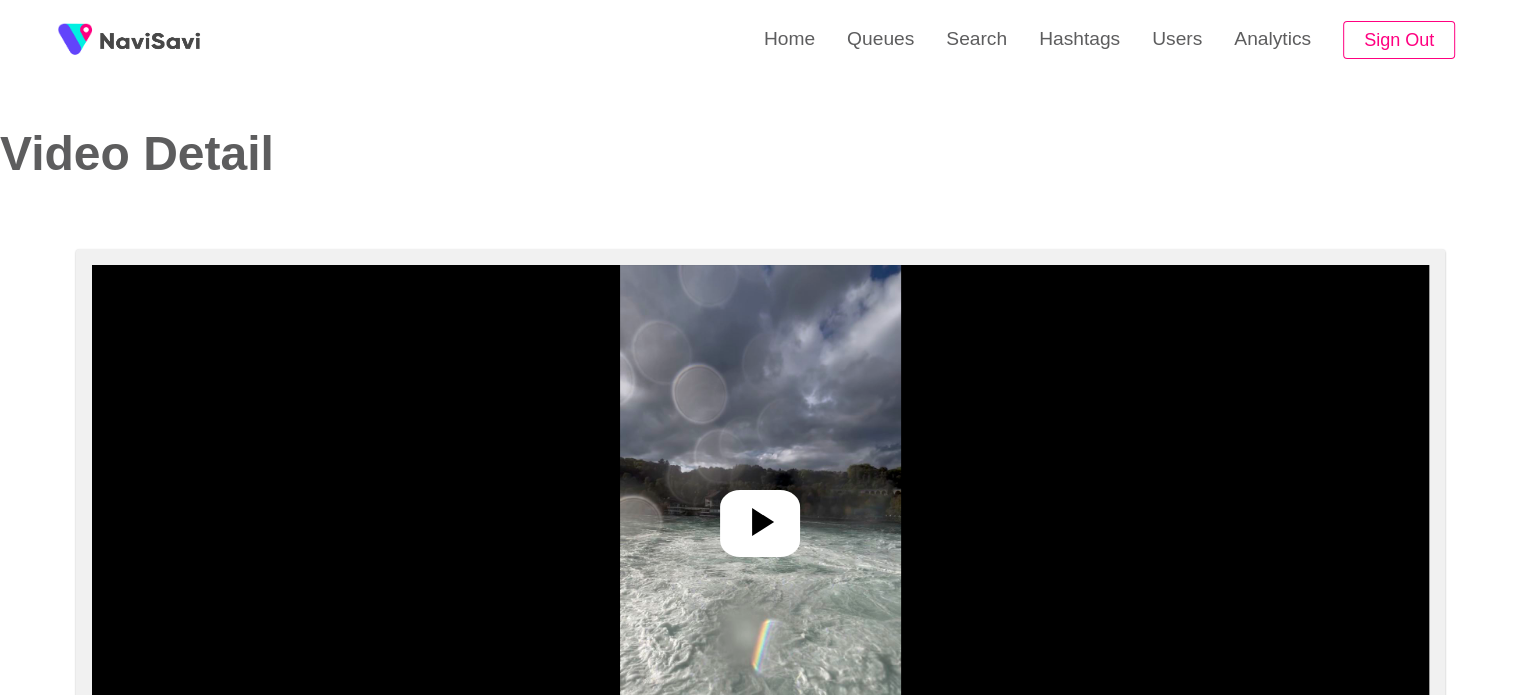 click at bounding box center [760, 515] 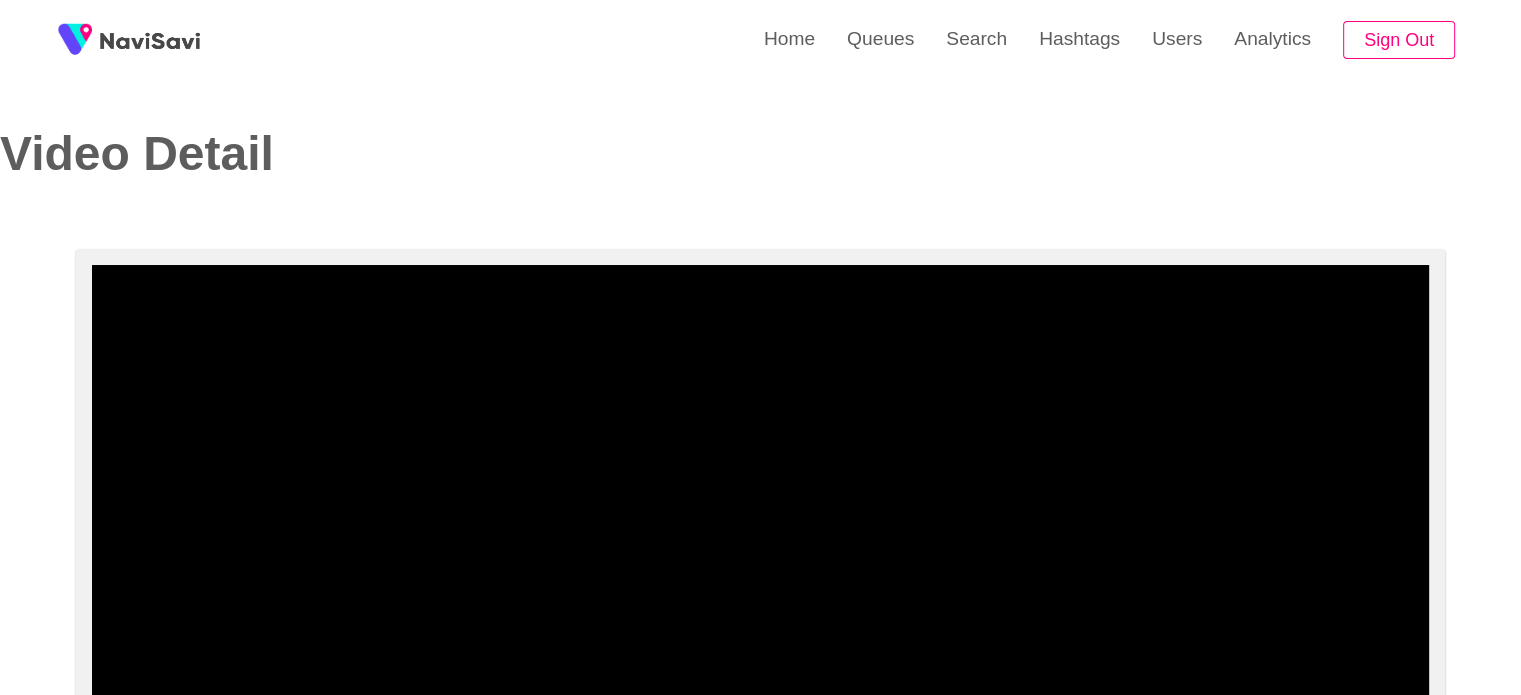 scroll, scrollTop: 188, scrollLeft: 0, axis: vertical 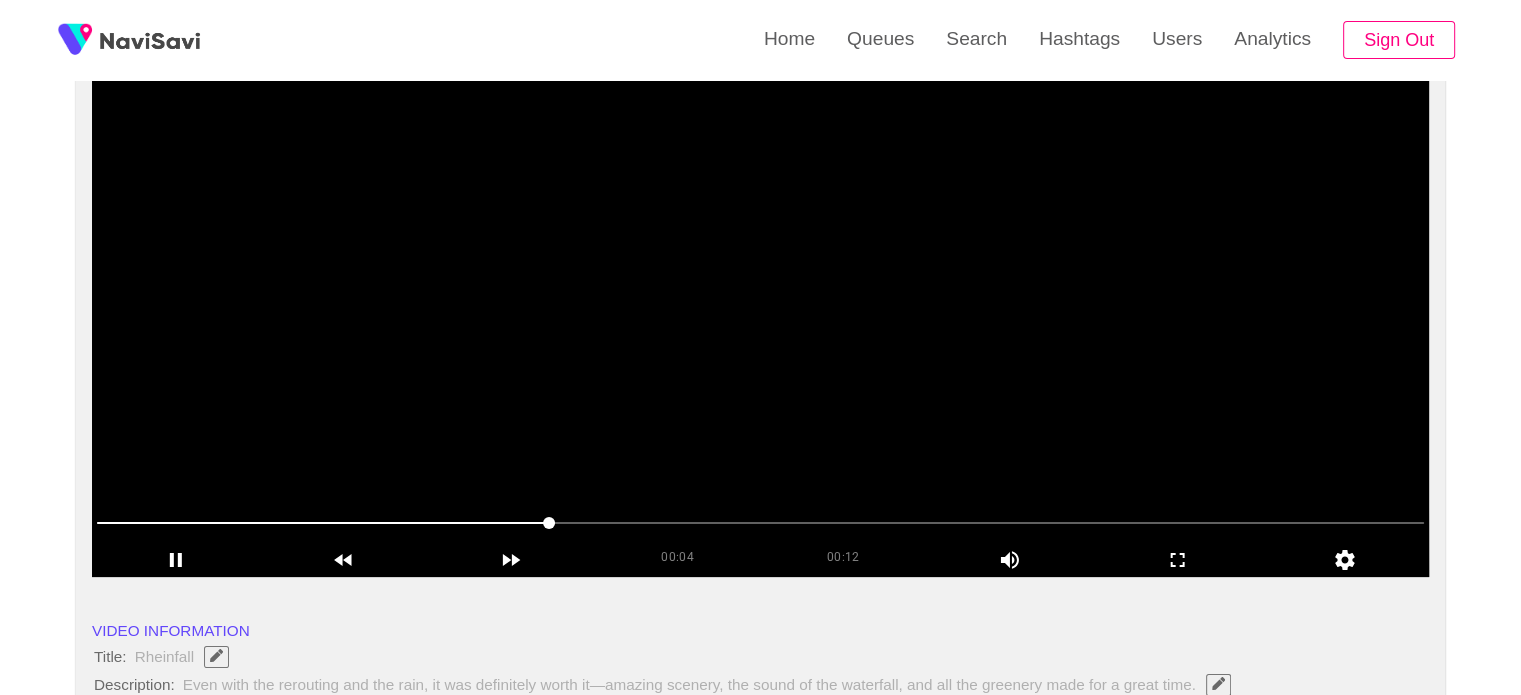 click at bounding box center [760, 327] 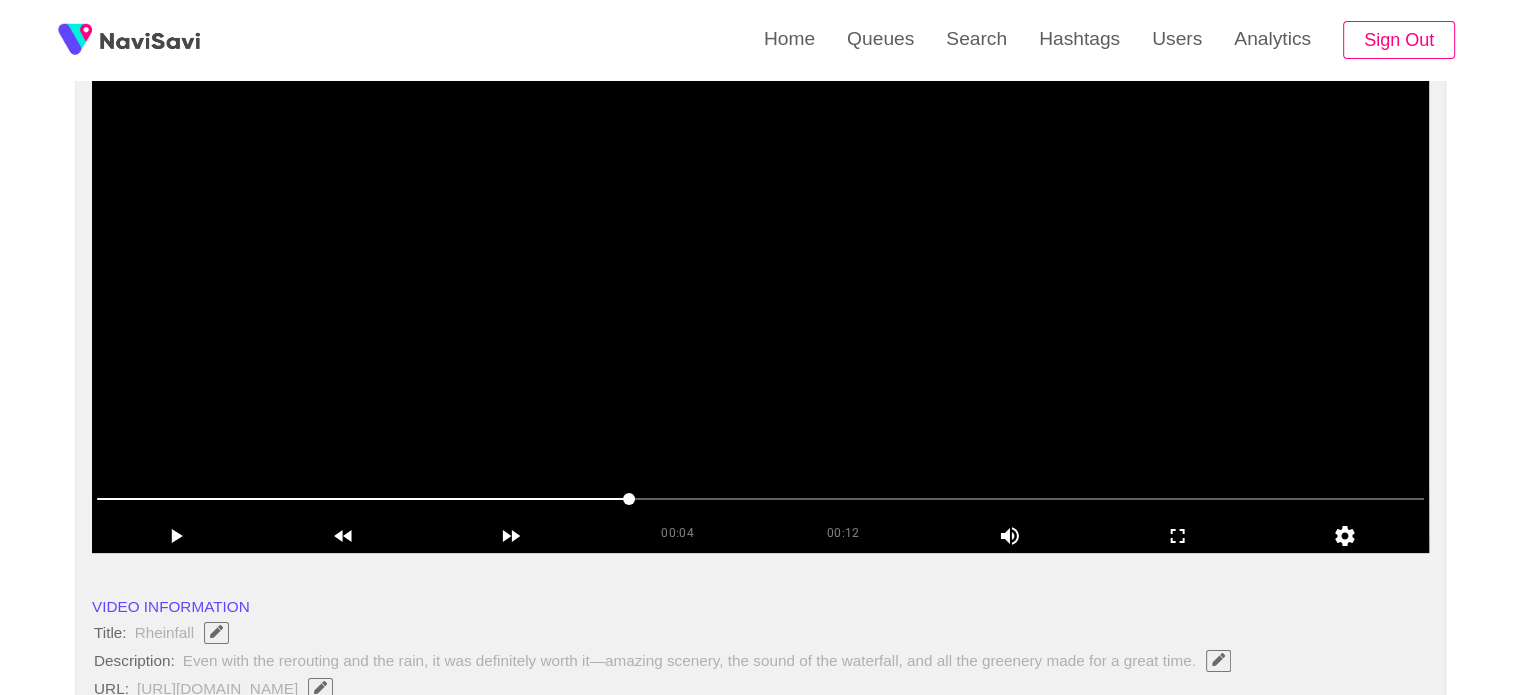 scroll, scrollTop: 203, scrollLeft: 0, axis: vertical 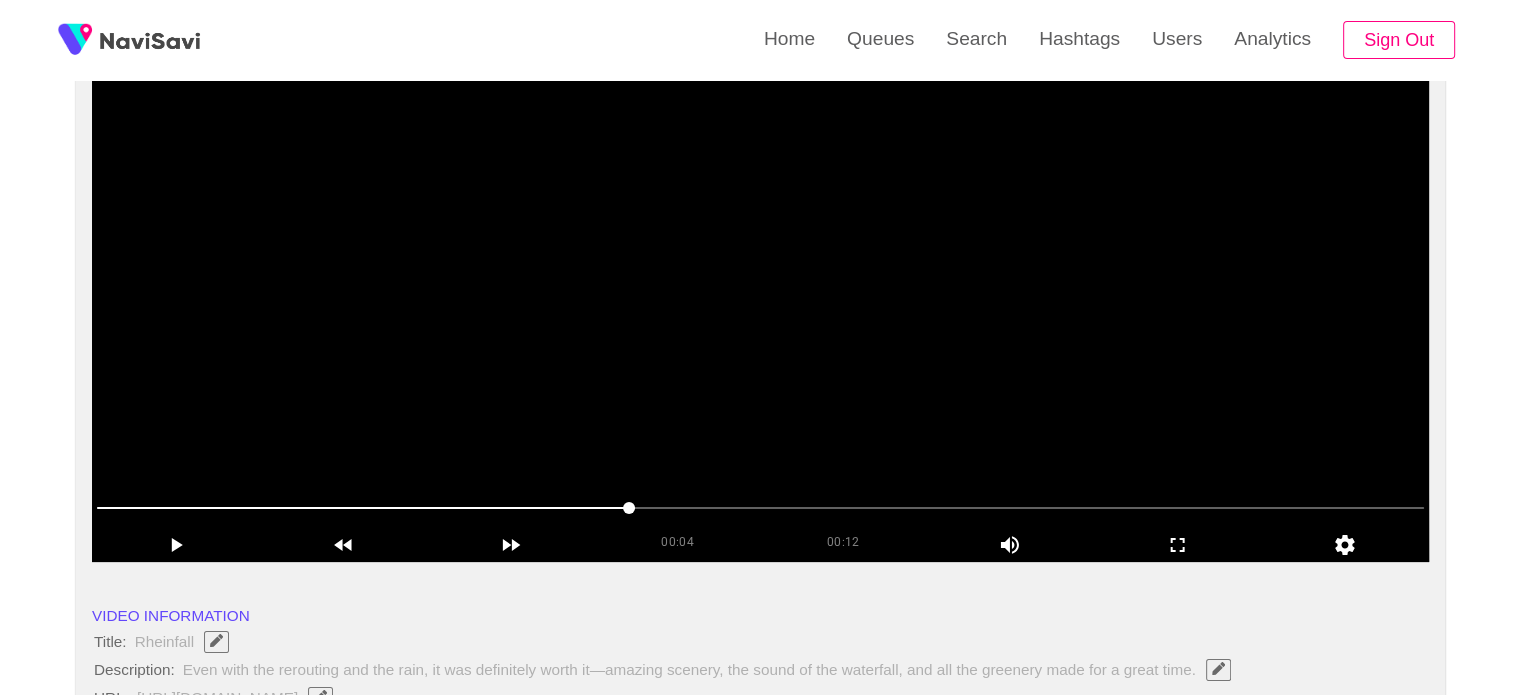 click at bounding box center [760, 312] 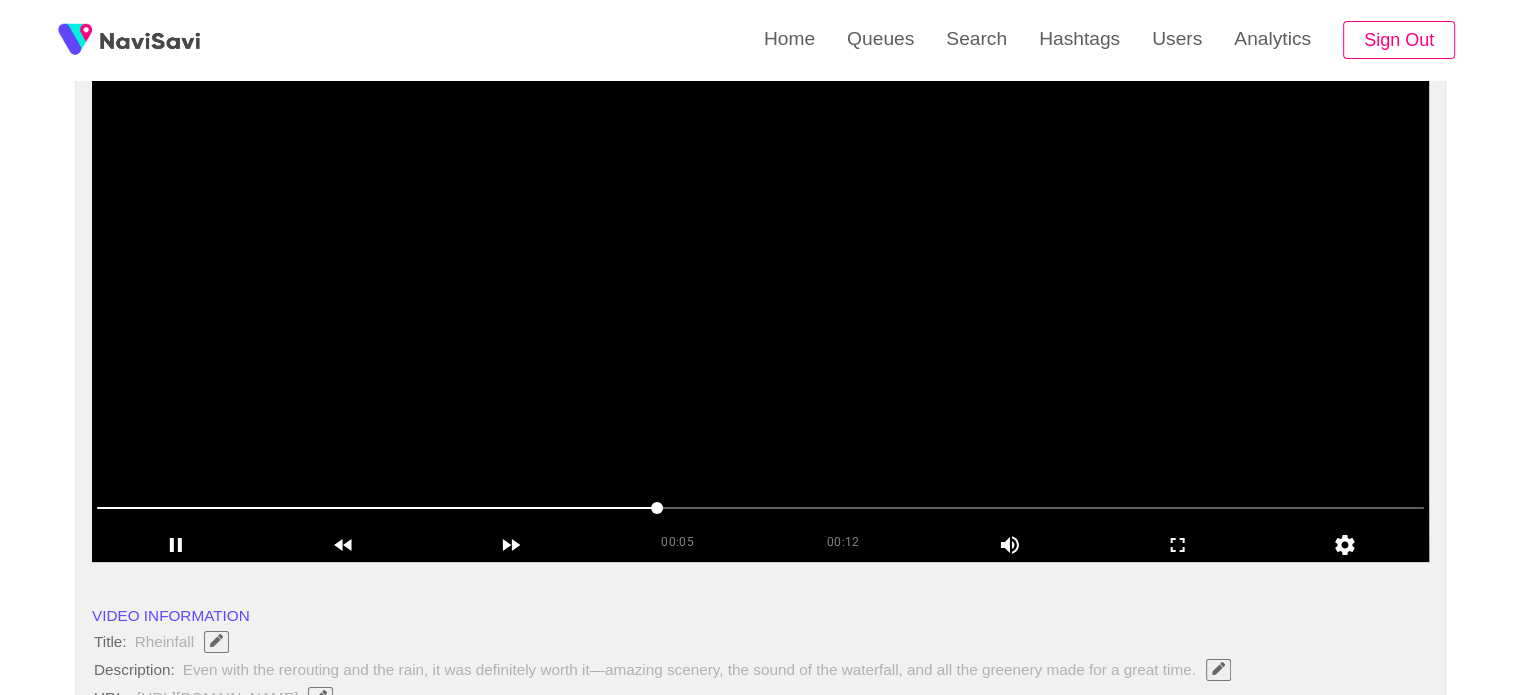 click at bounding box center [760, 312] 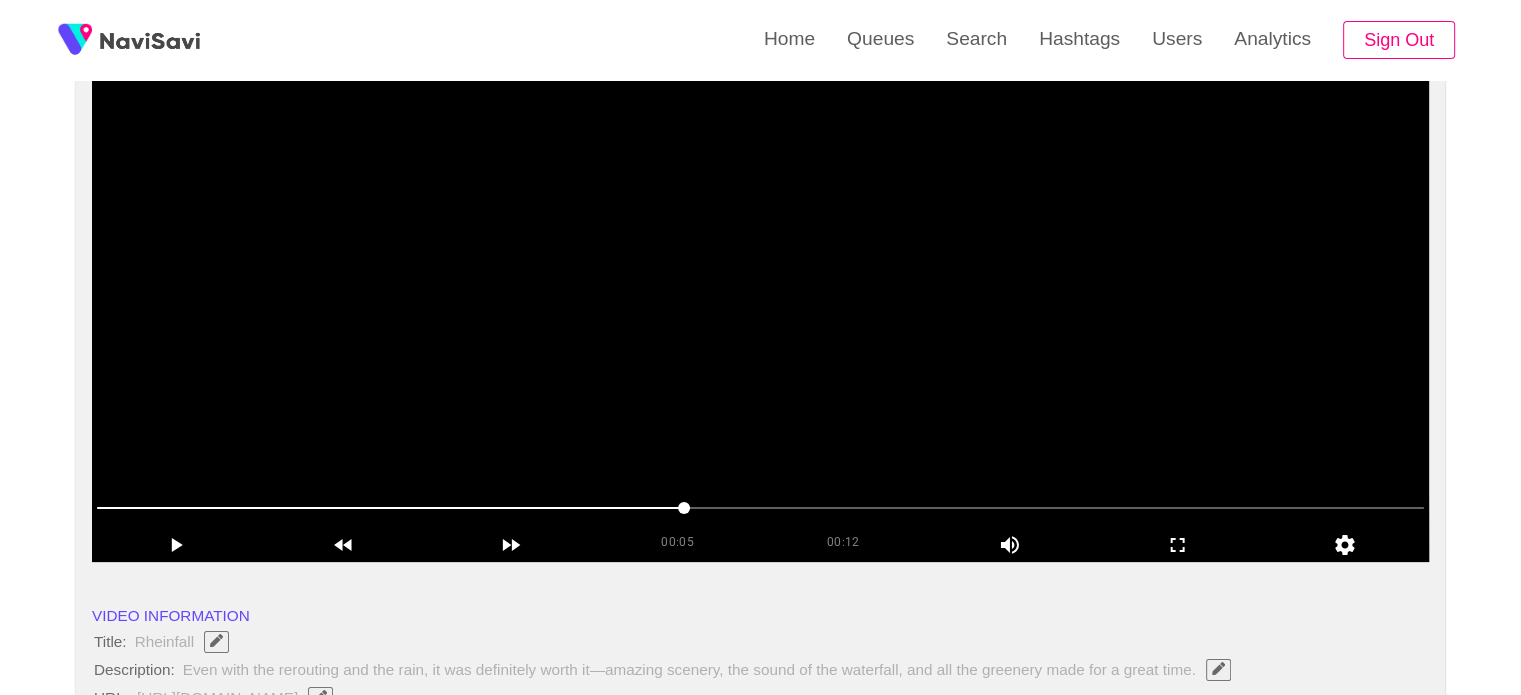 click at bounding box center (760, 312) 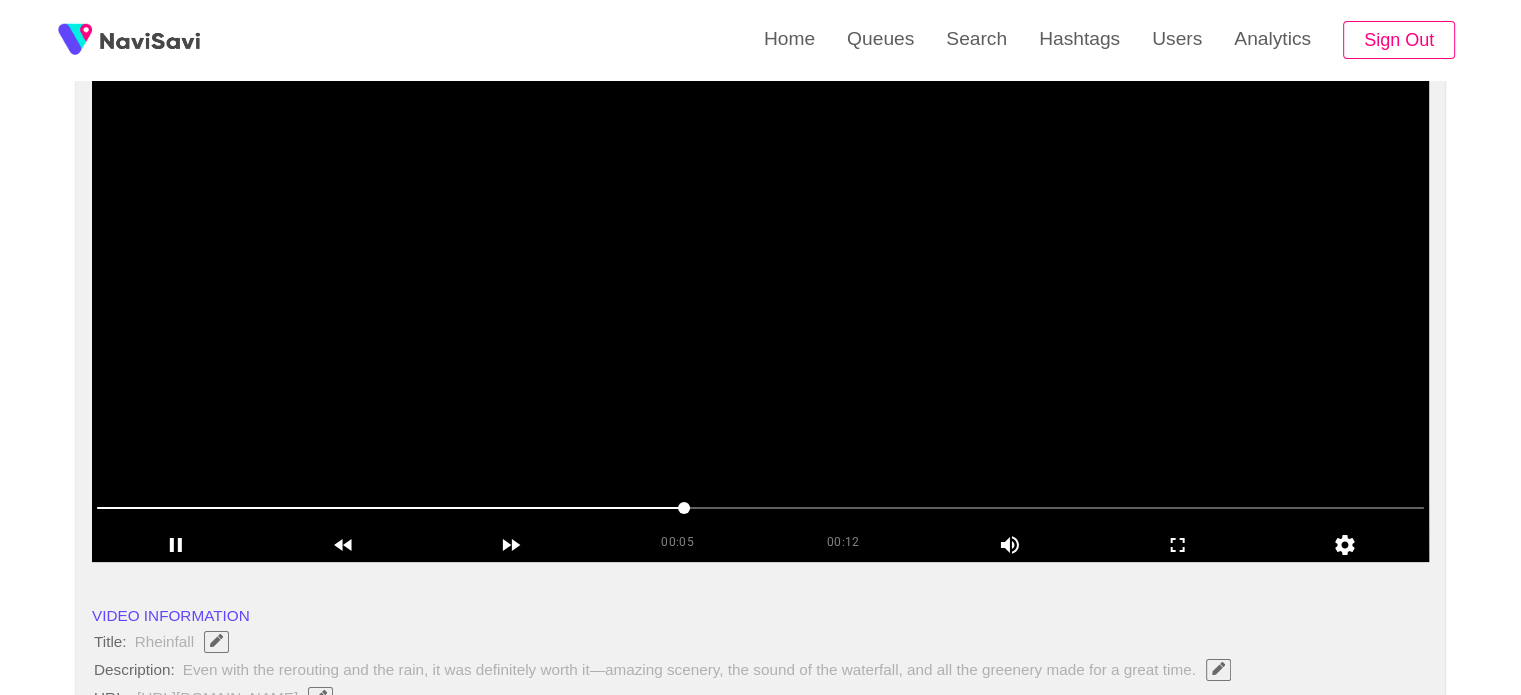 click at bounding box center [760, 312] 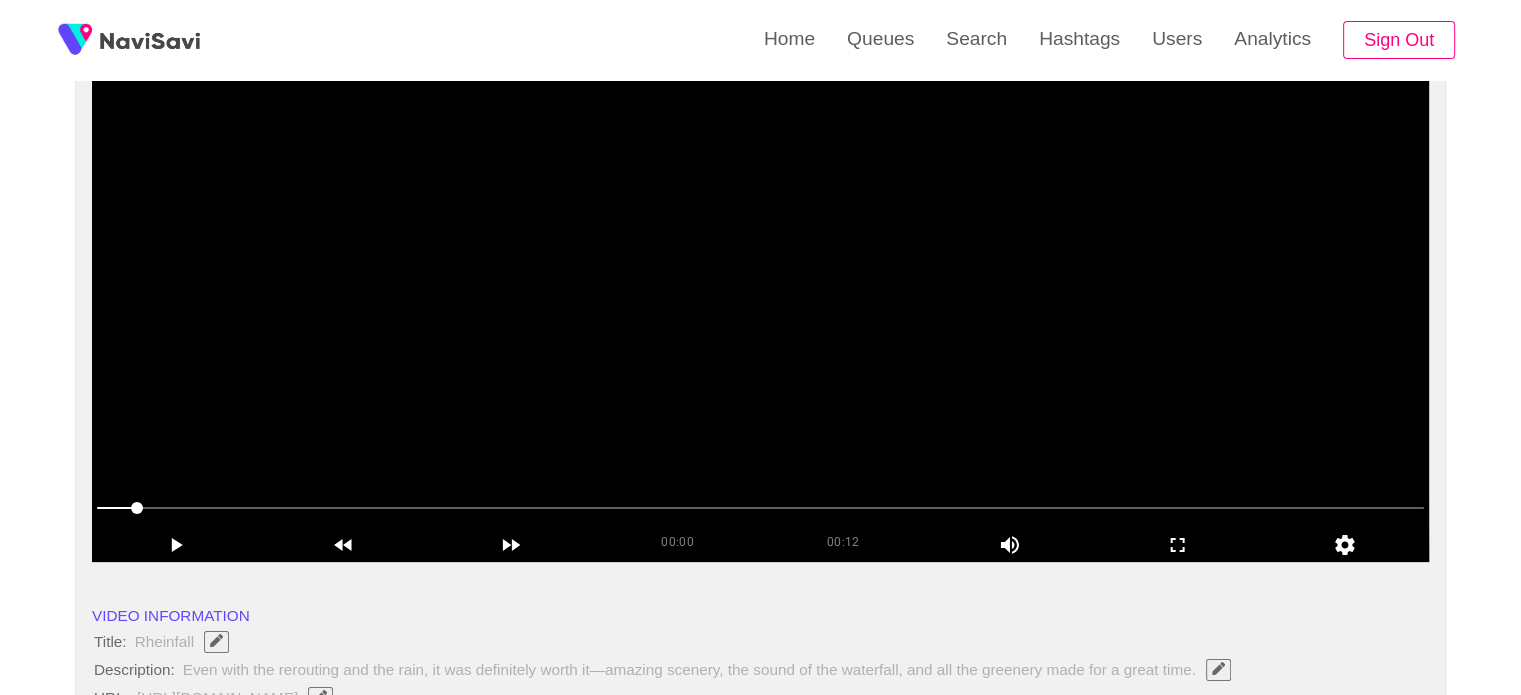 click at bounding box center [760, 312] 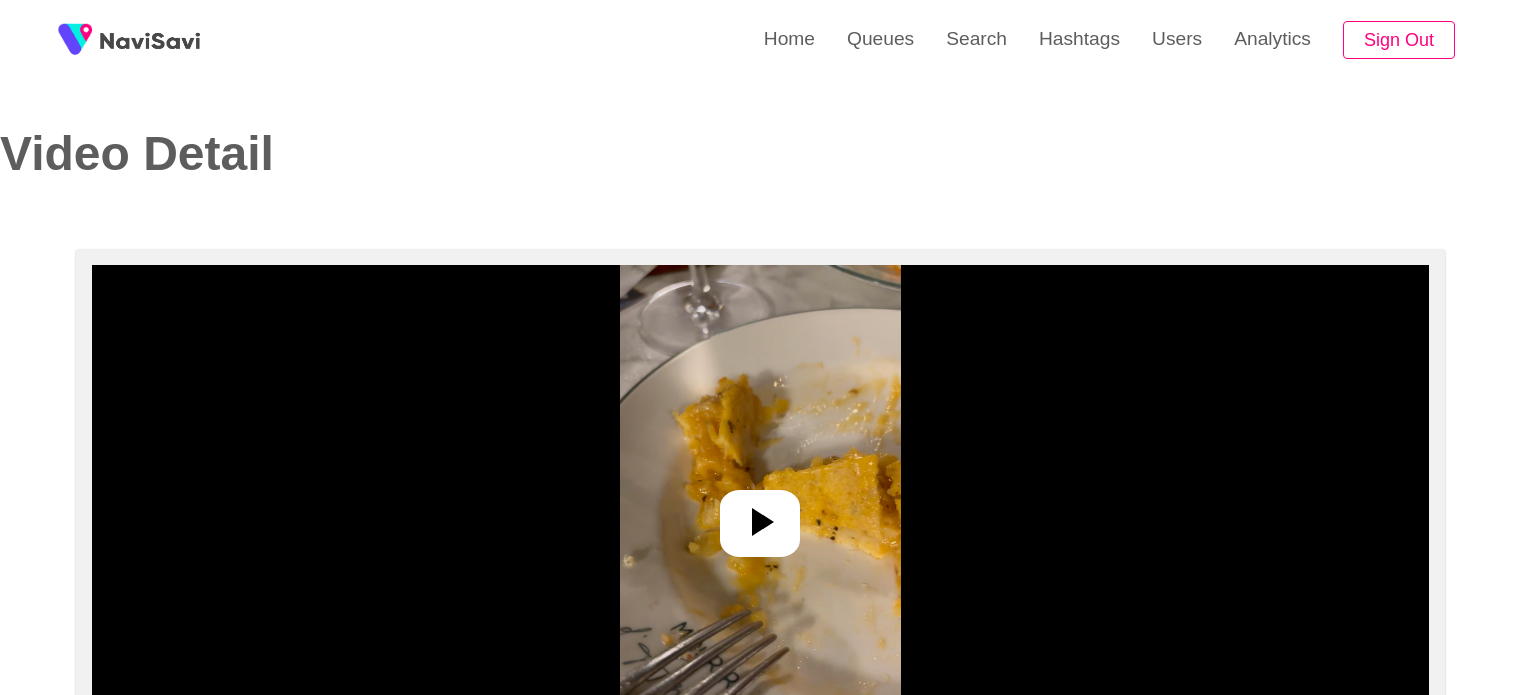 select on "**********" 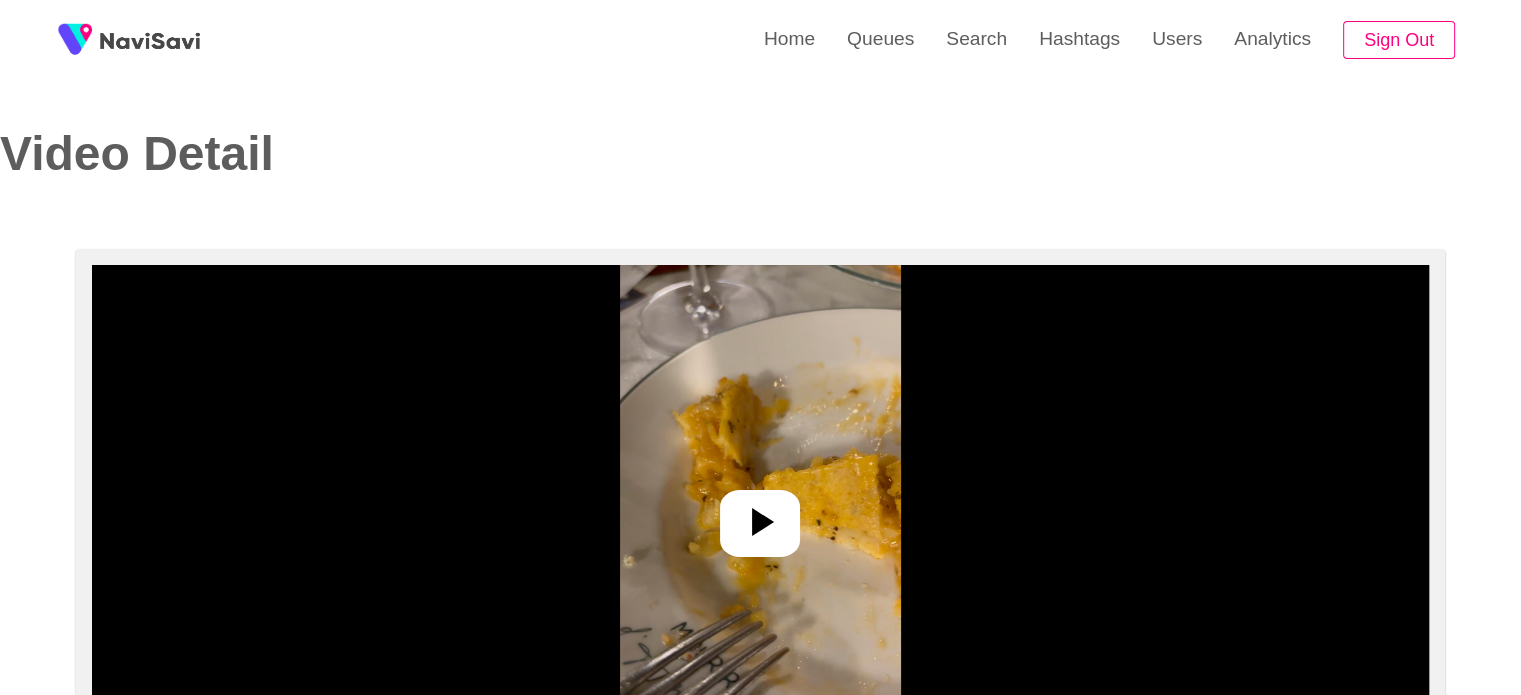 click at bounding box center [760, 515] 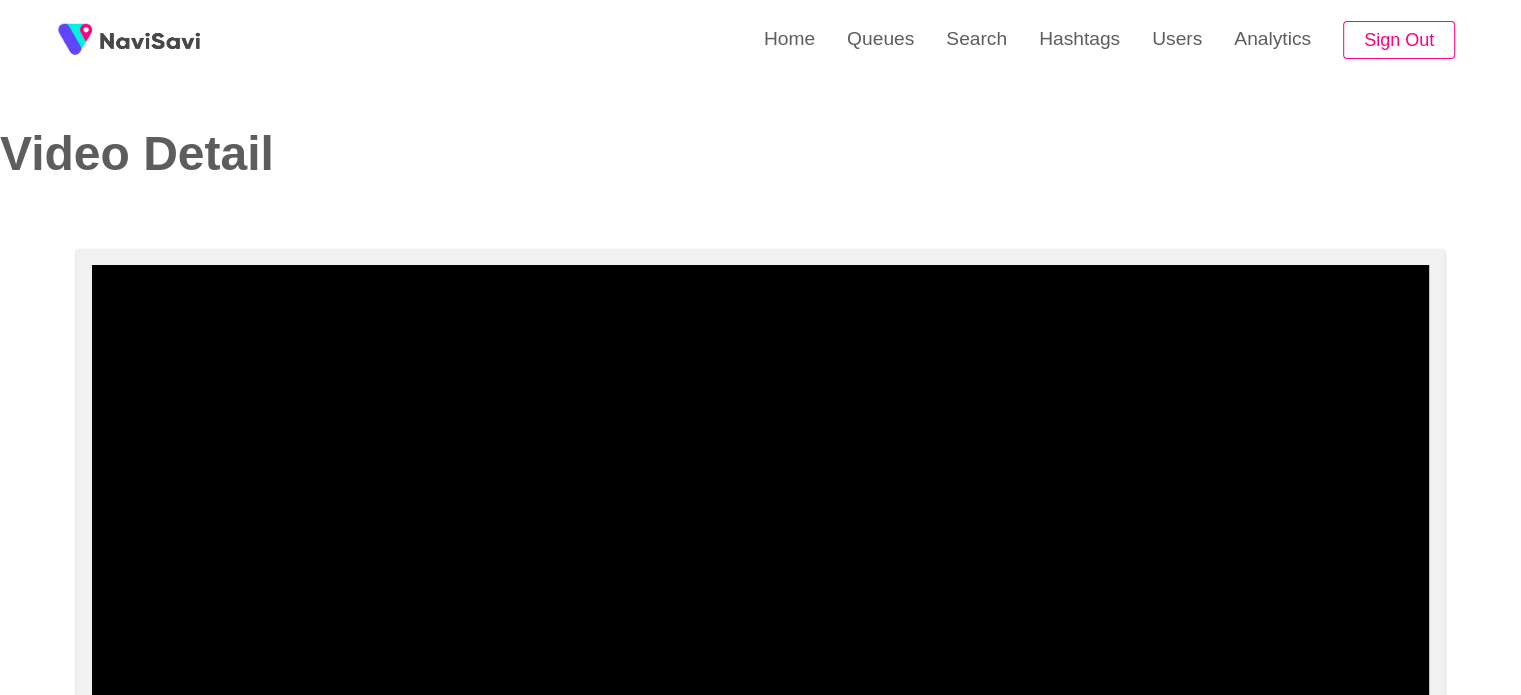 scroll, scrollTop: 235, scrollLeft: 0, axis: vertical 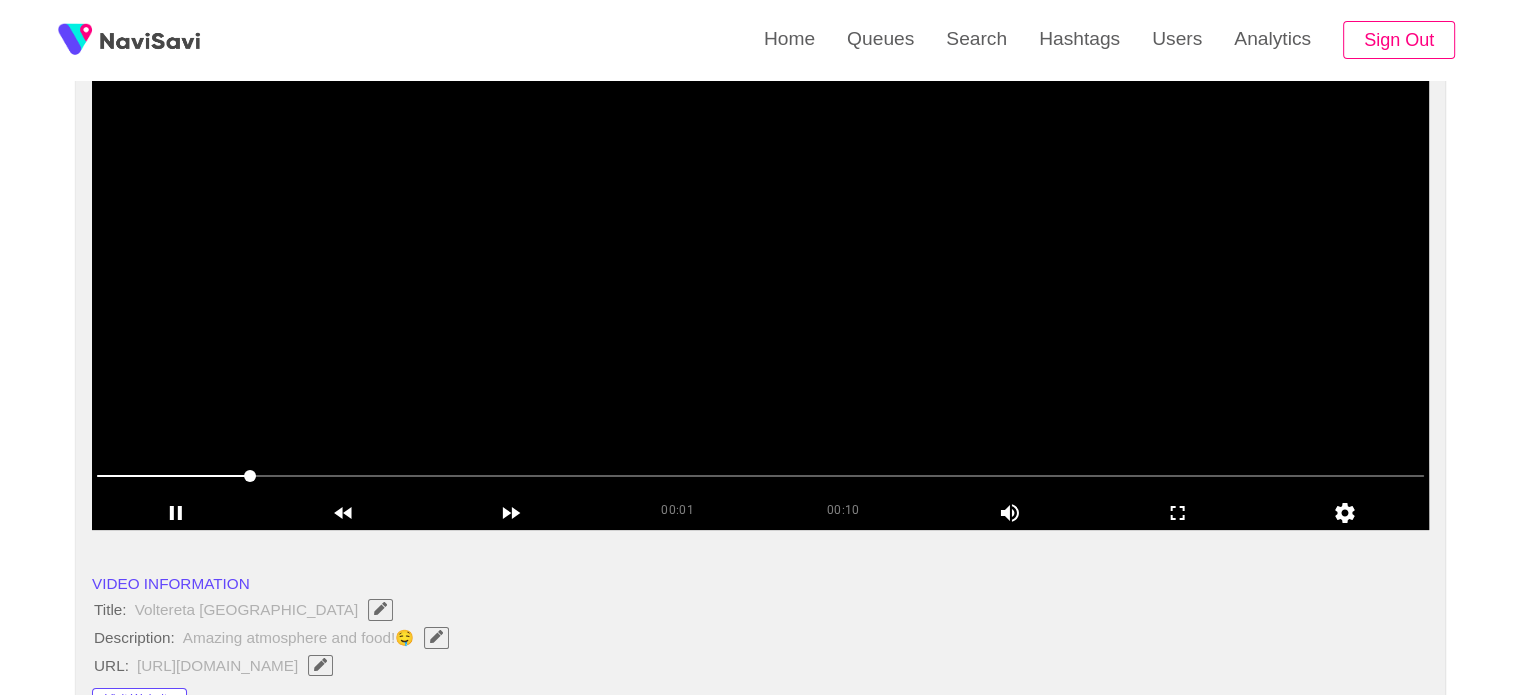 click at bounding box center [760, 280] 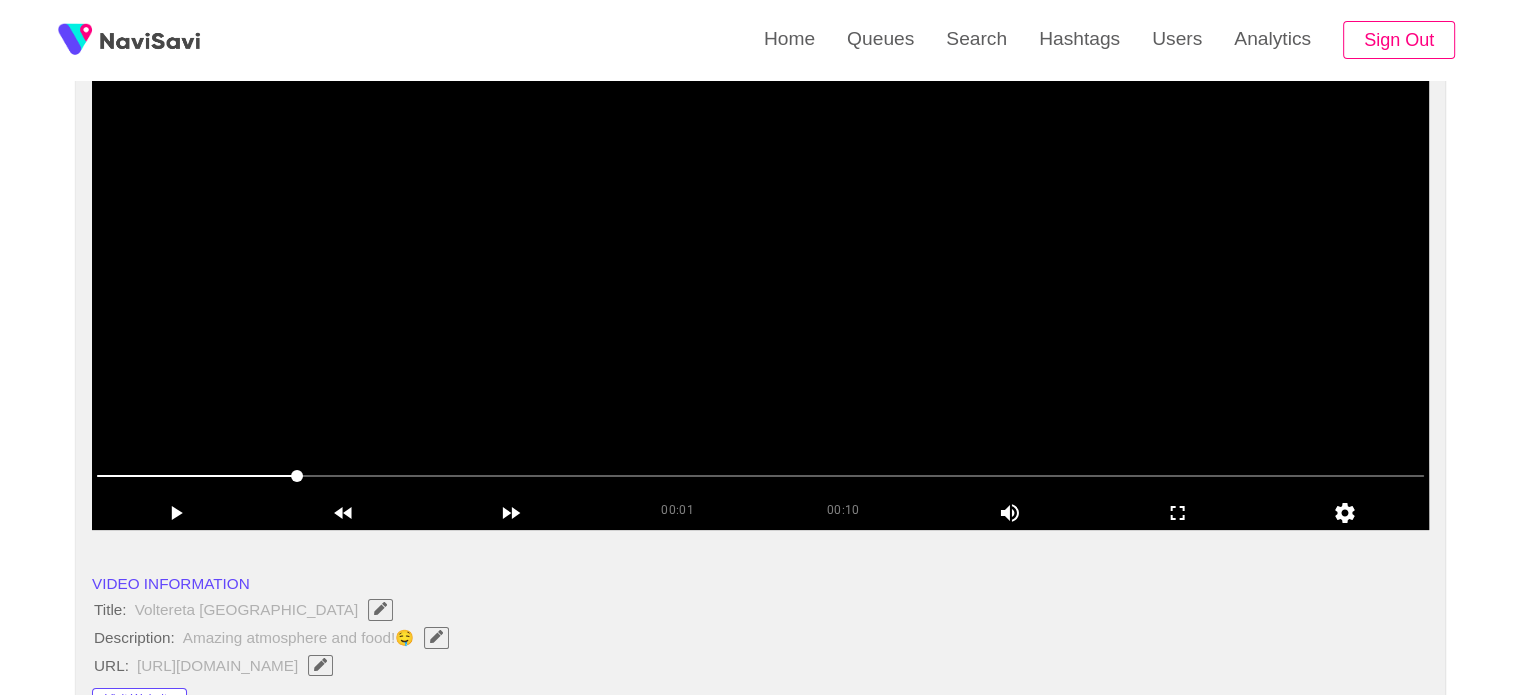 click at bounding box center (760, 280) 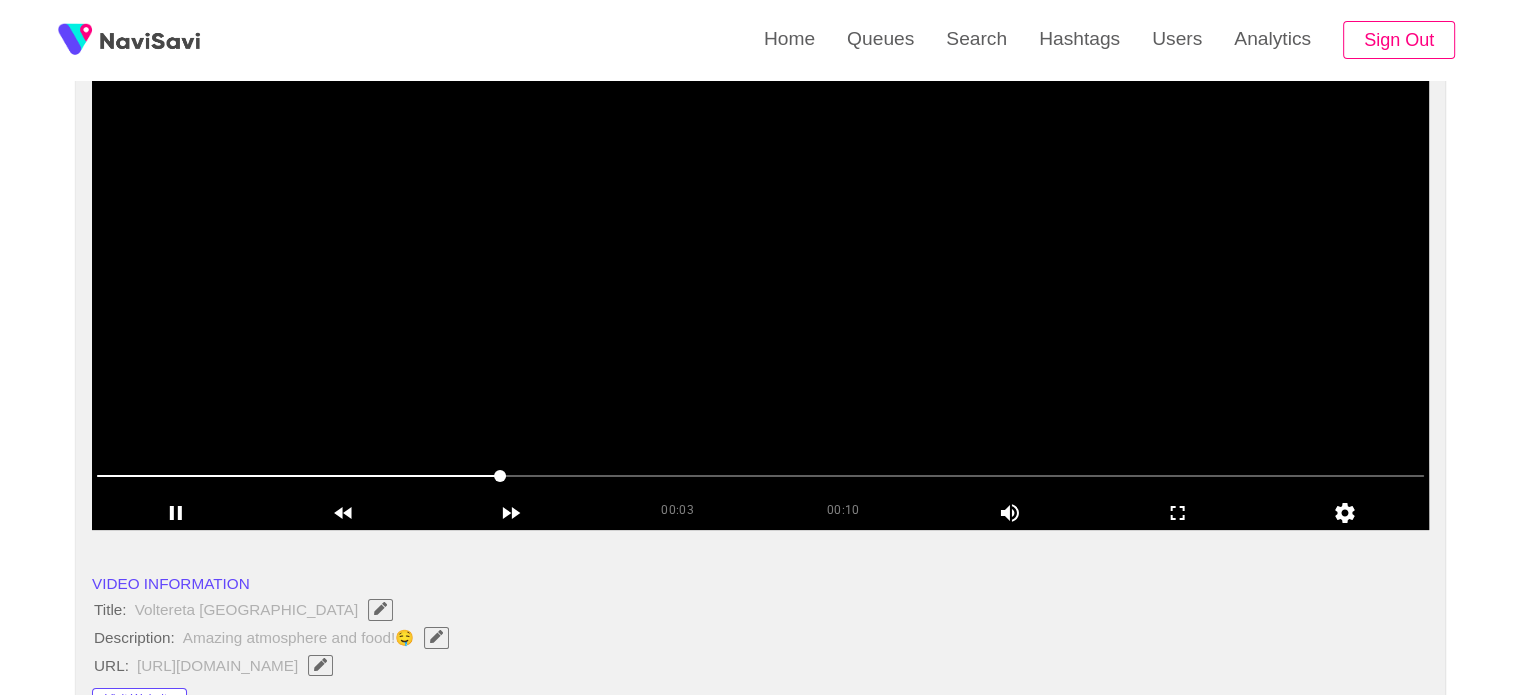 click at bounding box center (760, 280) 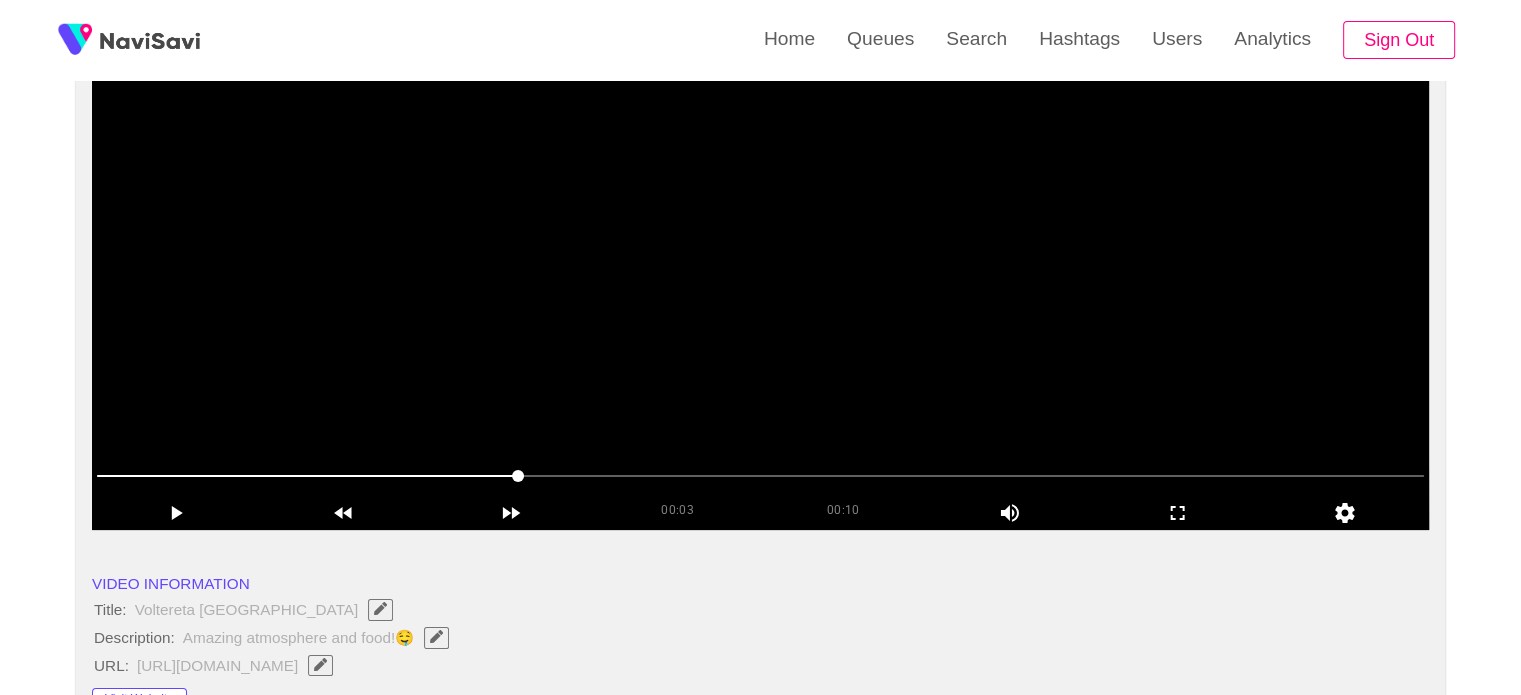 click at bounding box center [760, 280] 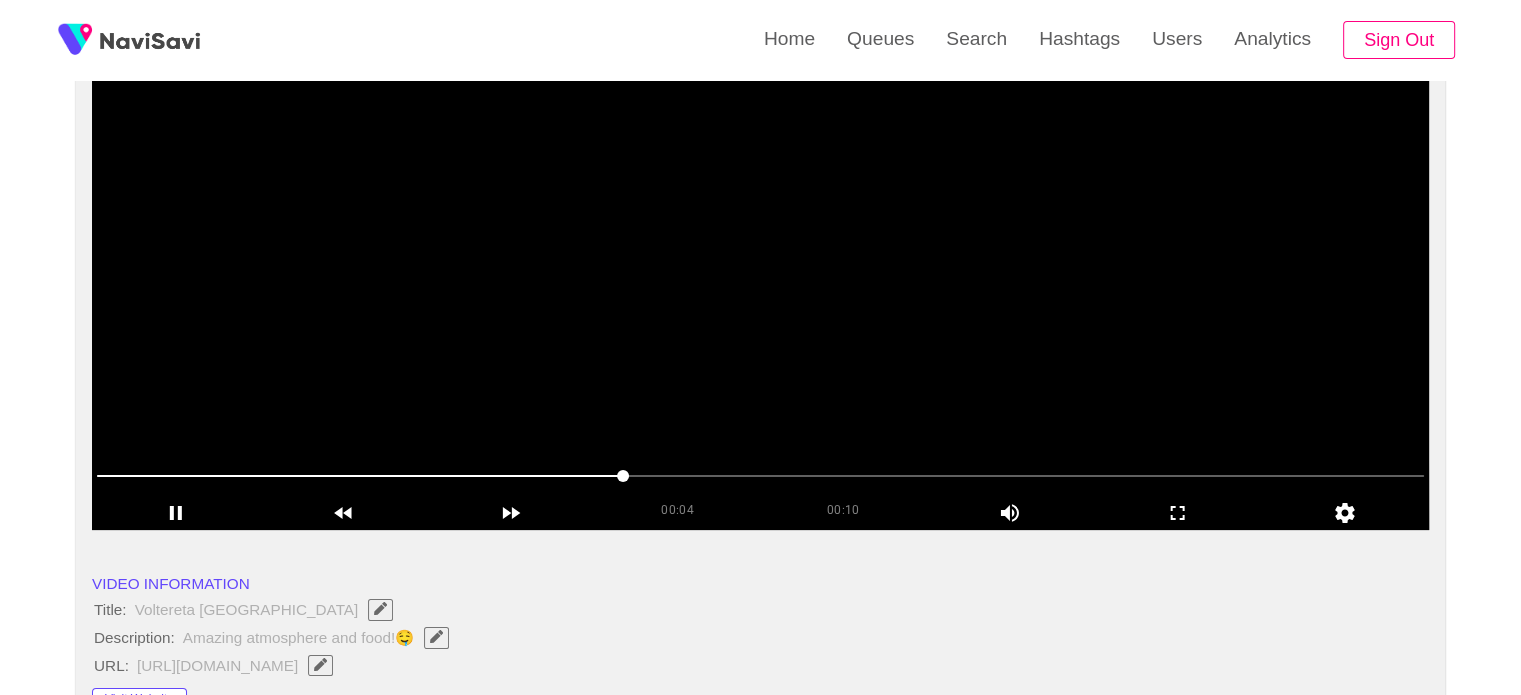 click at bounding box center (760, 280) 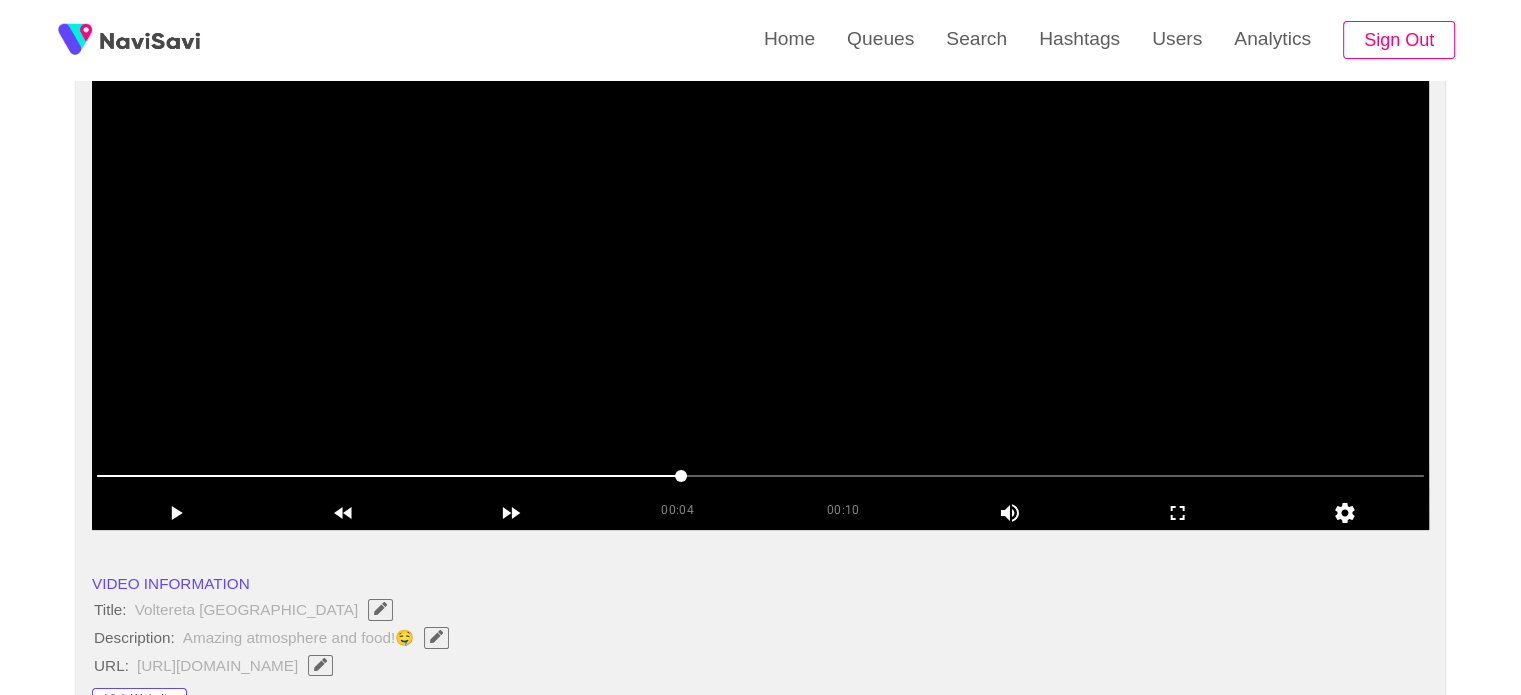 click at bounding box center (760, 280) 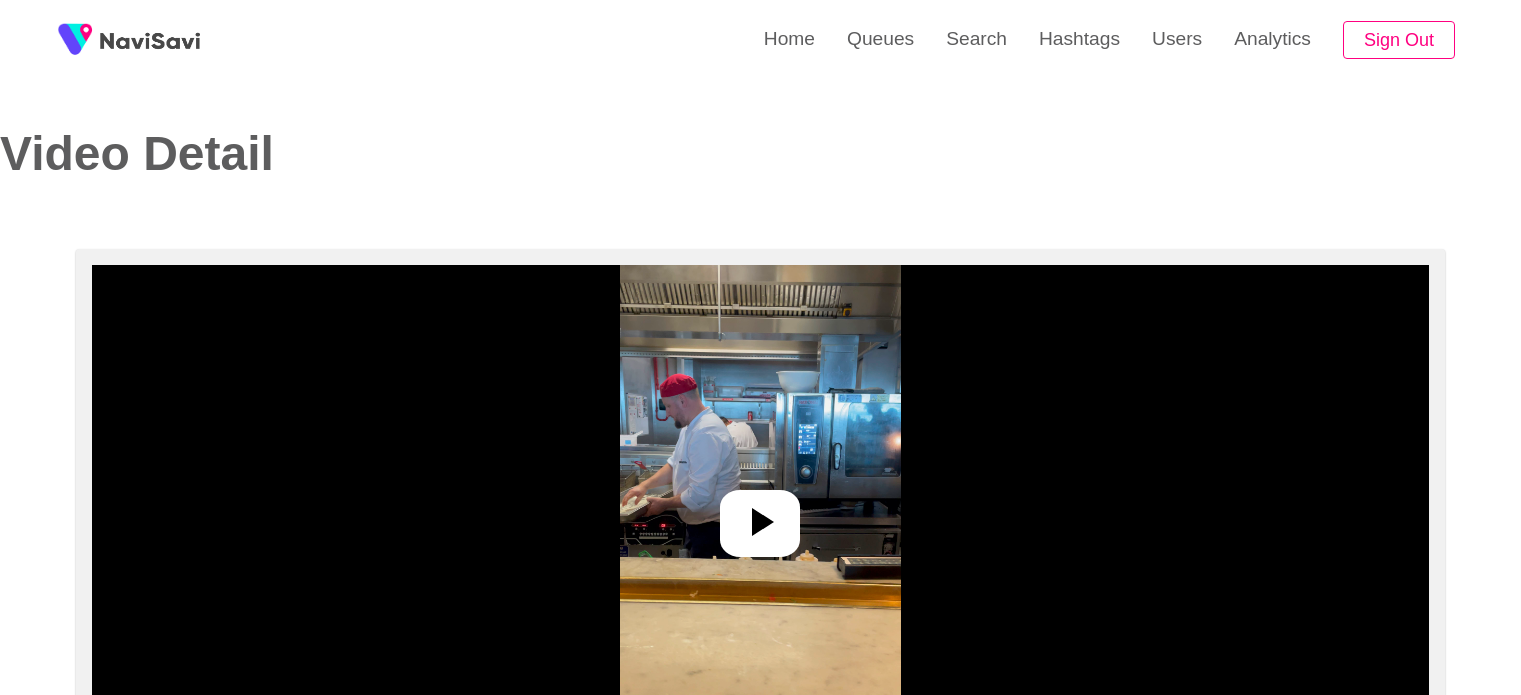 select on "**********" 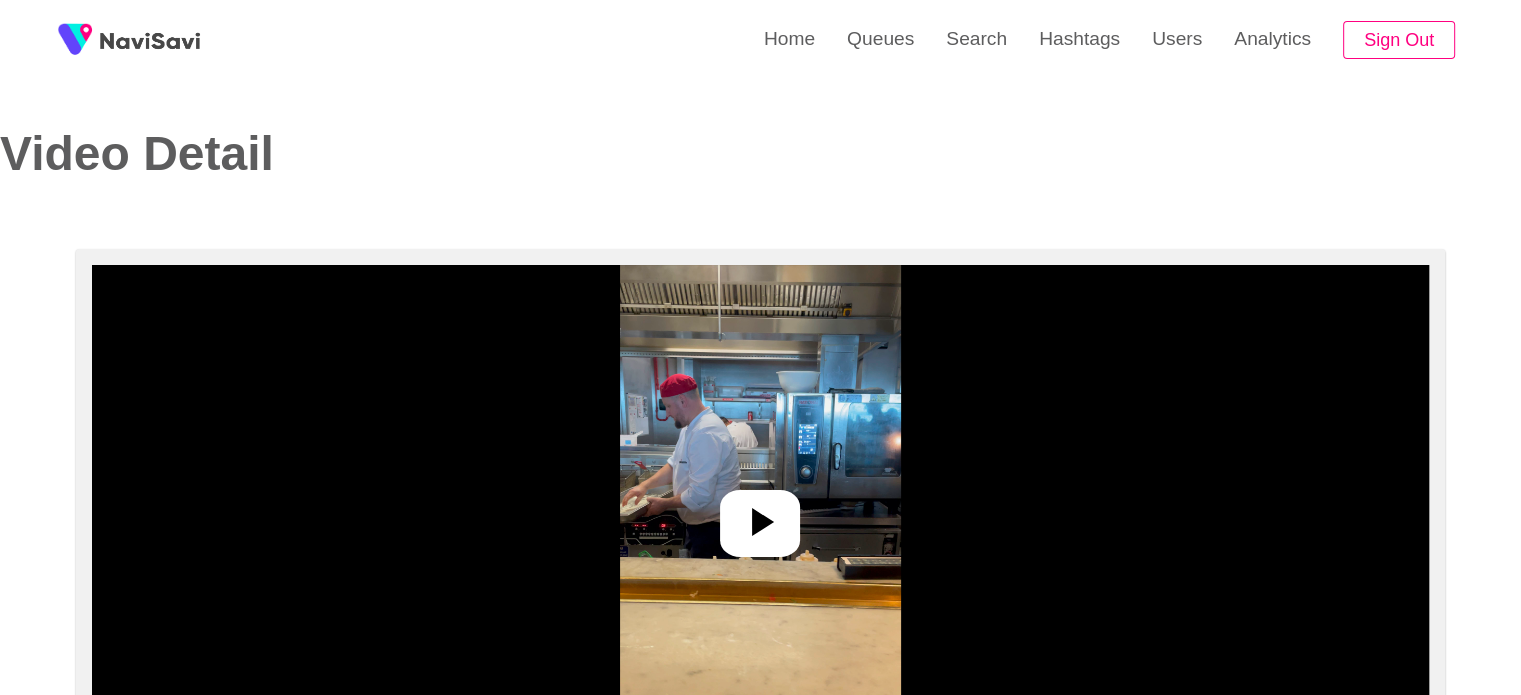 scroll, scrollTop: 144, scrollLeft: 0, axis: vertical 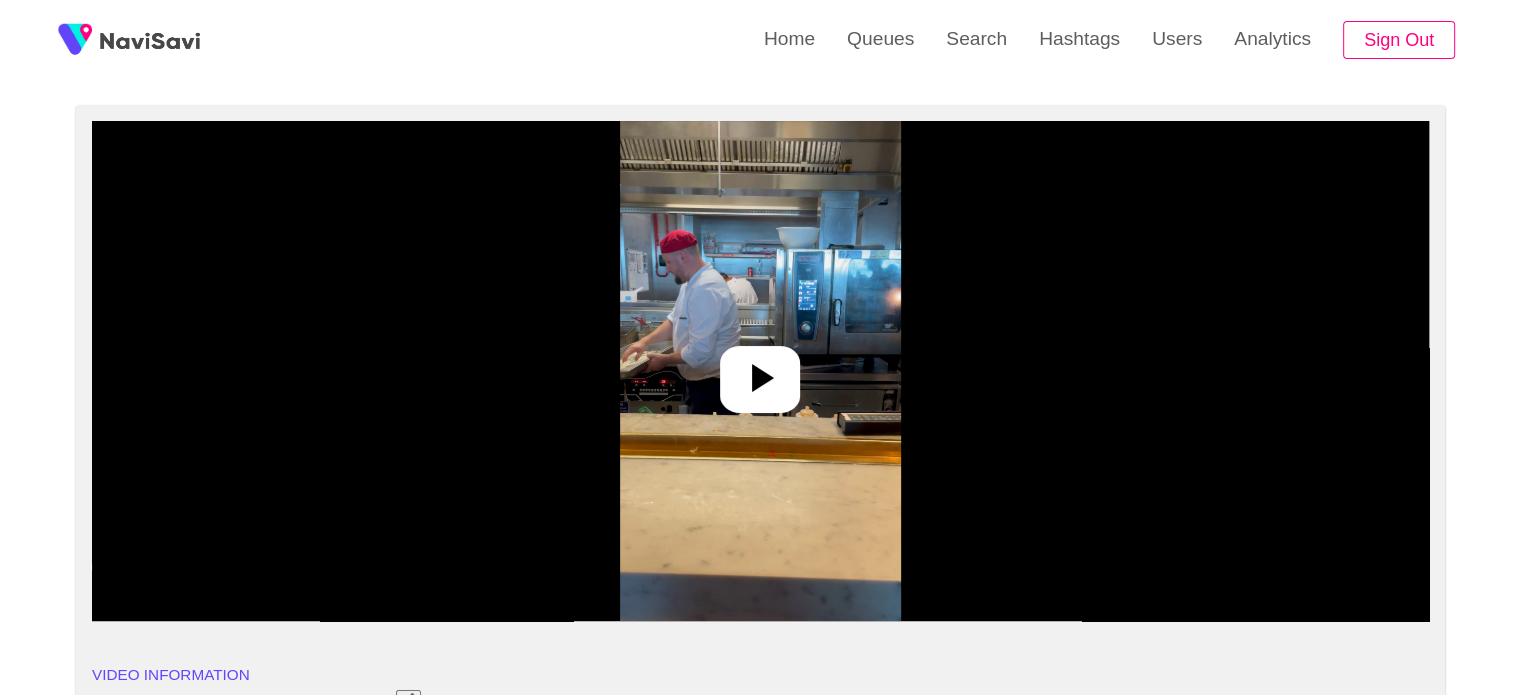click at bounding box center [760, 371] 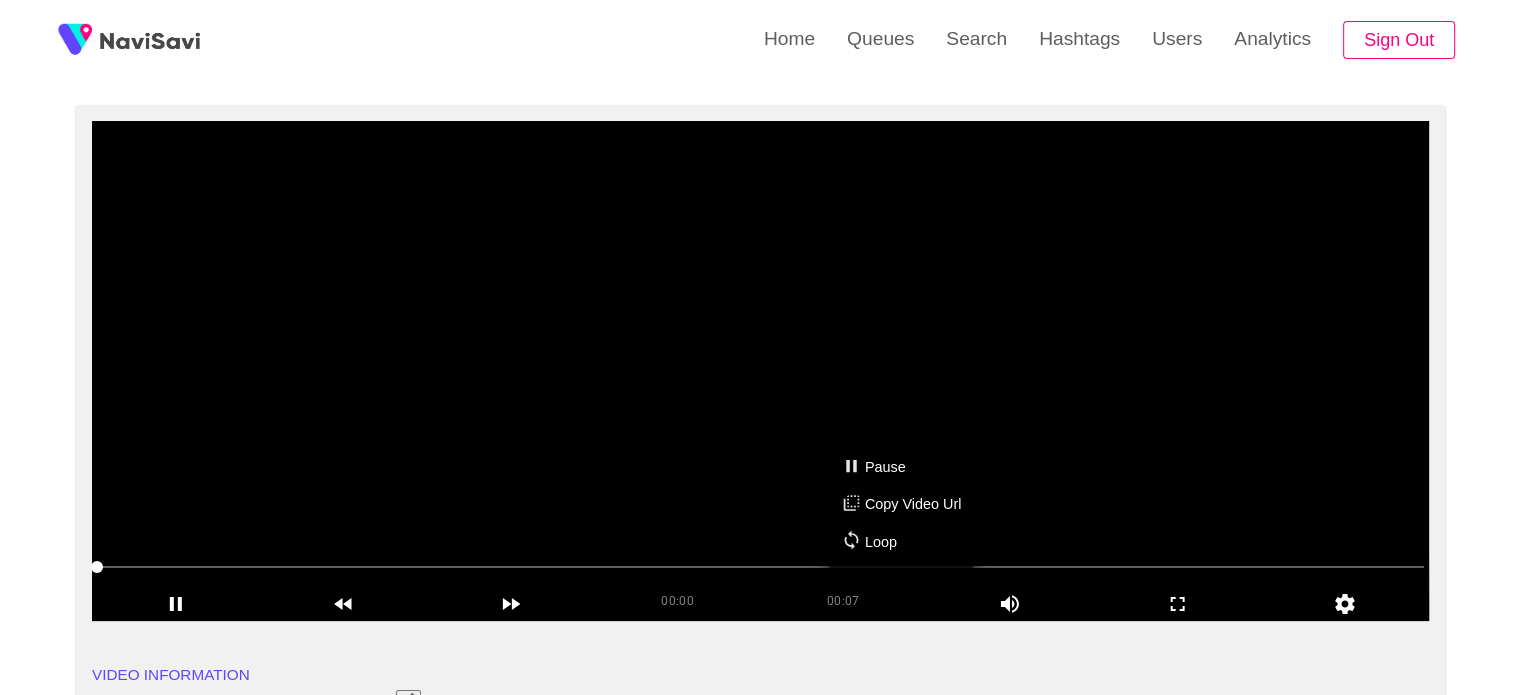 click on "Pause Copy Video Url Loop" at bounding box center (760, 347) 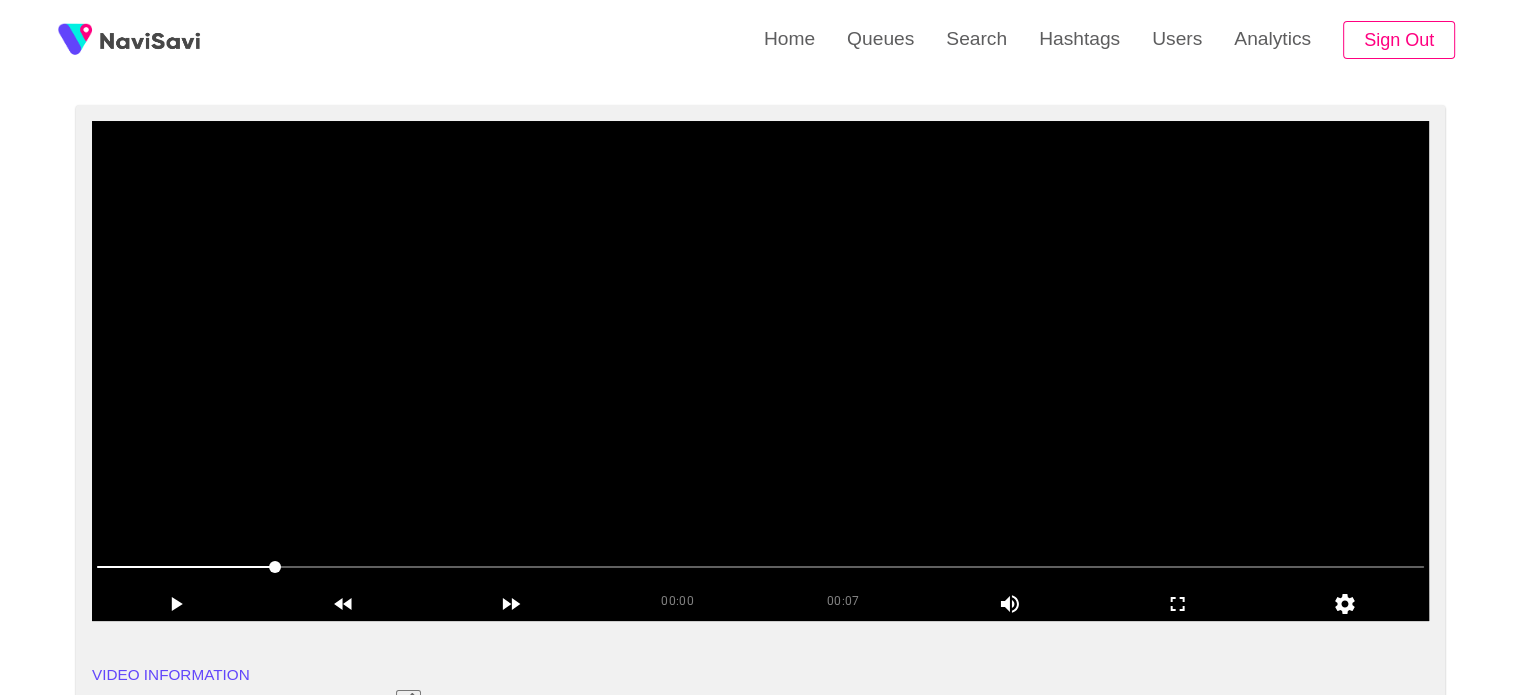 click at bounding box center [186, 567] 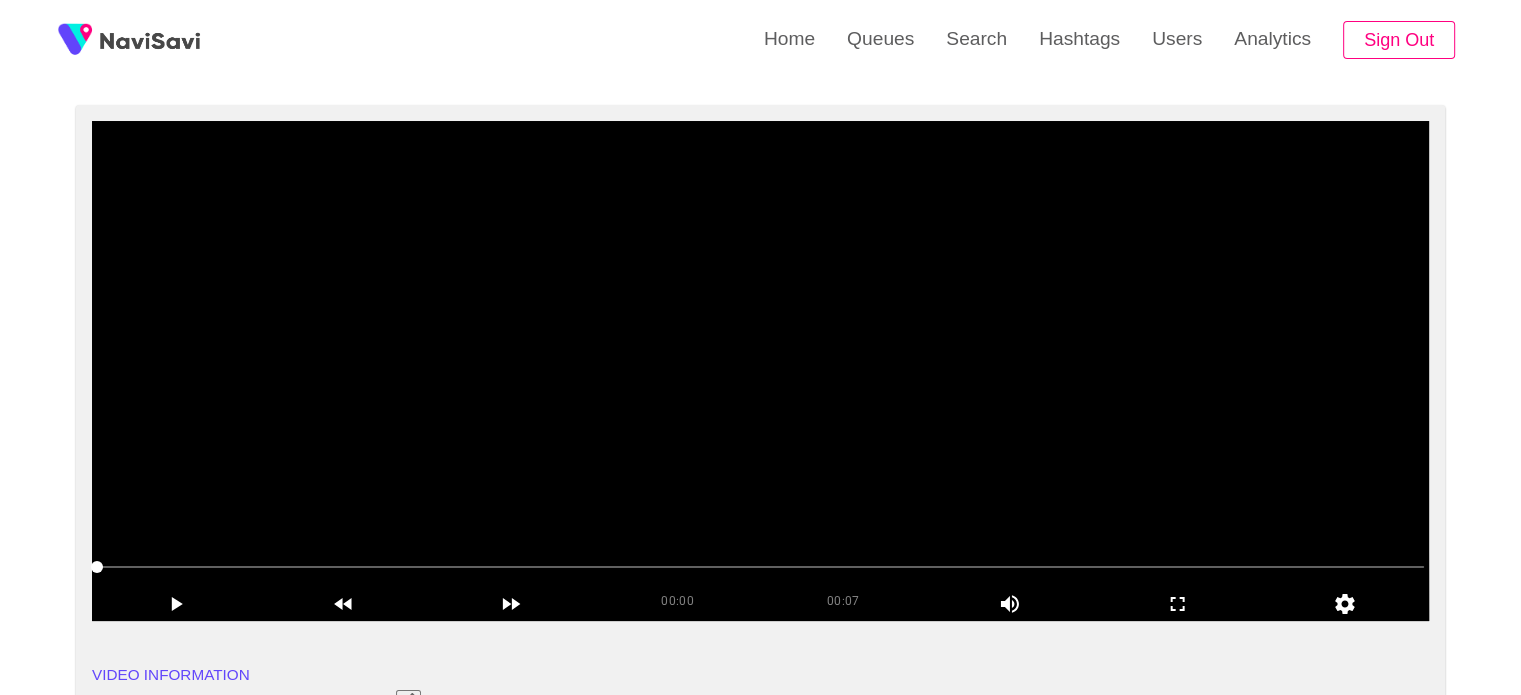 click at bounding box center [760, 371] 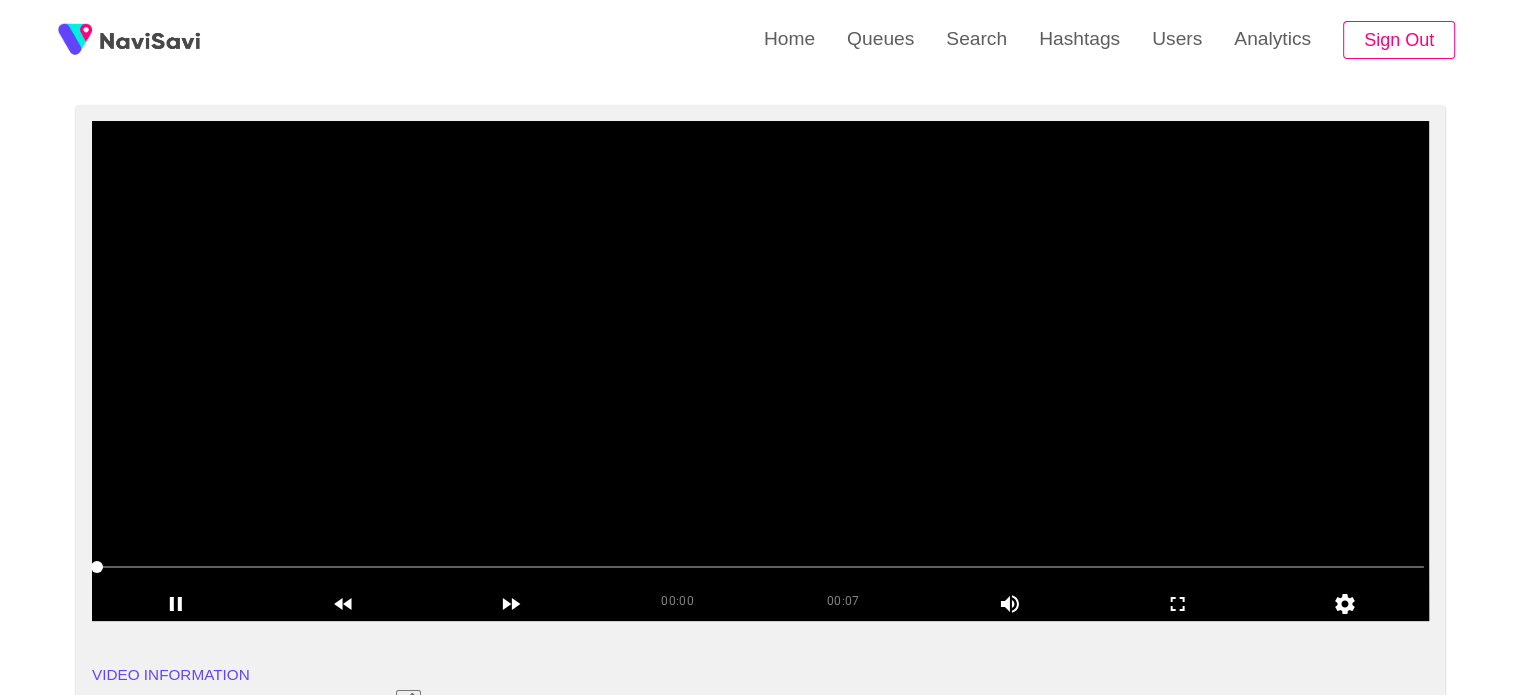 click at bounding box center [760, 371] 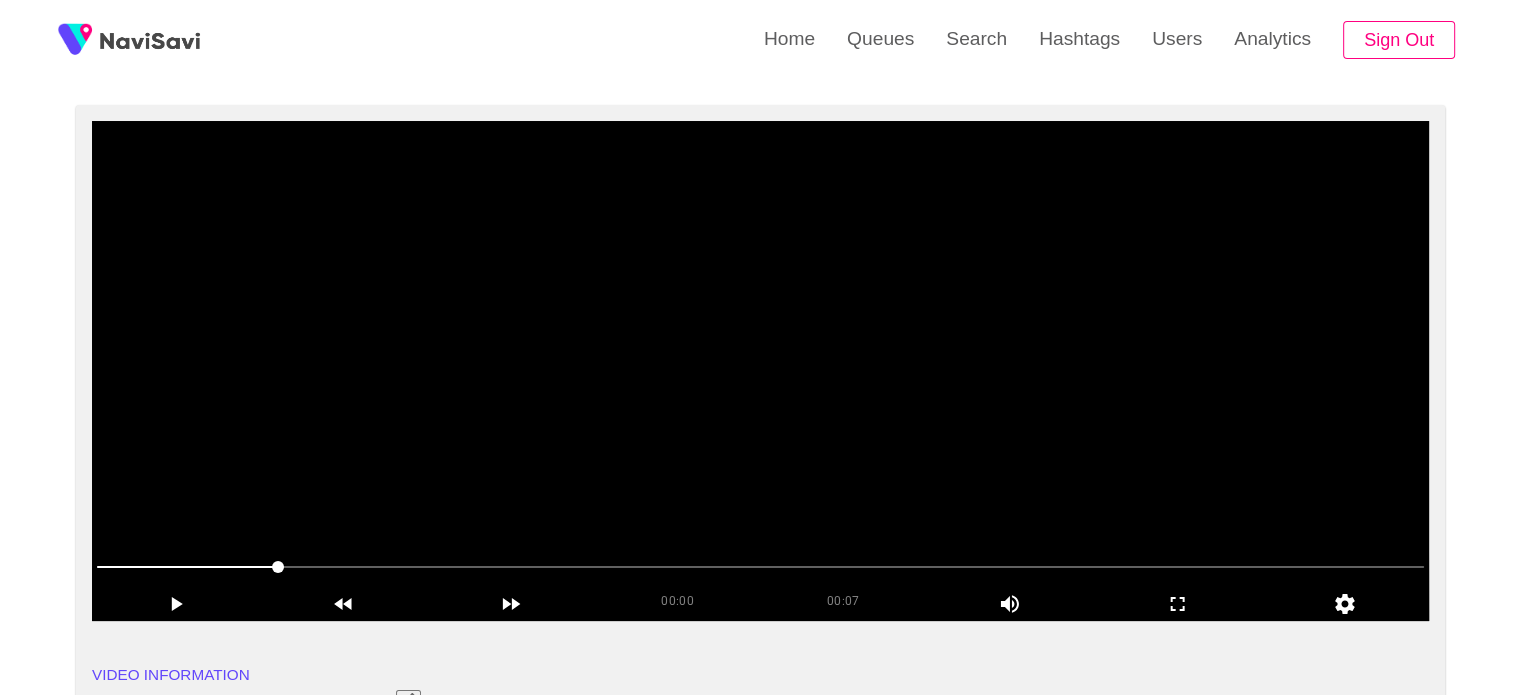 click at bounding box center [760, 371] 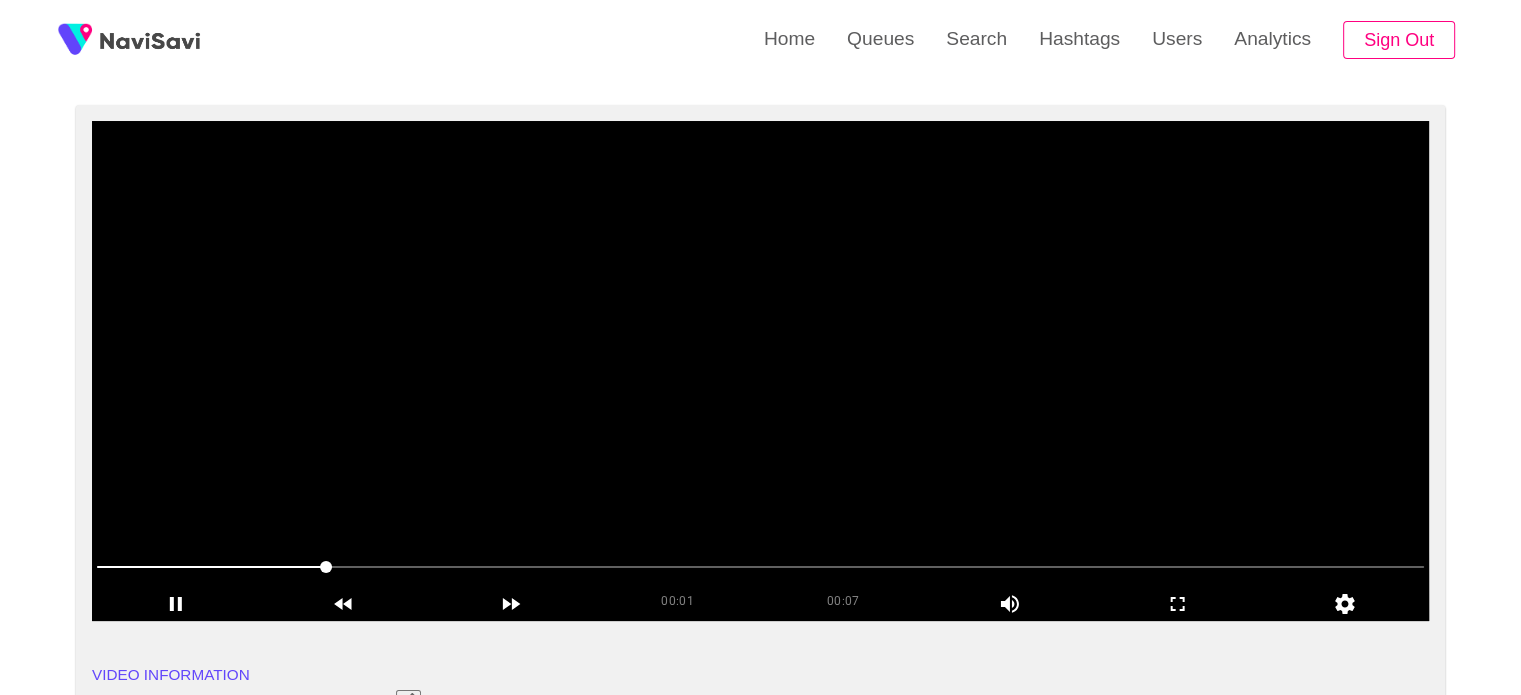 click at bounding box center (760, 371) 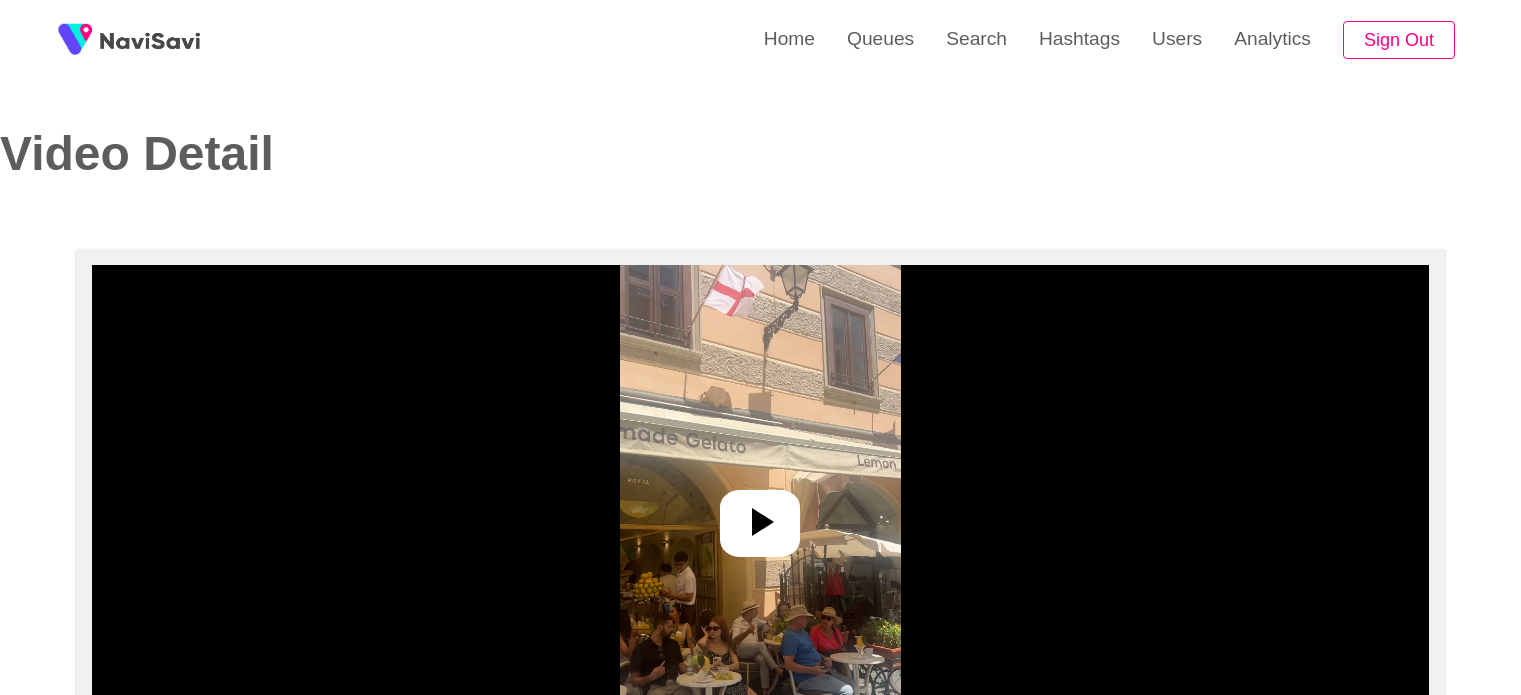 select on "**********" 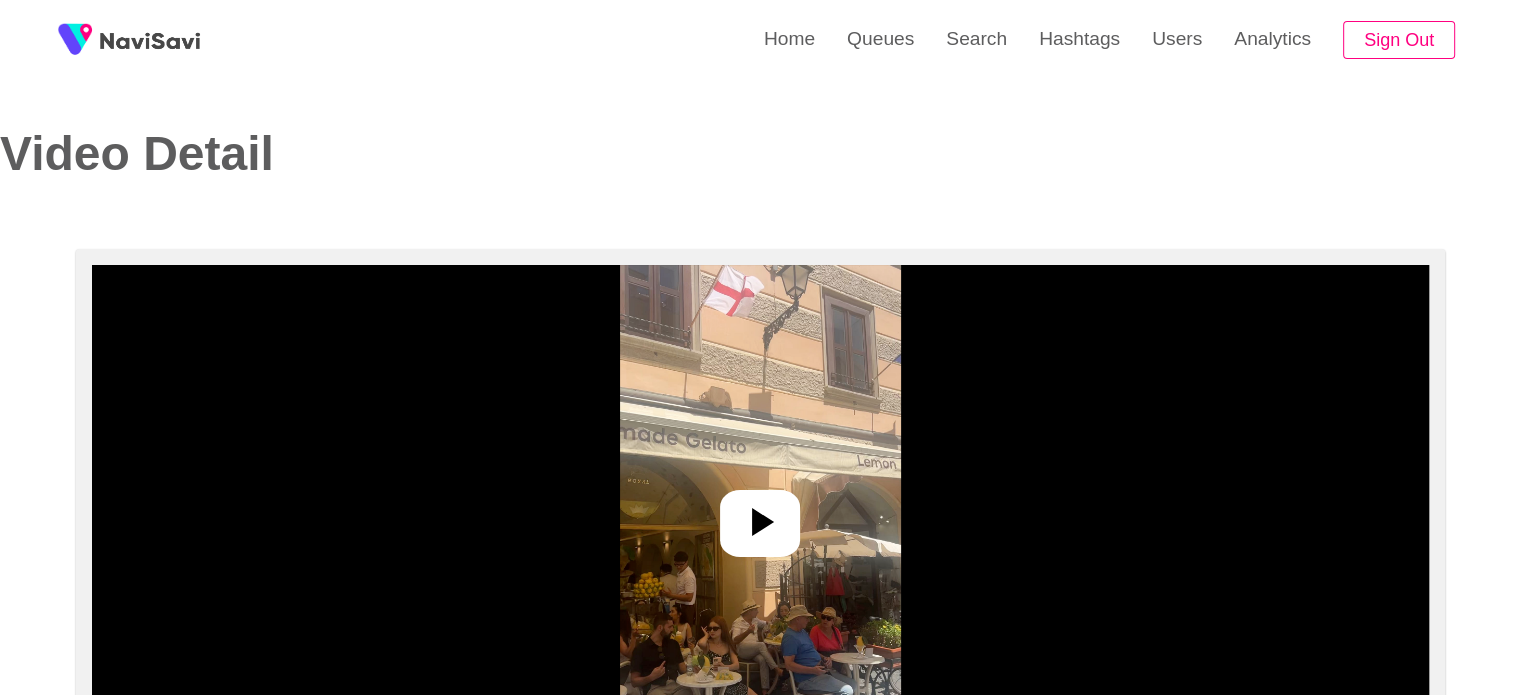 click at bounding box center (760, 515) 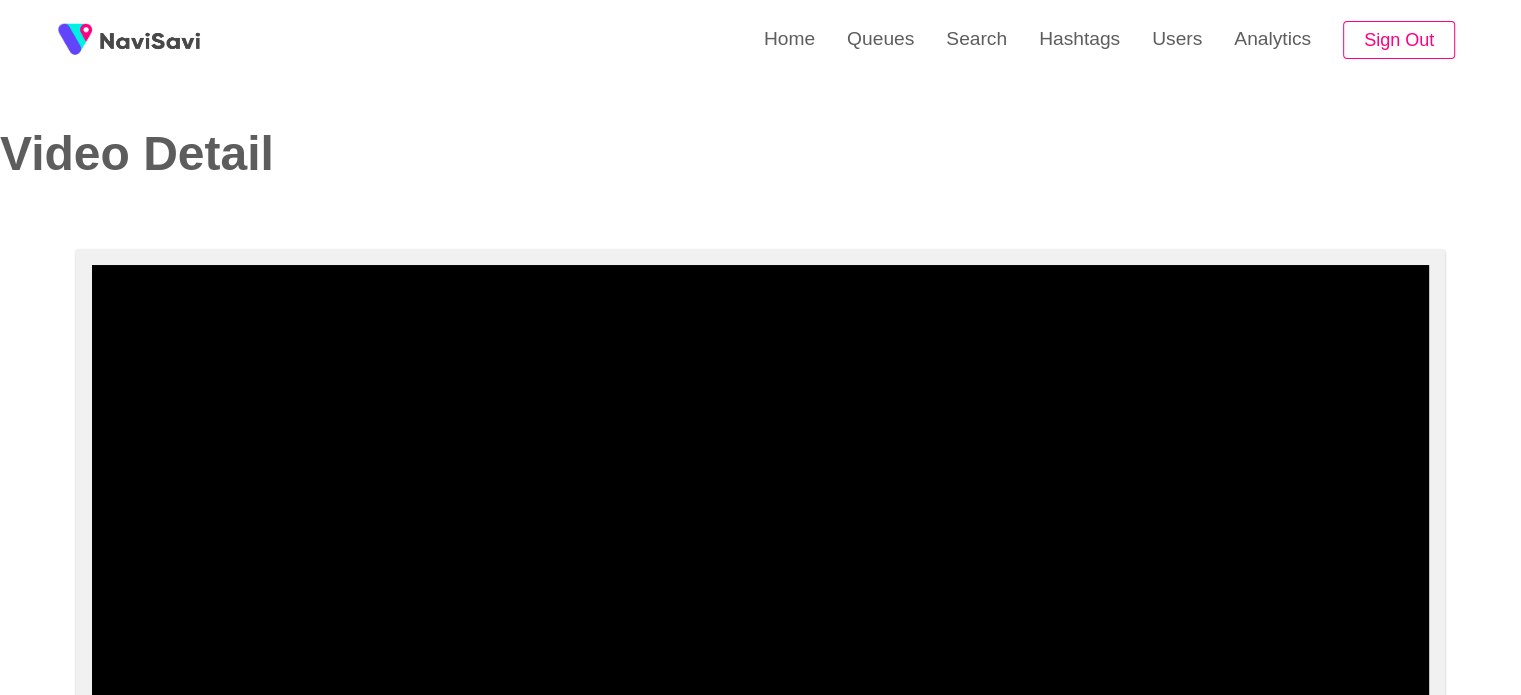 scroll, scrollTop: 244, scrollLeft: 0, axis: vertical 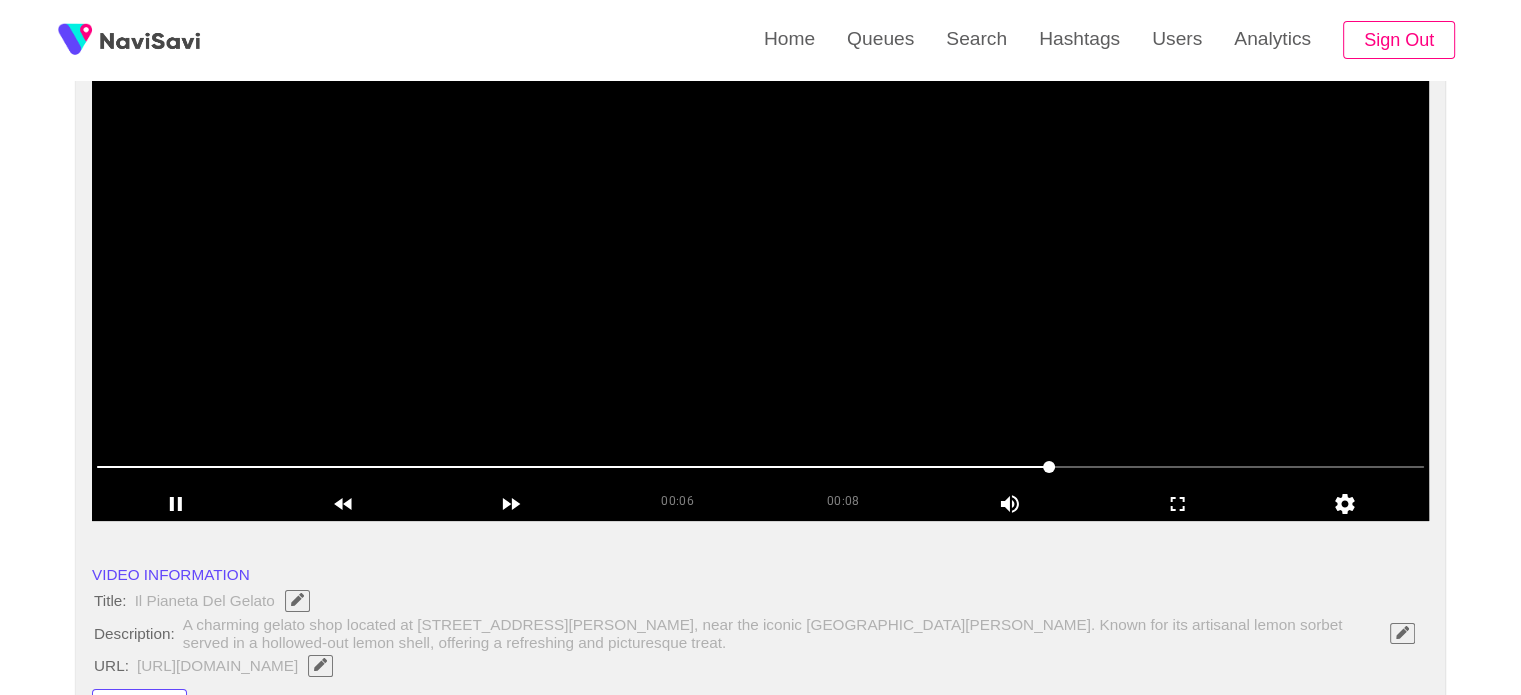 click at bounding box center [760, 271] 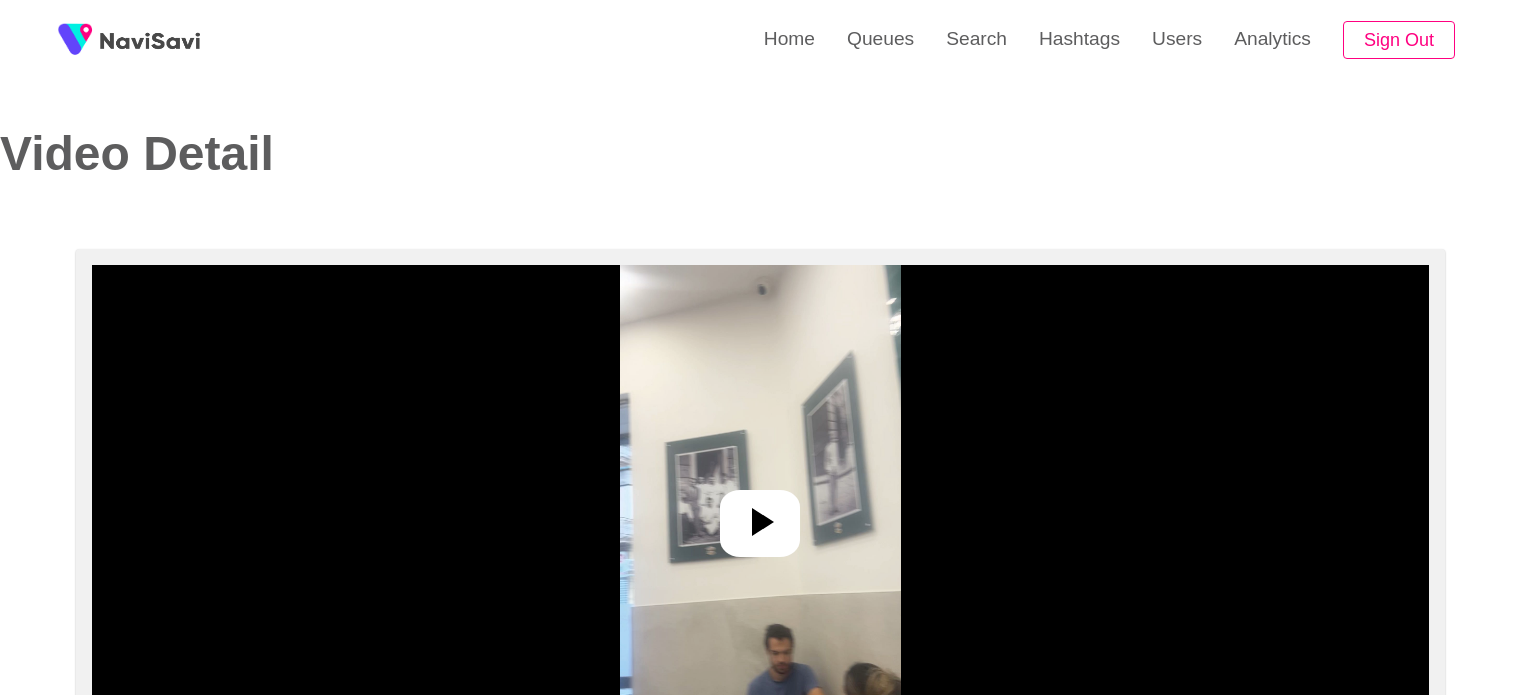 select on "**********" 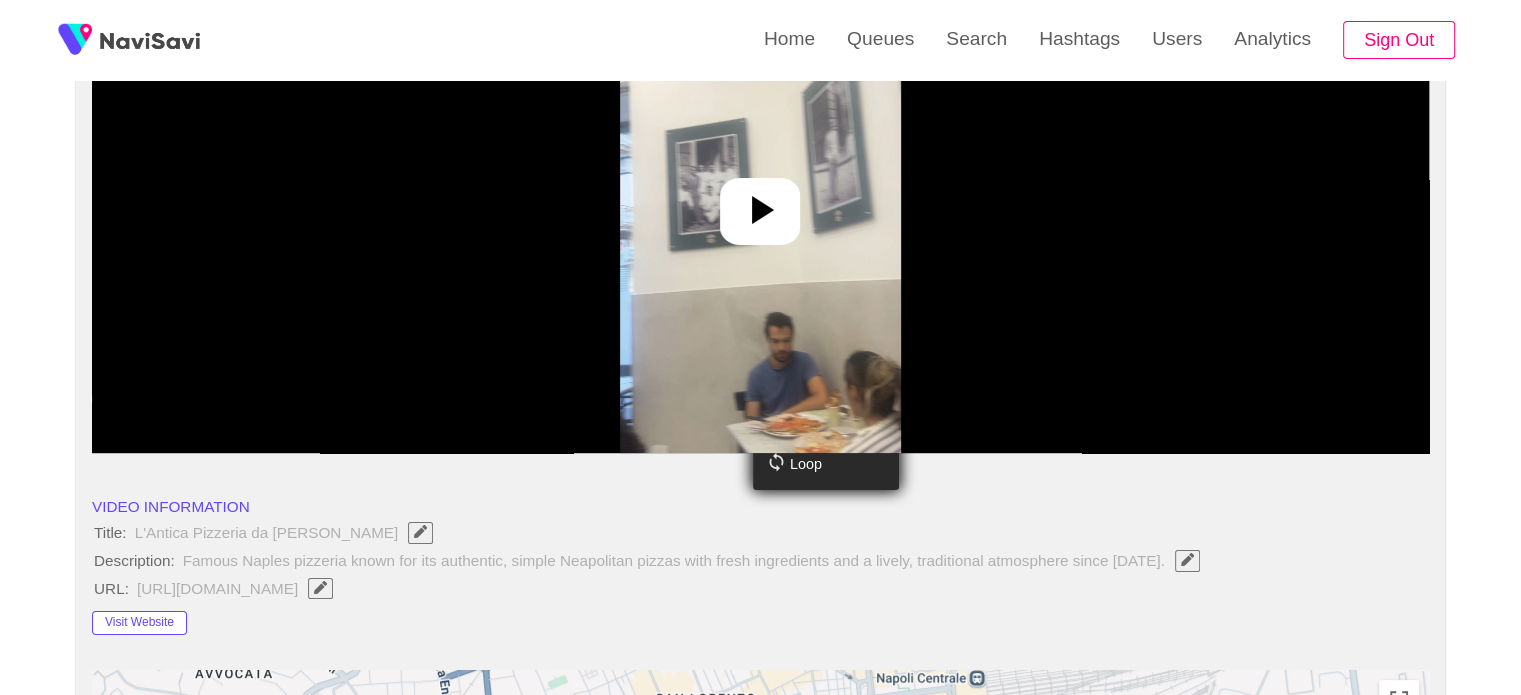 scroll, scrollTop: 324, scrollLeft: 0, axis: vertical 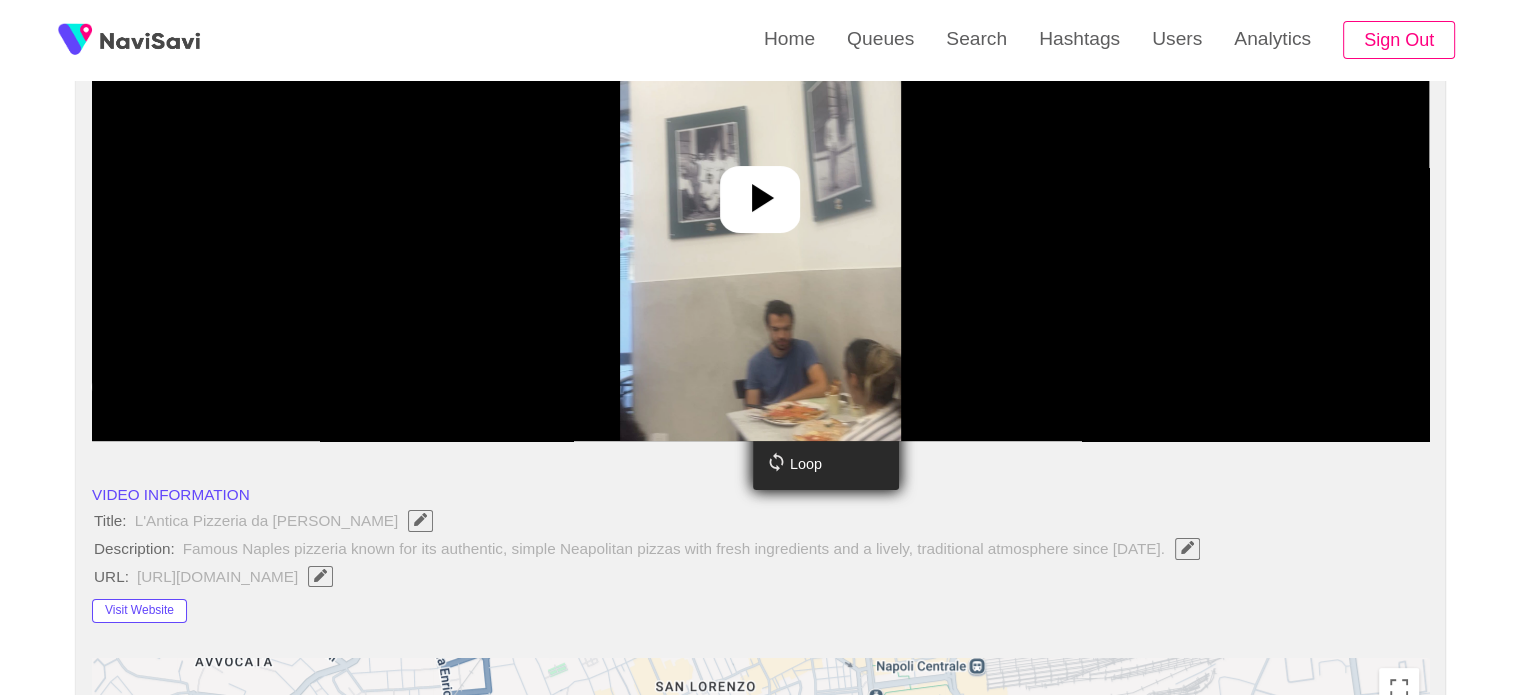 click at bounding box center [760, 191] 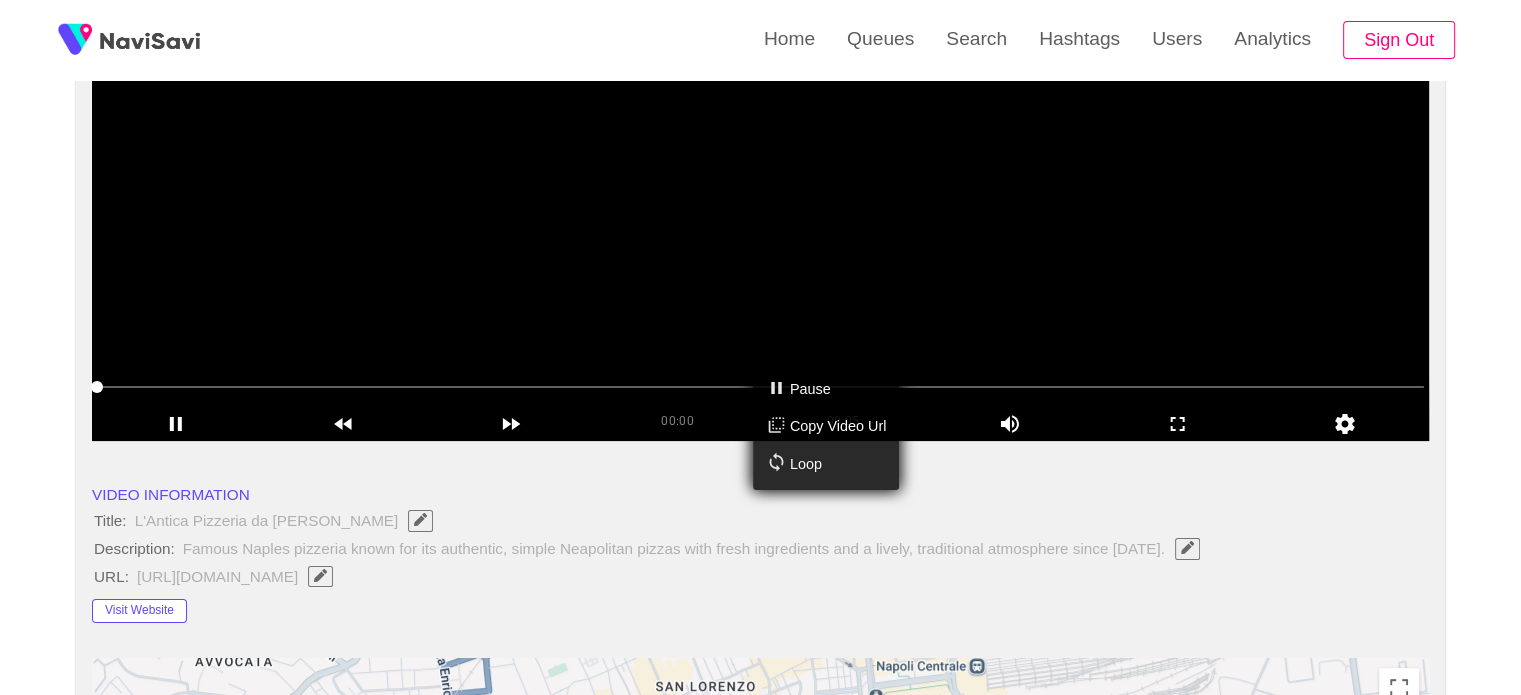 click on "Pause Copy Video Url Loop" at bounding box center (760, 347) 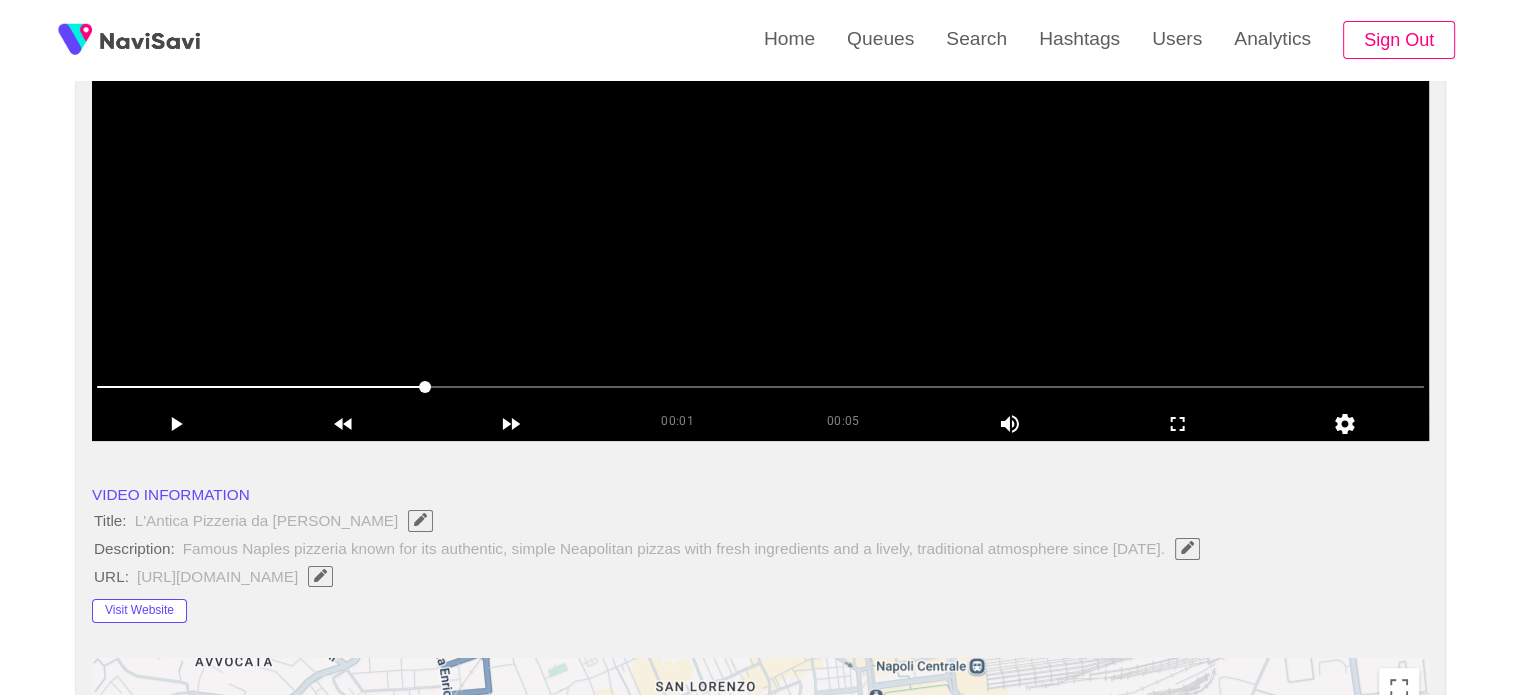 click at bounding box center (760, 191) 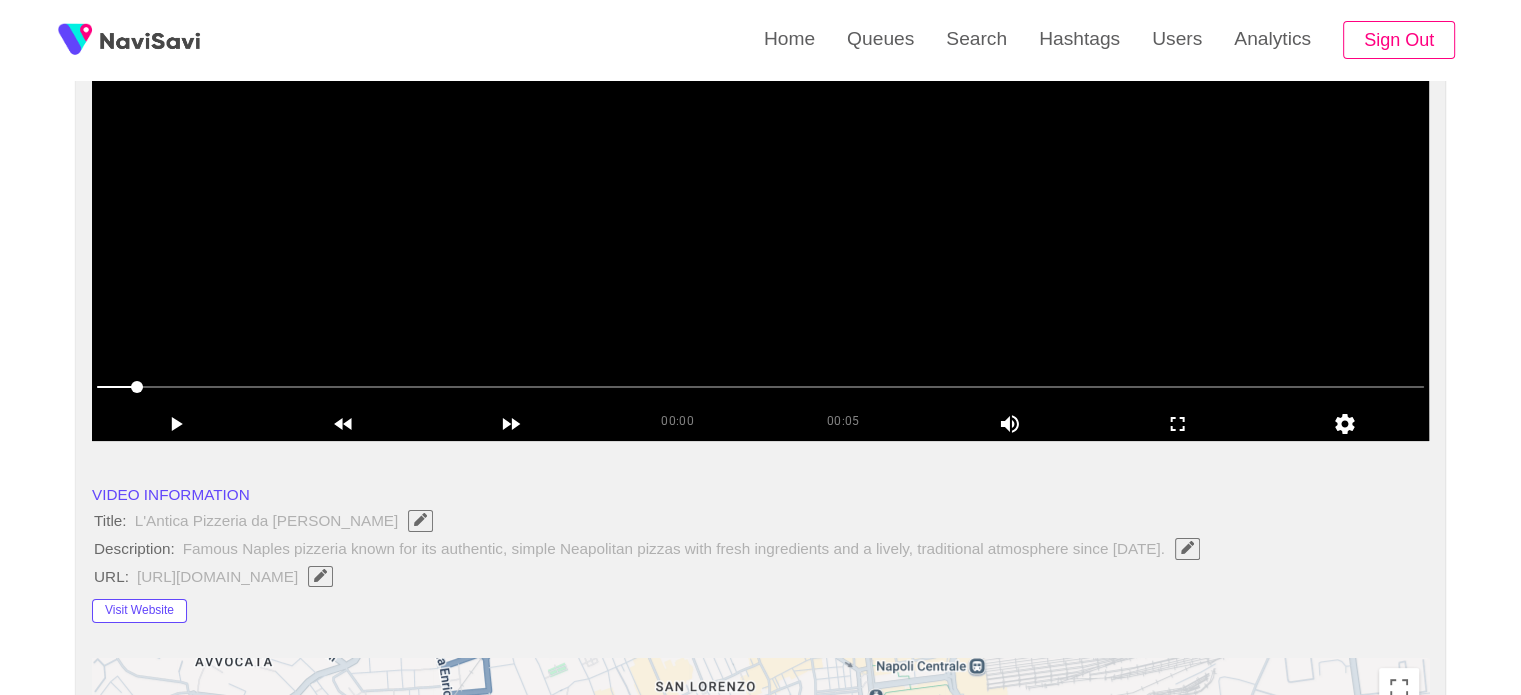click at bounding box center [760, 191] 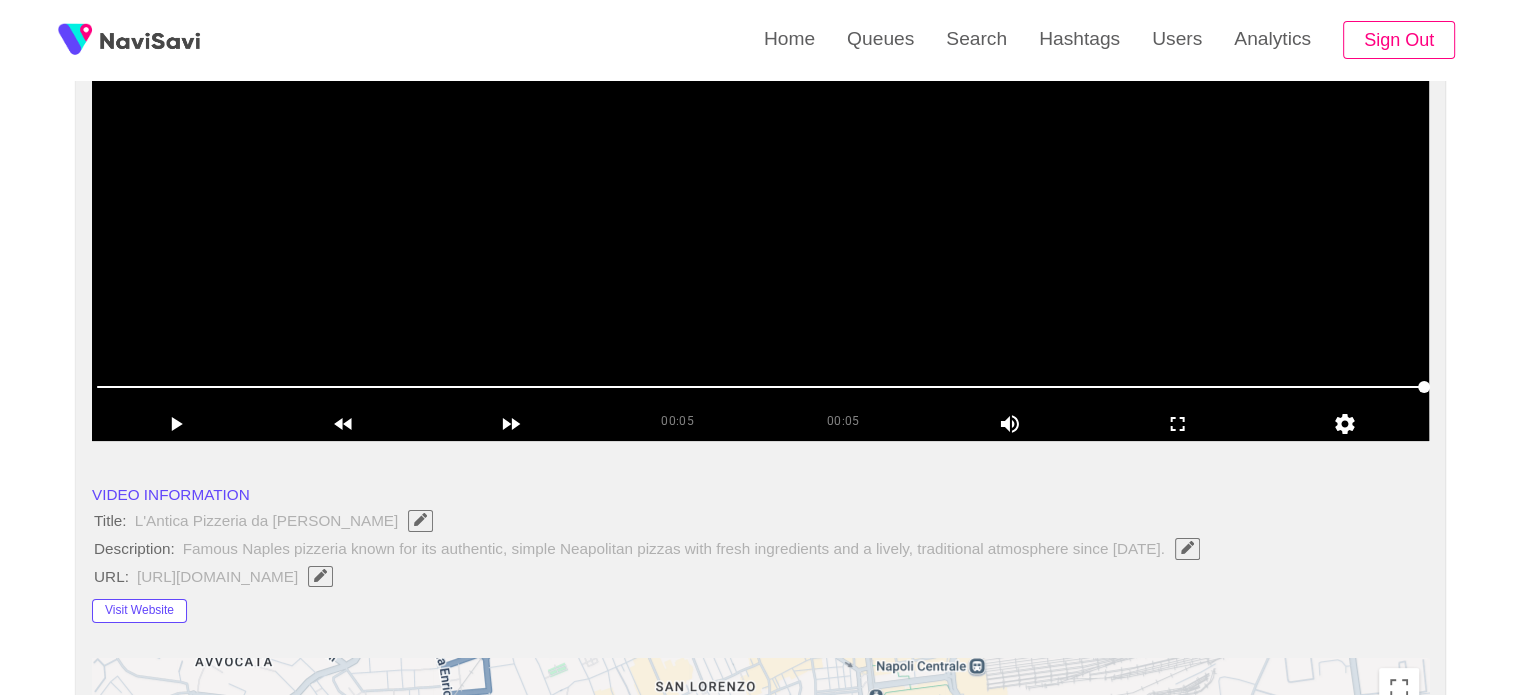 click at bounding box center [760, 191] 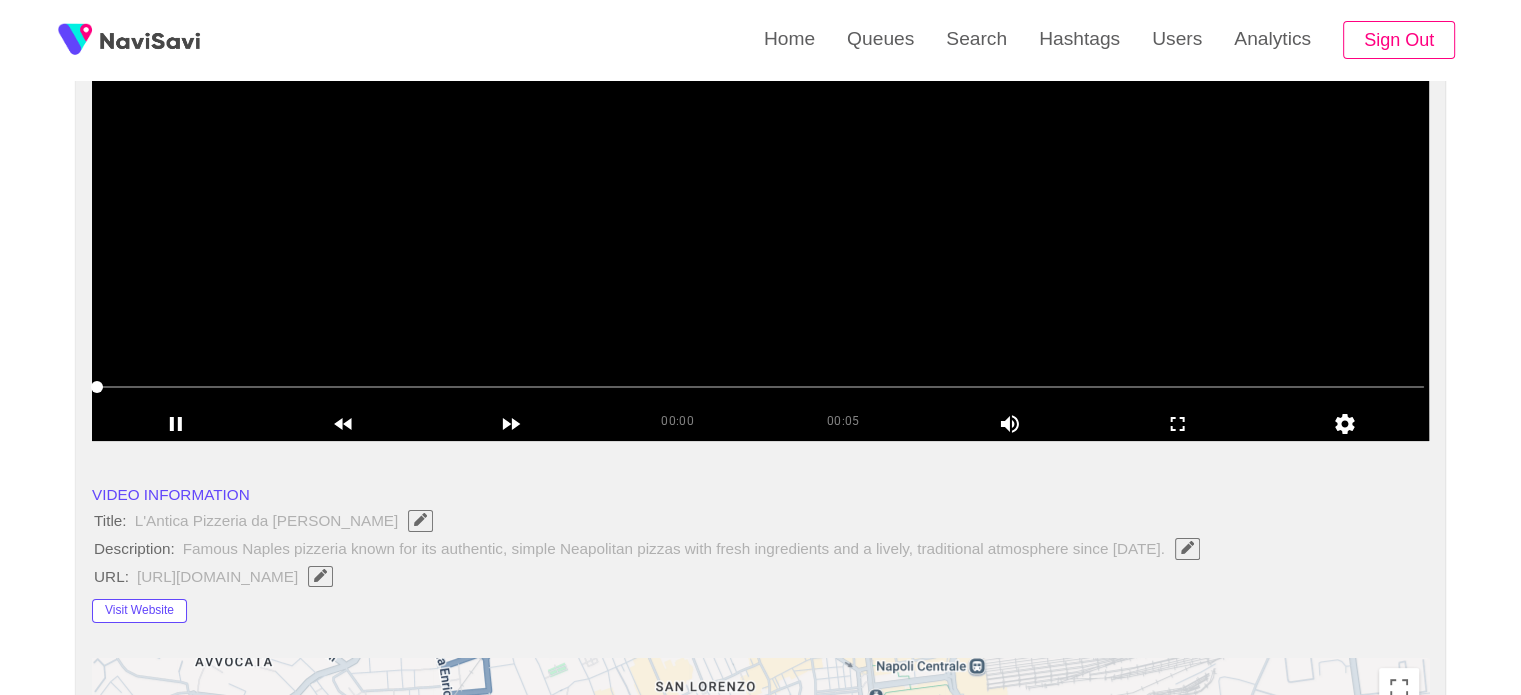 click at bounding box center [760, 191] 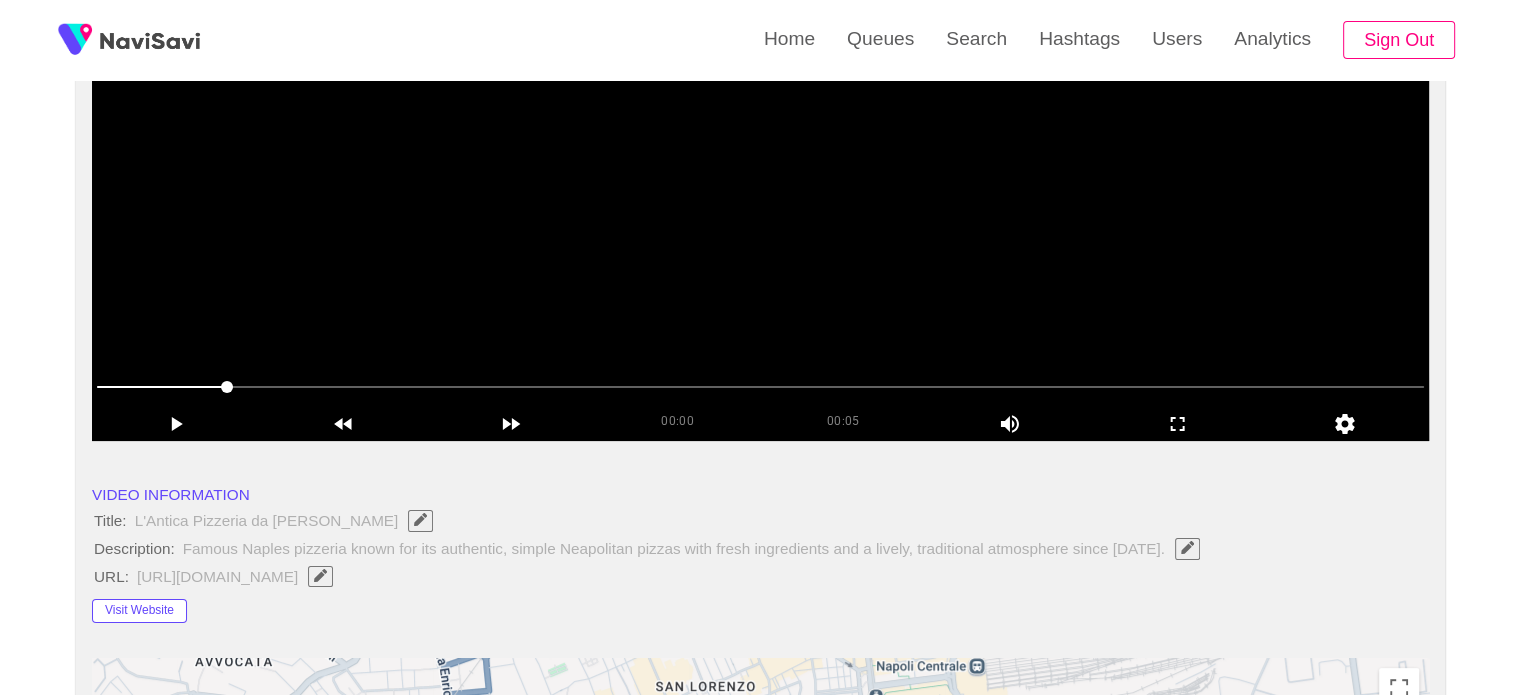 click at bounding box center (760, 191) 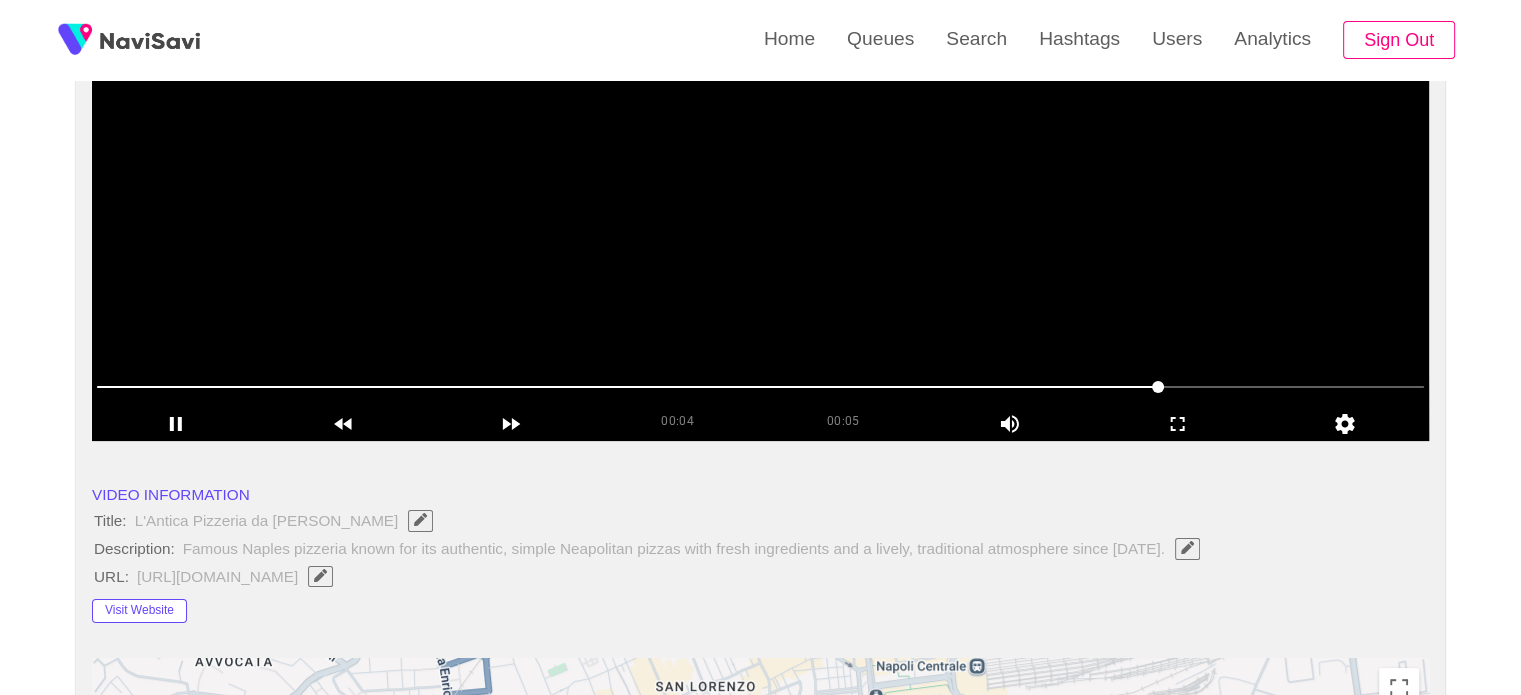 click at bounding box center [760, 191] 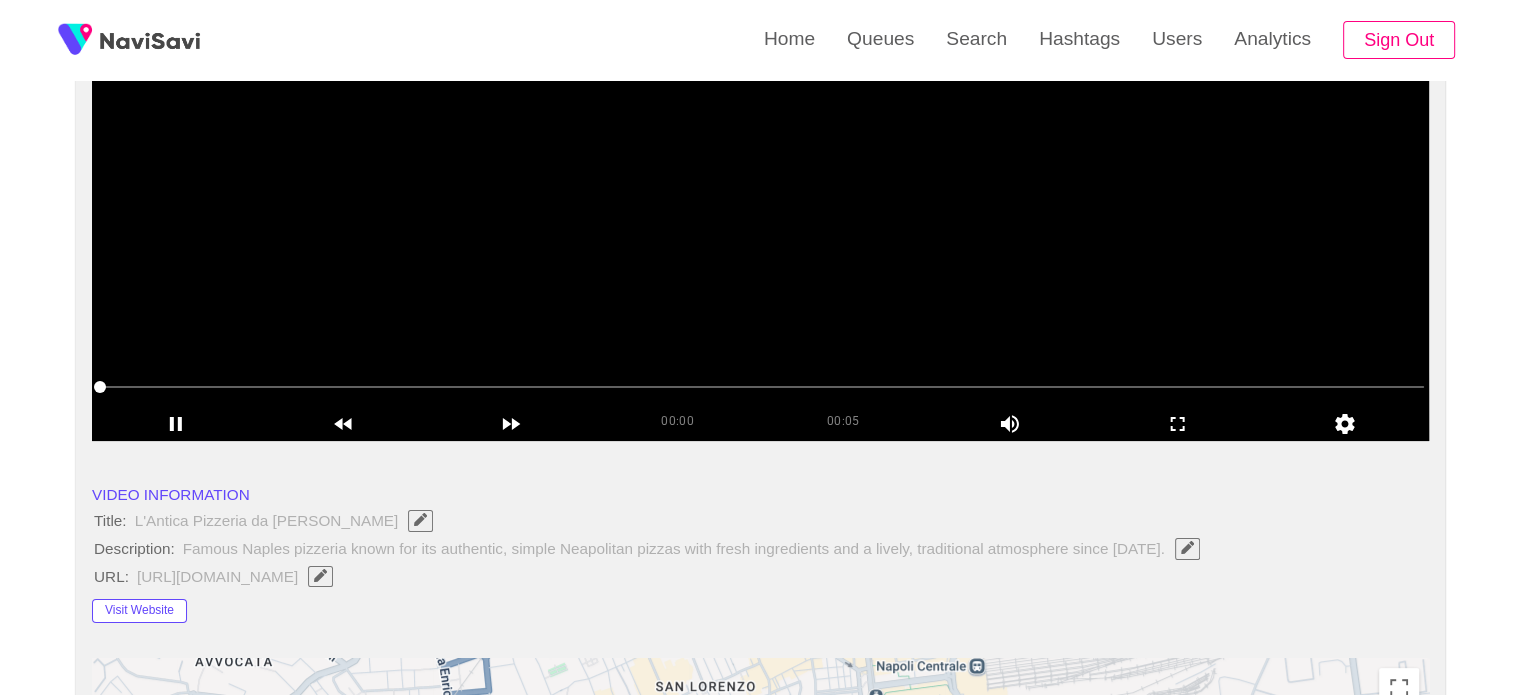 click at bounding box center (760, 191) 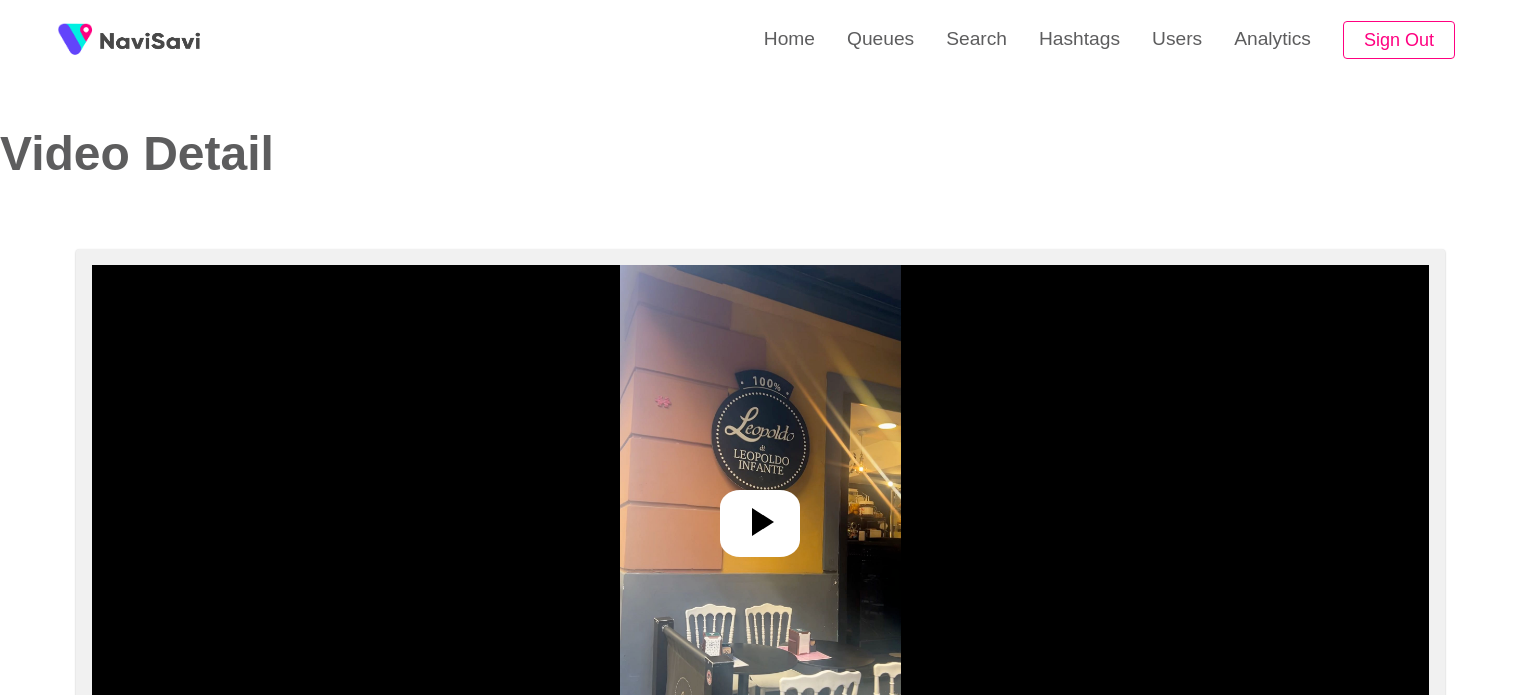 select on "**********" 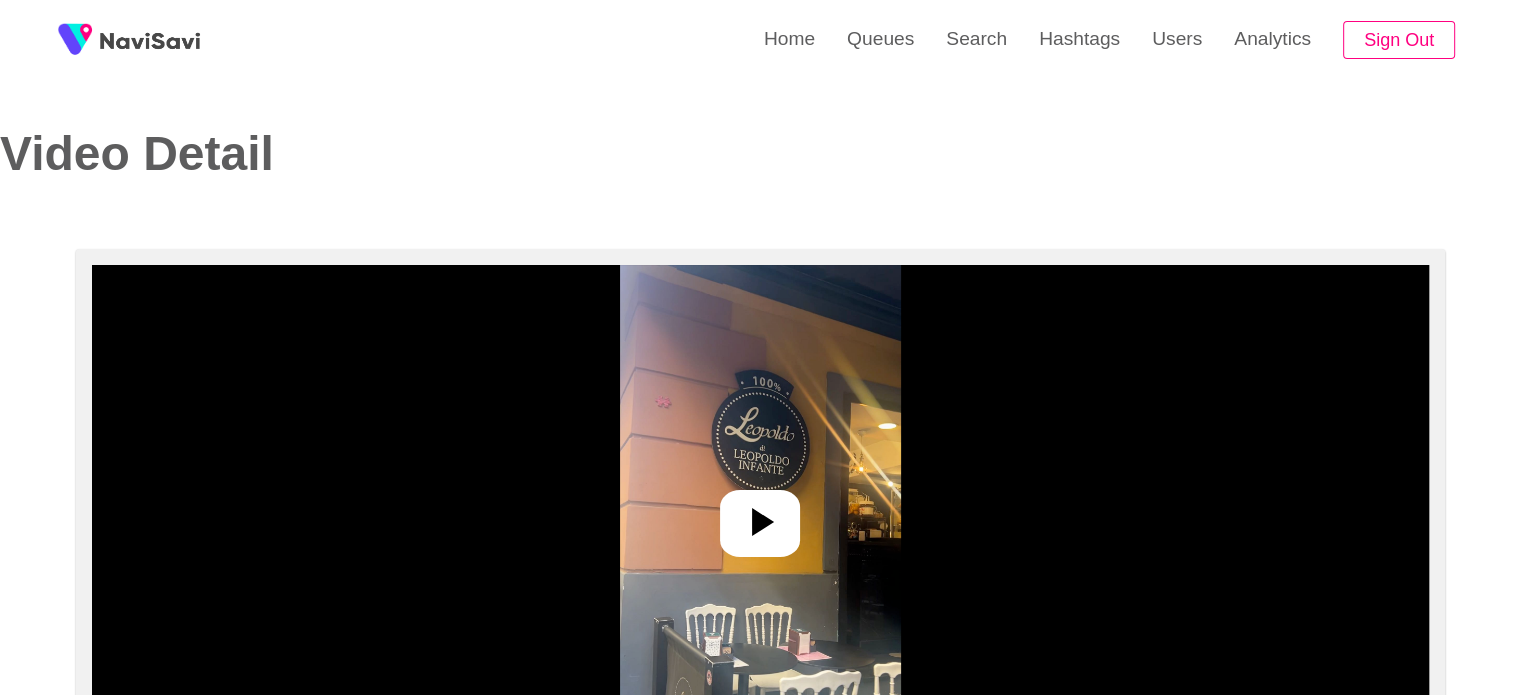 click at bounding box center [760, 515] 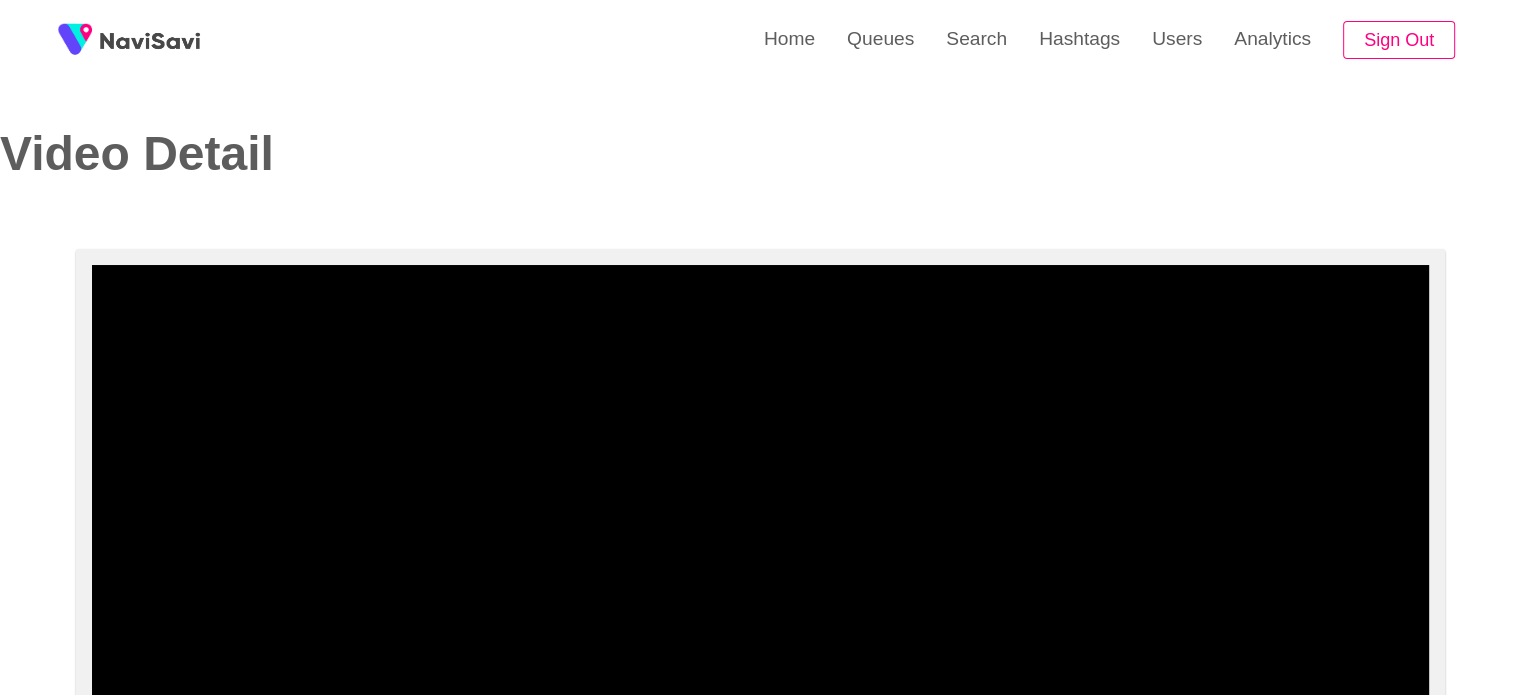 scroll, scrollTop: 196, scrollLeft: 0, axis: vertical 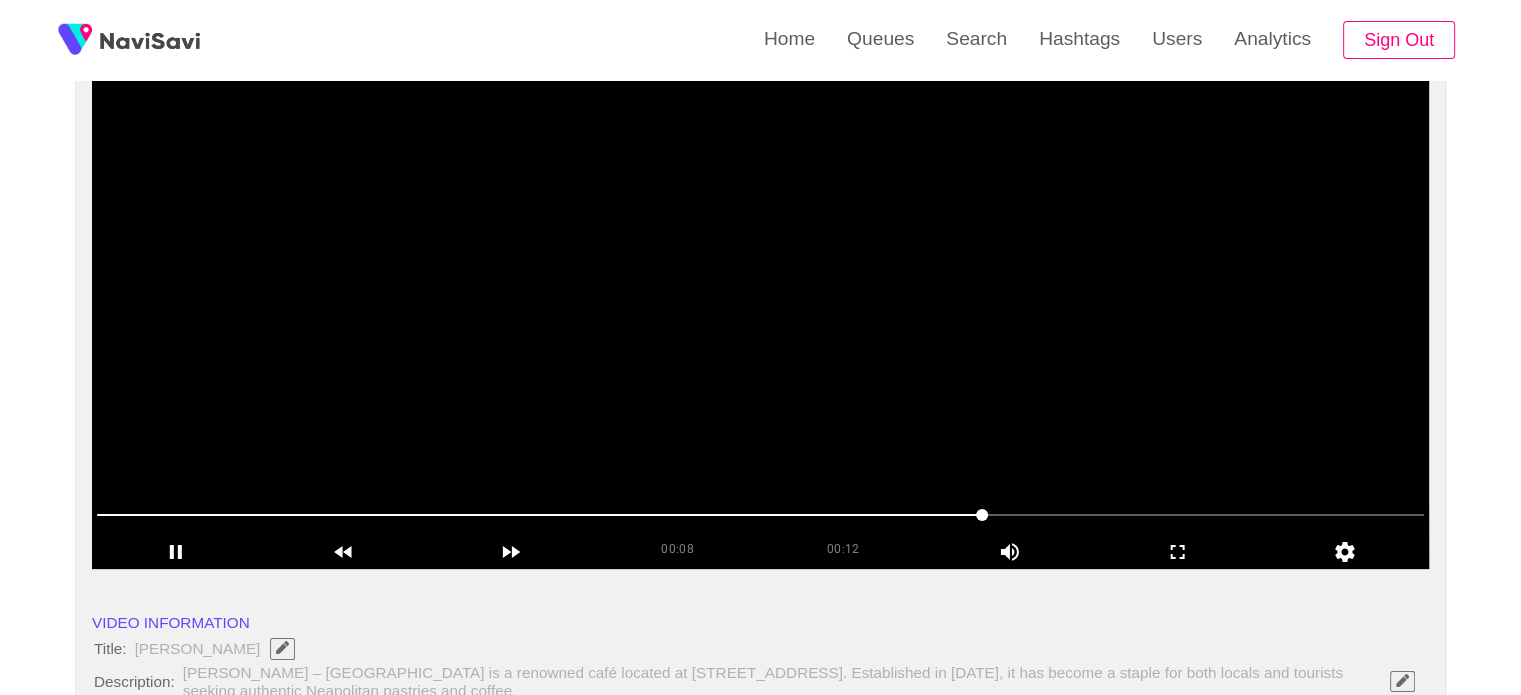 click at bounding box center (760, 319) 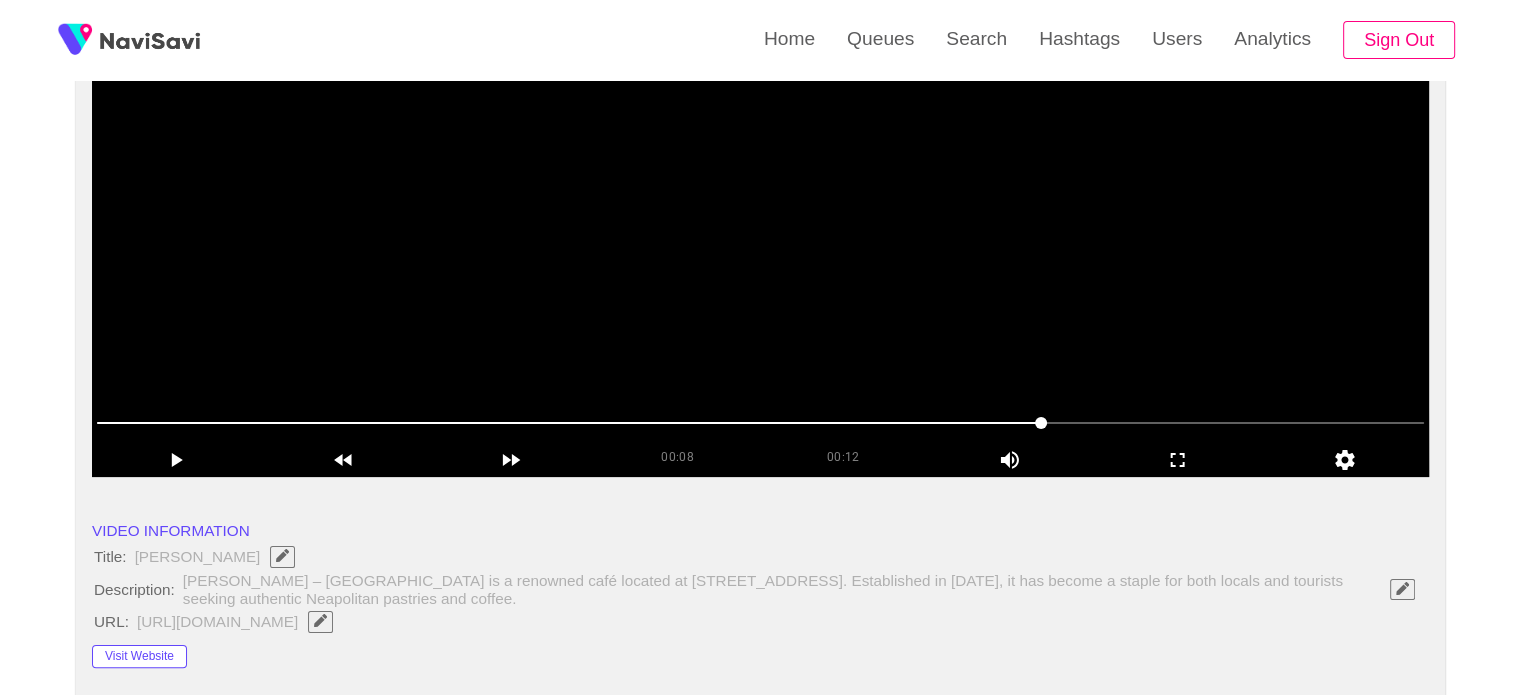 scroll, scrollTop: 246, scrollLeft: 0, axis: vertical 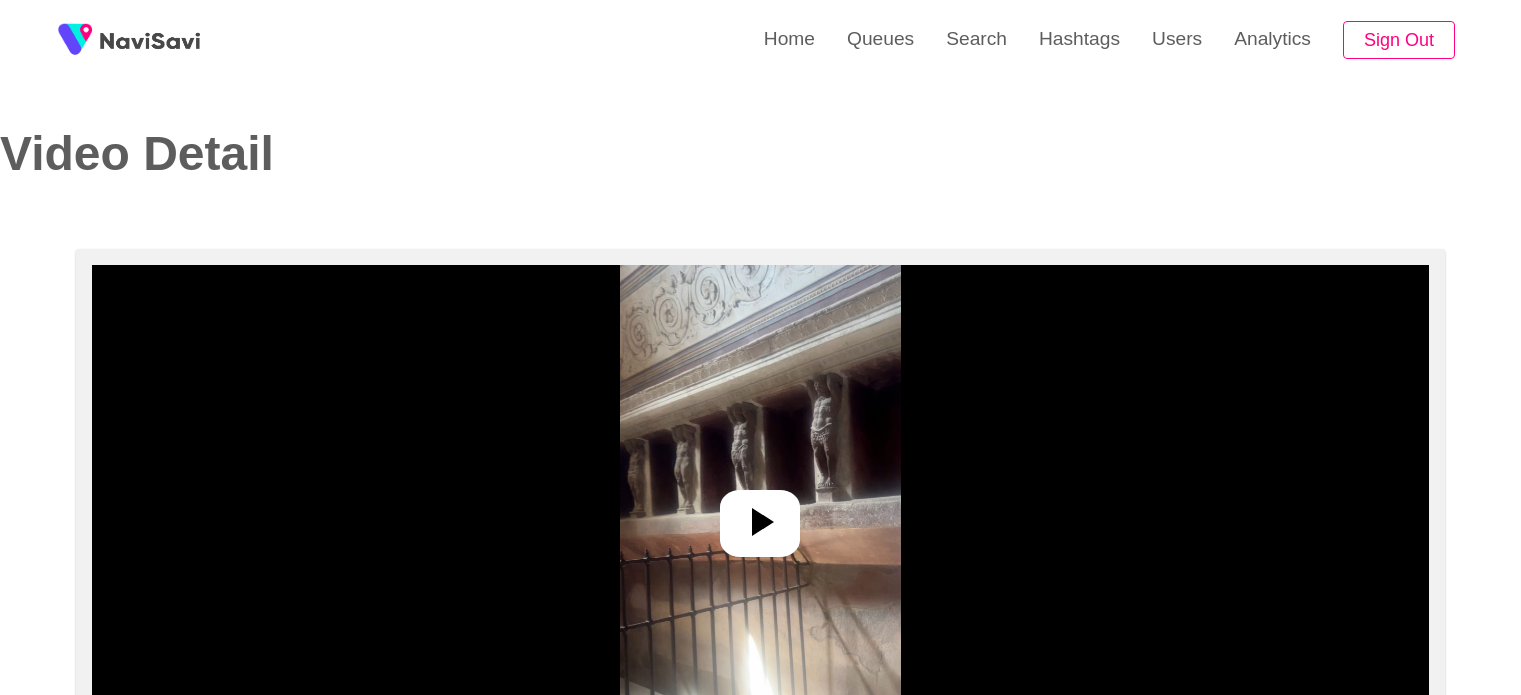 select on "**********" 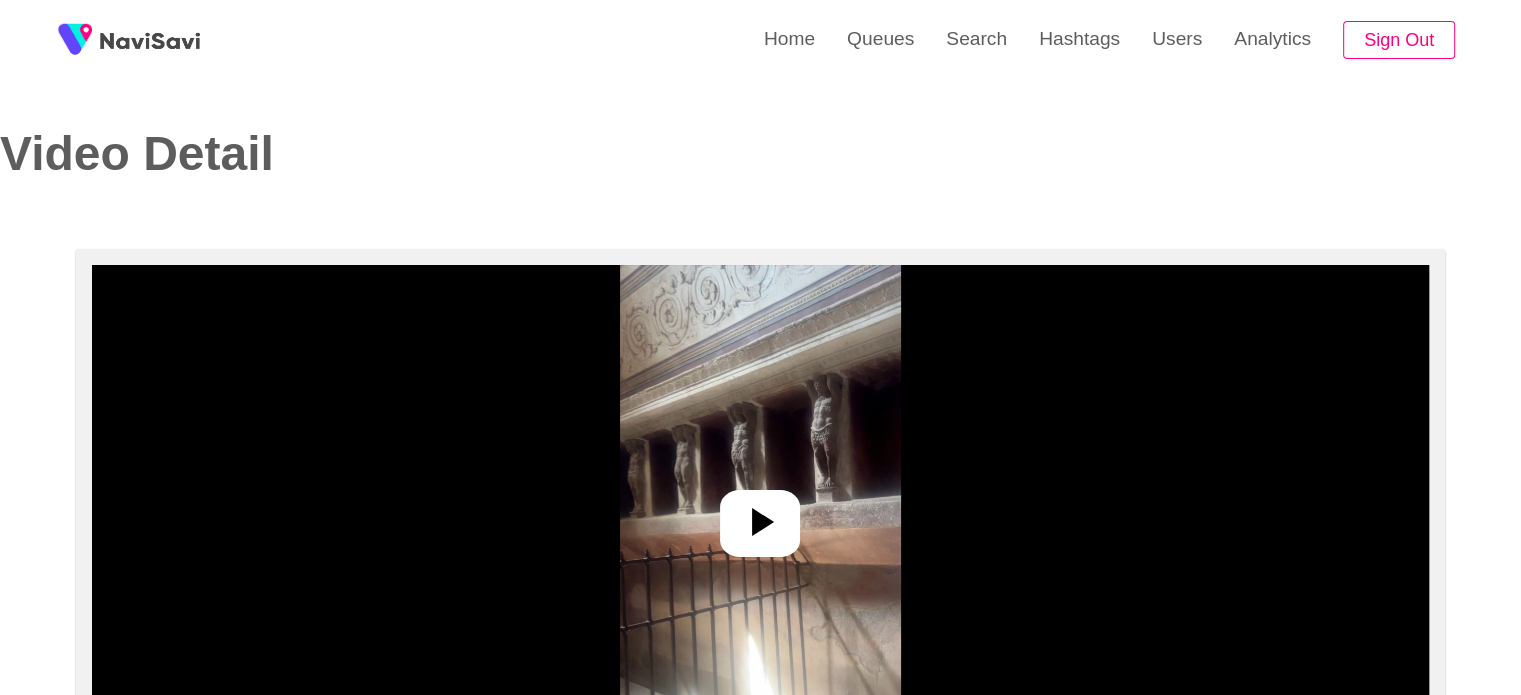 click at bounding box center (760, 515) 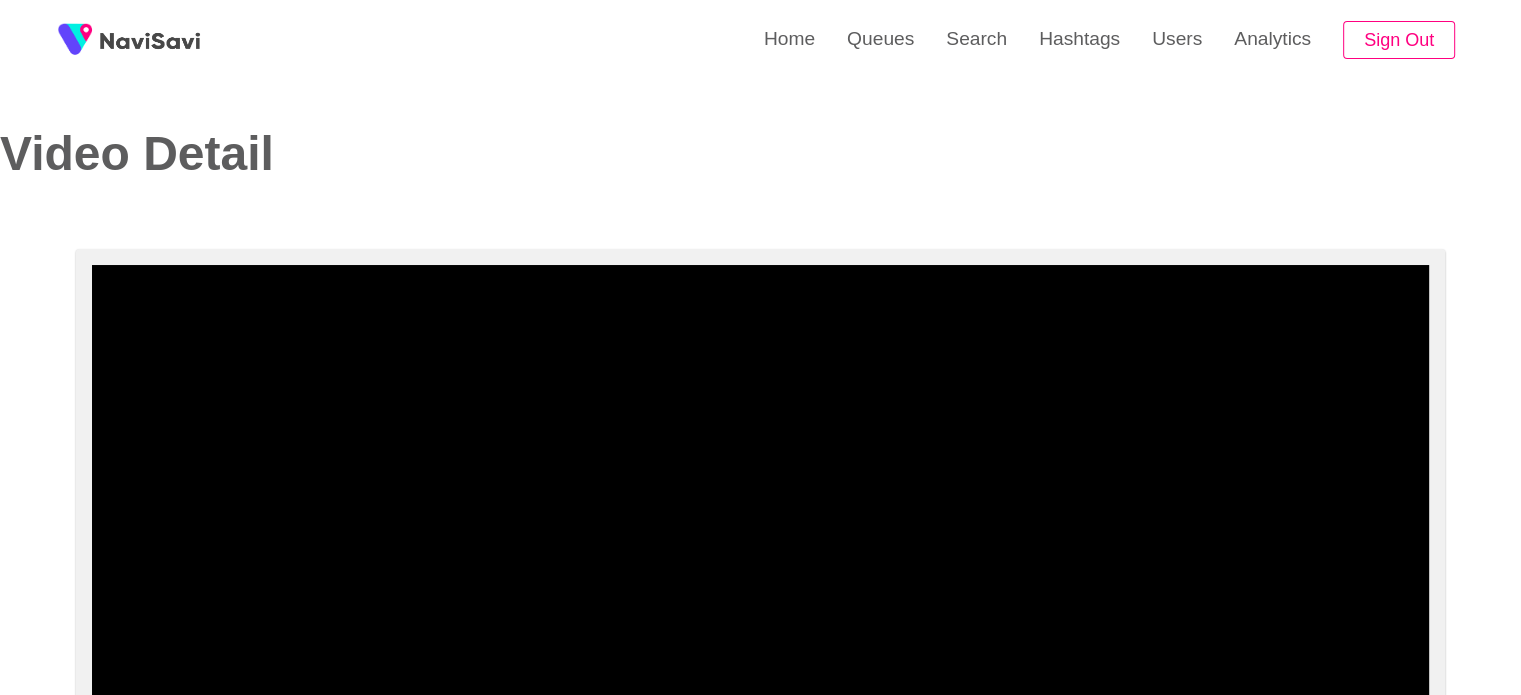 scroll, scrollTop: 200, scrollLeft: 0, axis: vertical 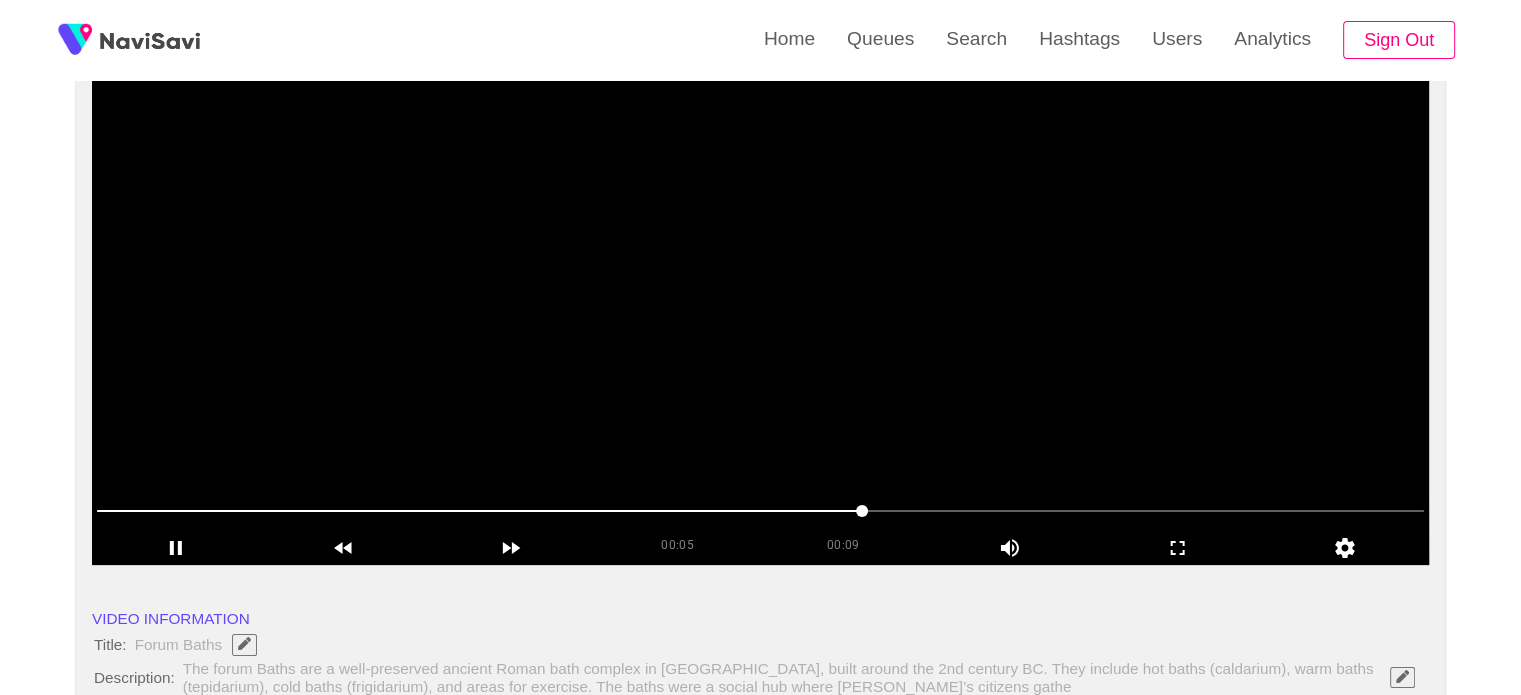 click at bounding box center [760, 511] 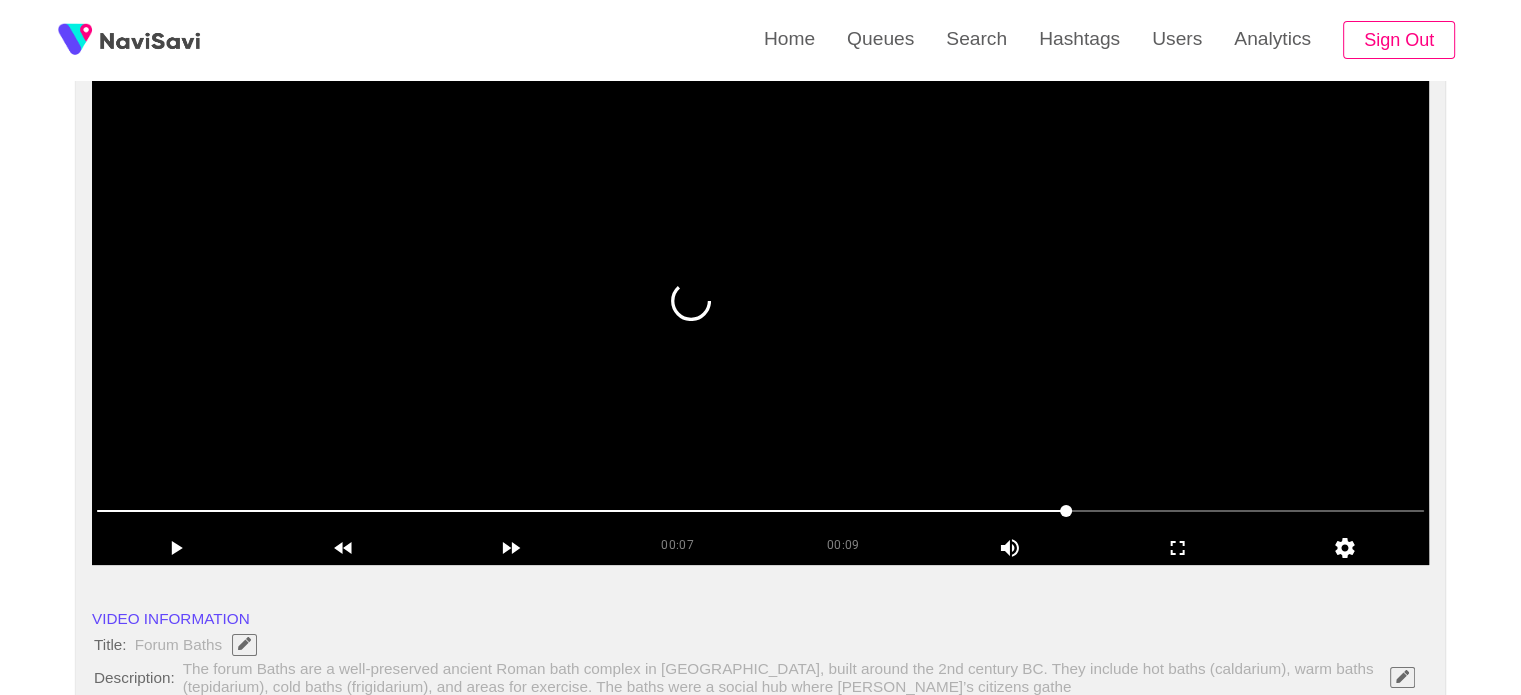 click at bounding box center [760, 315] 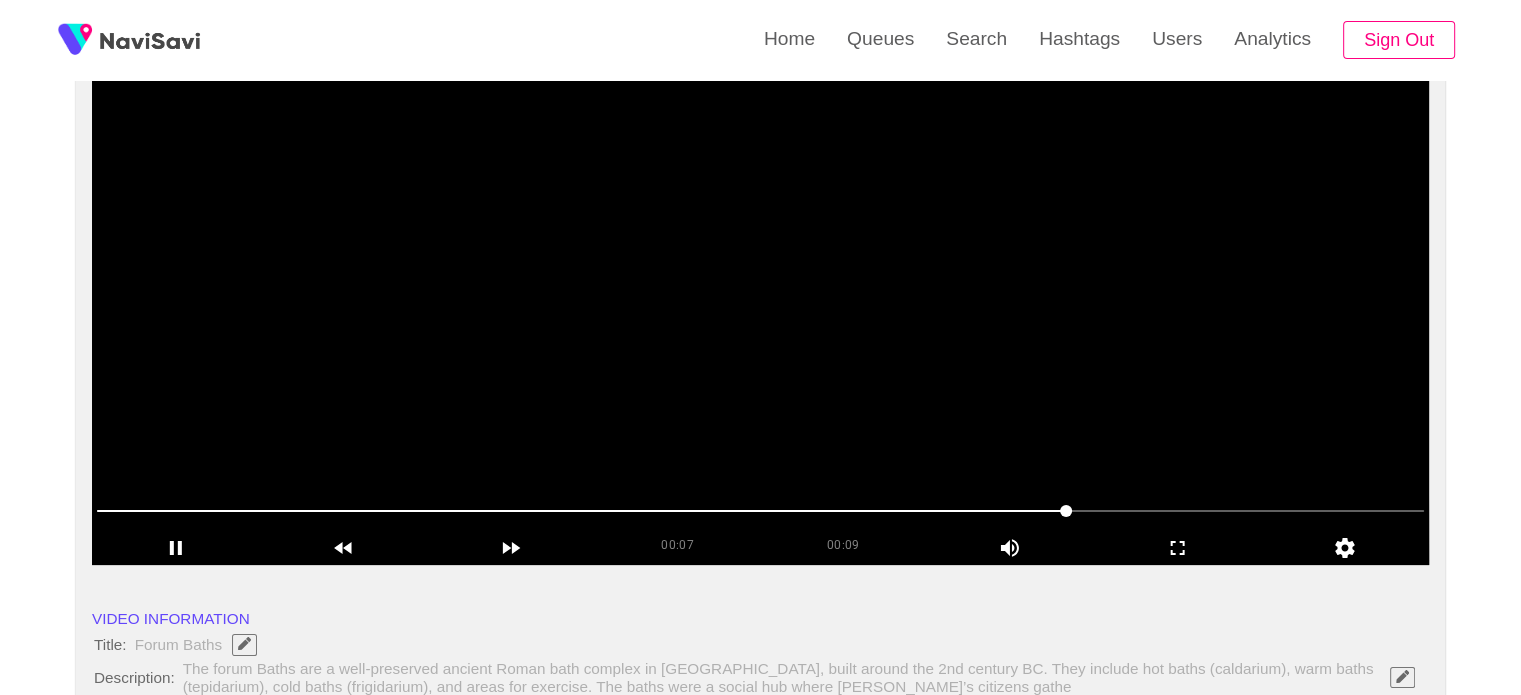 click at bounding box center (760, 315) 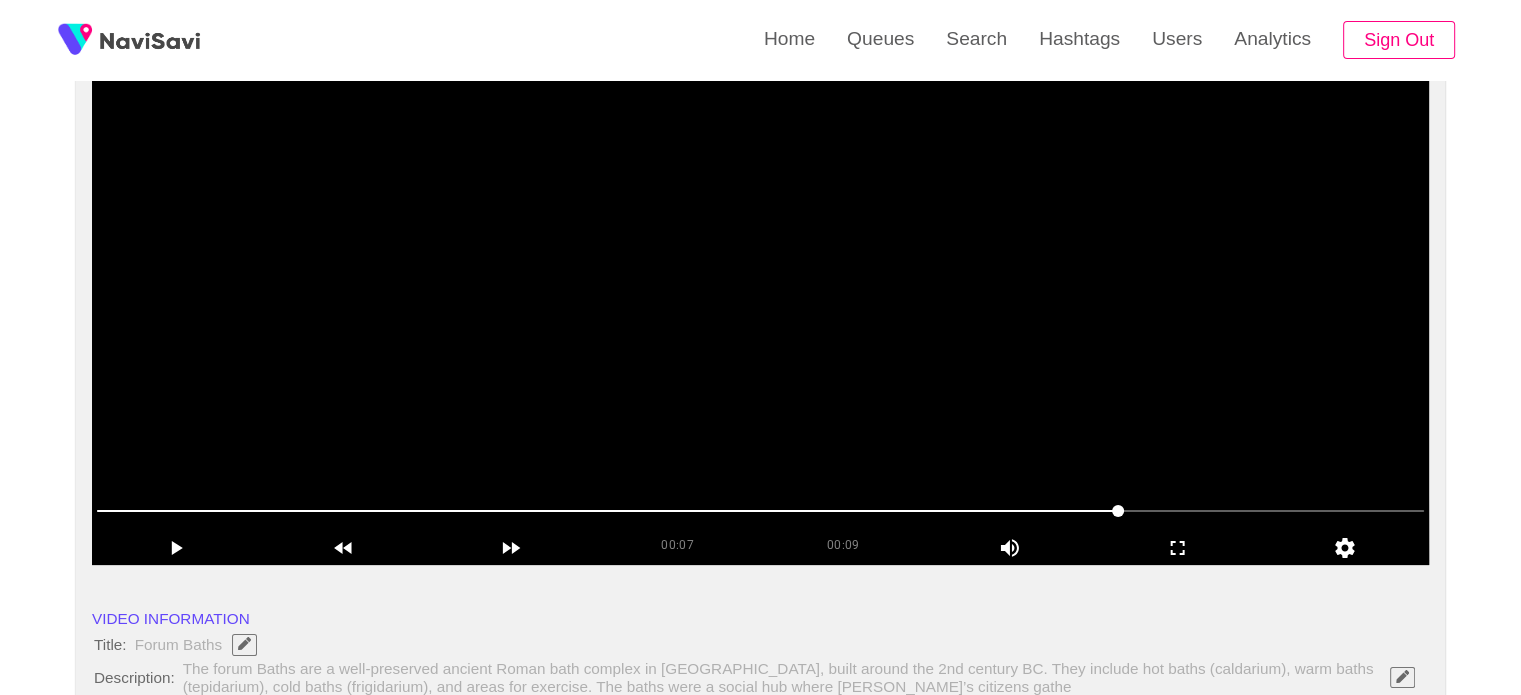 click at bounding box center (760, 315) 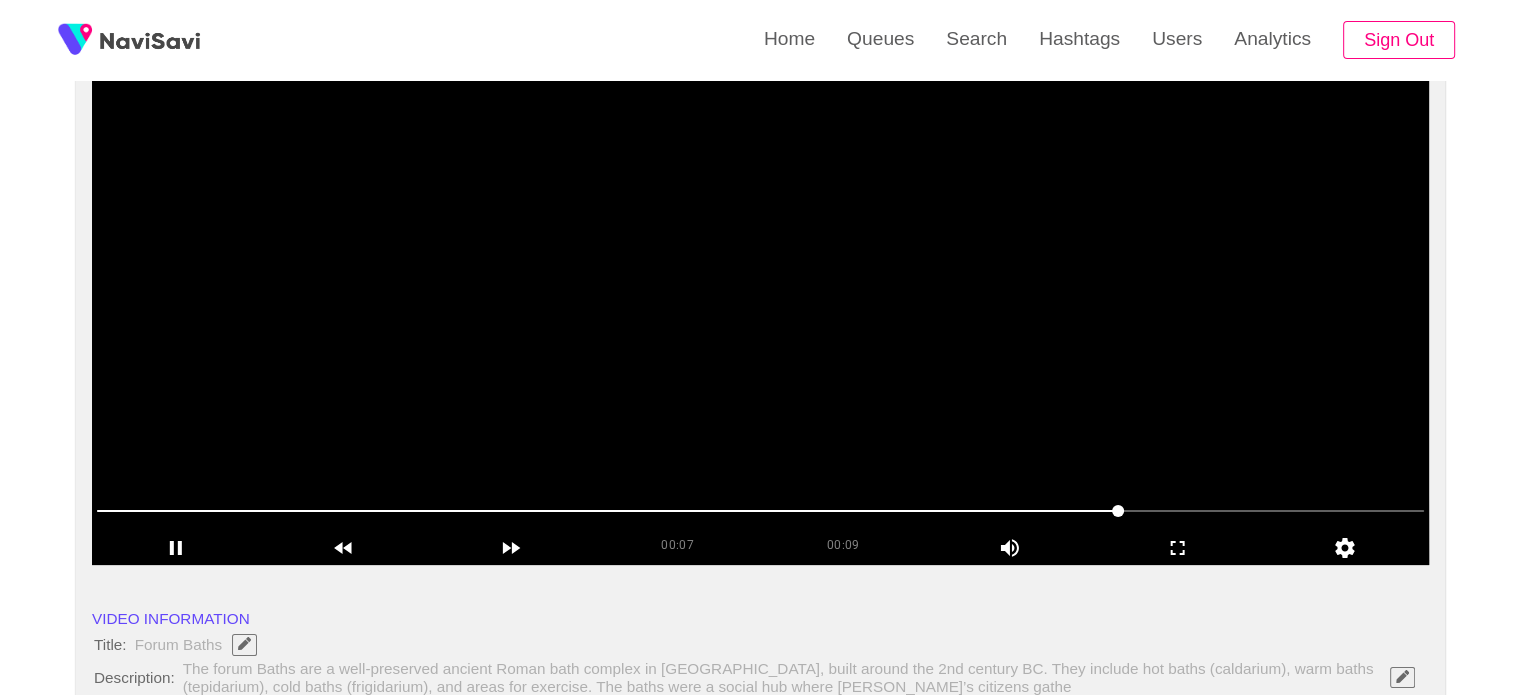 click at bounding box center [760, 315] 